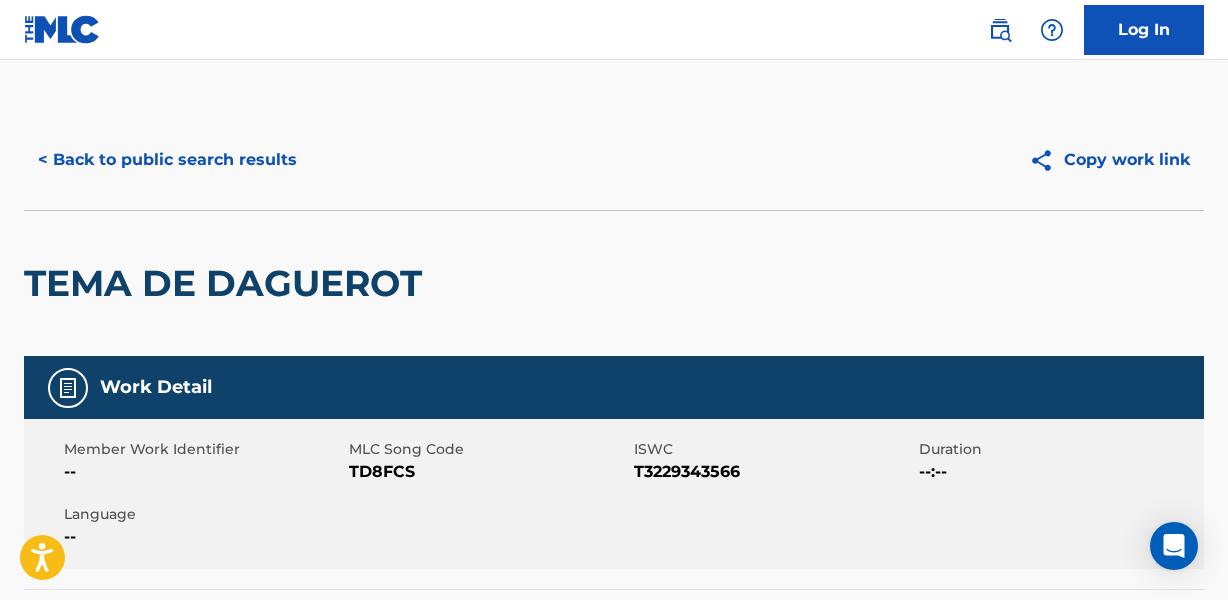 scroll, scrollTop: 0, scrollLeft: 0, axis: both 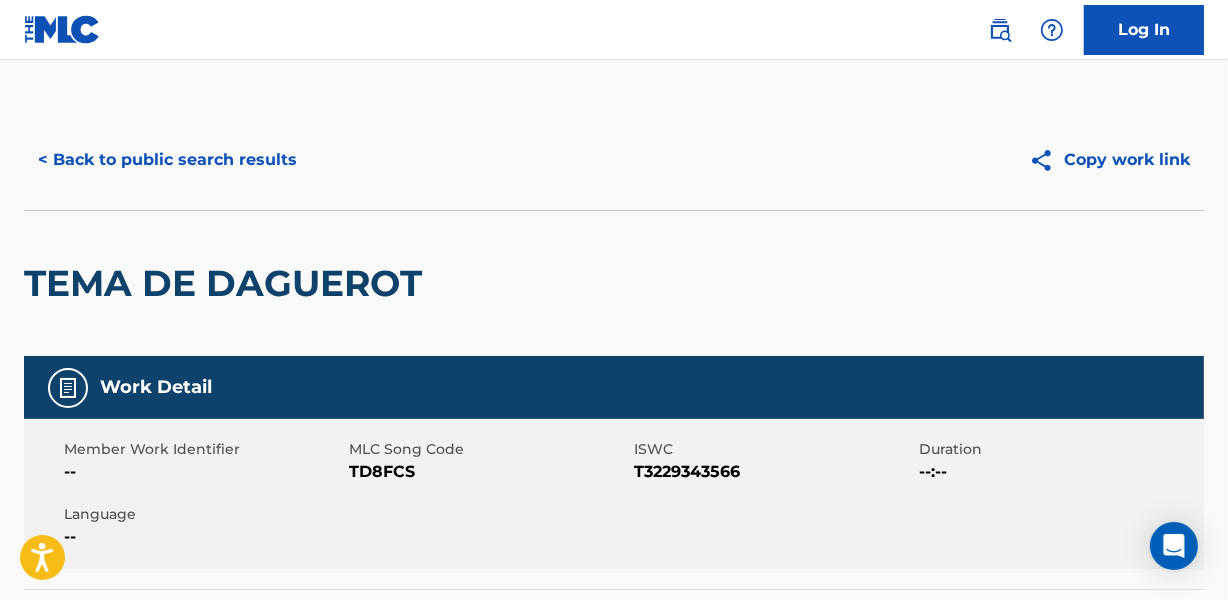click on "< Back to public search results" at bounding box center [167, 160] 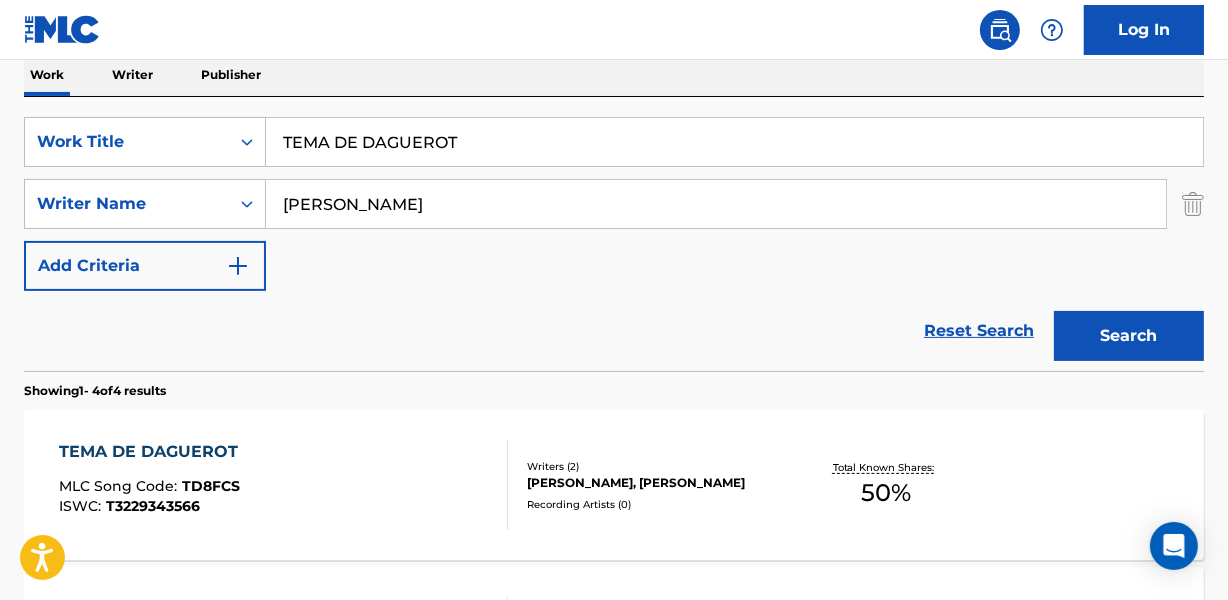 scroll, scrollTop: 358, scrollLeft: 0, axis: vertical 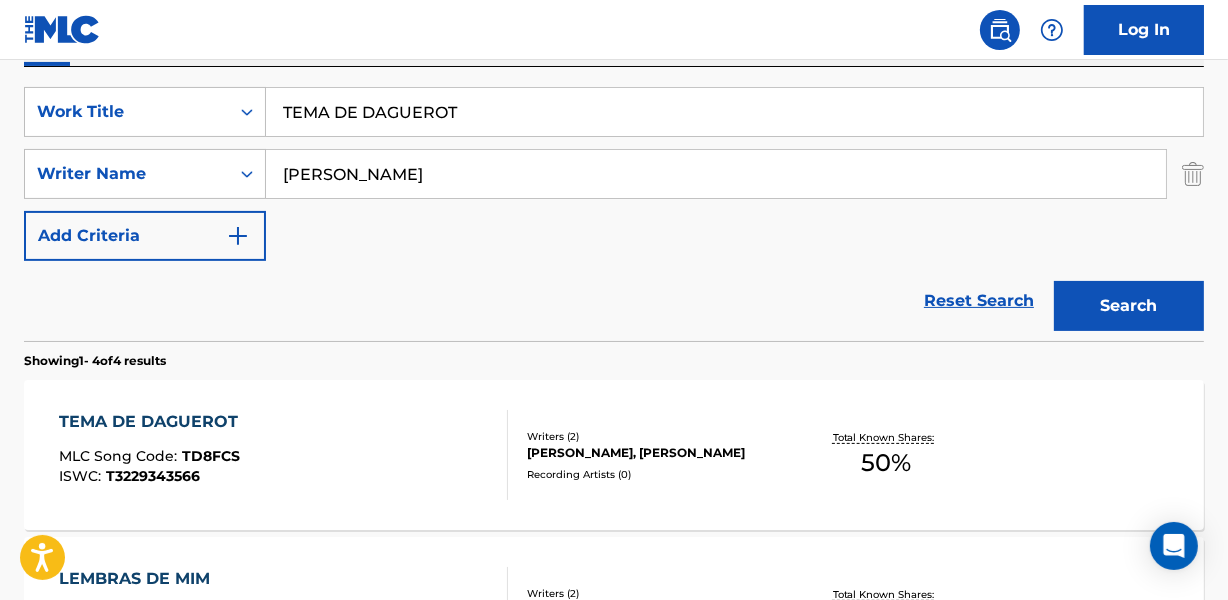 drag, startPoint x: 277, startPoint y: 124, endPoint x: 542, endPoint y: 119, distance: 265.04718 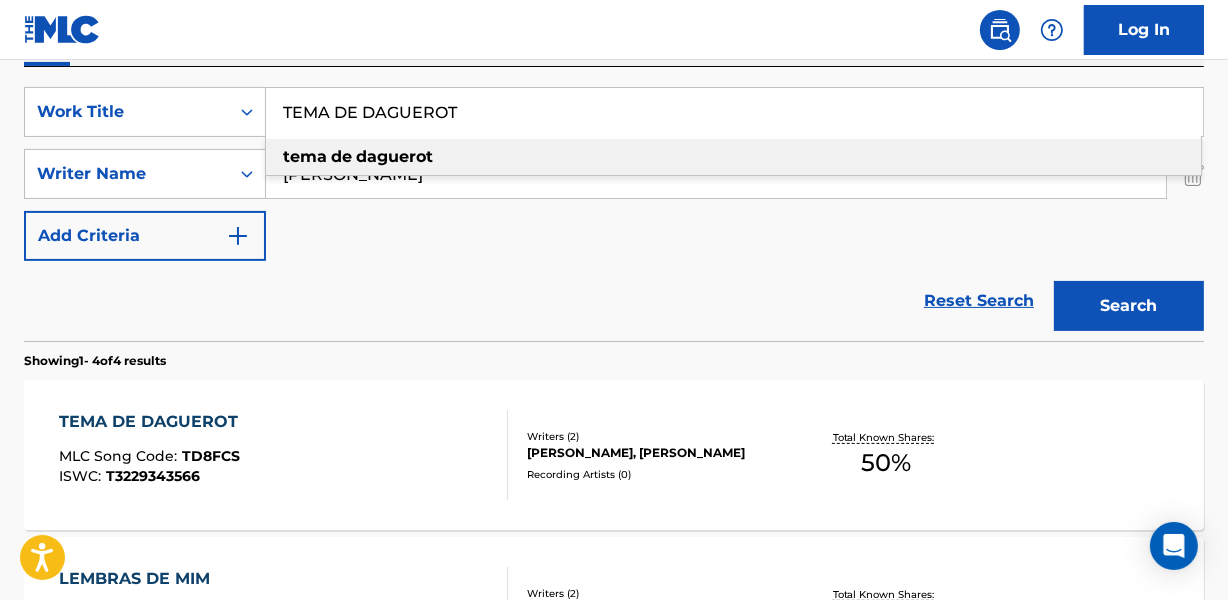 paste on "EVANGELINA" 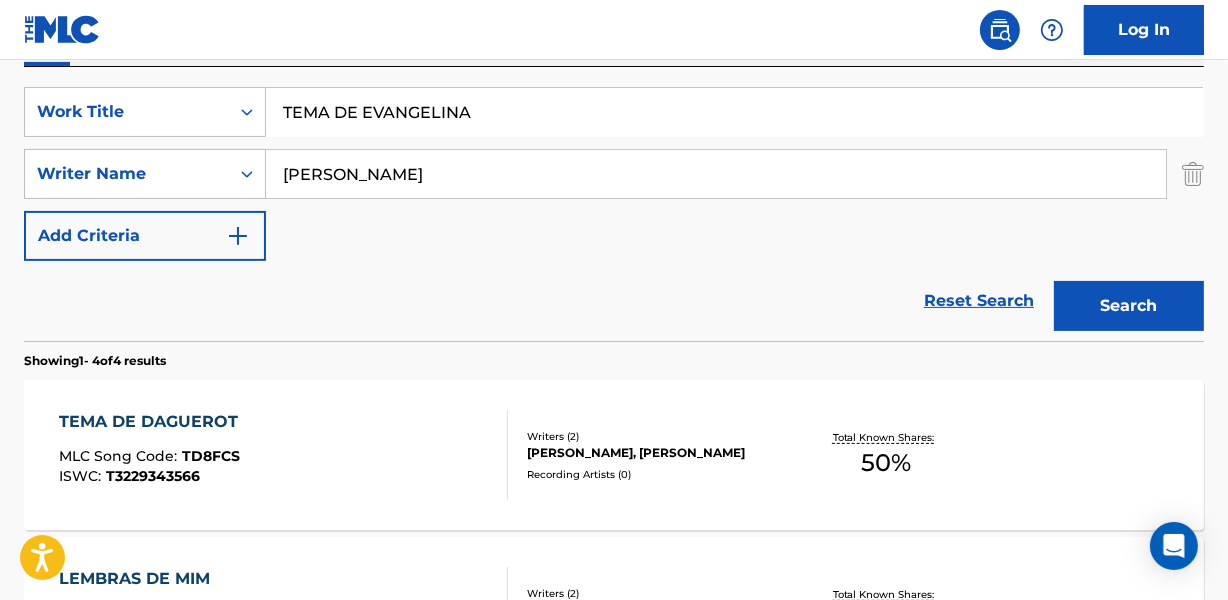 type on "TEMA DE EVANGELINA" 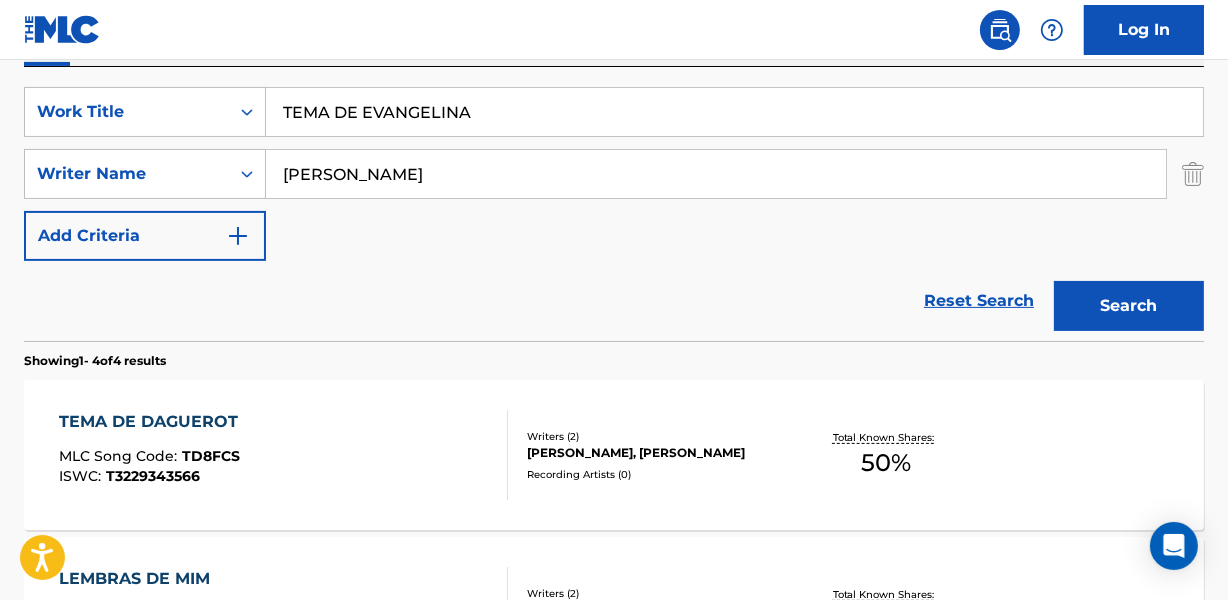 drag, startPoint x: 282, startPoint y: 172, endPoint x: 462, endPoint y: 174, distance: 180.01111 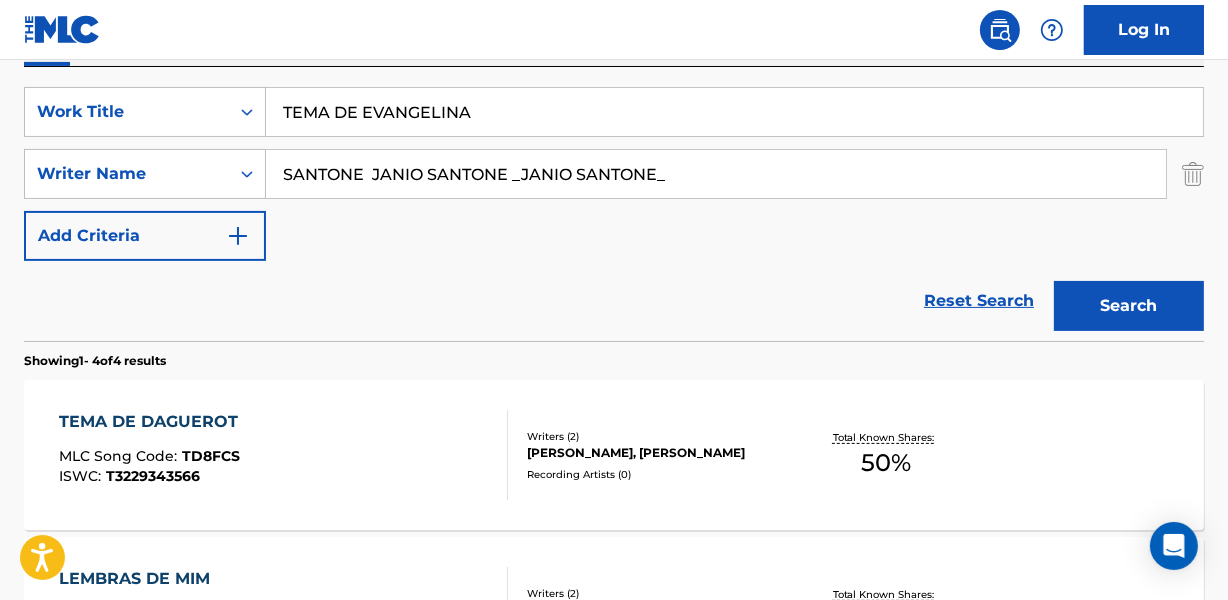 drag, startPoint x: 508, startPoint y: 172, endPoint x: 801, endPoint y: 171, distance: 293.0017 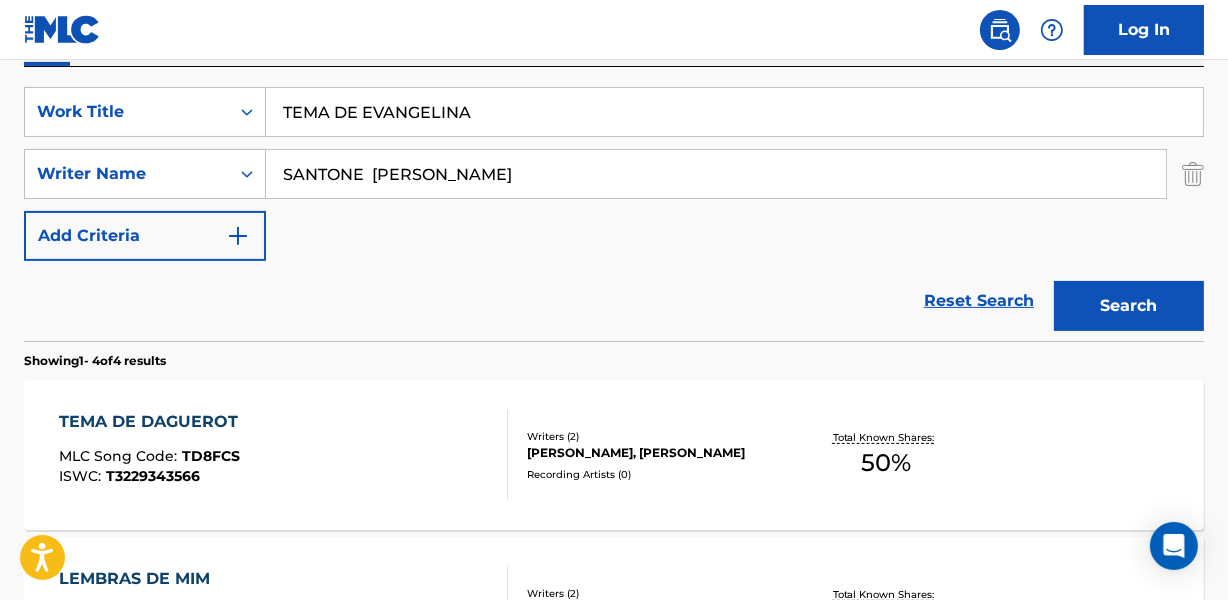 click on "Search" at bounding box center [1129, 306] 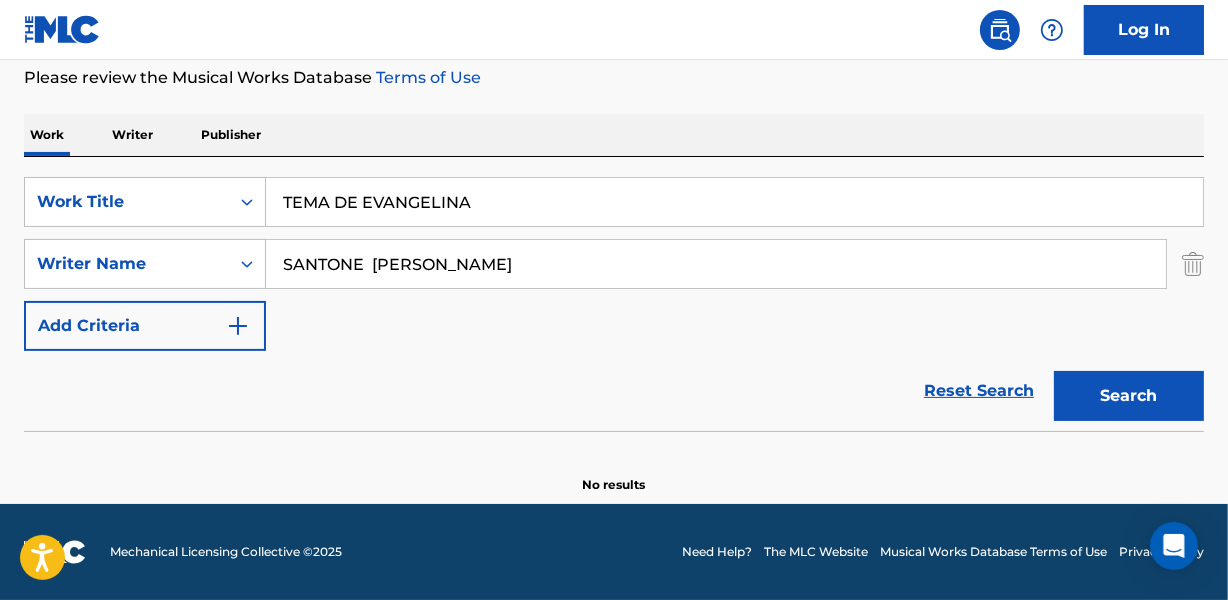 scroll, scrollTop: 267, scrollLeft: 0, axis: vertical 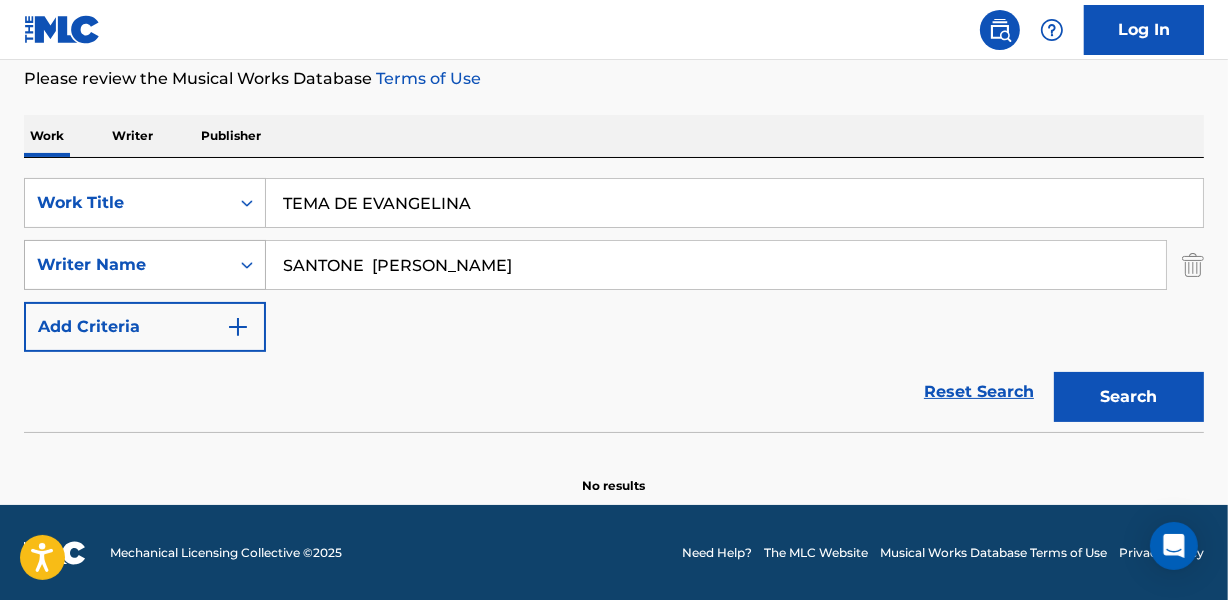 drag, startPoint x: 370, startPoint y: 266, endPoint x: 222, endPoint y: 270, distance: 148.05405 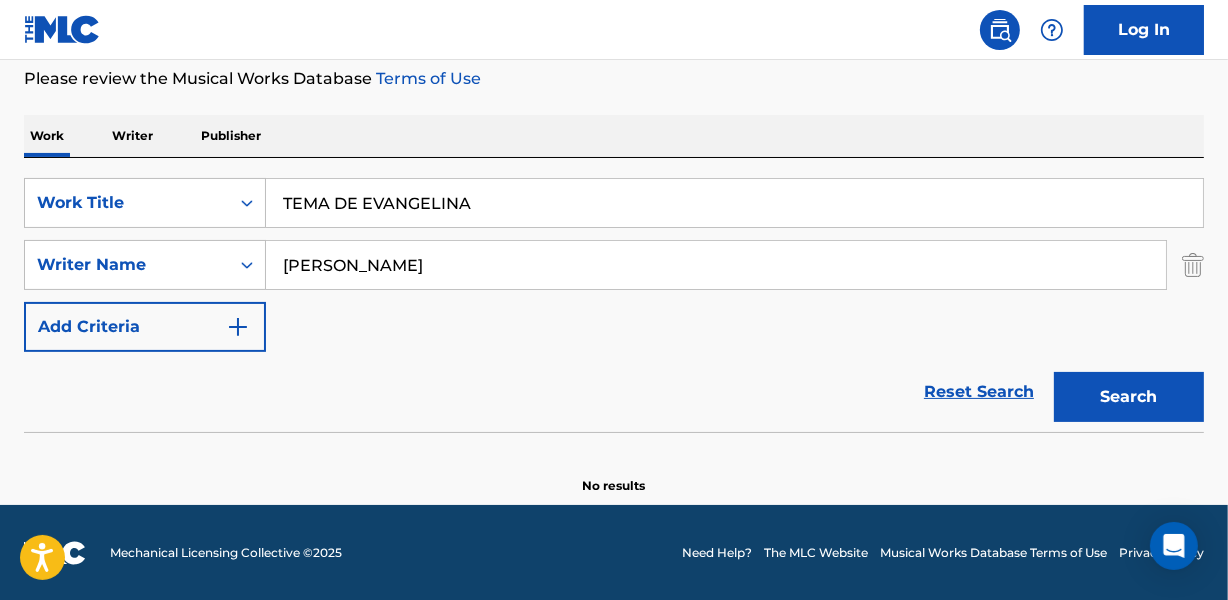 type on "[PERSON_NAME]" 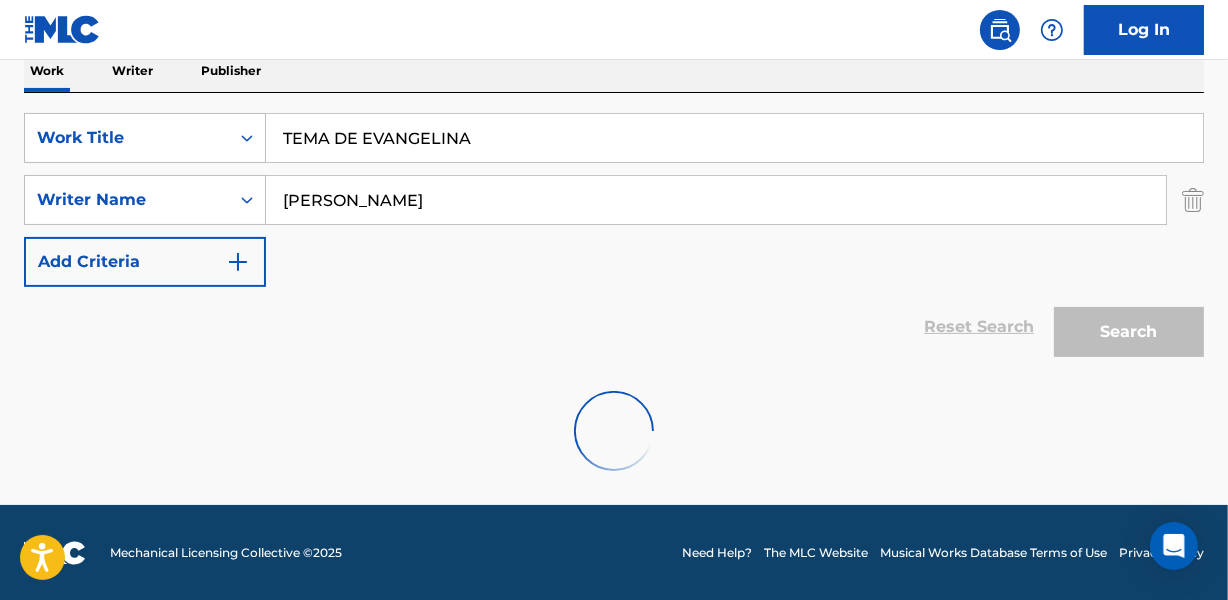 scroll, scrollTop: 358, scrollLeft: 0, axis: vertical 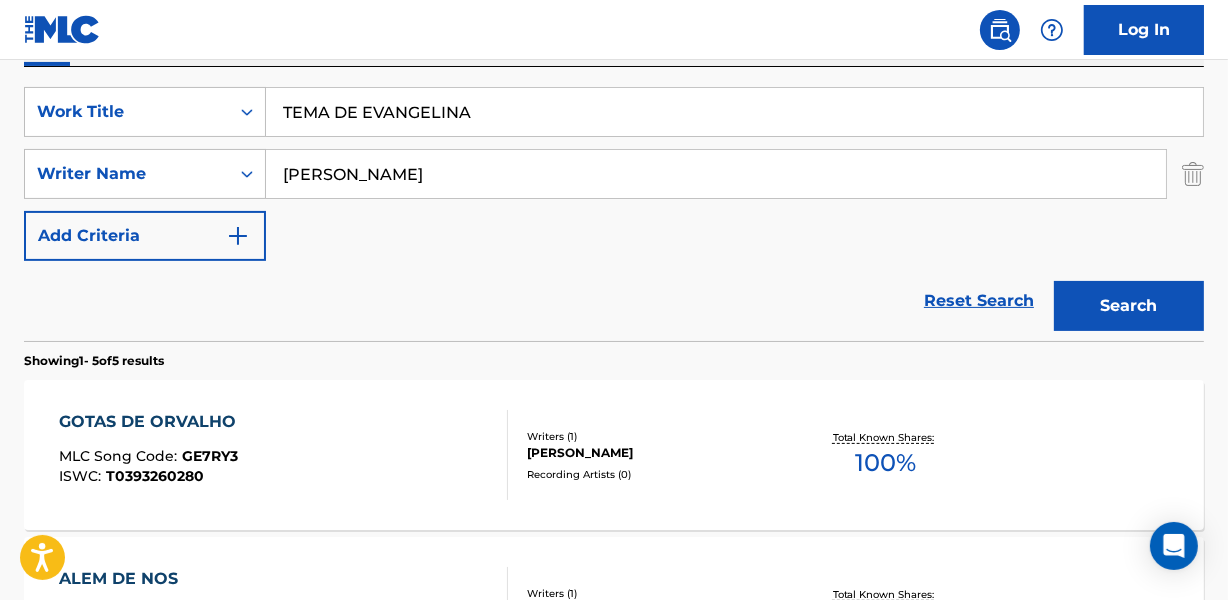 drag, startPoint x: 284, startPoint y: 106, endPoint x: 516, endPoint y: 96, distance: 232.21542 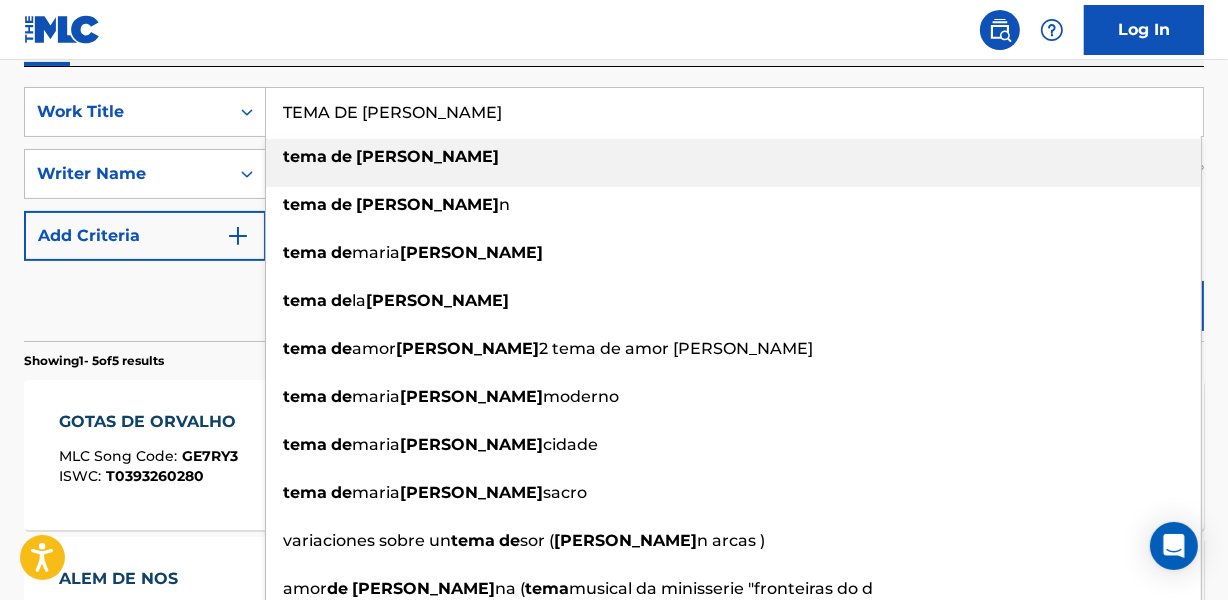 type on "TEMA DE [PERSON_NAME]" 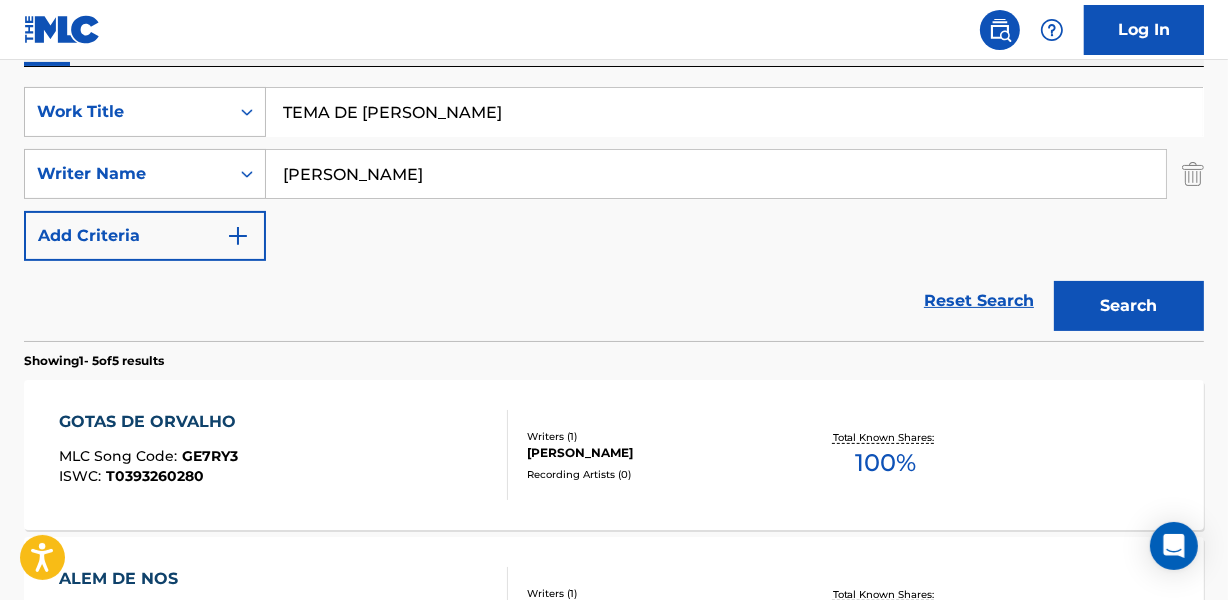 drag, startPoint x: 122, startPoint y: 300, endPoint x: 288, endPoint y: 253, distance: 172.52536 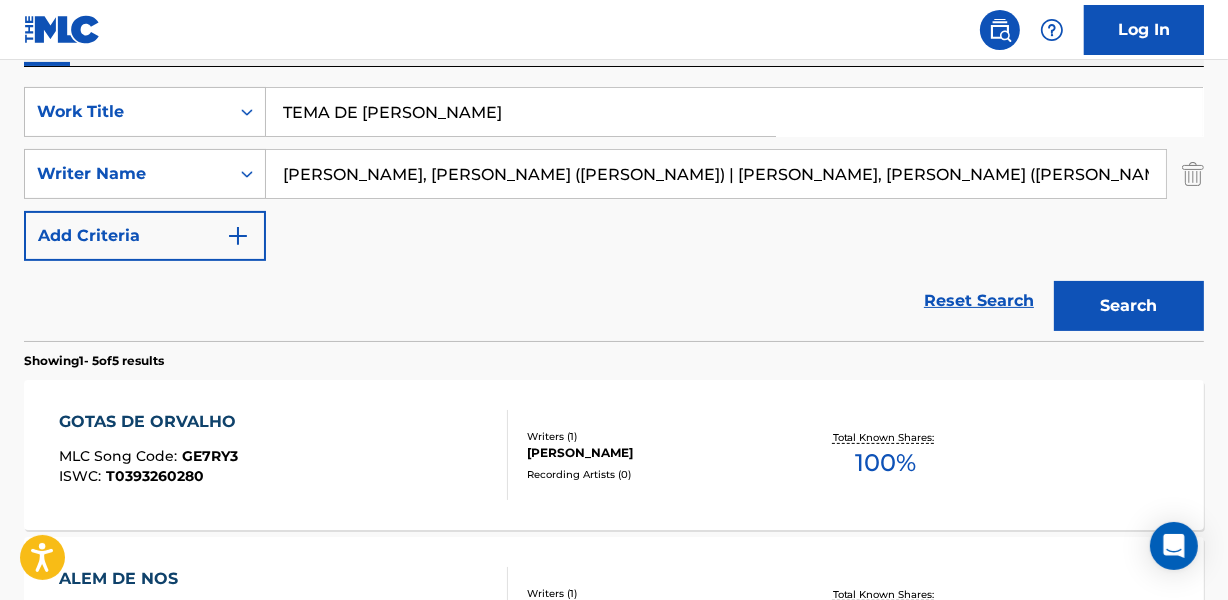 scroll, scrollTop: 0, scrollLeft: 222, axis: horizontal 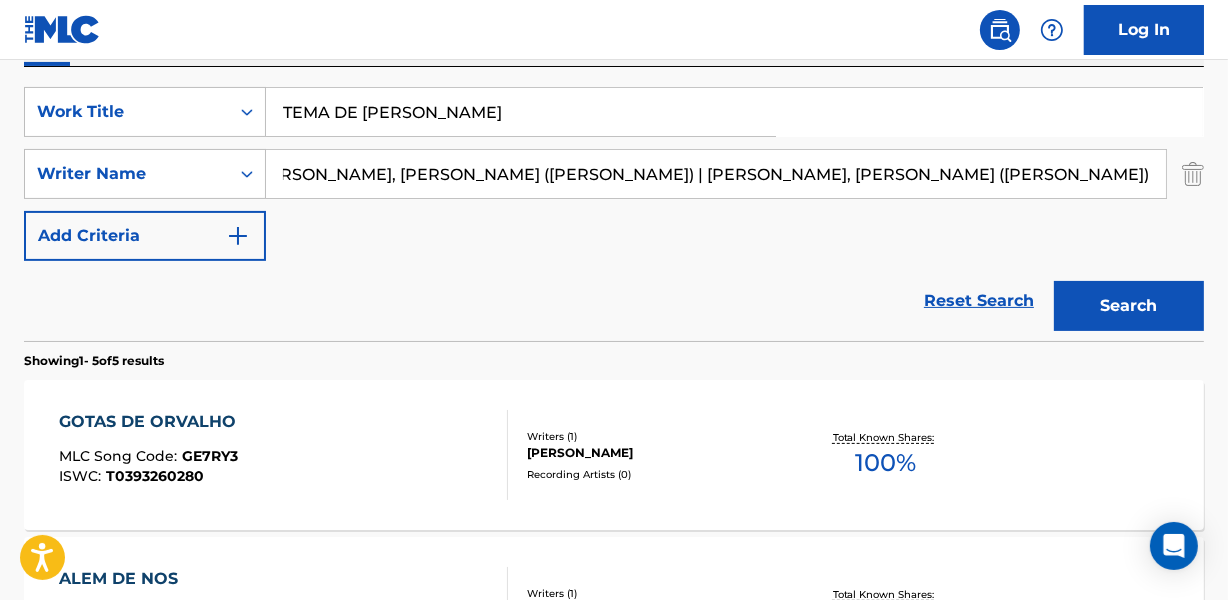drag, startPoint x: 607, startPoint y: 179, endPoint x: 1237, endPoint y: 140, distance: 631.206 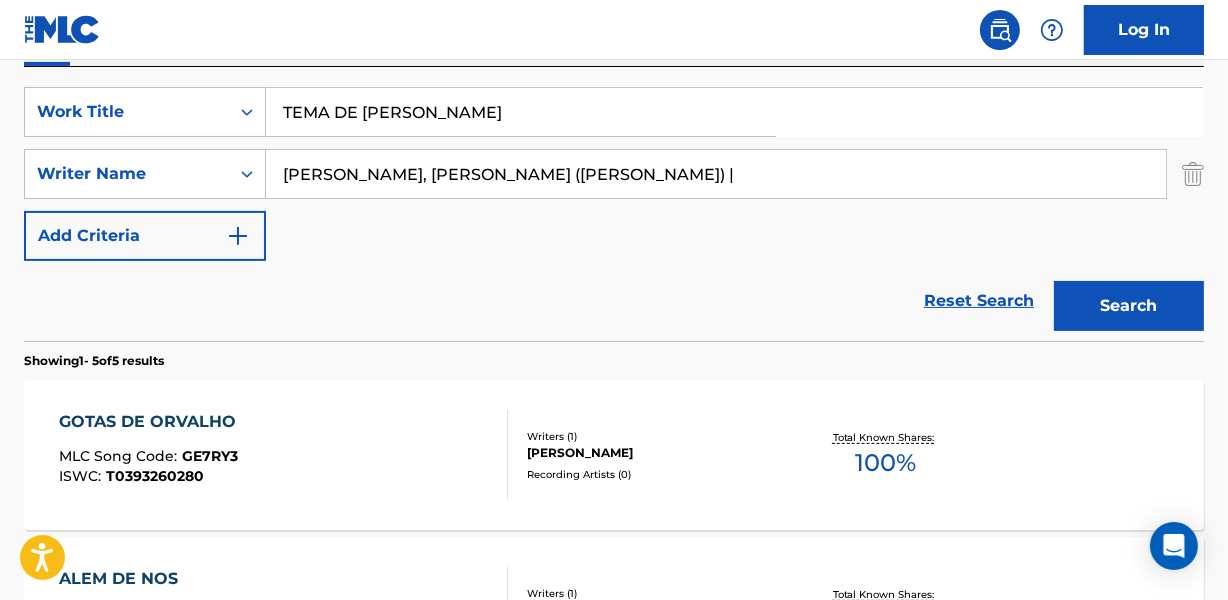 scroll, scrollTop: 0, scrollLeft: 0, axis: both 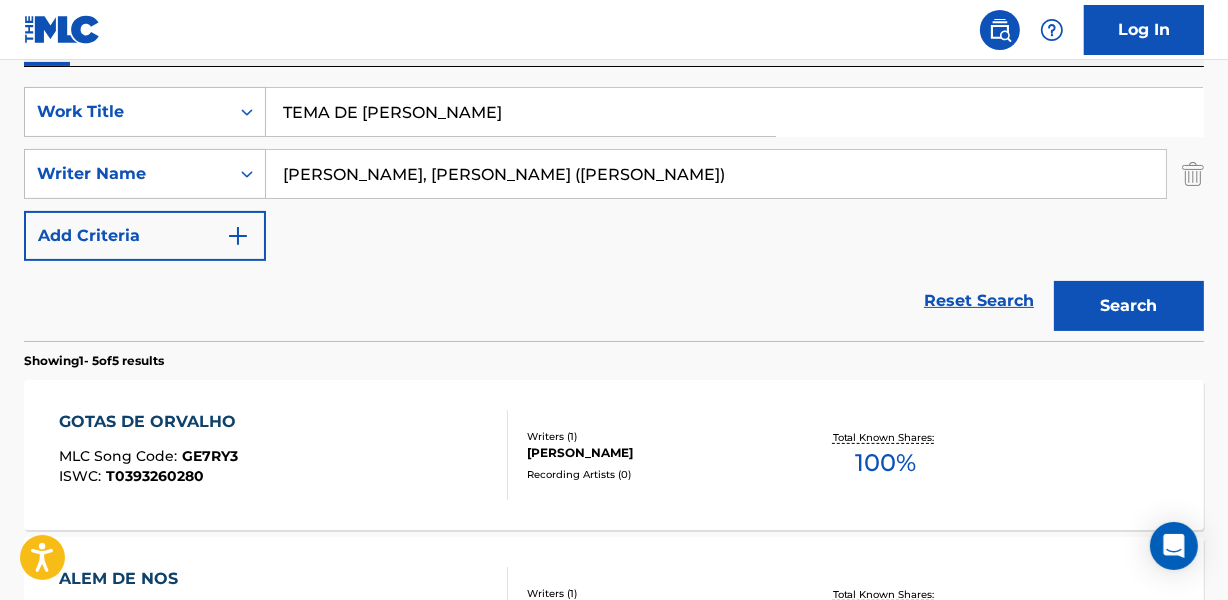 click on "Search" at bounding box center (1129, 306) 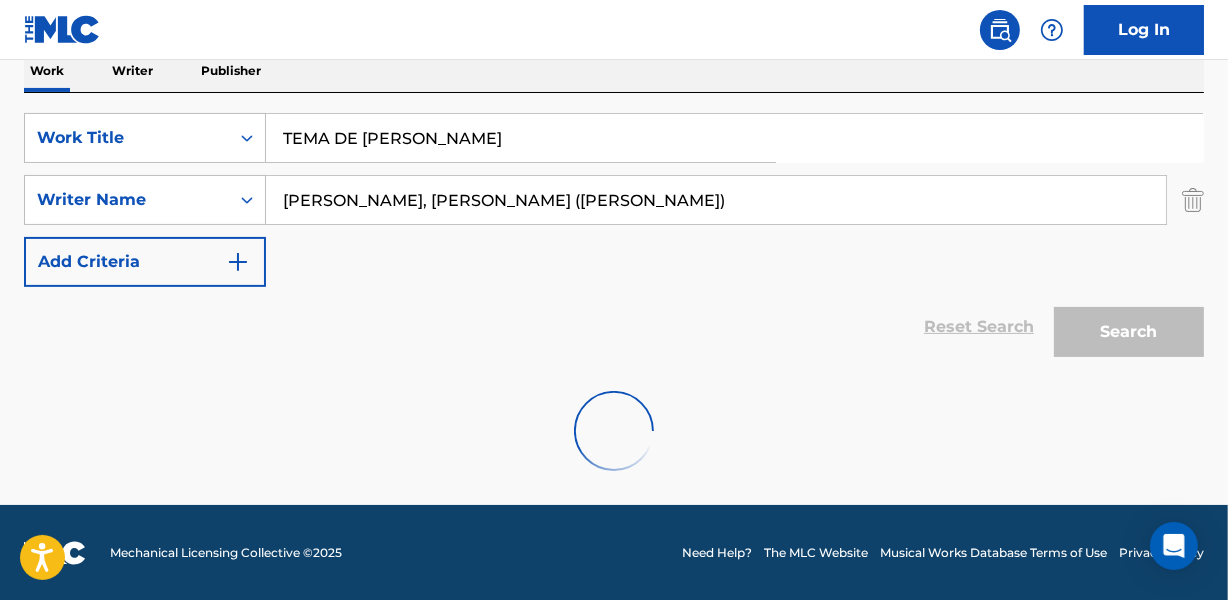 scroll, scrollTop: 267, scrollLeft: 0, axis: vertical 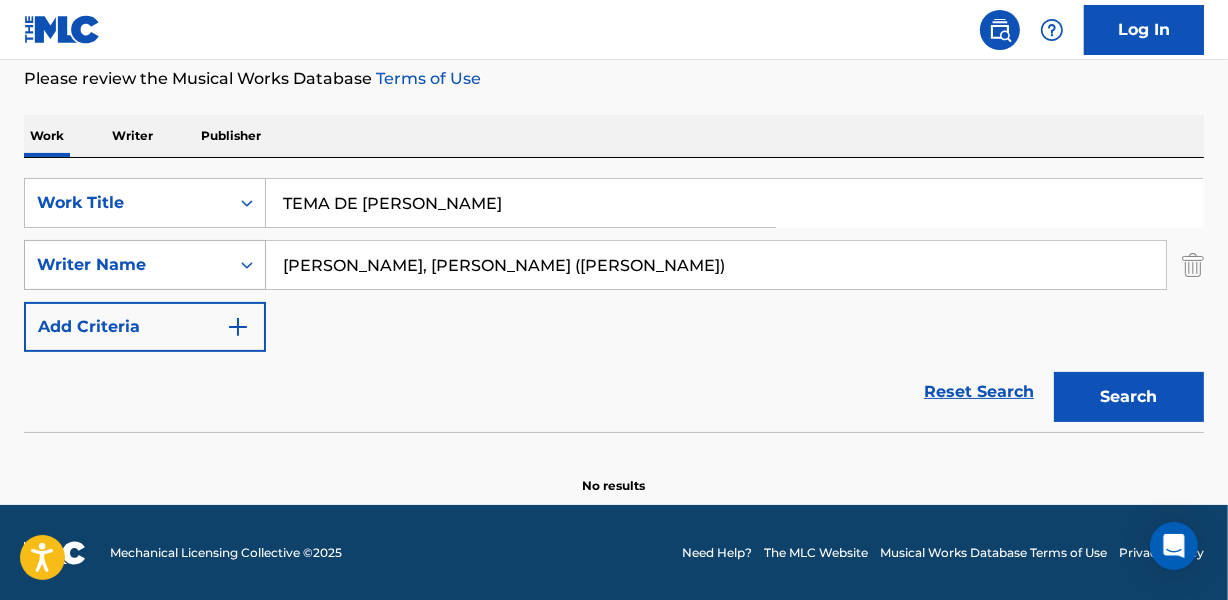 drag, startPoint x: 404, startPoint y: 264, endPoint x: 122, endPoint y: 278, distance: 282.3473 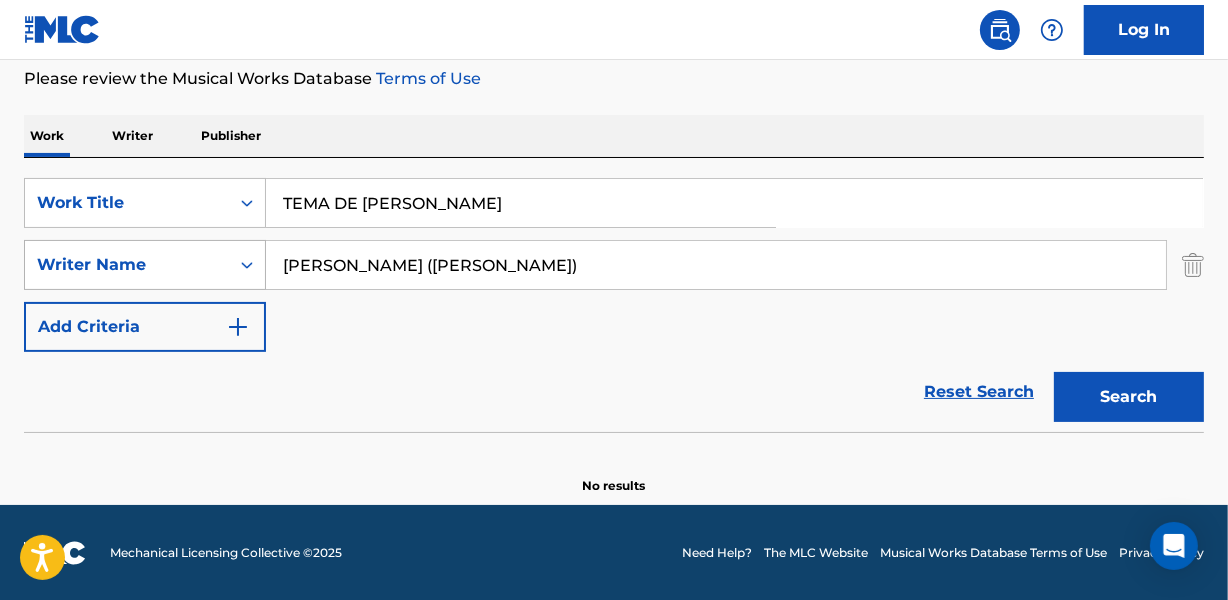 click on "Search" at bounding box center [1129, 397] 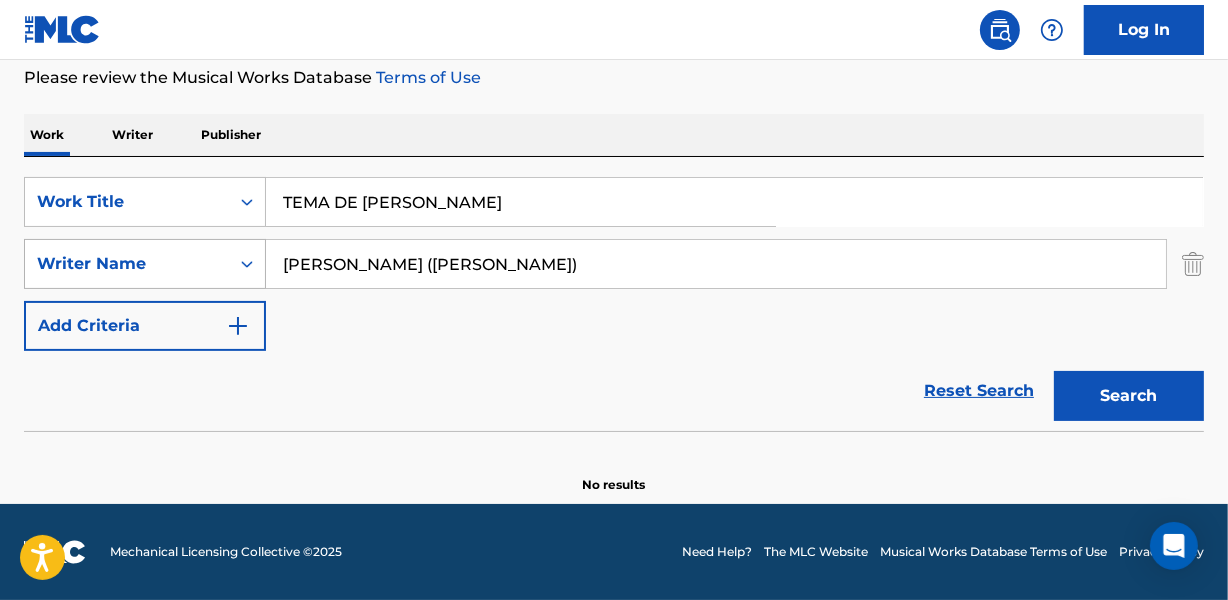 scroll, scrollTop: 267, scrollLeft: 0, axis: vertical 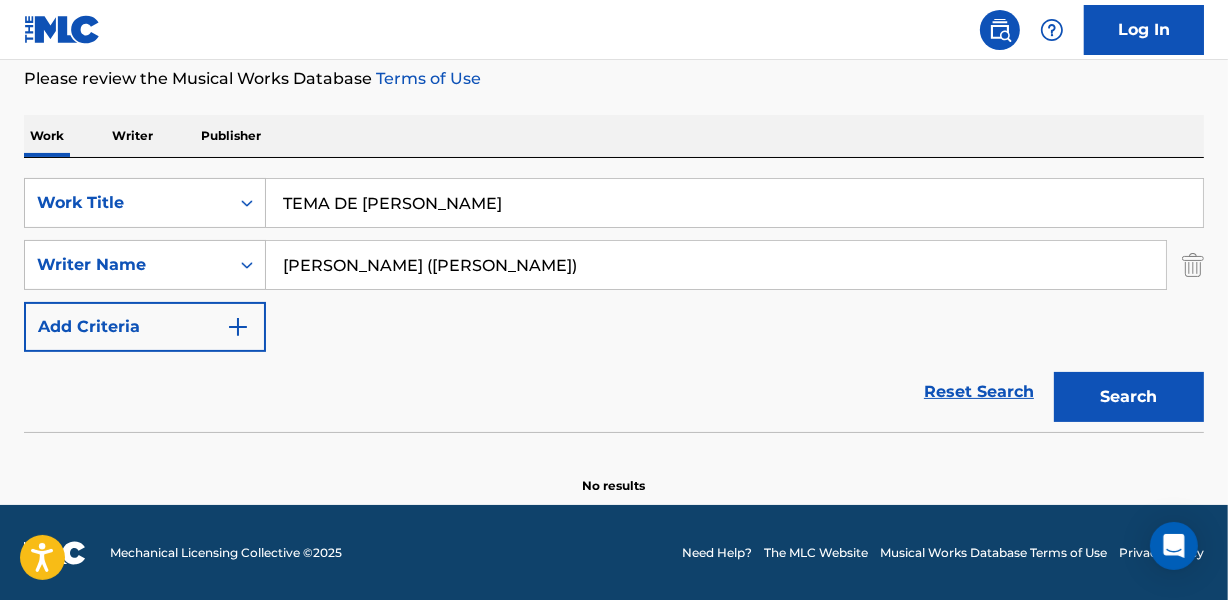 drag, startPoint x: 545, startPoint y: 267, endPoint x: 840, endPoint y: 264, distance: 295.01526 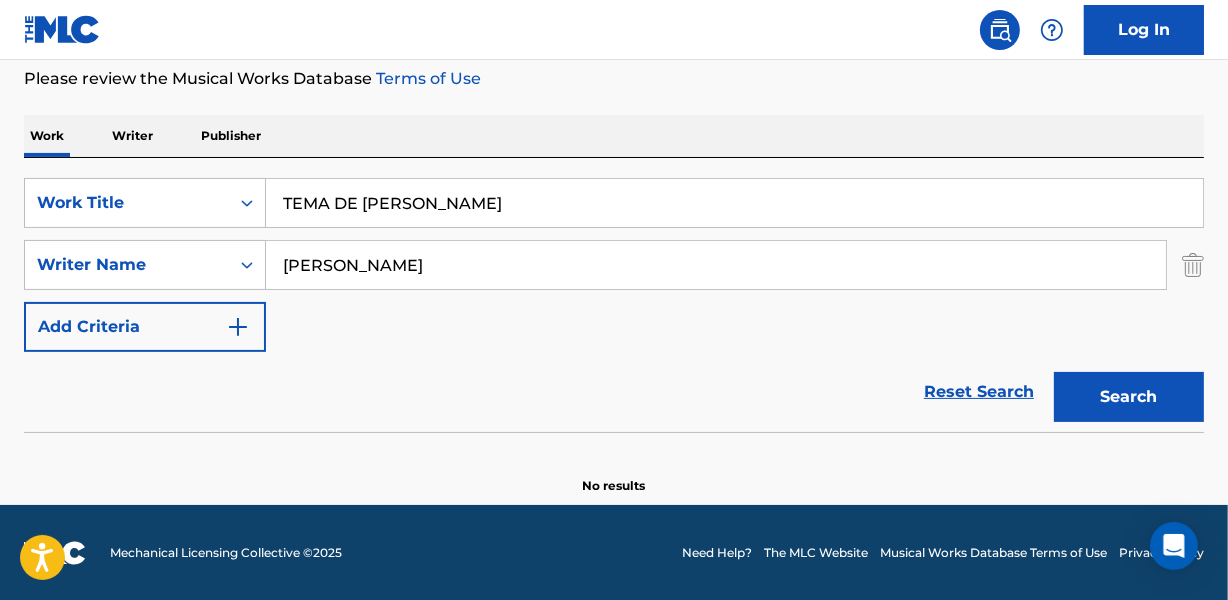 type on "[PERSON_NAME]" 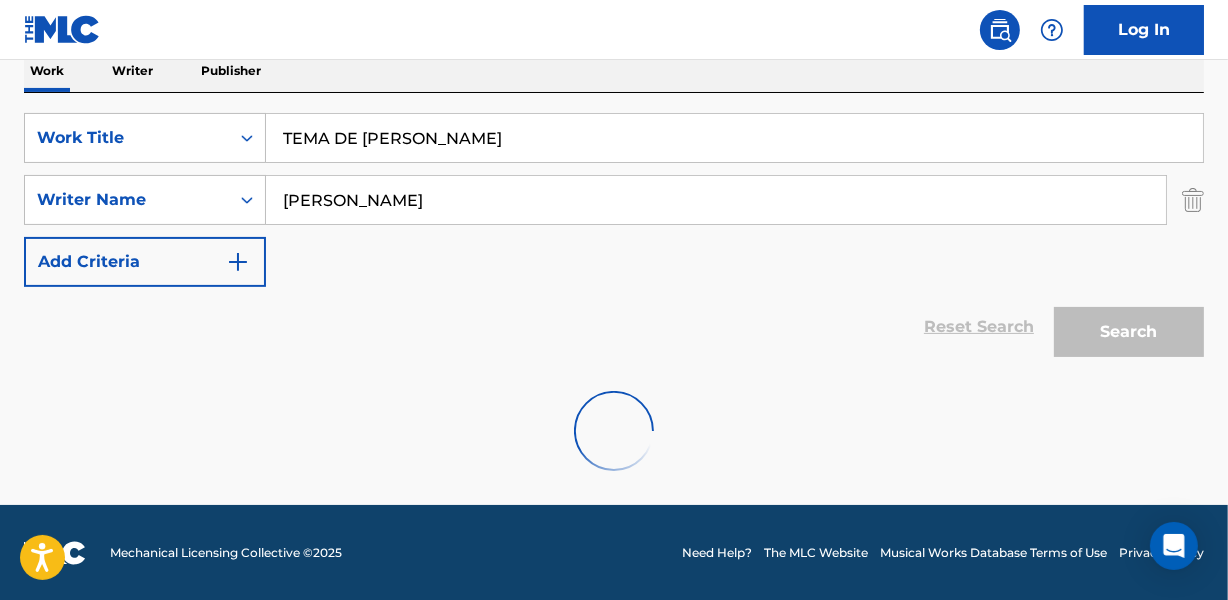 scroll, scrollTop: 358, scrollLeft: 0, axis: vertical 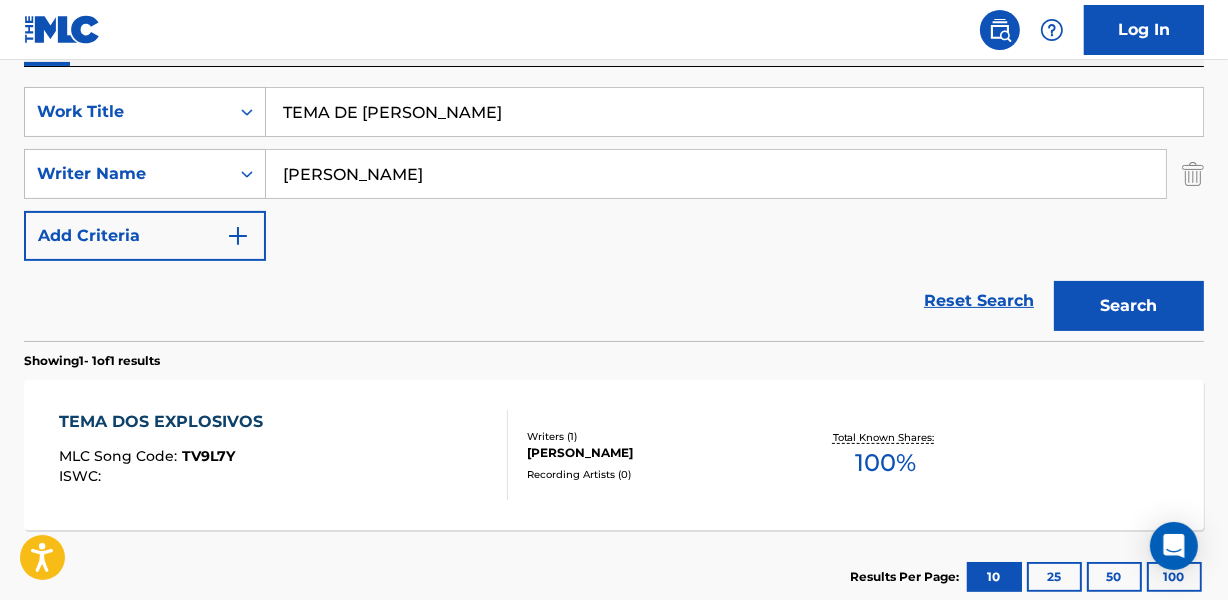 click on "SearchWithCriteriaec8c9687-3692-4313-a08a-2a26f75ebd86 Work Title TEMA DE [PERSON_NAME] SearchWithCriteriab343411a-ab1c-4fc0-8b80-c1c2de25fa79 Writer Name [PERSON_NAME] Add Criteria" at bounding box center (614, 174) 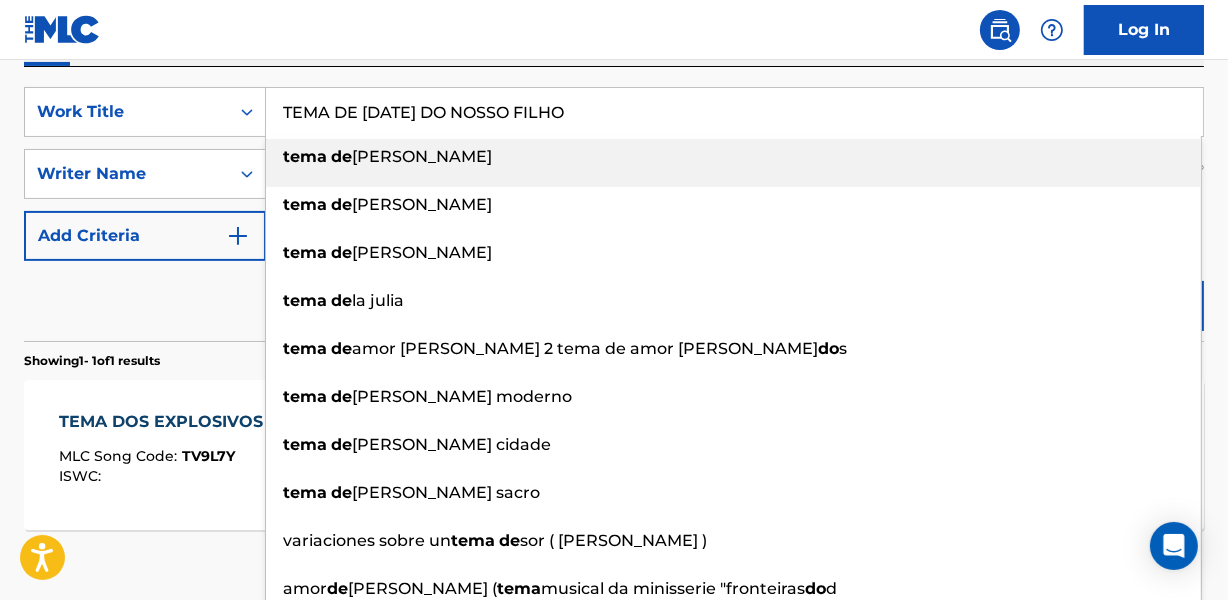 type on "TEMA DE [DATE] DO NOSSO FILHO" 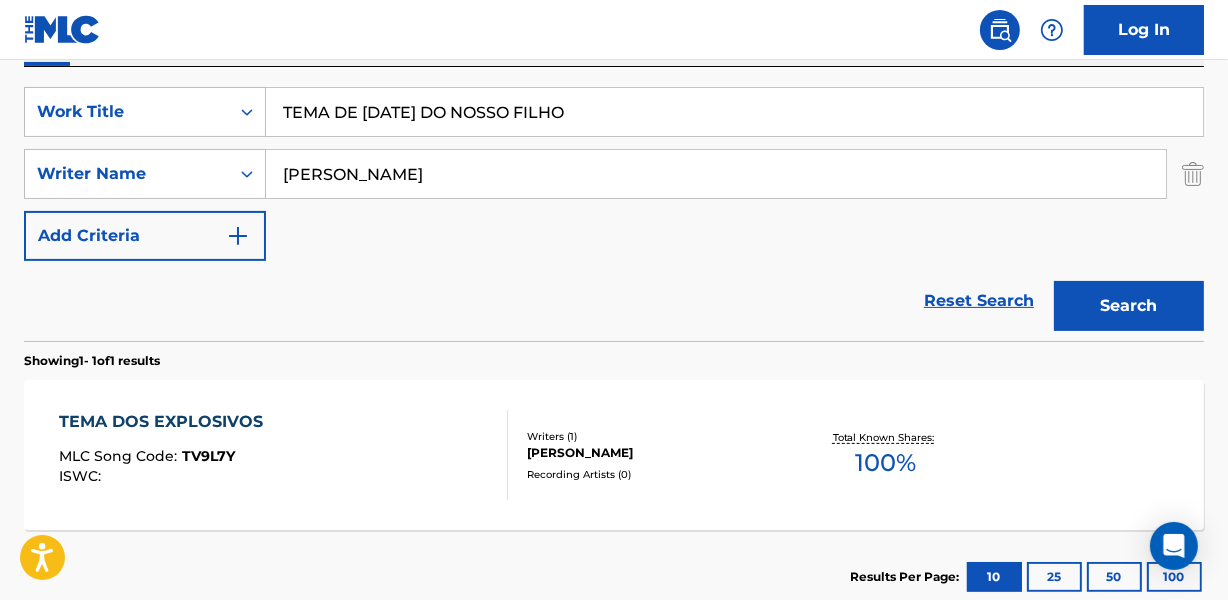 click on "Work Writer Publisher" at bounding box center [614, 45] 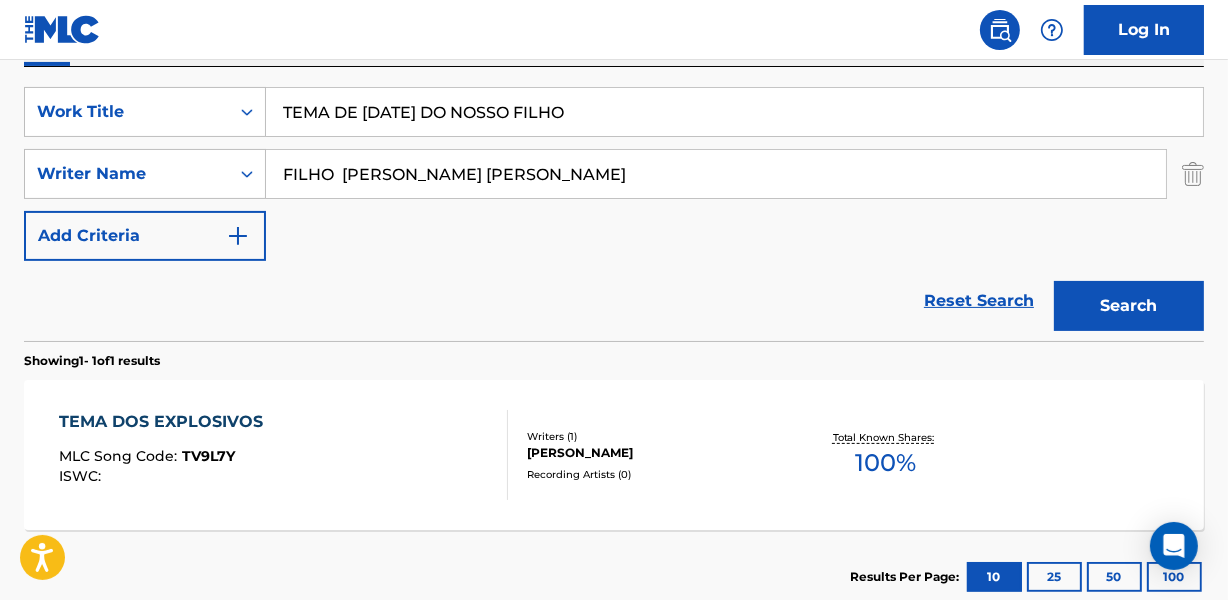 drag, startPoint x: 573, startPoint y: 170, endPoint x: 910, endPoint y: 173, distance: 337.01337 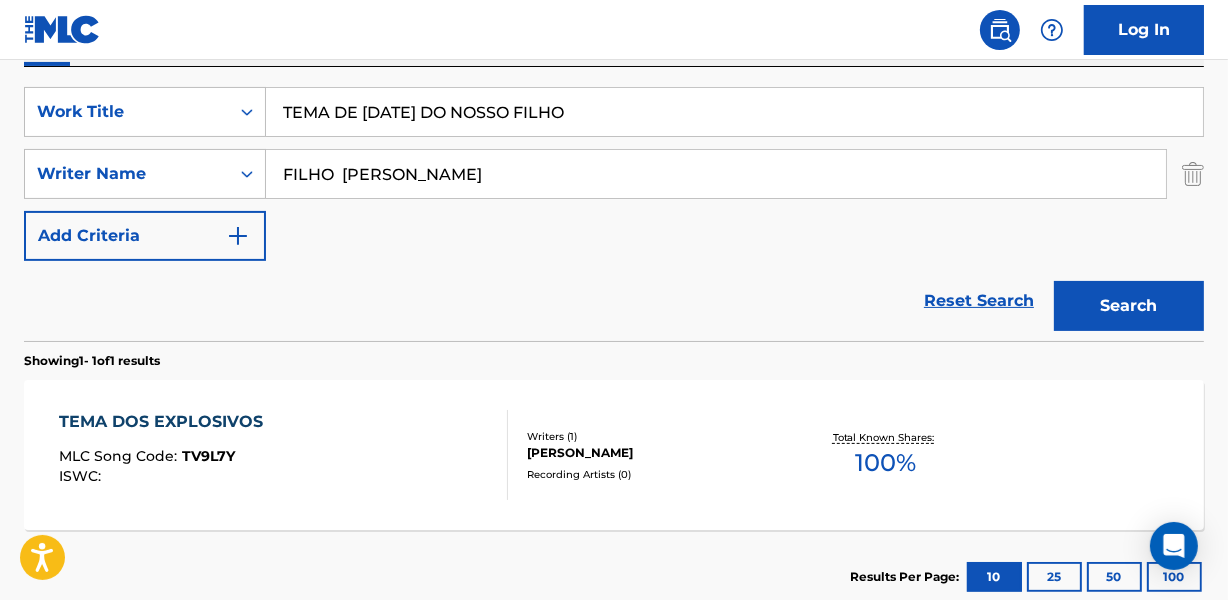 click on "Search" at bounding box center [1129, 306] 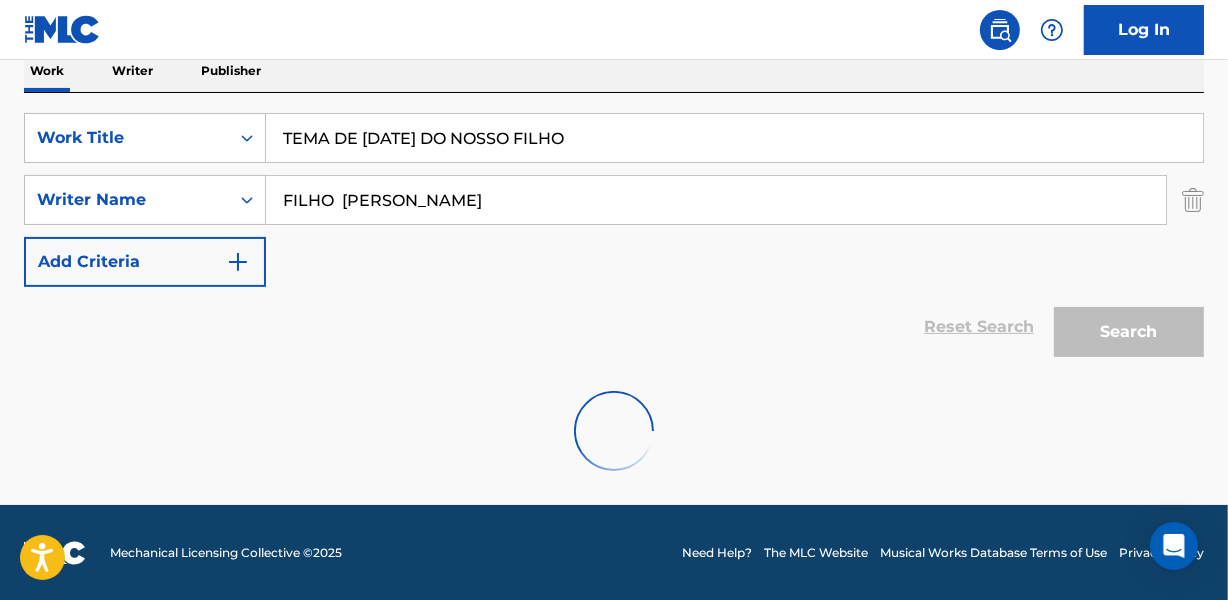scroll, scrollTop: 267, scrollLeft: 0, axis: vertical 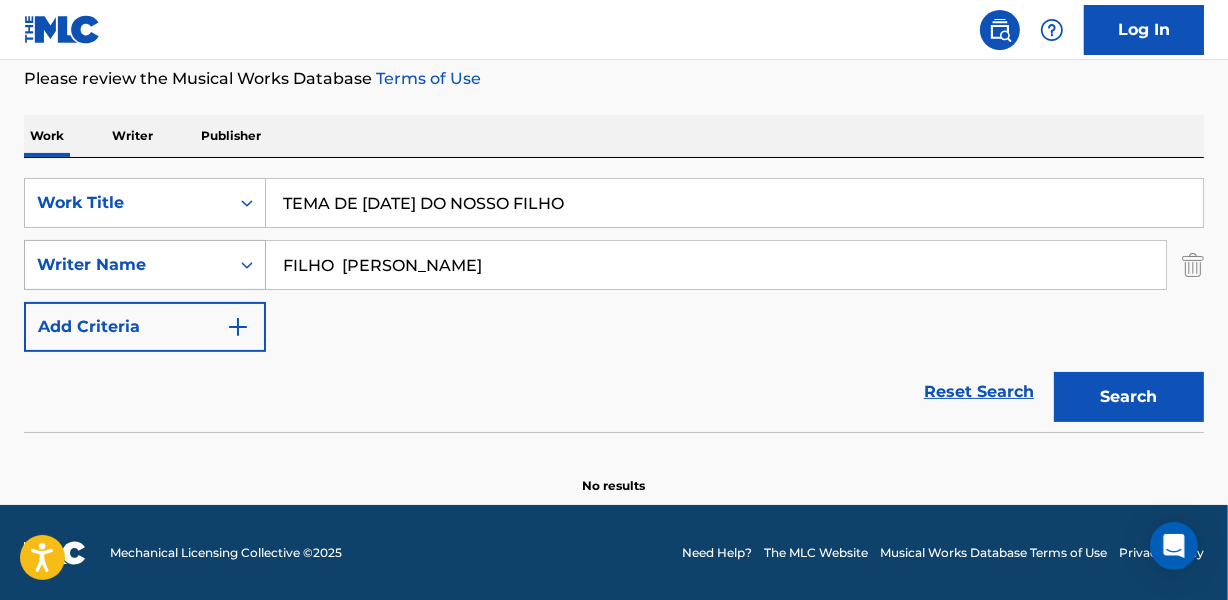 drag, startPoint x: 342, startPoint y: 259, endPoint x: 257, endPoint y: 249, distance: 85.58621 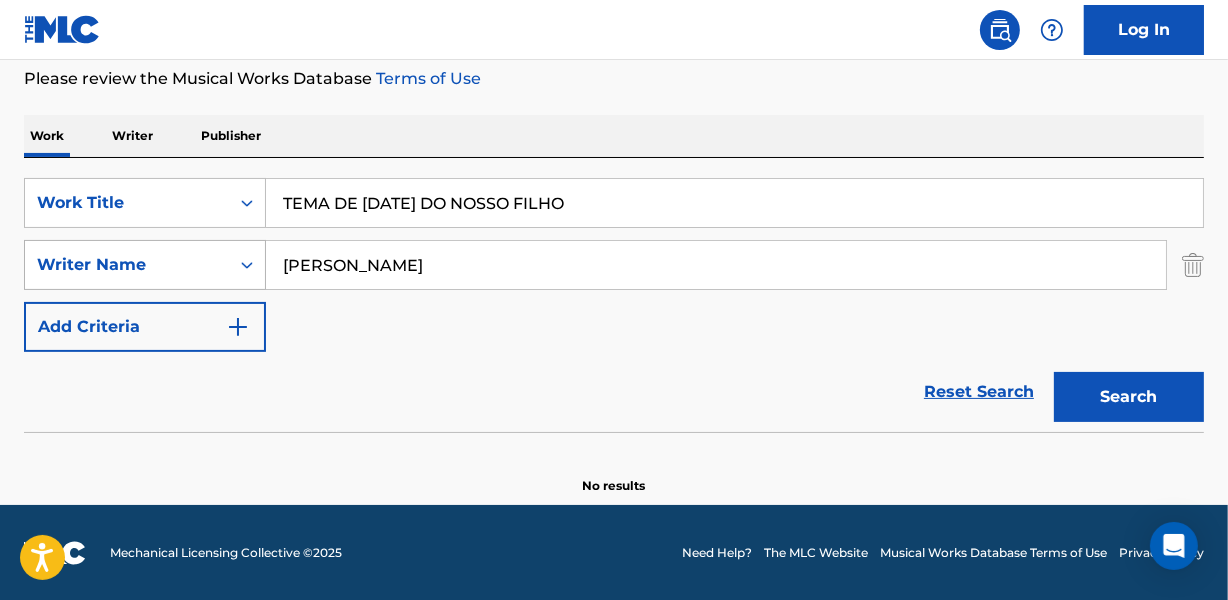 click on "Search" at bounding box center (1129, 397) 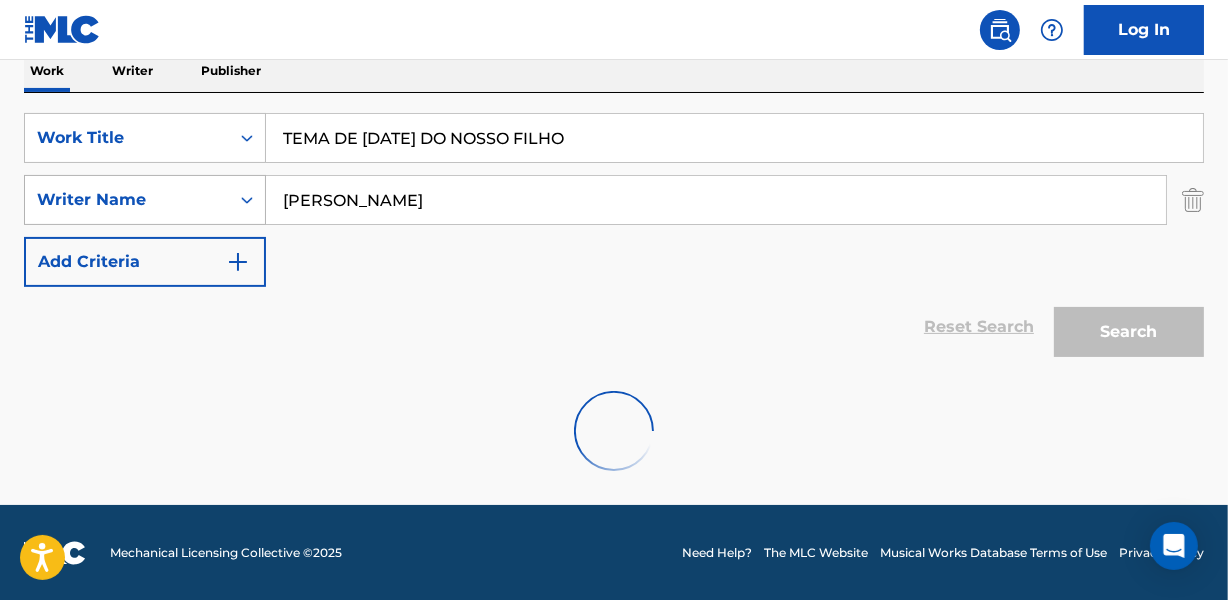 scroll, scrollTop: 267, scrollLeft: 0, axis: vertical 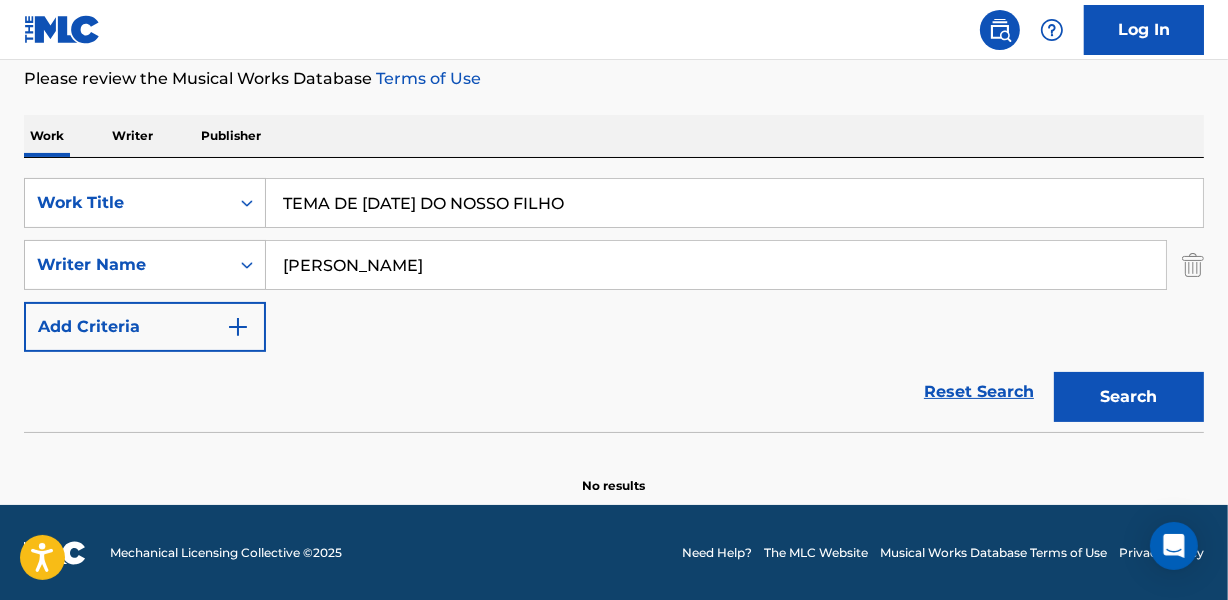 click on "SearchWithCriteriaec8c9687-3692-4313-a08a-2a26f75ebd86 Work Title TEMA DE [DATE] DO NOSSO FILHO SearchWithCriteriab343411a-ab1c-4fc0-8b80-c1c2de25fa79 Writer Name [PERSON_NAME] Add Criteria" at bounding box center (614, 265) 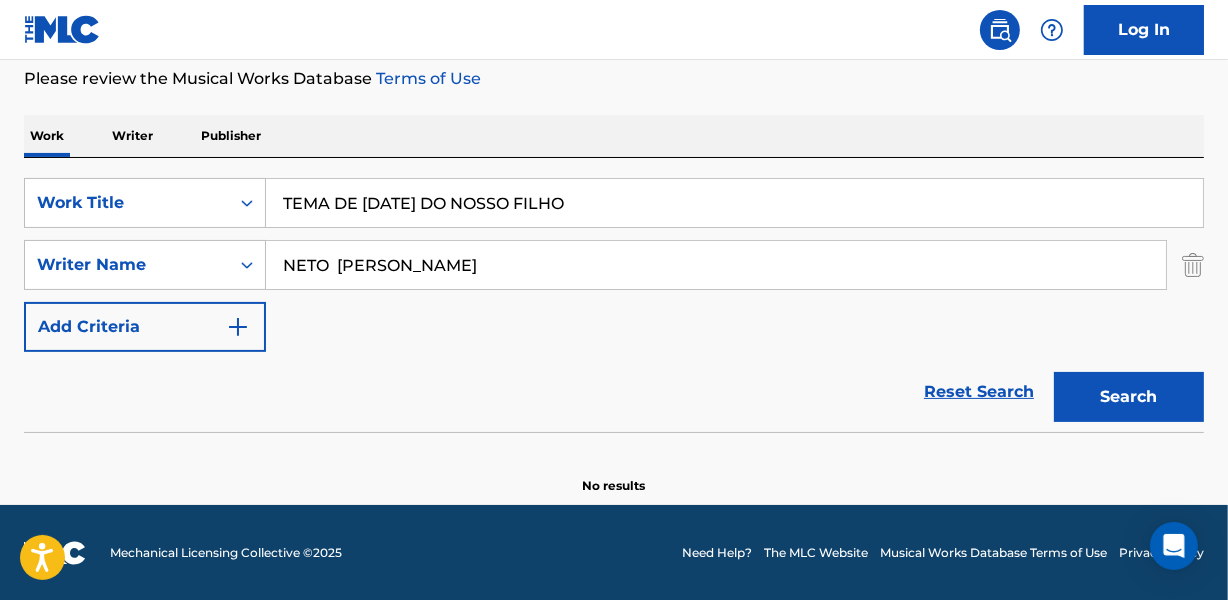 drag, startPoint x: 998, startPoint y: 265, endPoint x: 1098, endPoint y: 255, distance: 100.49876 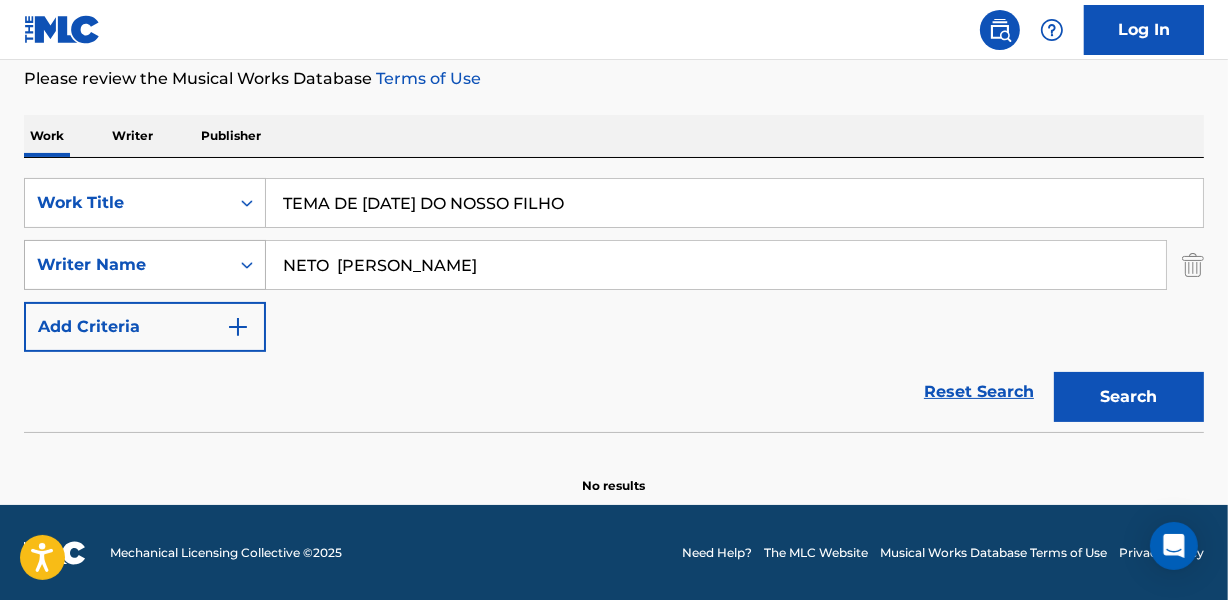 drag, startPoint x: 332, startPoint y: 249, endPoint x: 188, endPoint y: 270, distance: 145.5232 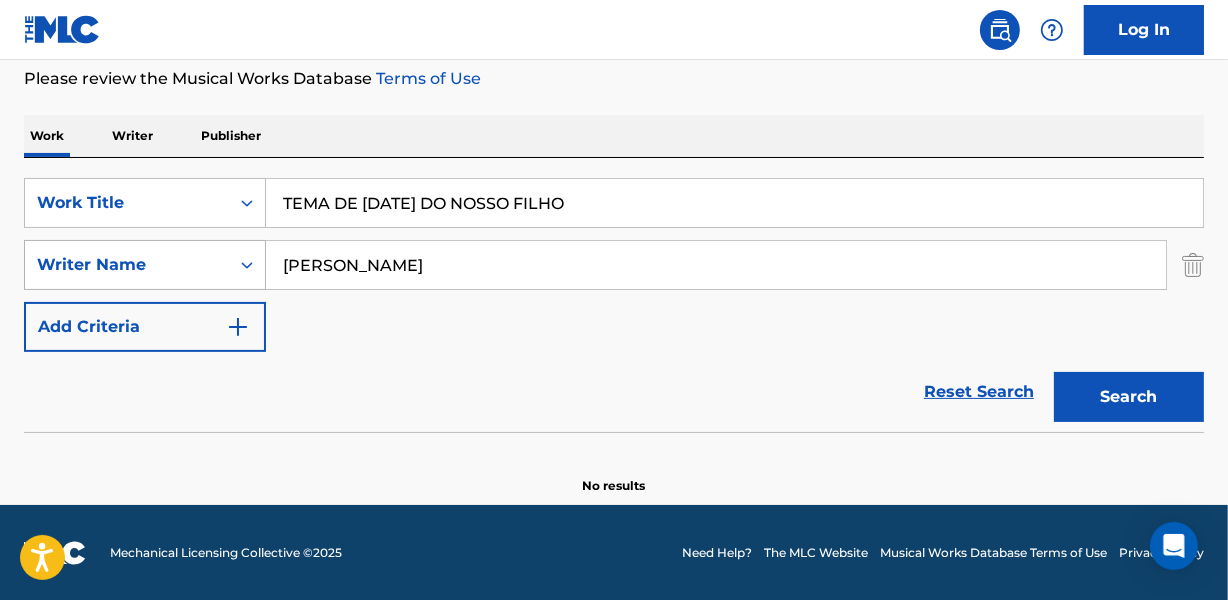 type on "[PERSON_NAME]" 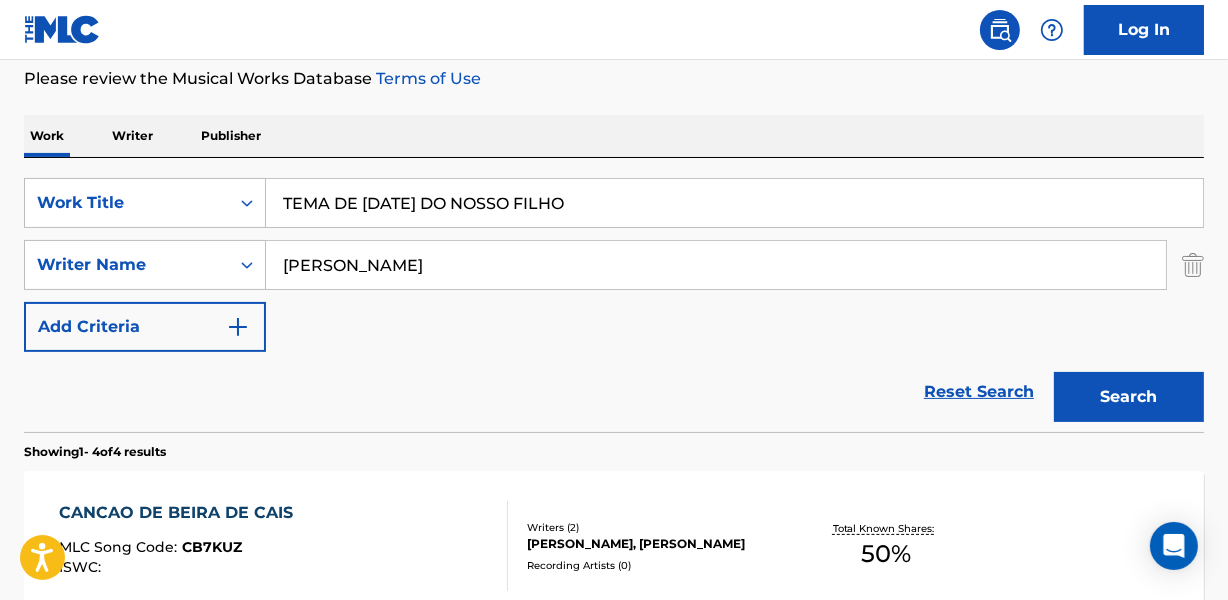 click on "Reset Search Search" at bounding box center (614, 392) 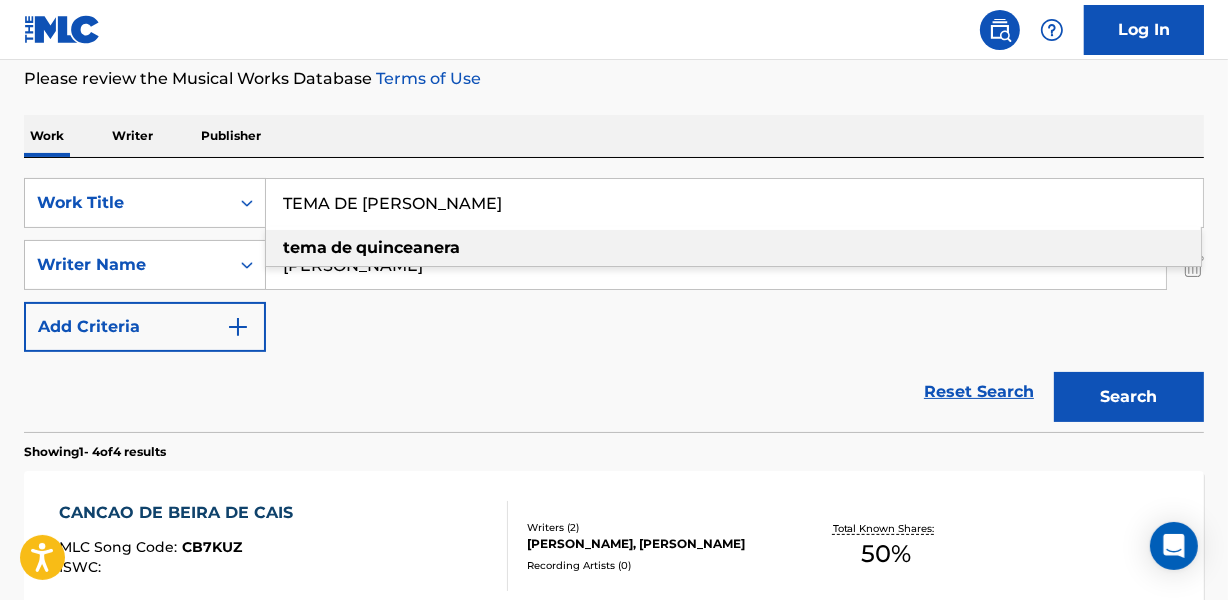 type on "TEMA DE [PERSON_NAME]" 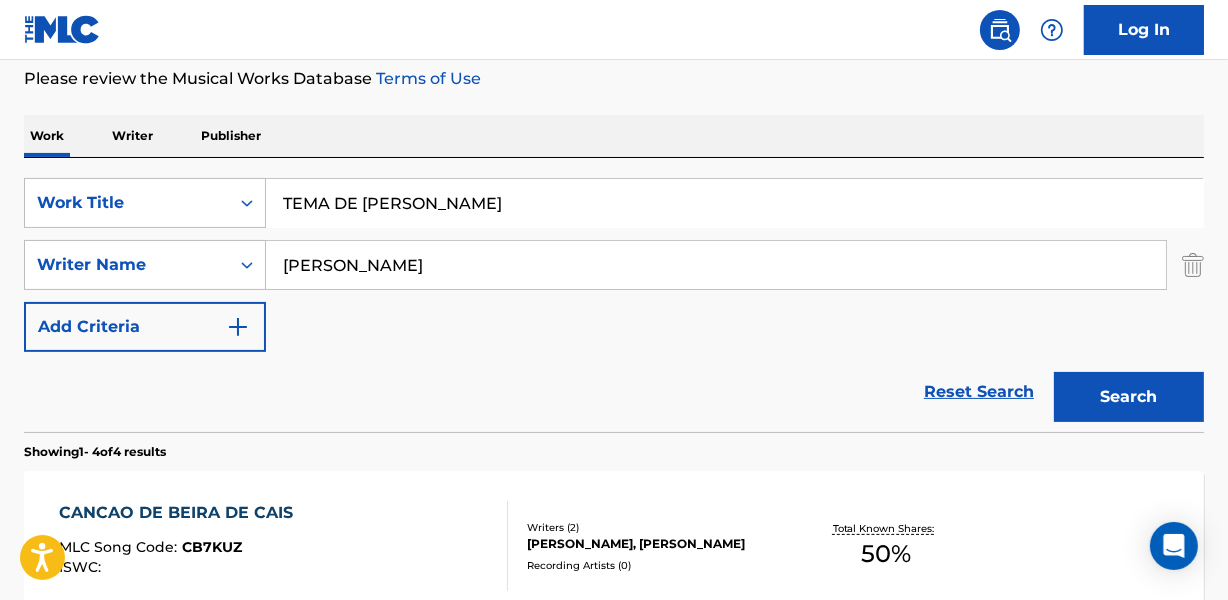 click on "Reset Search Search" at bounding box center [614, 392] 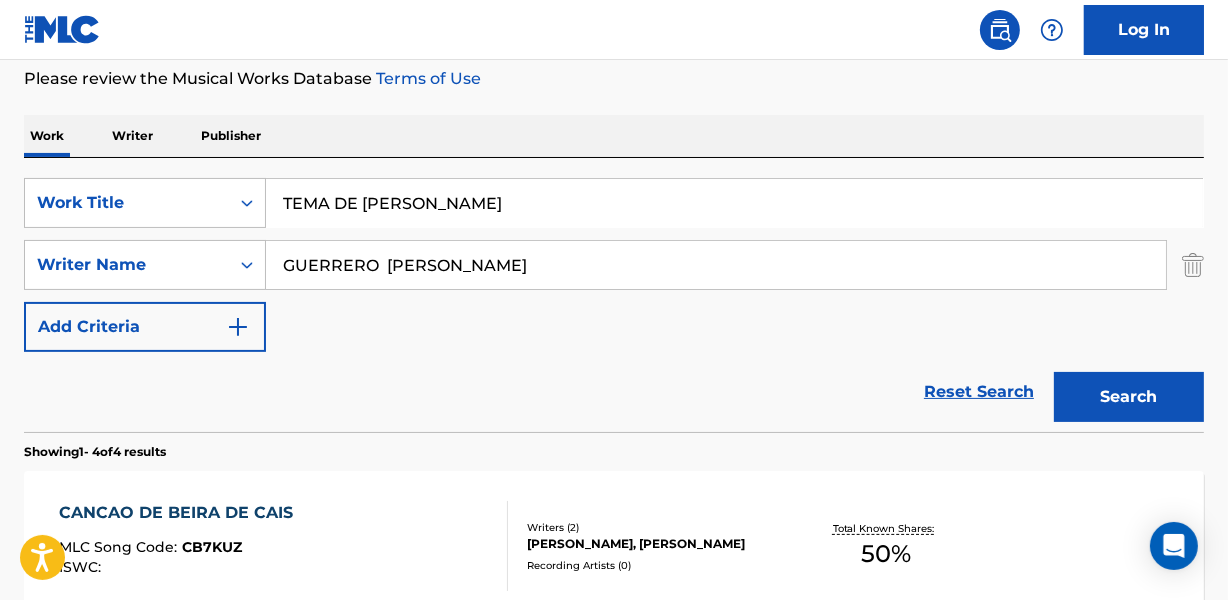 drag, startPoint x: 642, startPoint y: 261, endPoint x: 1158, endPoint y: 261, distance: 516 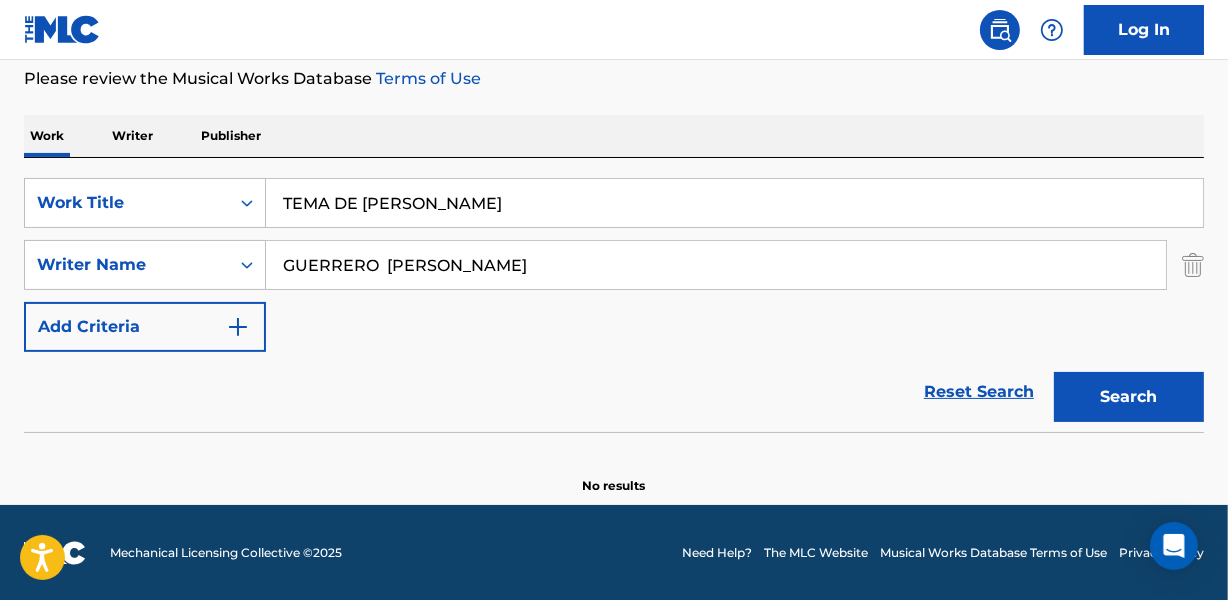 click on "TEMA DE [PERSON_NAME]" at bounding box center (734, 203) 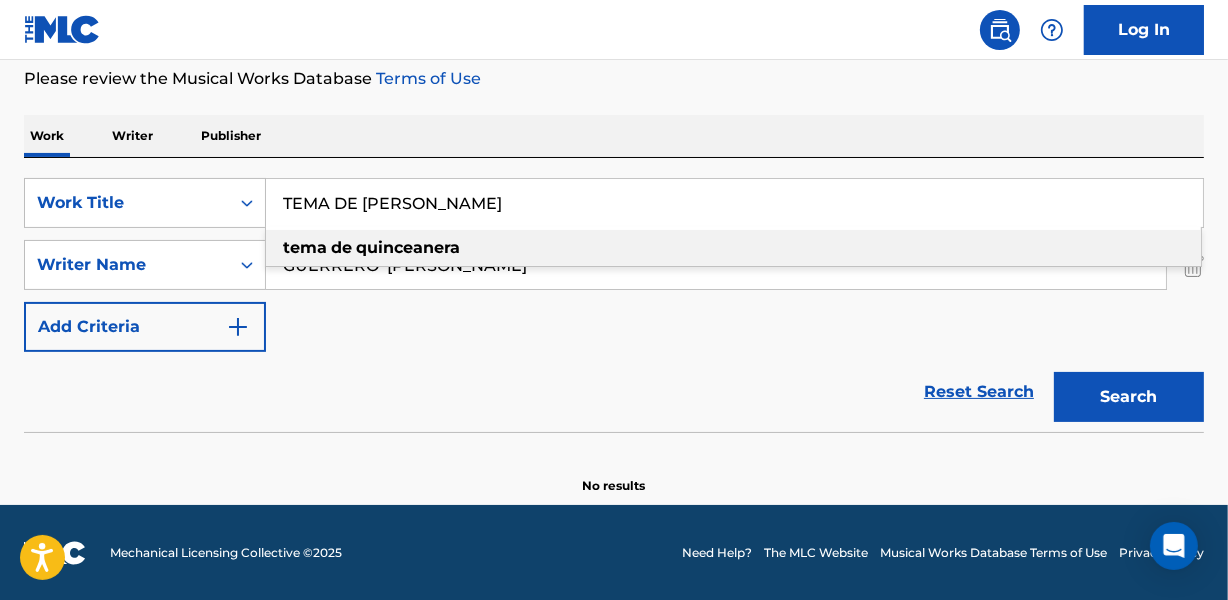 paste on "SAINT HILEAR" 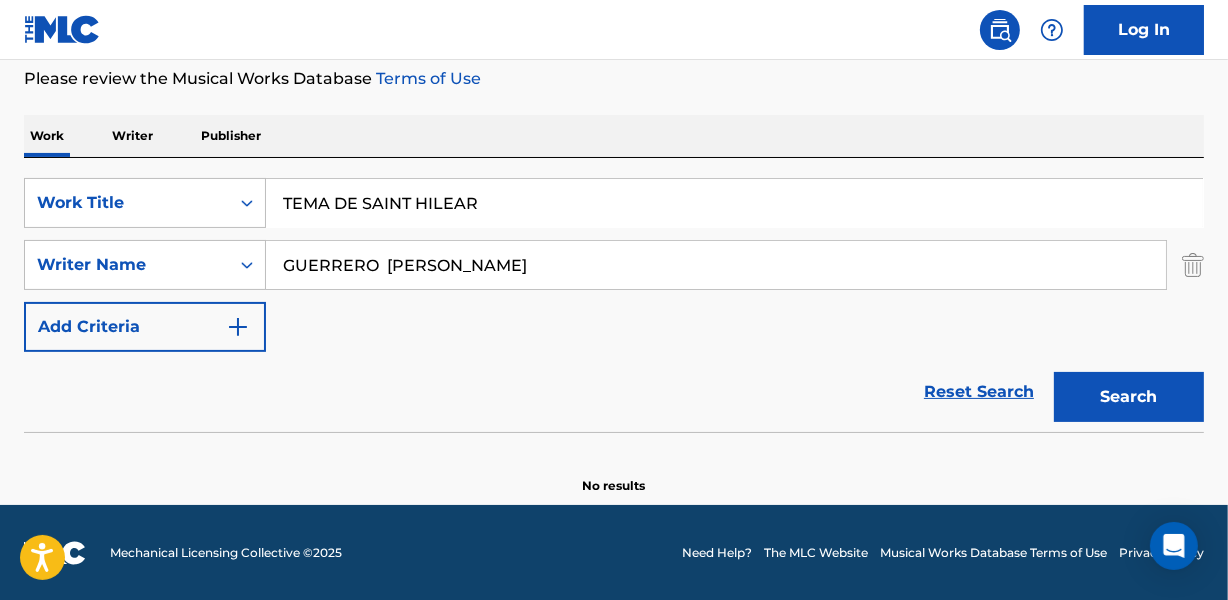 type on "TEMA DE SAINT HILEAR" 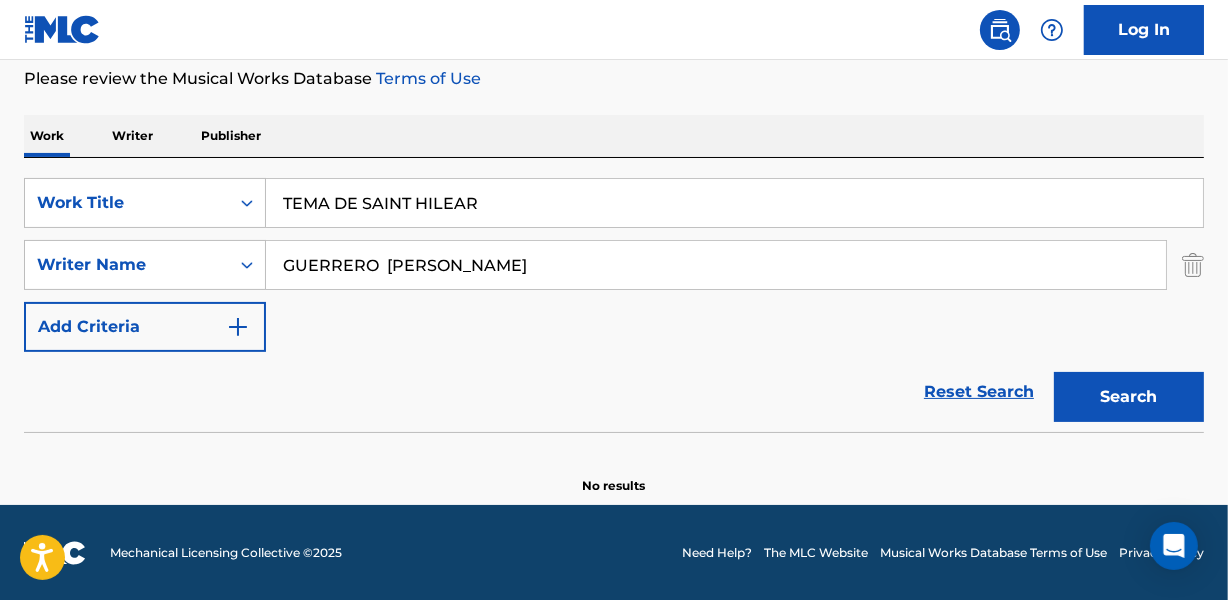 click on "GUERRERO  [PERSON_NAME]" at bounding box center [716, 265] 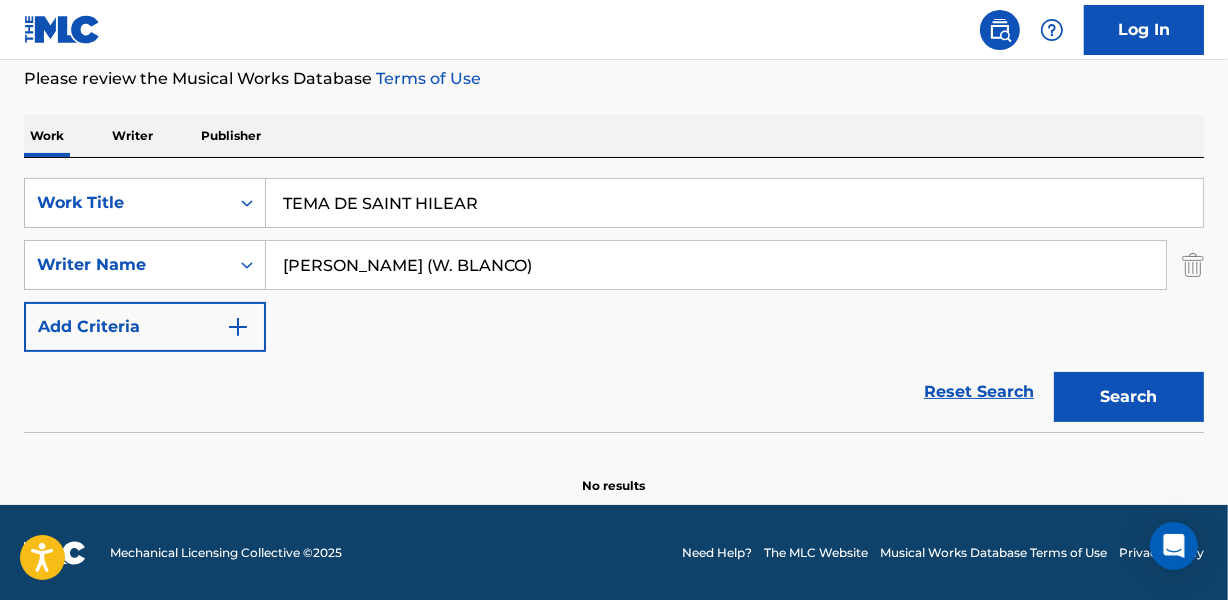 drag, startPoint x: 429, startPoint y: 262, endPoint x: 702, endPoint y: 255, distance: 273.08972 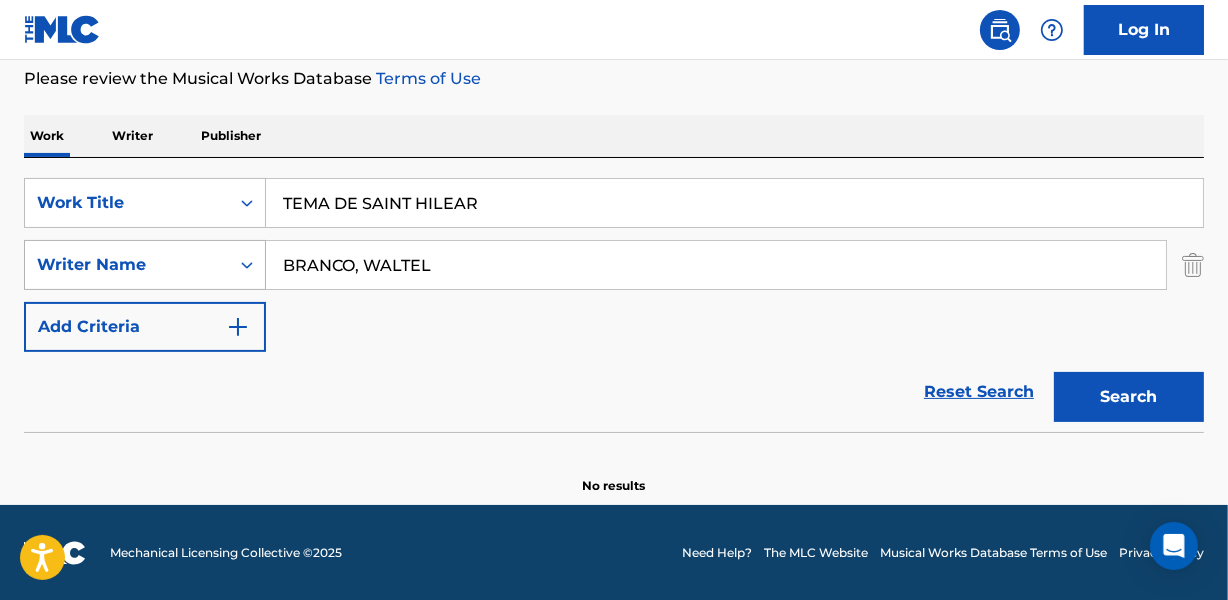 drag, startPoint x: 362, startPoint y: 264, endPoint x: 226, endPoint y: 264, distance: 136 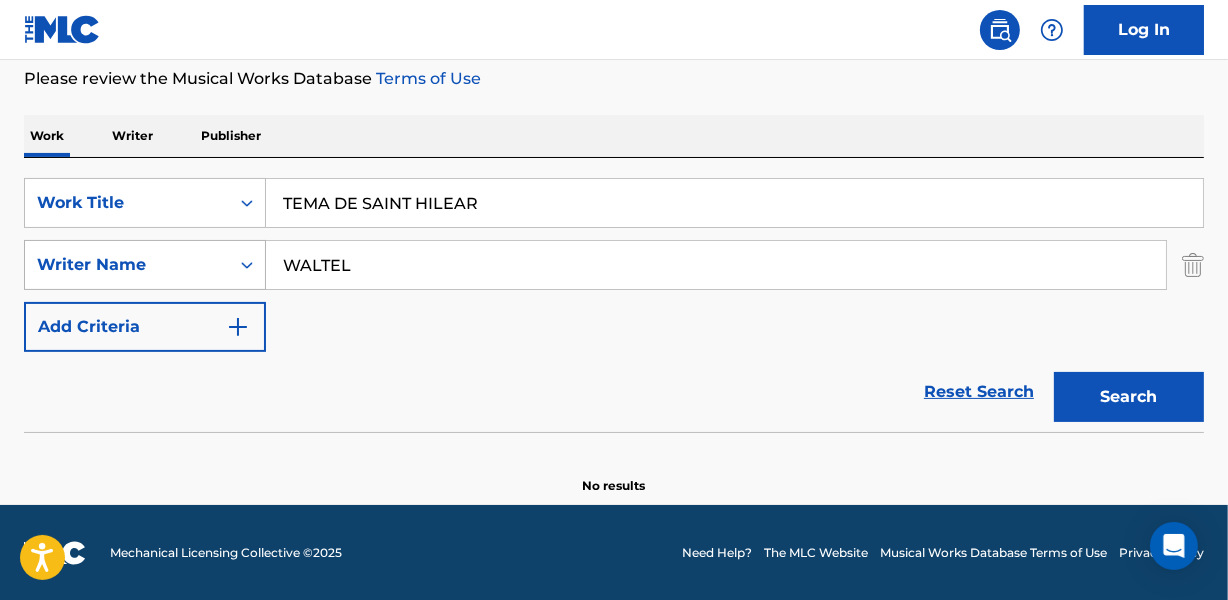 type on "WALTEL" 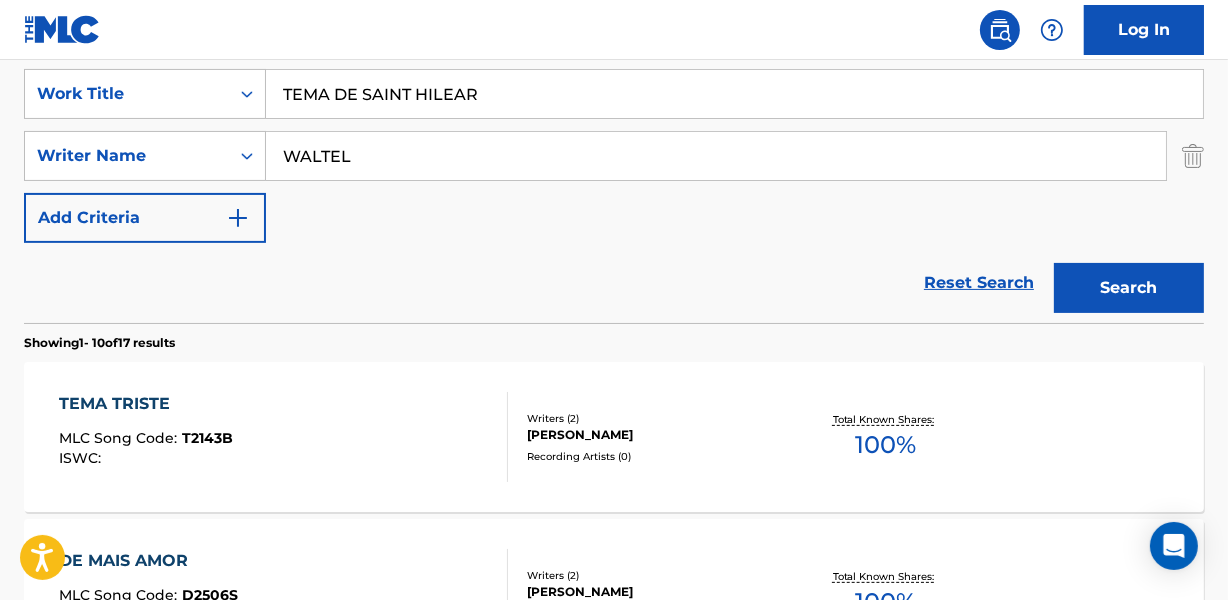 scroll, scrollTop: 358, scrollLeft: 0, axis: vertical 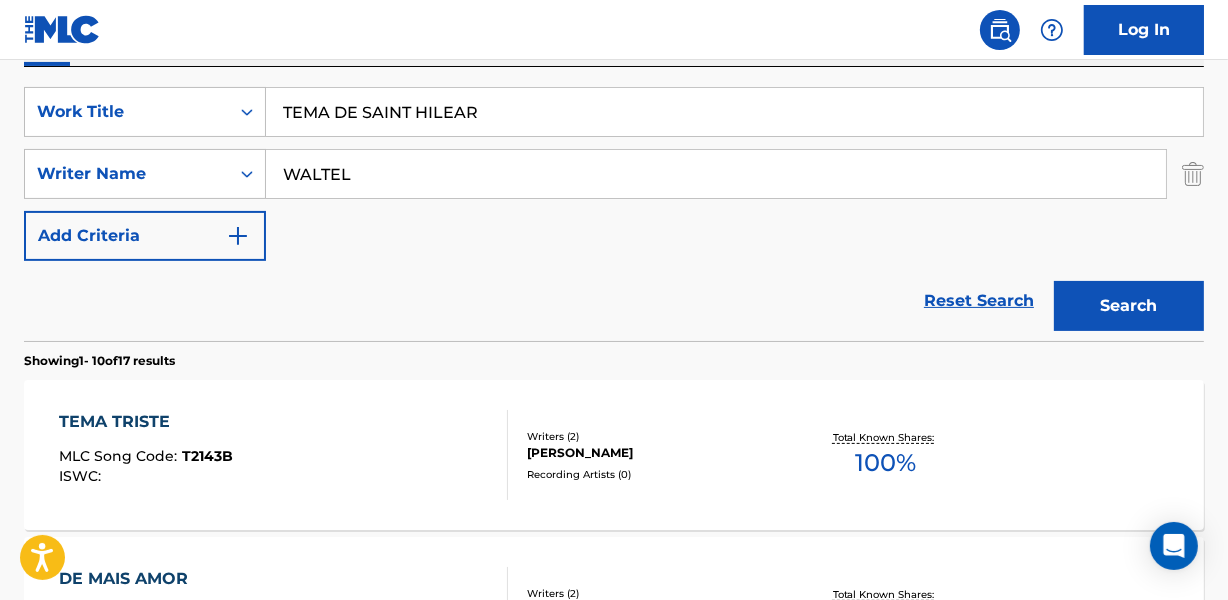 click on "TEMA DE SAINT HILEAR" at bounding box center [734, 112] 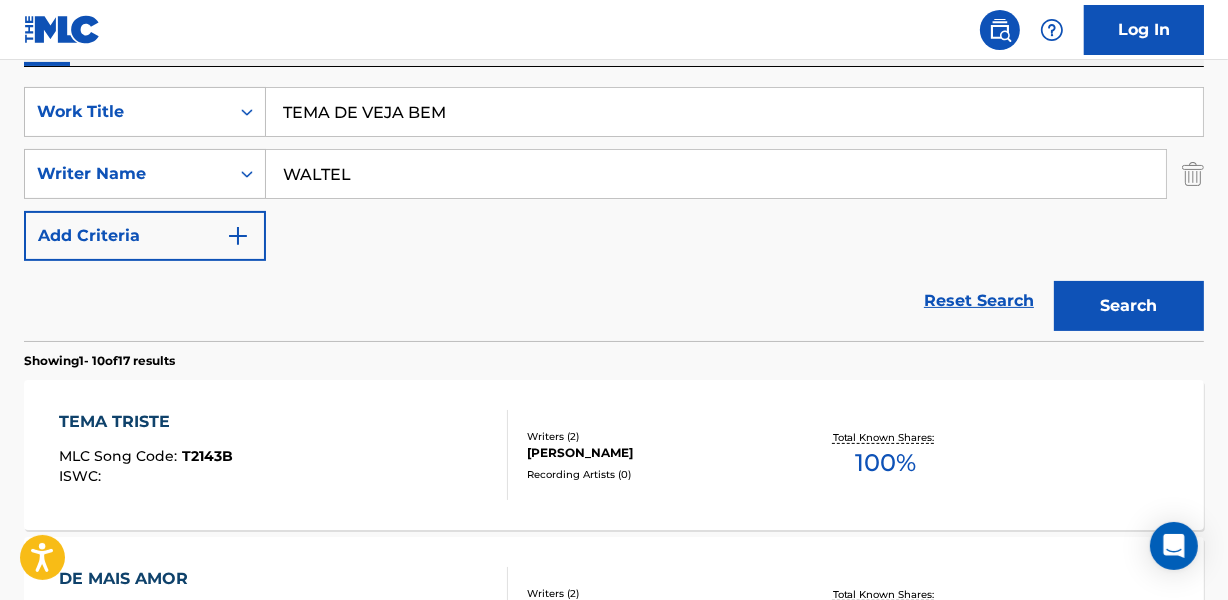 type on "TEMA DE VEJA BEM" 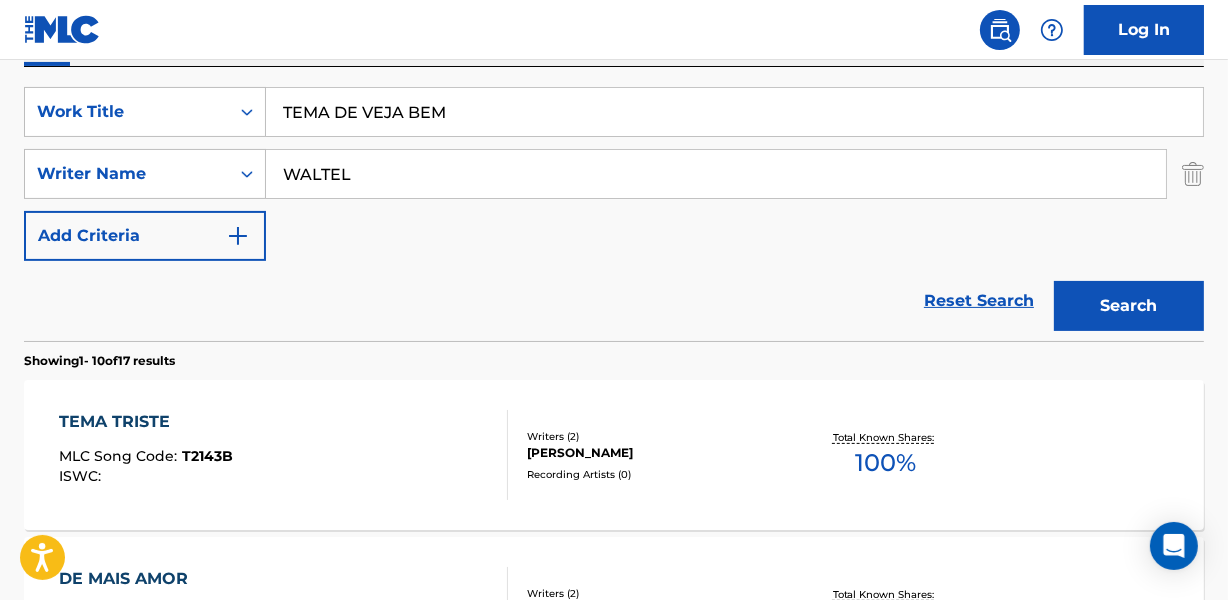 click on "Log In" at bounding box center (614, 30) 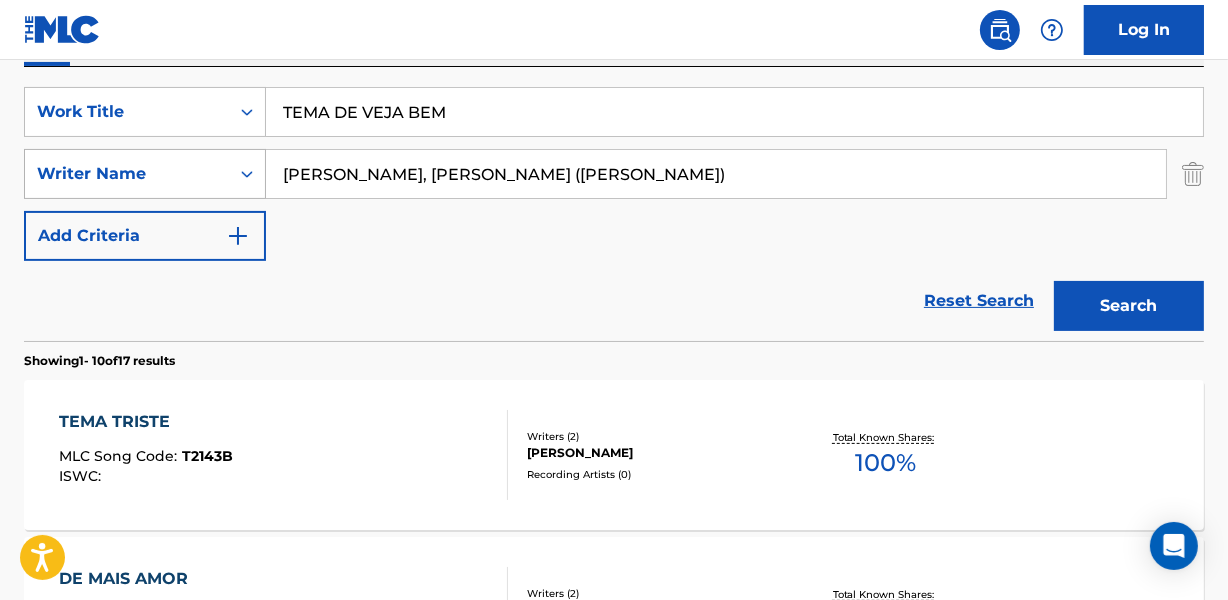 click on "SearchWithCriteriab343411a-ab1c-4fc0-8b80-c1c2de25fa79 Writer Name [PERSON_NAME], [PERSON_NAME] ([PERSON_NAME])" at bounding box center [614, 174] 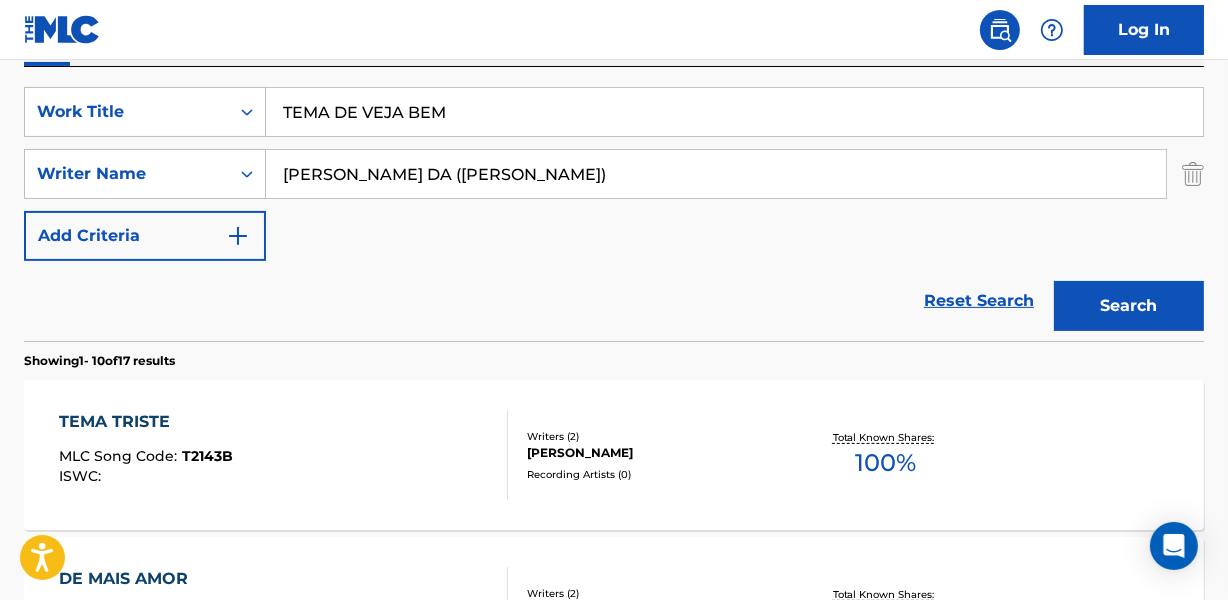 drag, startPoint x: 489, startPoint y: 165, endPoint x: 827, endPoint y: 169, distance: 338.02368 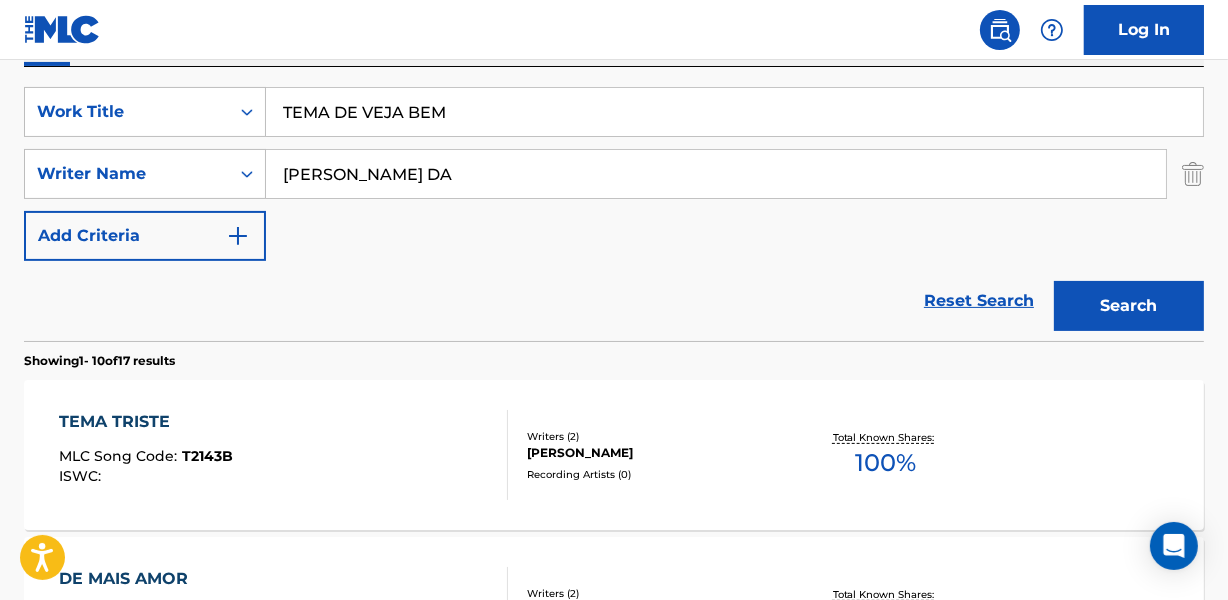 type on "[PERSON_NAME] DA" 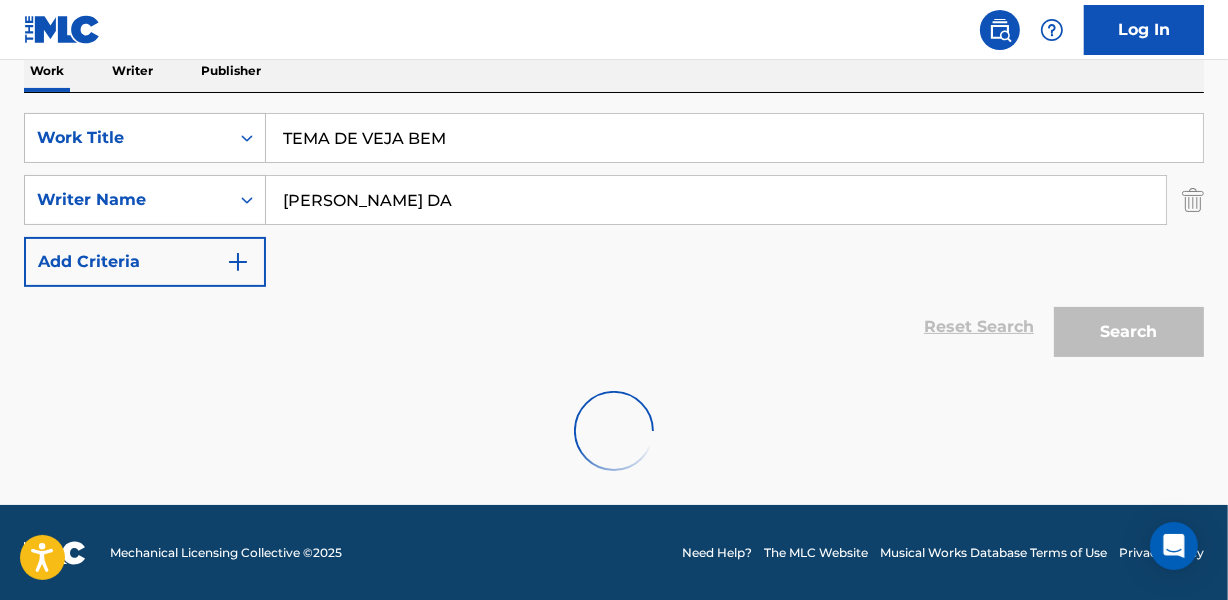 scroll, scrollTop: 267, scrollLeft: 0, axis: vertical 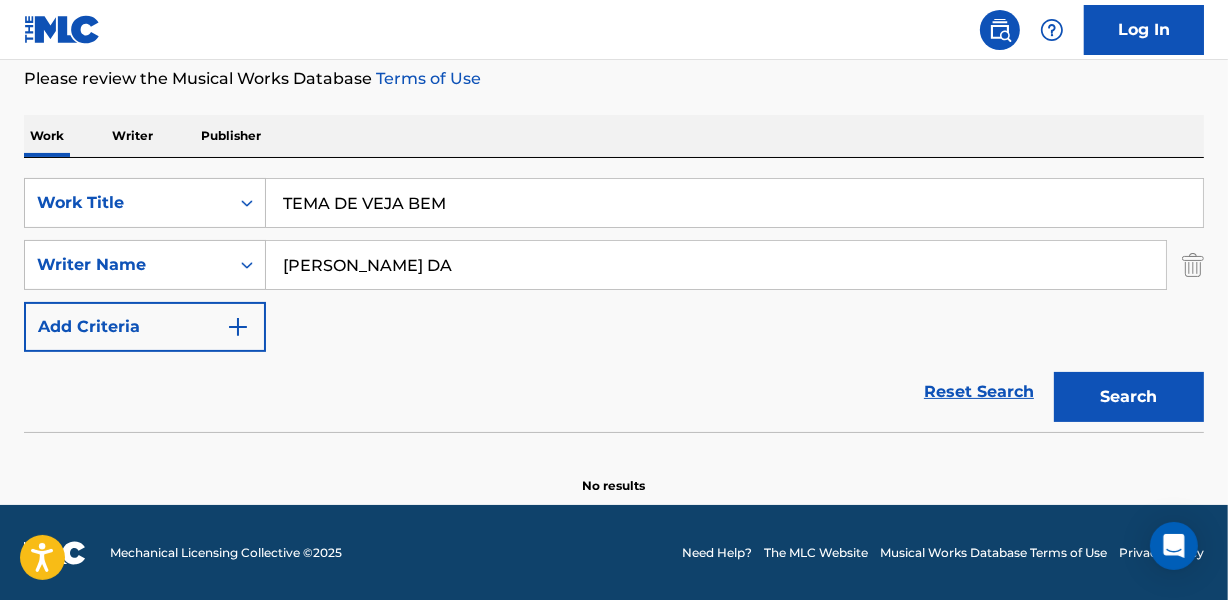 click on "Search" at bounding box center [1129, 397] 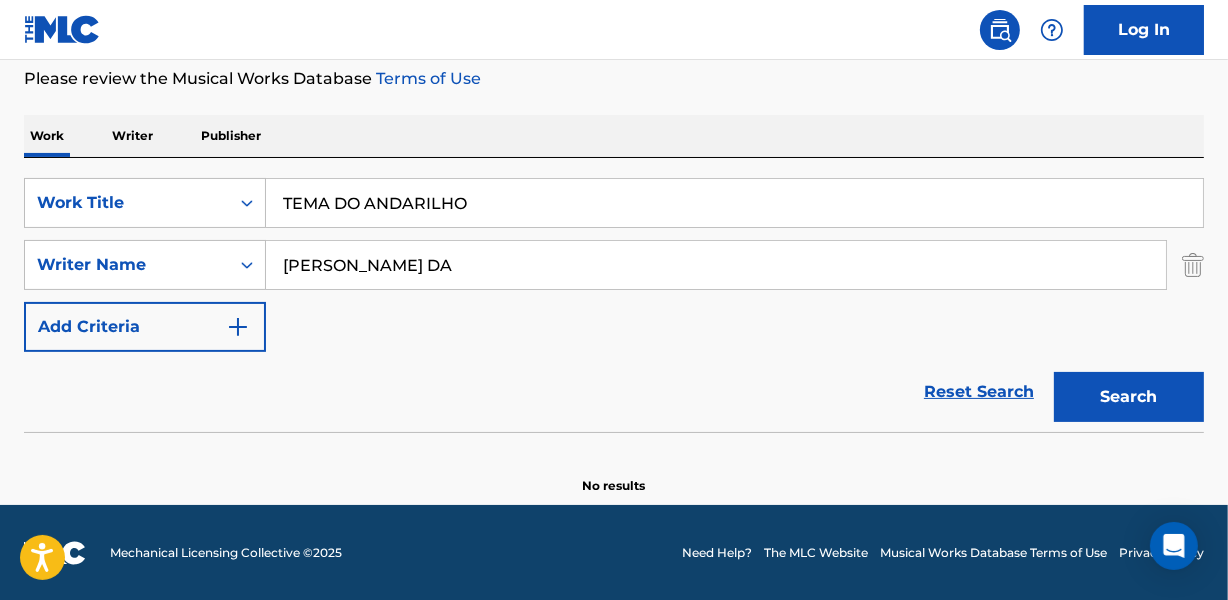 type on "TEMA DO ANDARILHO" 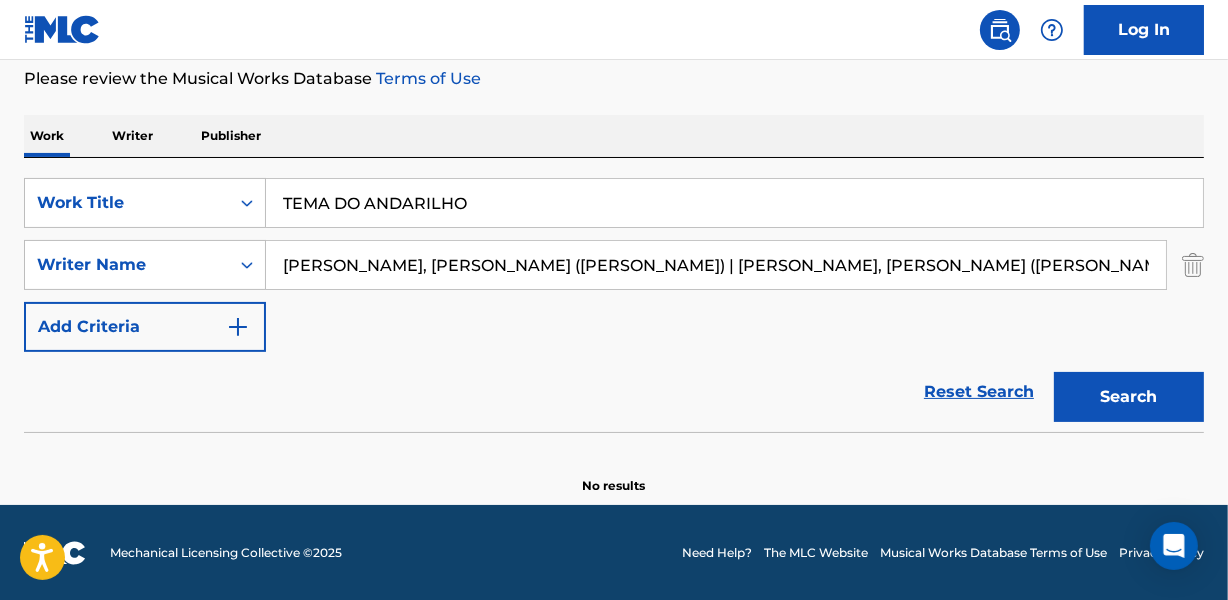 scroll, scrollTop: 0, scrollLeft: 142, axis: horizontal 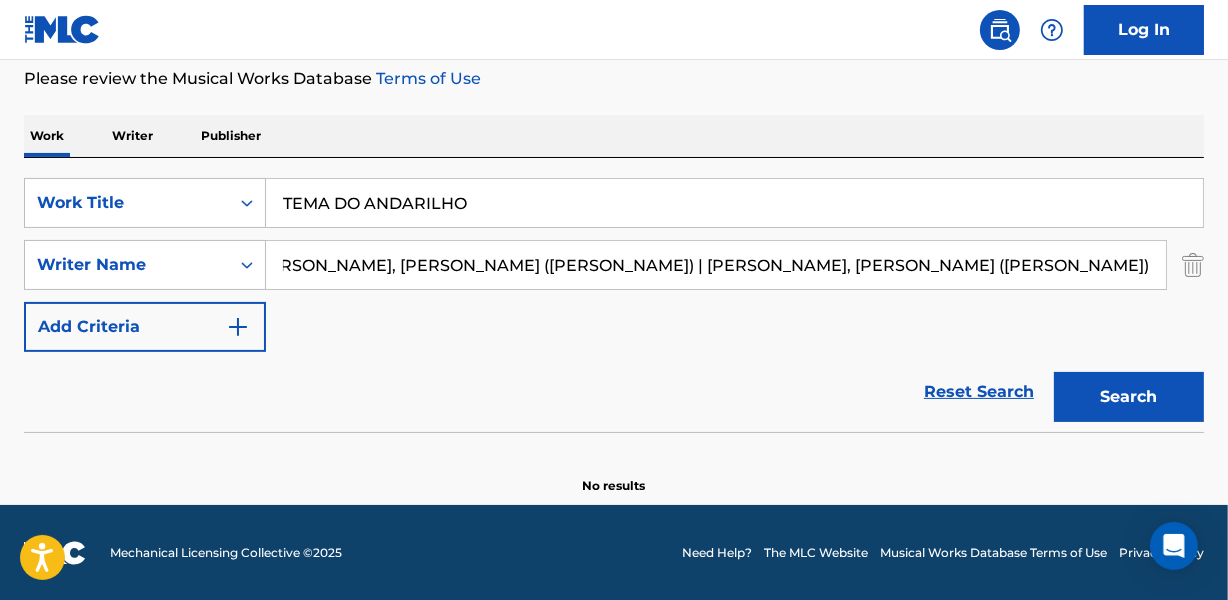 drag, startPoint x: 597, startPoint y: 264, endPoint x: 1237, endPoint y: 264, distance: 640 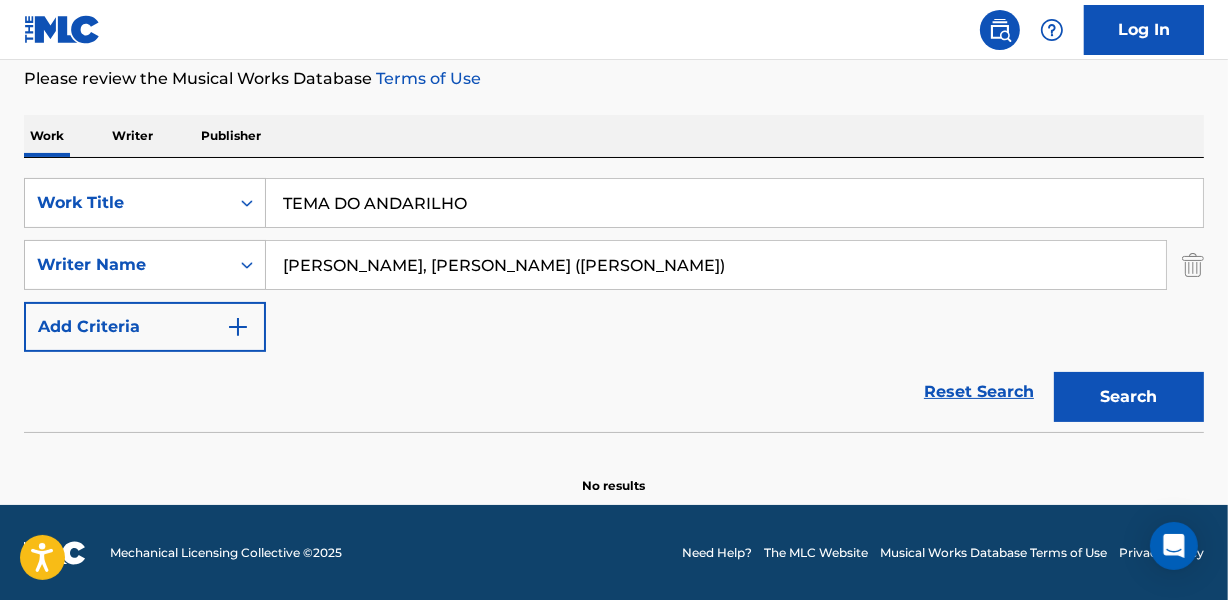 scroll, scrollTop: 0, scrollLeft: 0, axis: both 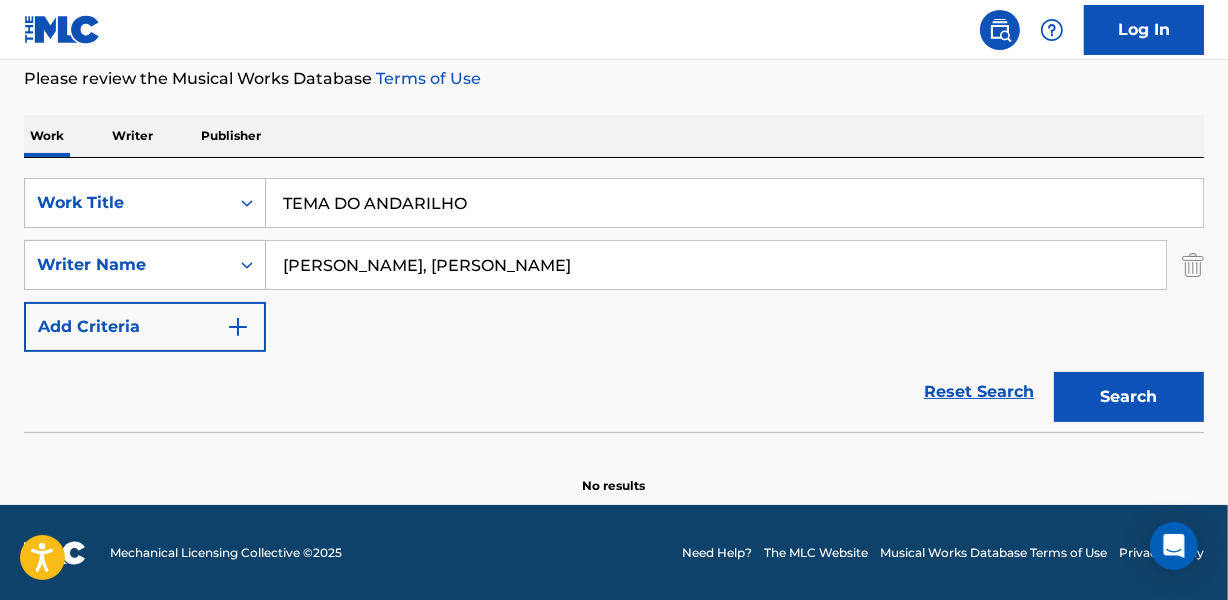 click on "Search" at bounding box center (1129, 397) 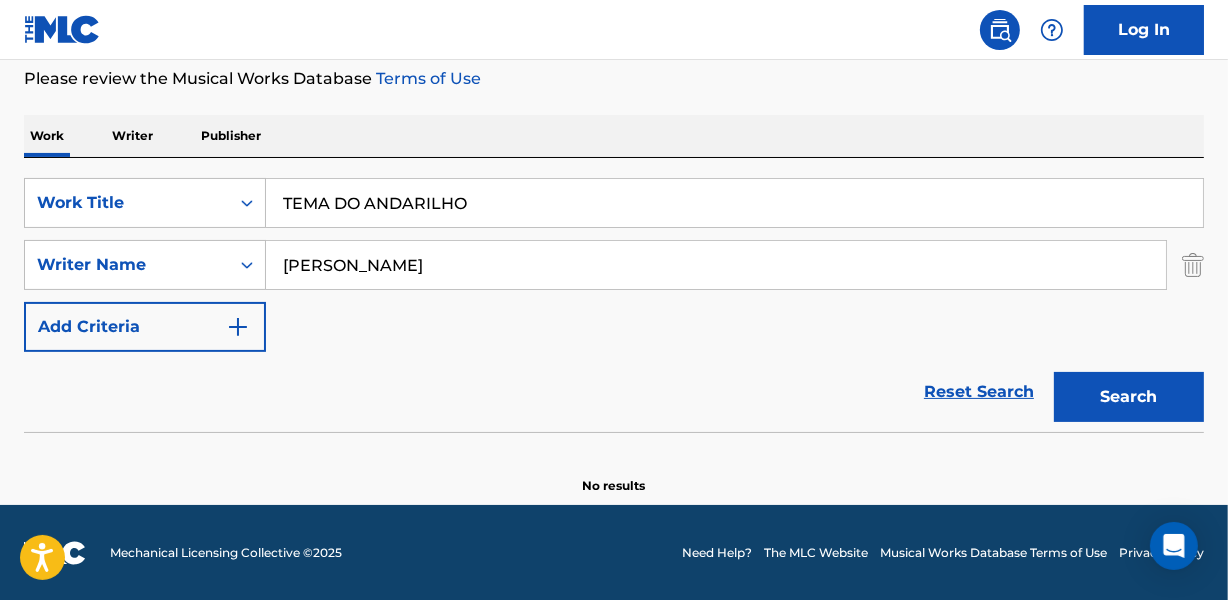 type on "[PERSON_NAME]" 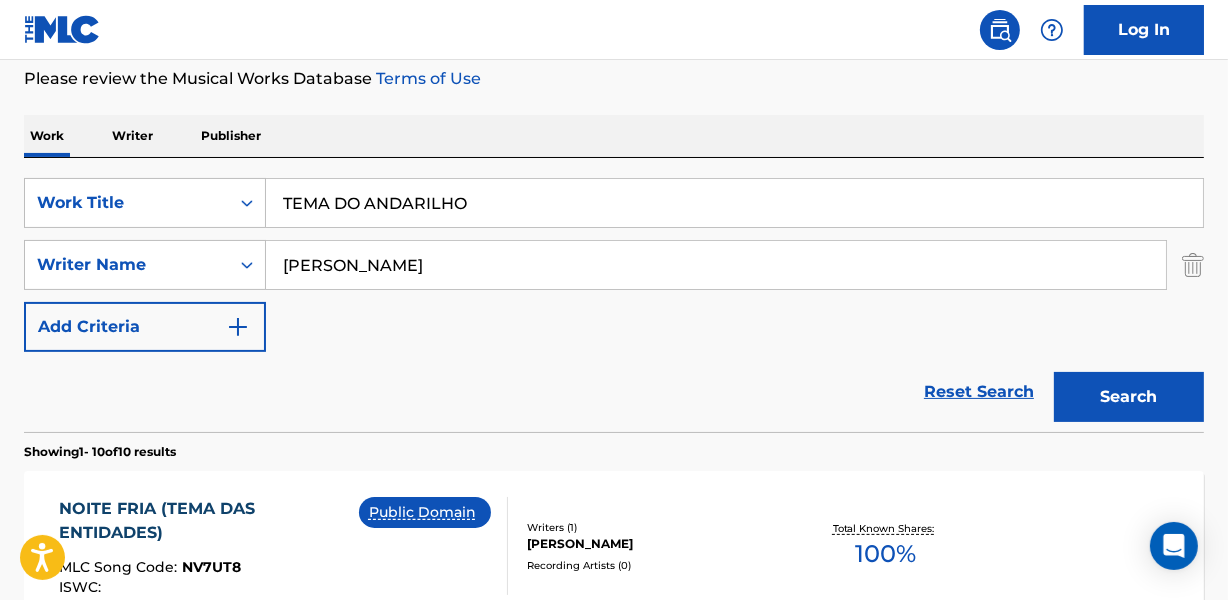 click on "Reset Search Search" at bounding box center (614, 392) 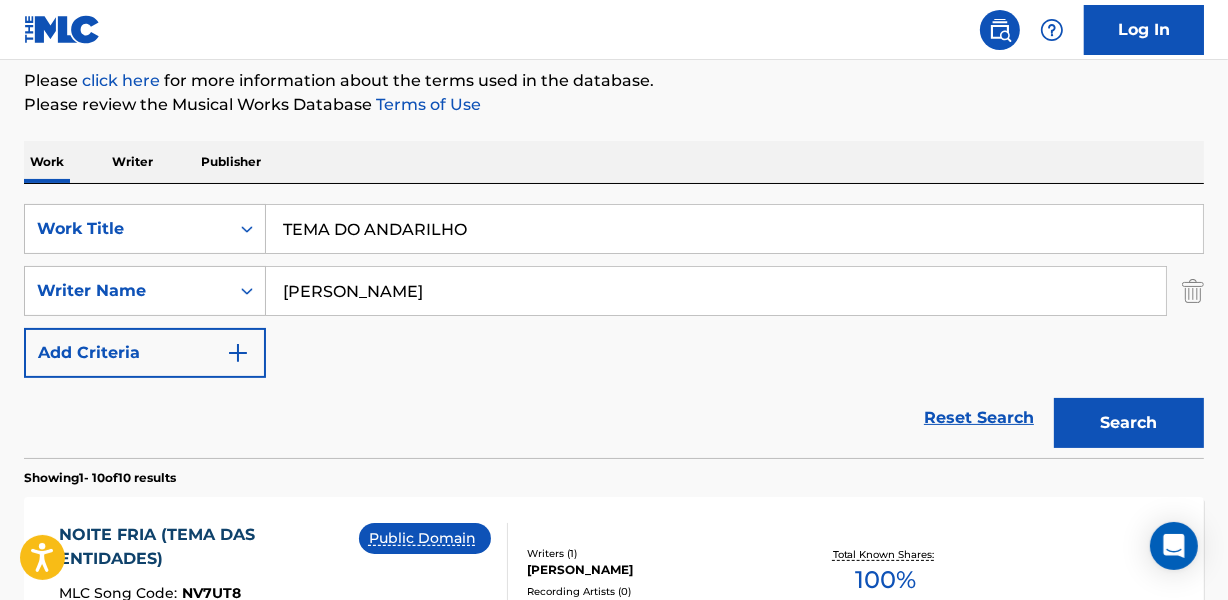 scroll, scrollTop: 176, scrollLeft: 0, axis: vertical 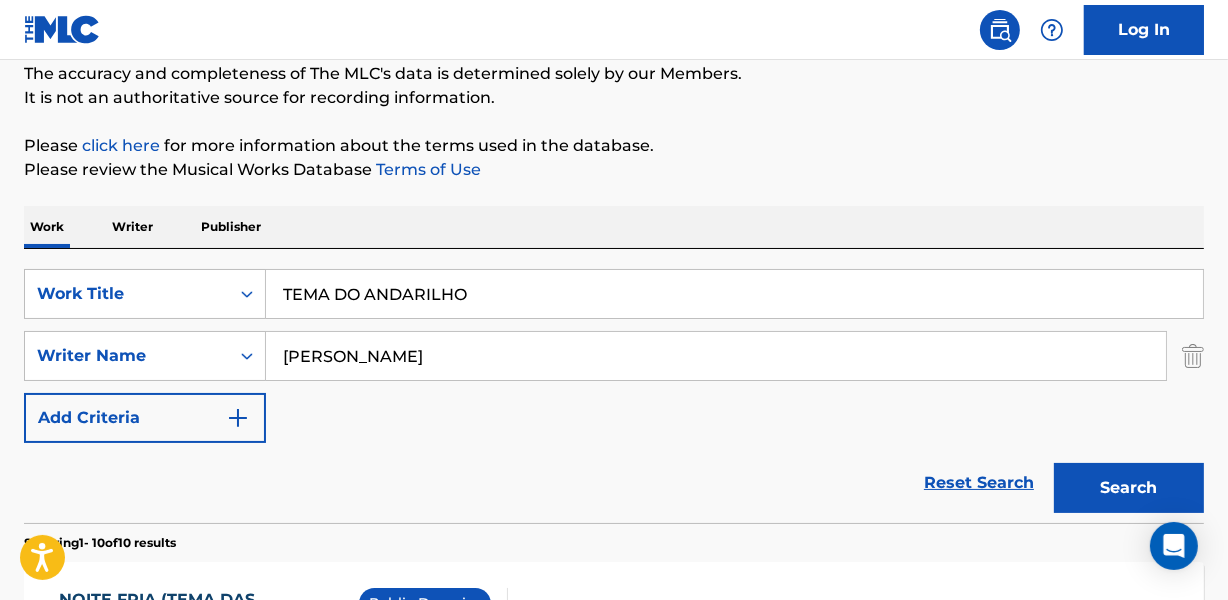 click on "Reset Search Search" at bounding box center [614, 483] 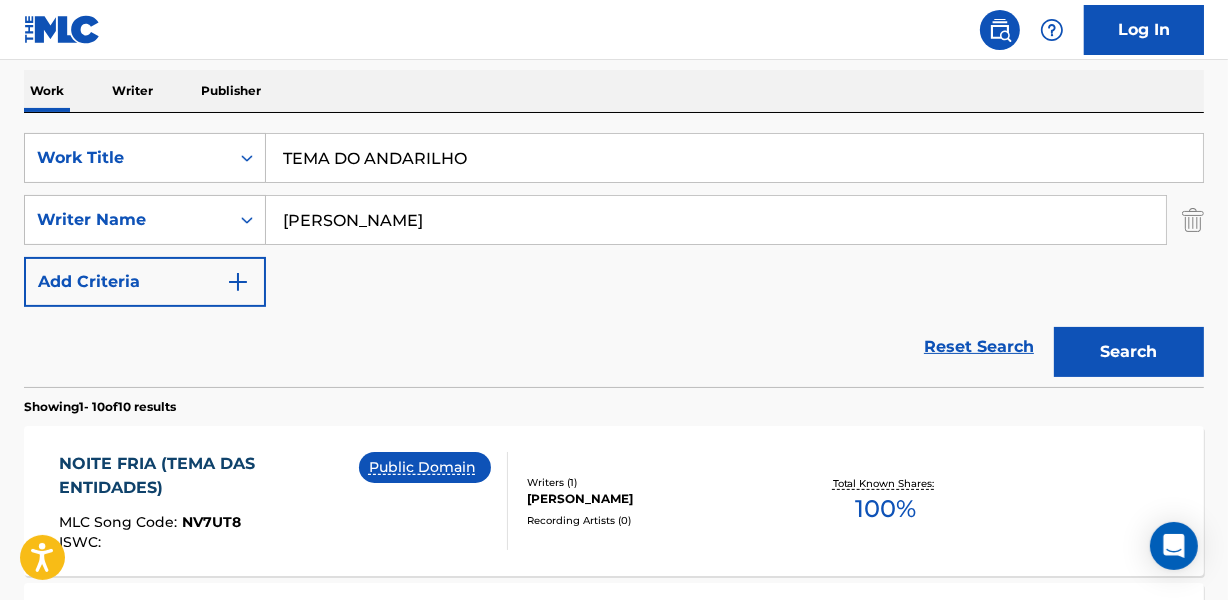 scroll, scrollTop: 267, scrollLeft: 0, axis: vertical 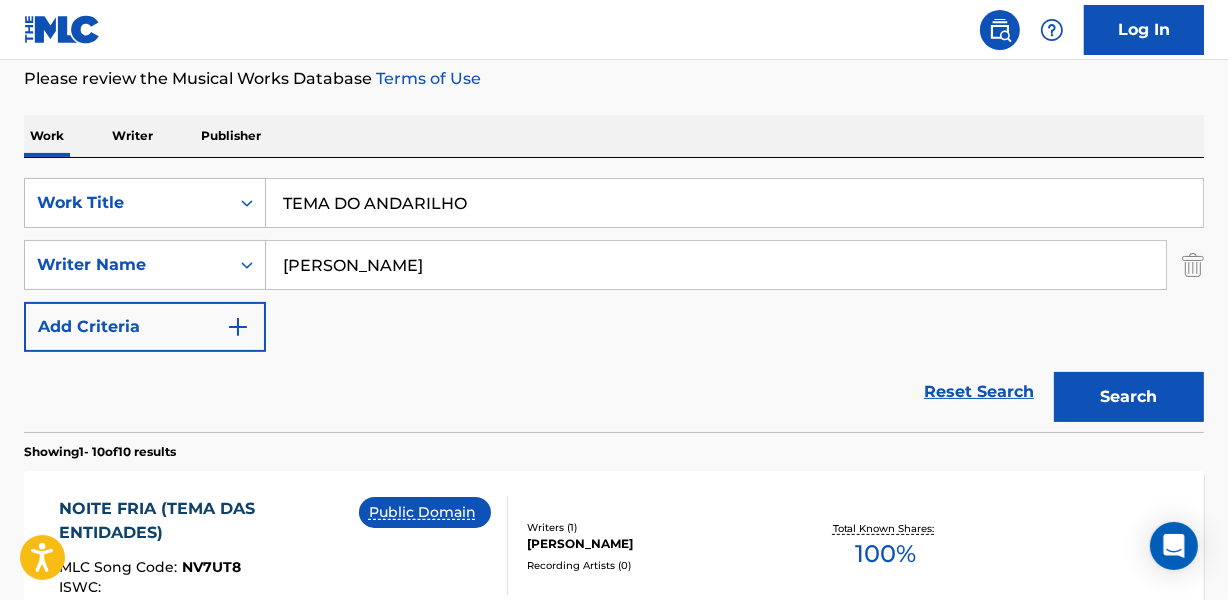 click on "TEMA DO ANDARILHO" at bounding box center (734, 203) 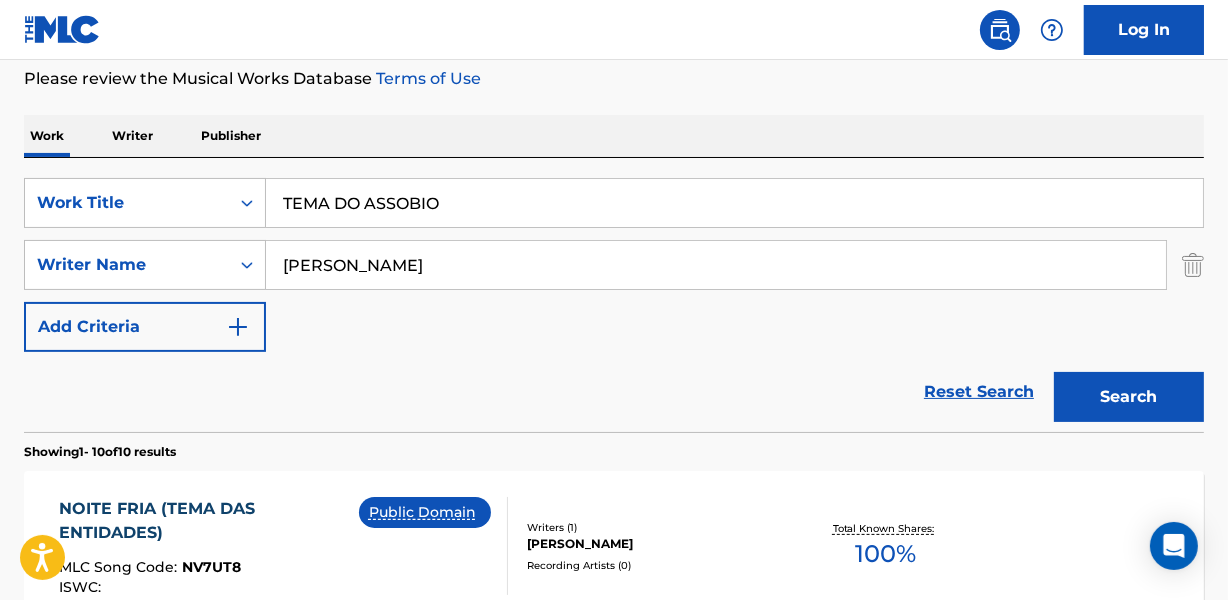type on "TEMA DO ASSOBIO" 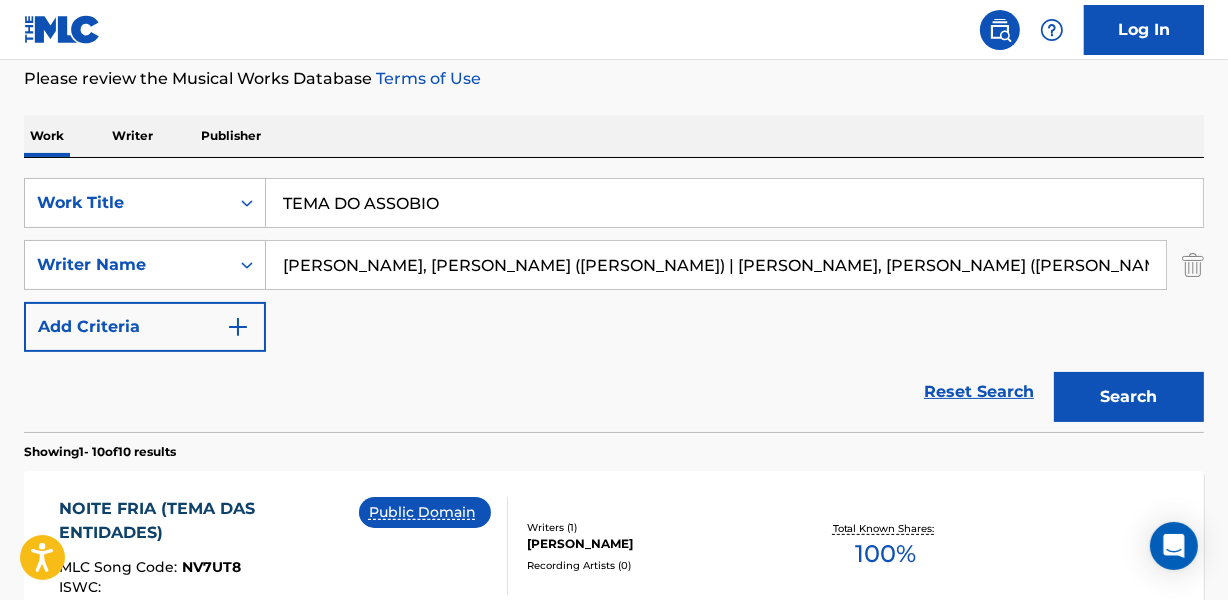 scroll, scrollTop: 0, scrollLeft: 8, axis: horizontal 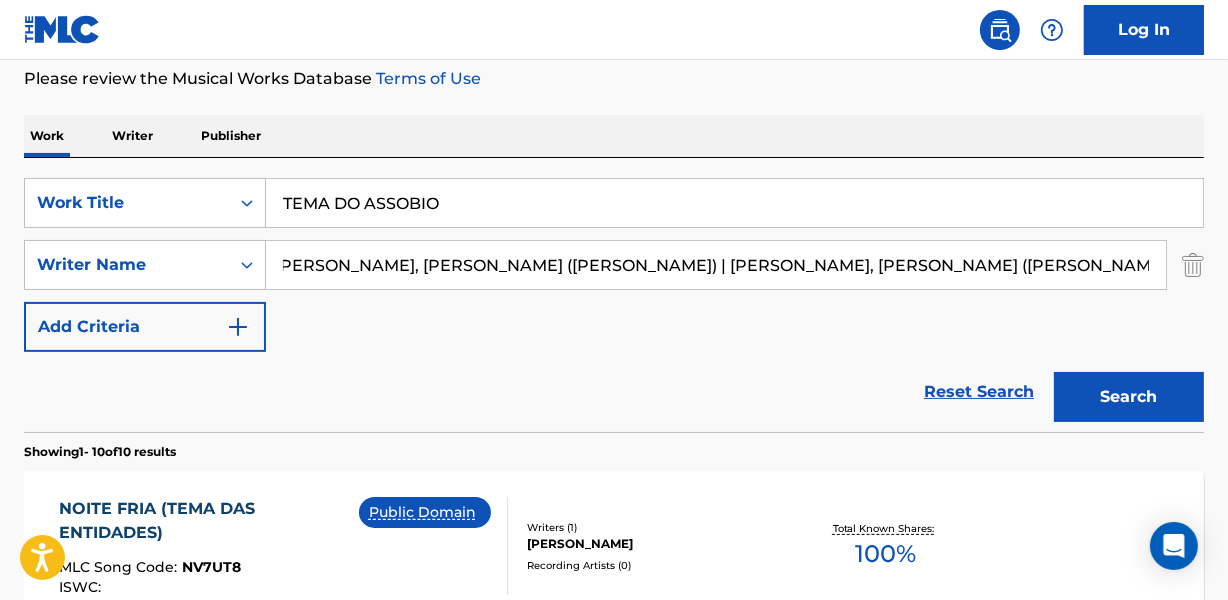 drag, startPoint x: 590, startPoint y: 263, endPoint x: 1233, endPoint y: 321, distance: 645.61053 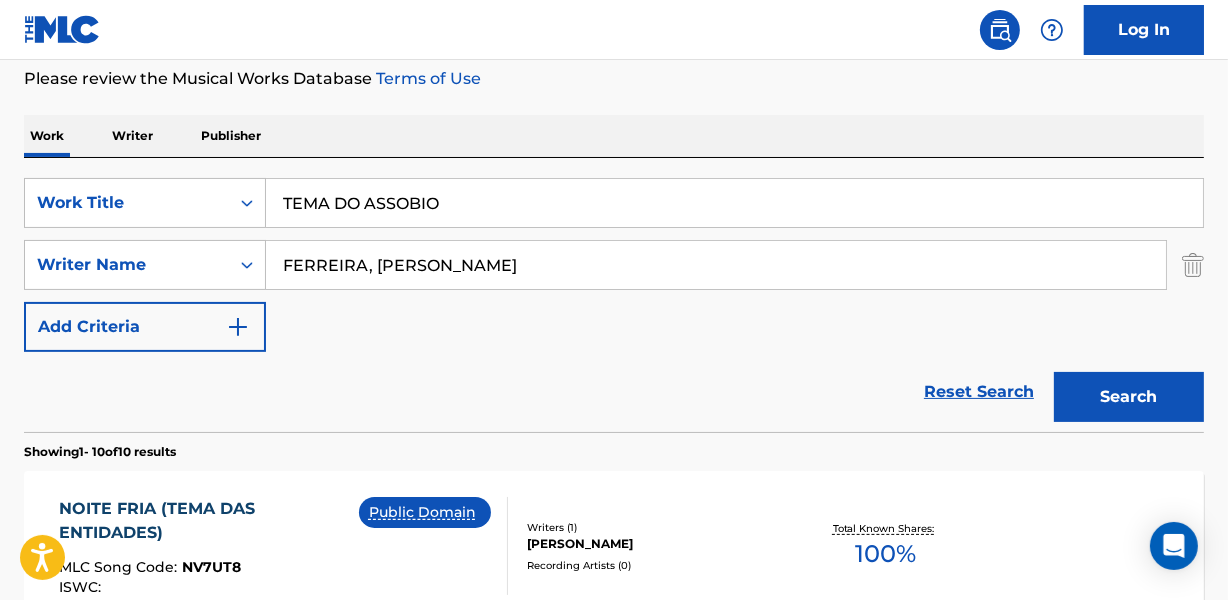scroll, scrollTop: 0, scrollLeft: 0, axis: both 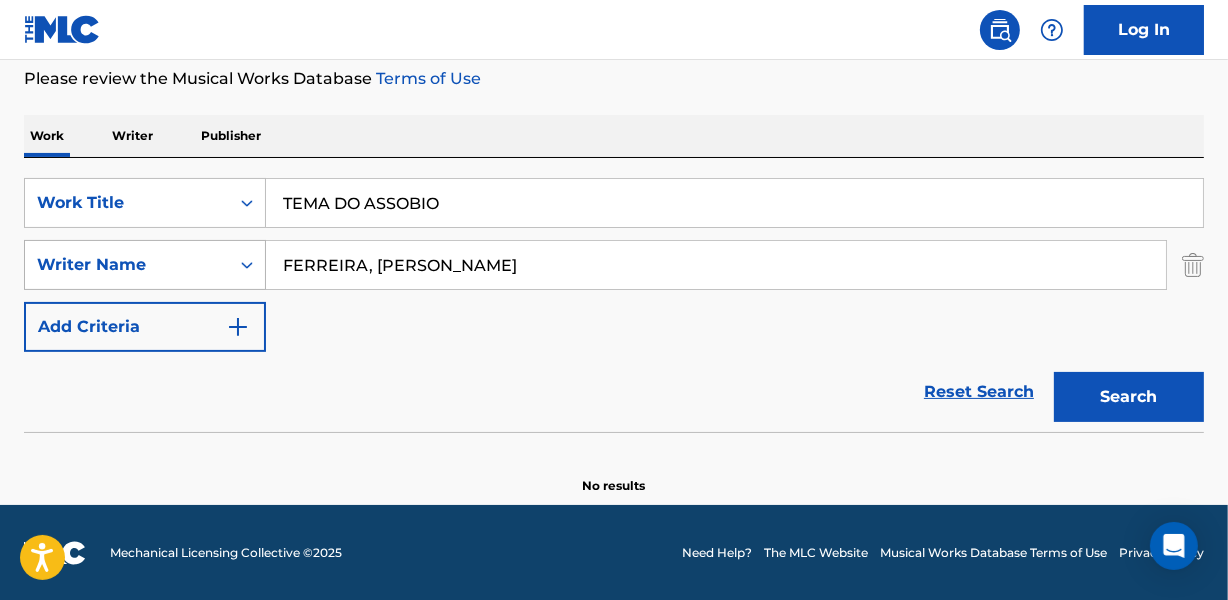 drag, startPoint x: 370, startPoint y: 269, endPoint x: 206, endPoint y: 269, distance: 164 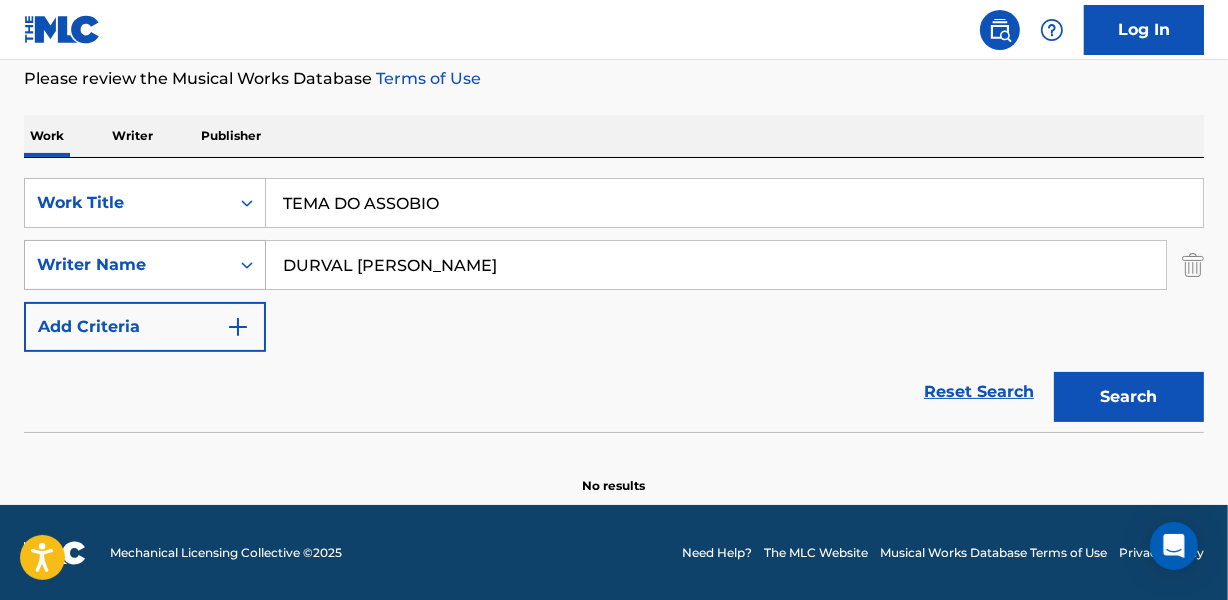 click on "Search" at bounding box center [1129, 397] 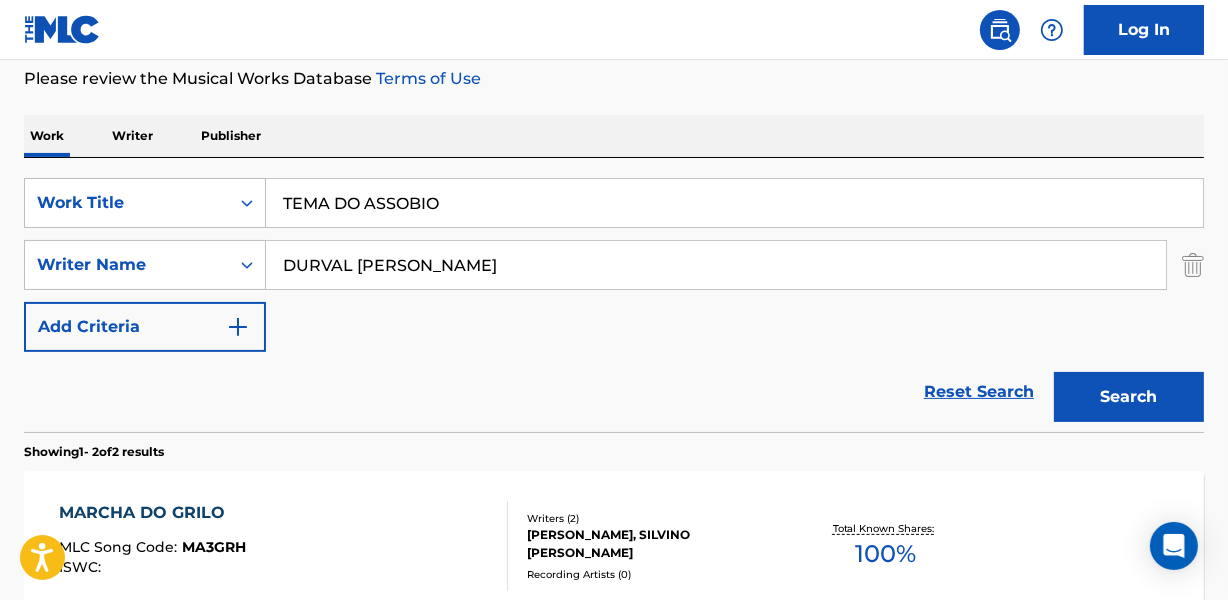 click on "Reset Search Search" at bounding box center (614, 392) 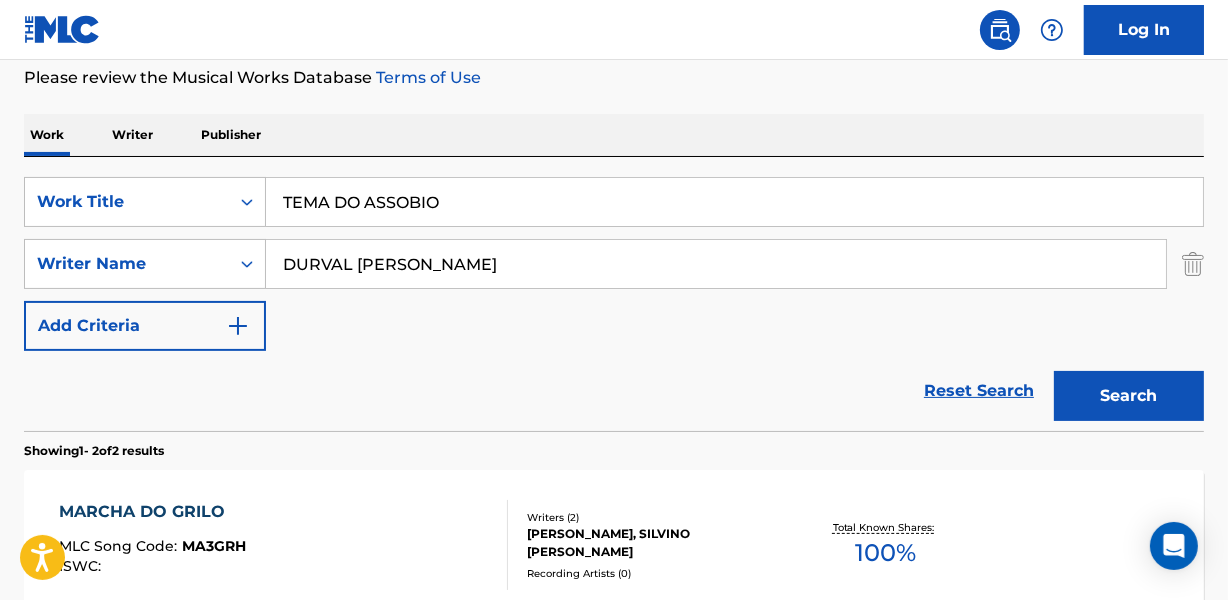 scroll, scrollTop: 267, scrollLeft: 0, axis: vertical 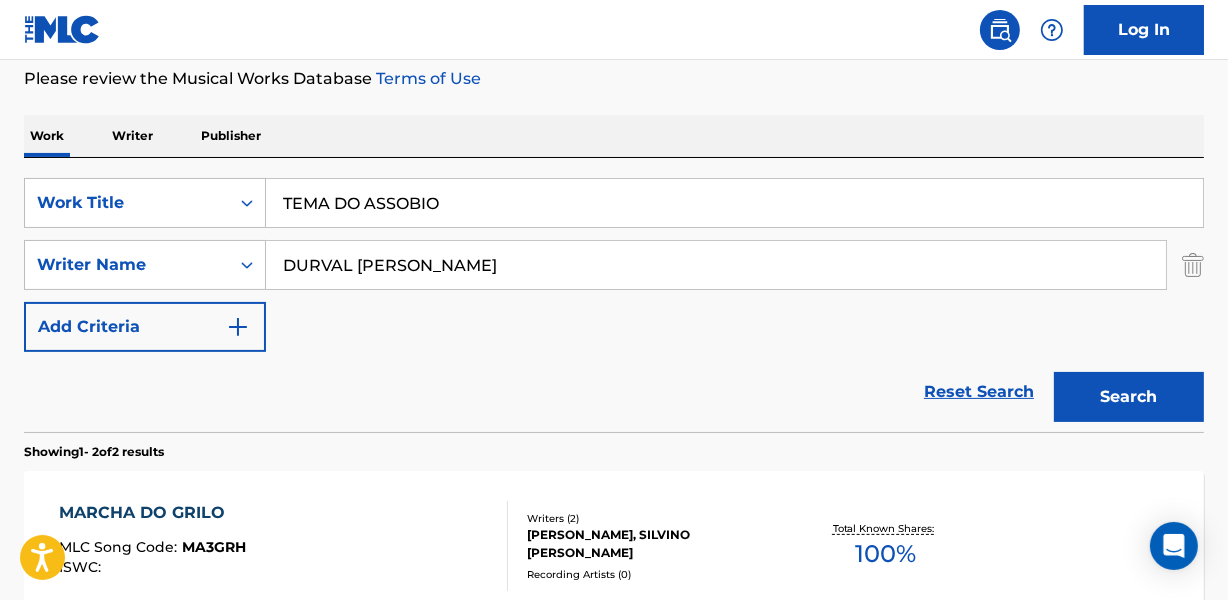 drag, startPoint x: 281, startPoint y: 262, endPoint x: 647, endPoint y: 309, distance: 369.00543 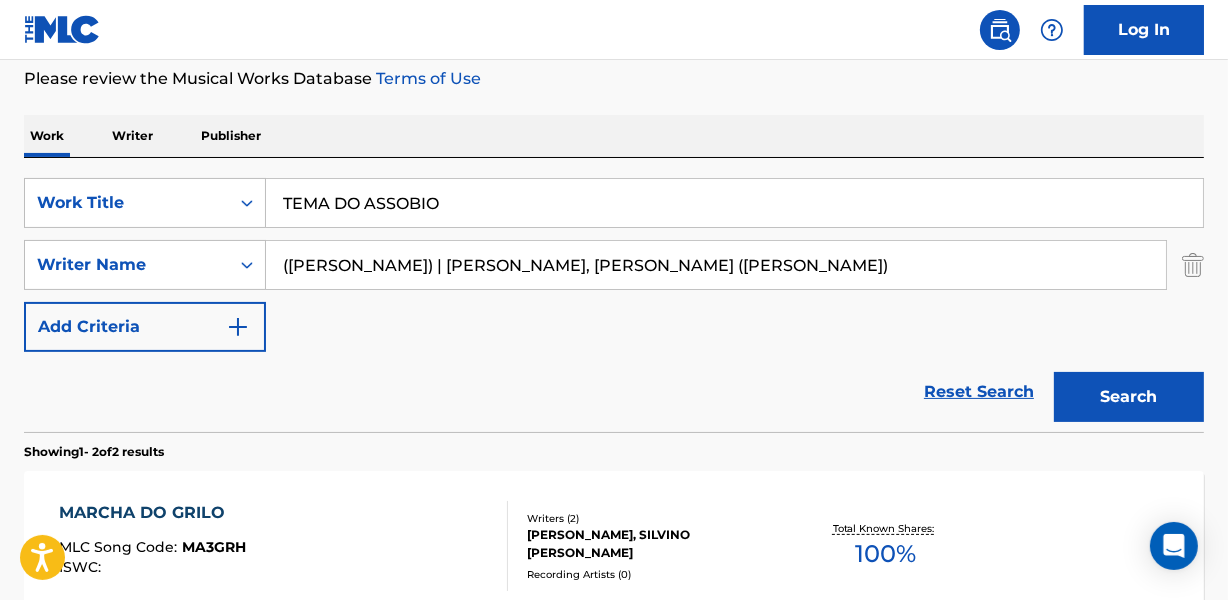 drag, startPoint x: 484, startPoint y: 258, endPoint x: 301, endPoint y: 264, distance: 183.09833 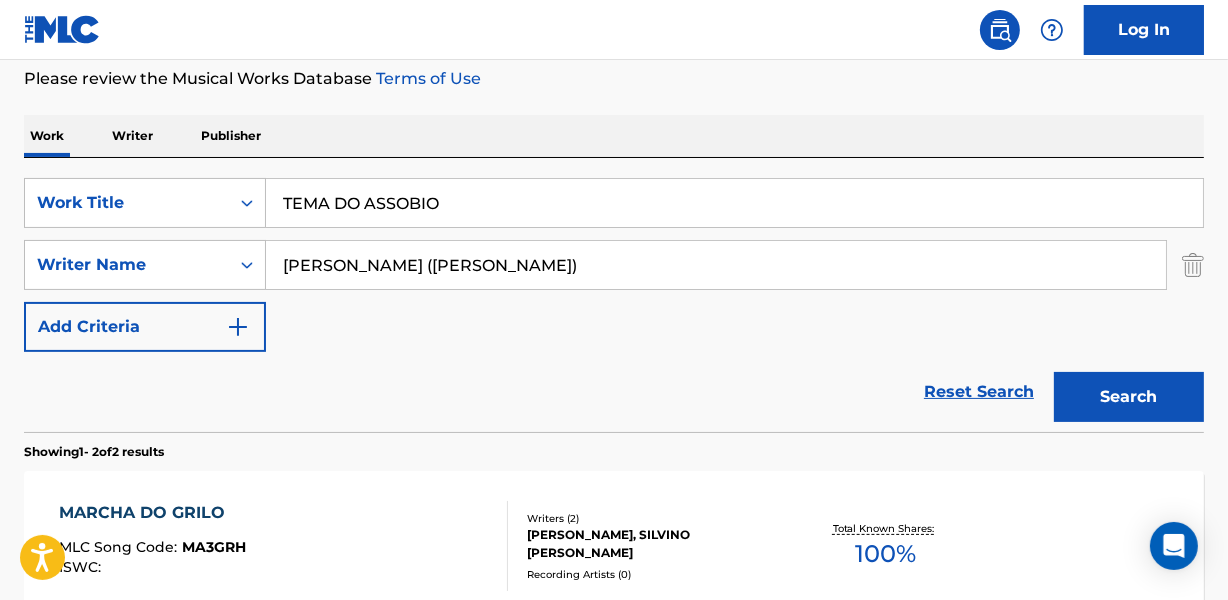 click on "Search" at bounding box center [1129, 397] 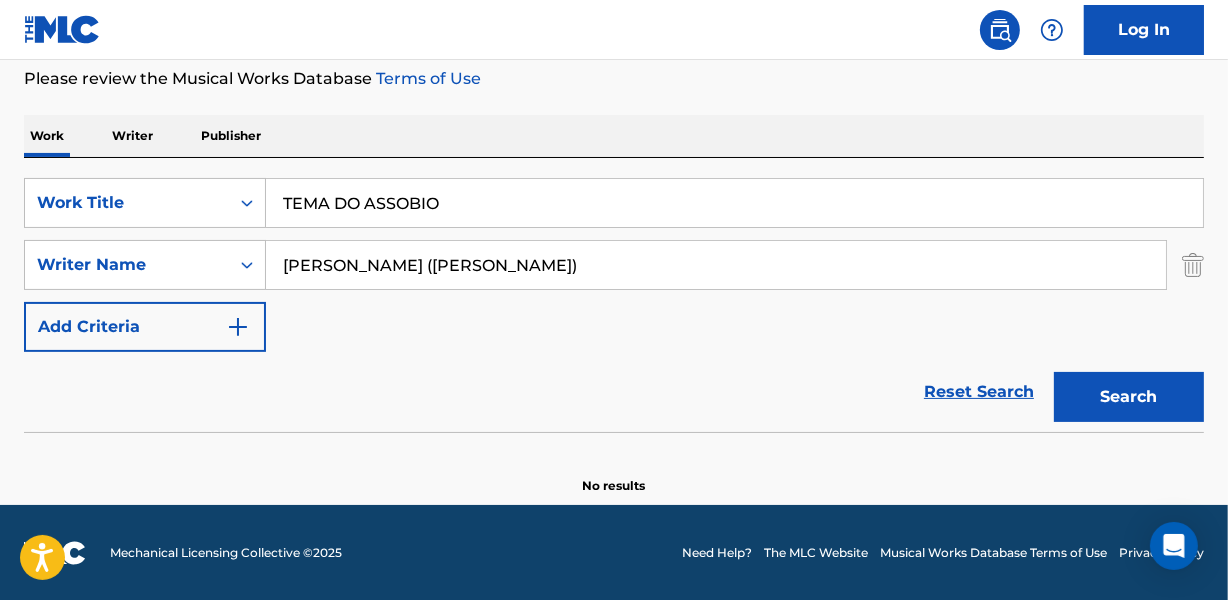 drag, startPoint x: 549, startPoint y: 270, endPoint x: 754, endPoint y: 294, distance: 206.4001 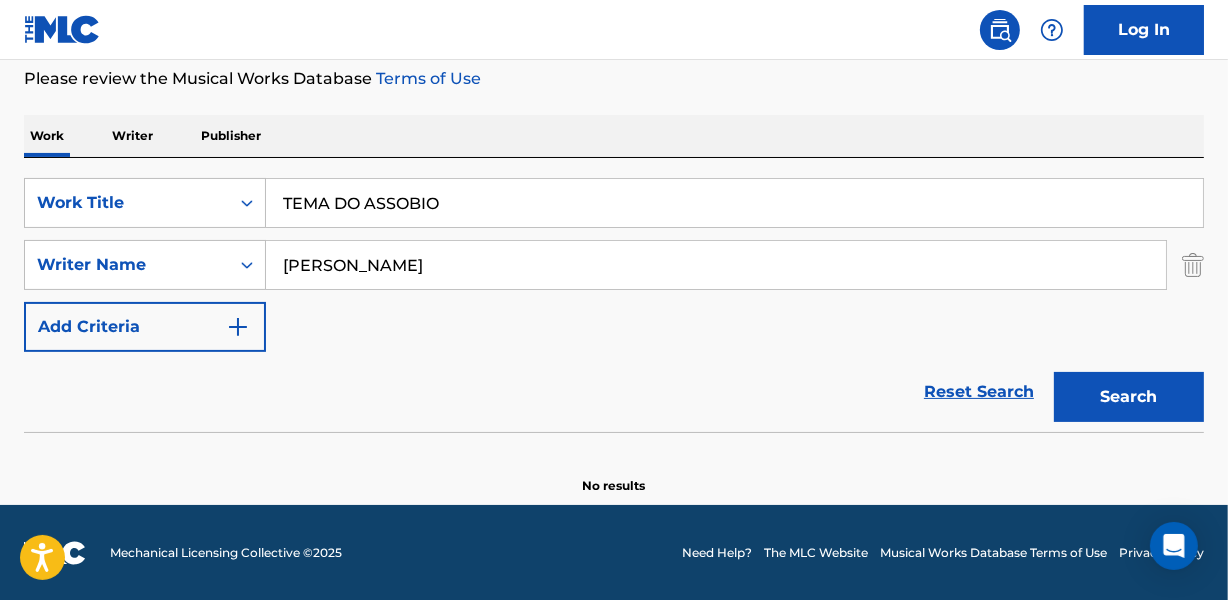 type on "[PERSON_NAME]" 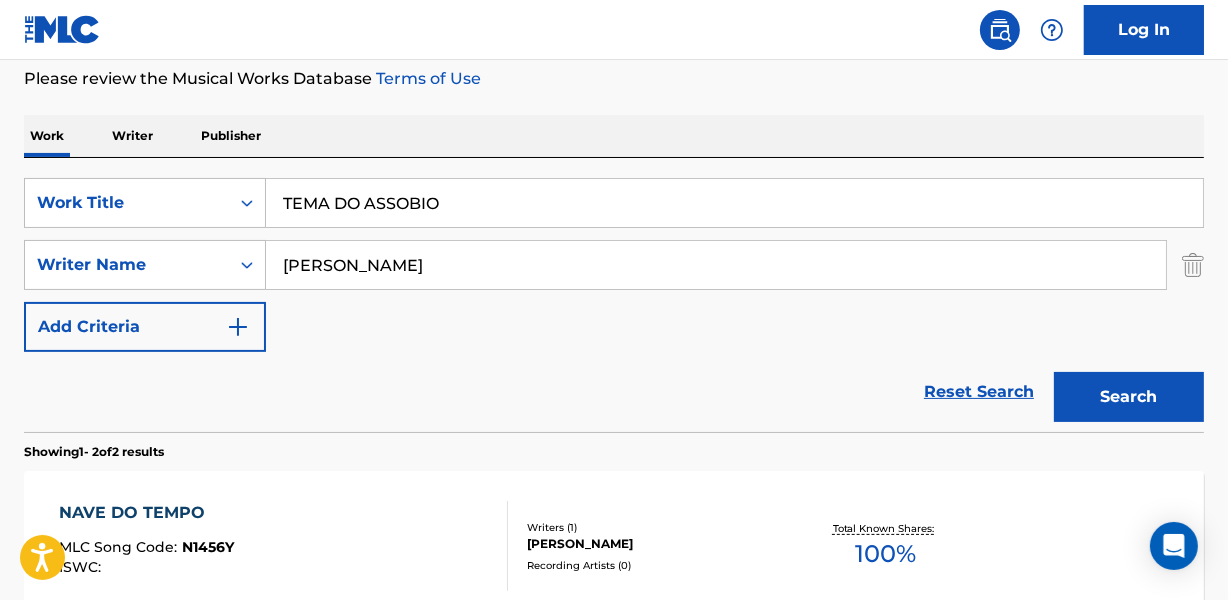 click on "Reset Search Search" at bounding box center (614, 392) 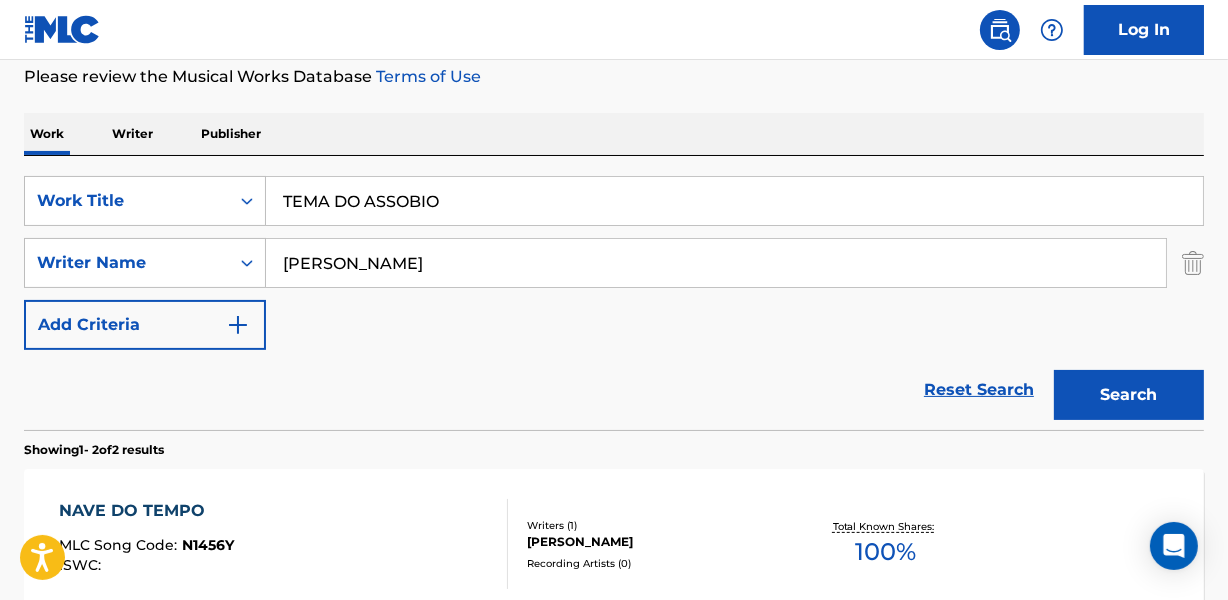 scroll, scrollTop: 267, scrollLeft: 0, axis: vertical 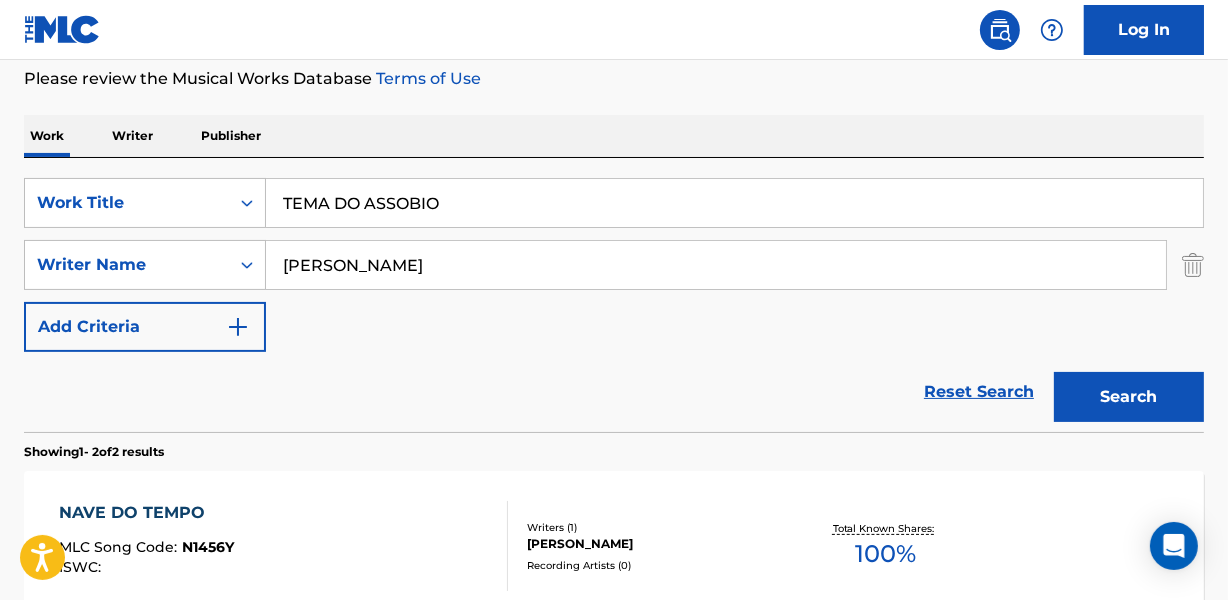click on "TEMA DO ASSOBIO" at bounding box center [734, 203] 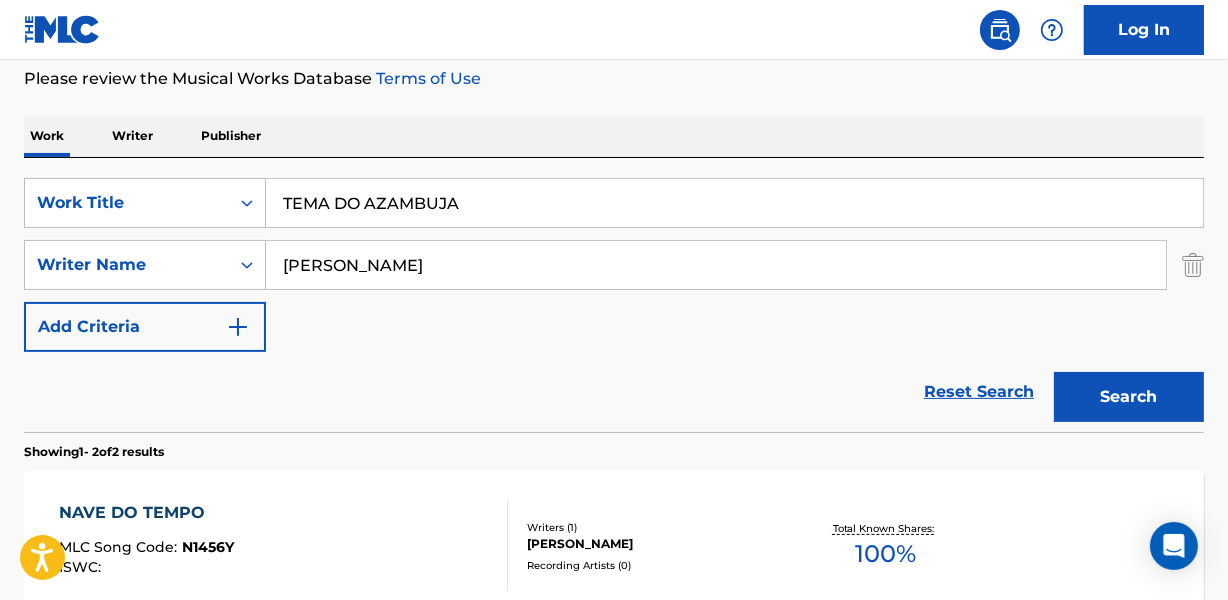 type on "TEMA DO AZAMBUJA" 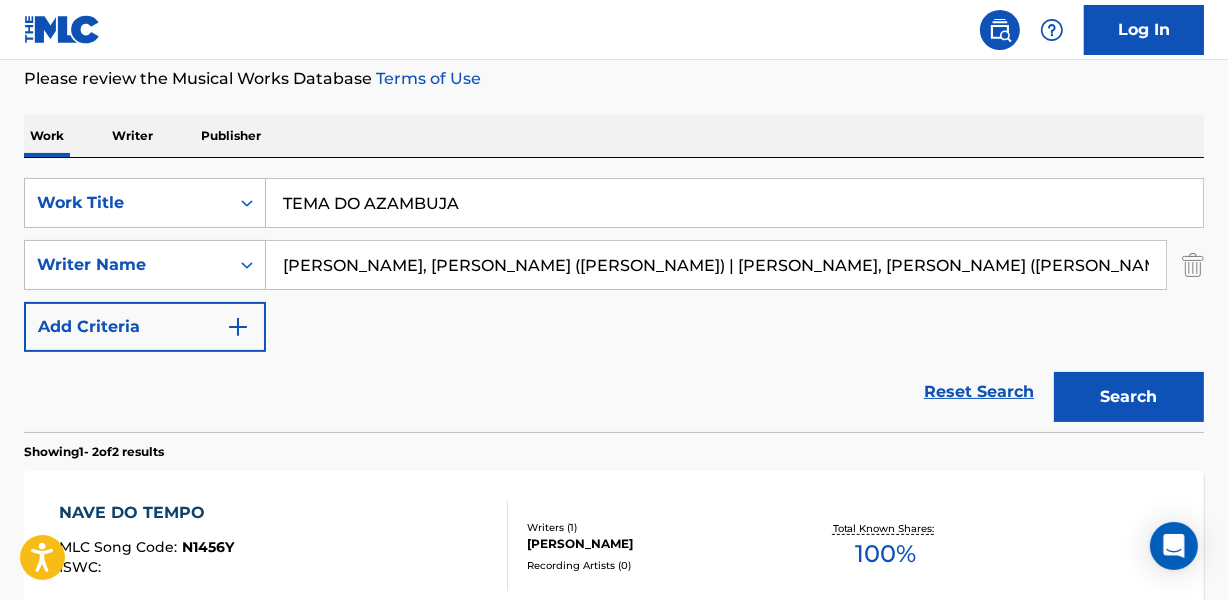 scroll, scrollTop: 0, scrollLeft: 8, axis: horizontal 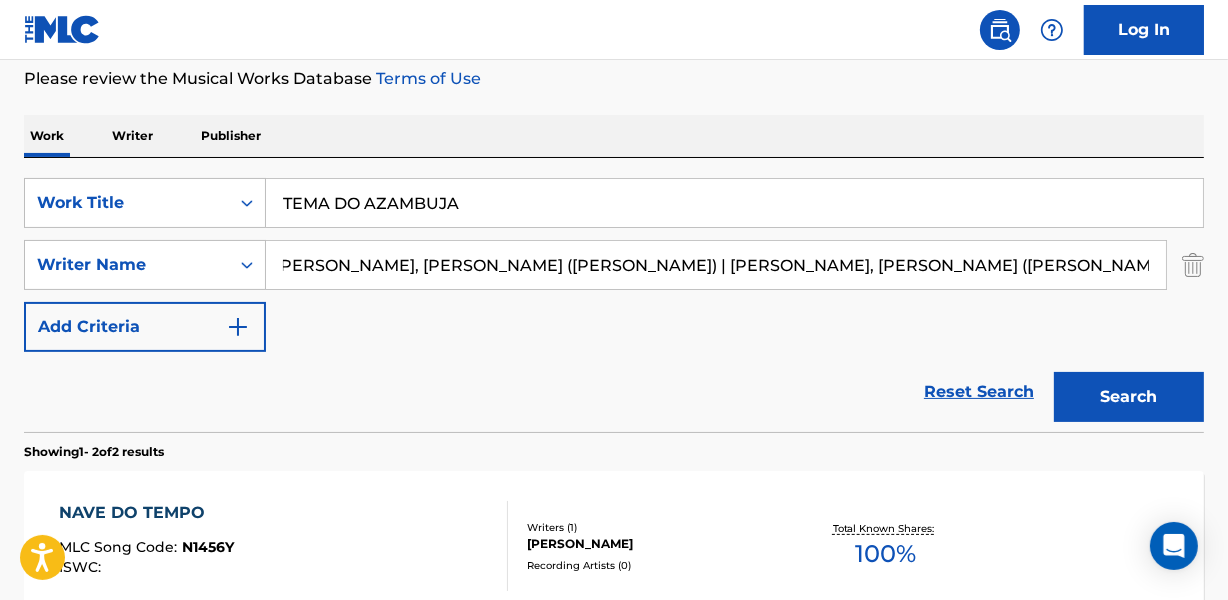 drag, startPoint x: 588, startPoint y: 266, endPoint x: 1237, endPoint y: 302, distance: 649.9977 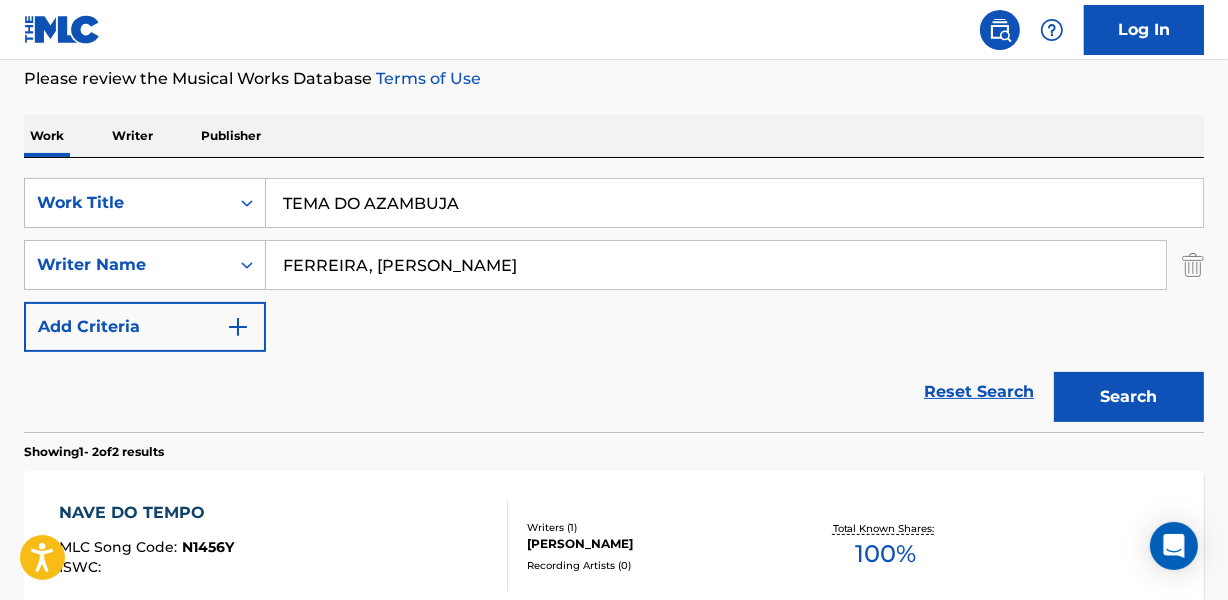 scroll, scrollTop: 0, scrollLeft: 0, axis: both 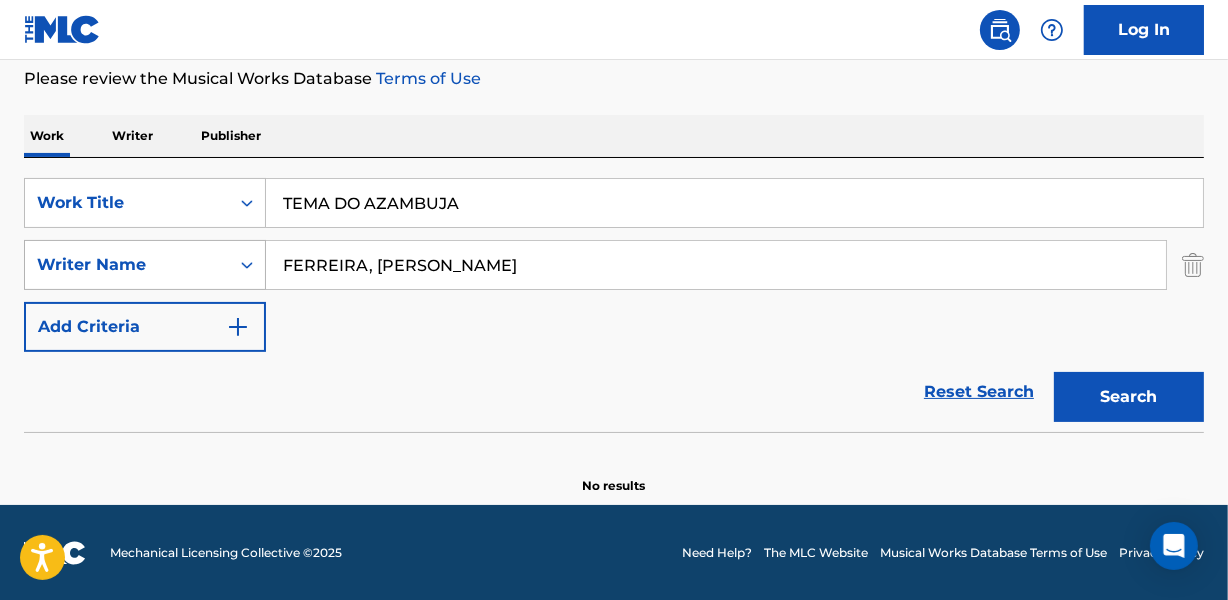 drag, startPoint x: 376, startPoint y: 262, endPoint x: 253, endPoint y: 269, distance: 123.19903 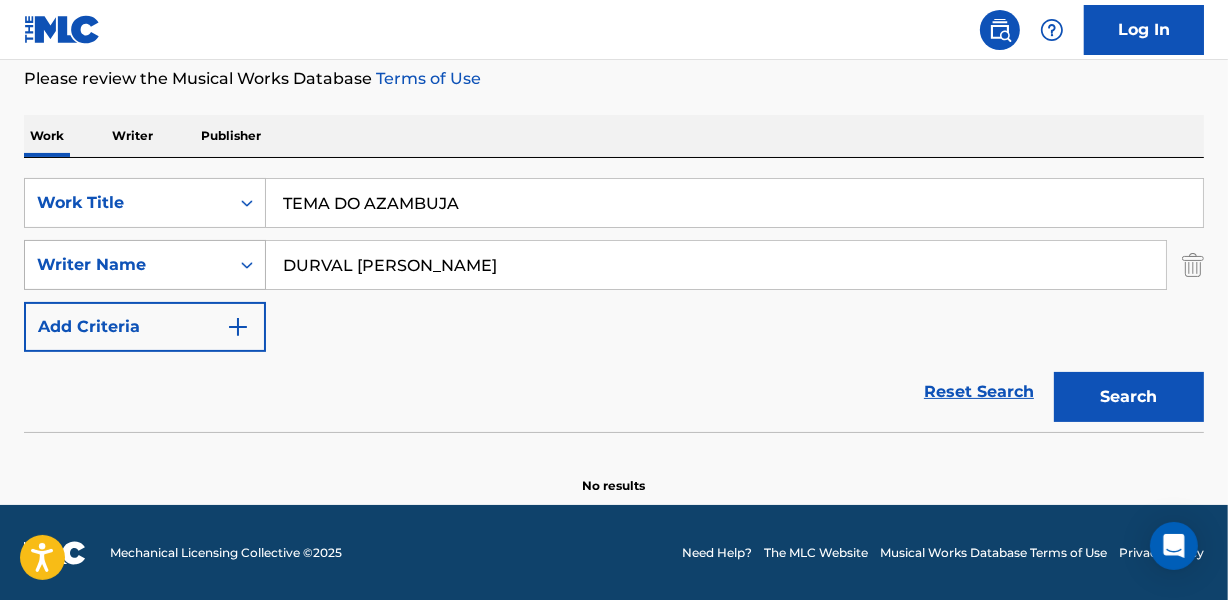 click on "Search" at bounding box center (1129, 397) 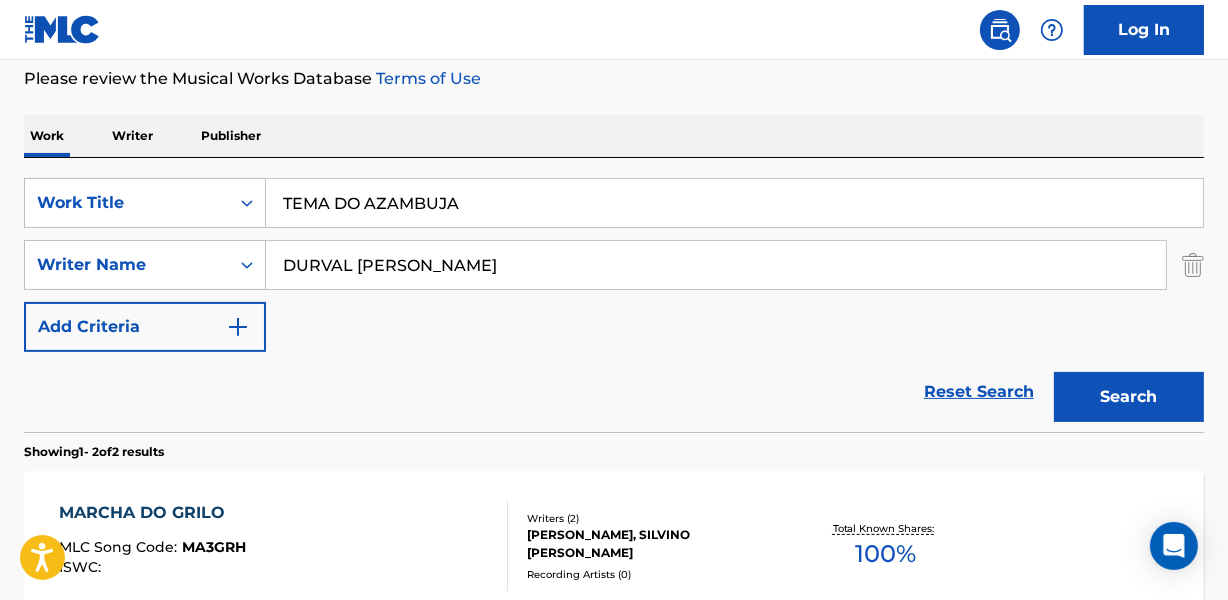 drag, startPoint x: 279, startPoint y: 262, endPoint x: 562, endPoint y: 271, distance: 283.14307 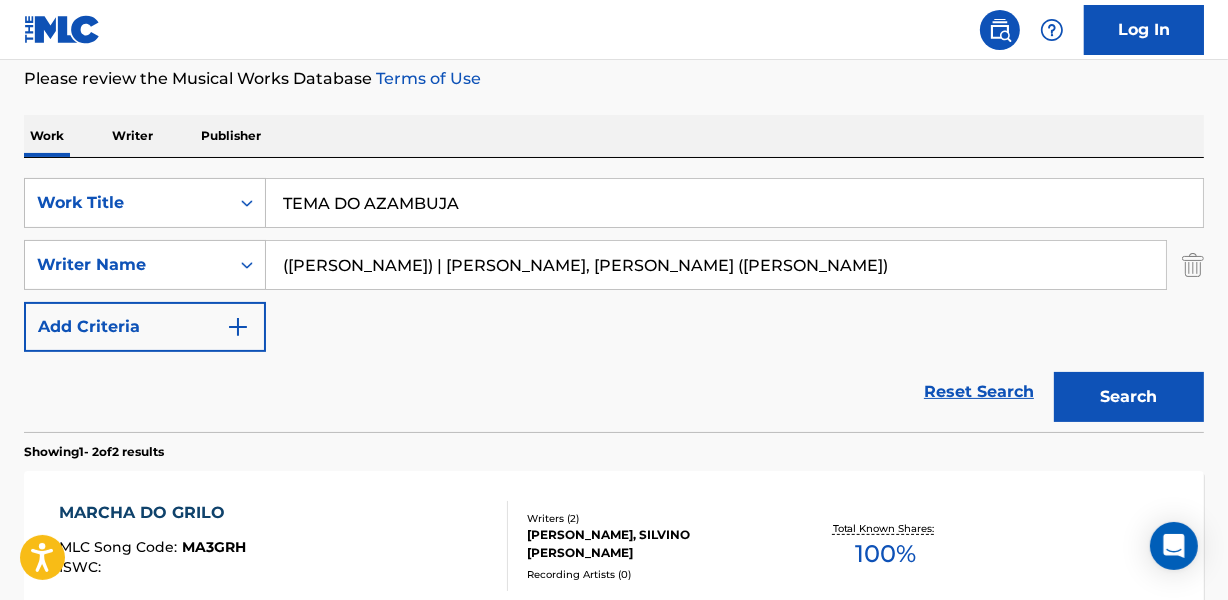drag, startPoint x: 491, startPoint y: 264, endPoint x: 288, endPoint y: 264, distance: 203 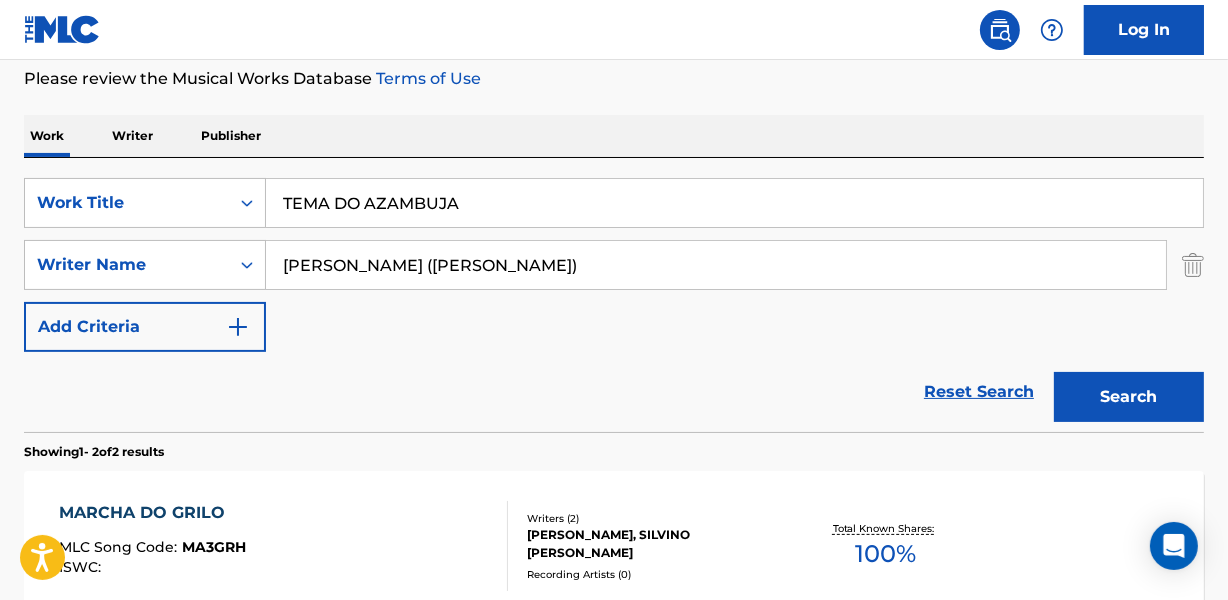 click on "Search" at bounding box center [1129, 397] 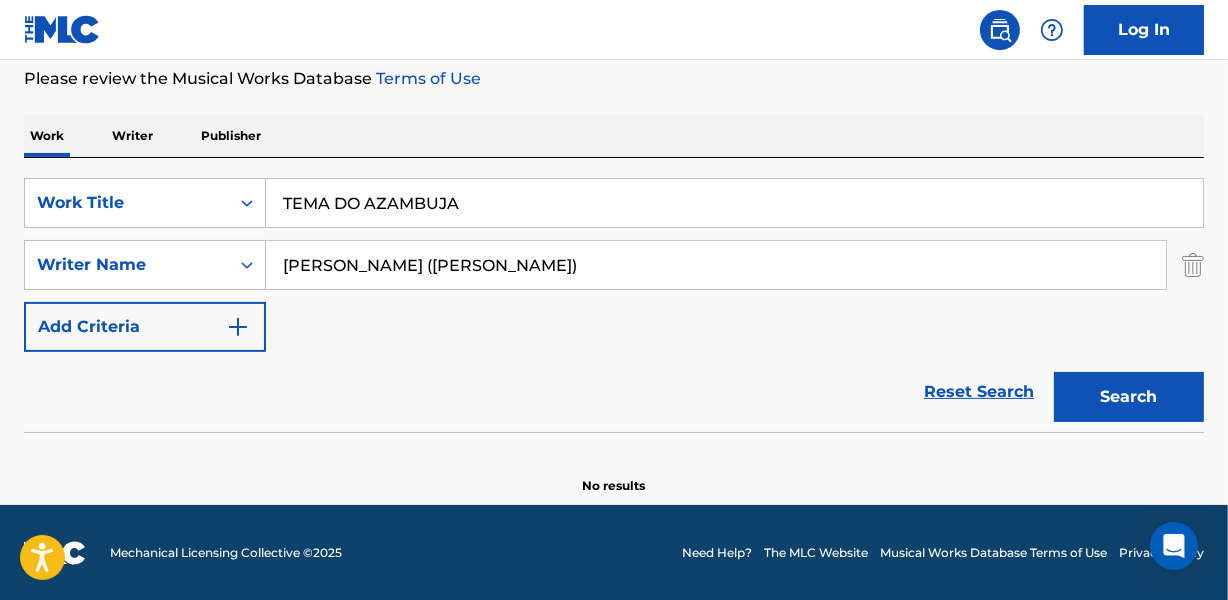 drag, startPoint x: 554, startPoint y: 262, endPoint x: 698, endPoint y: 264, distance: 144.01389 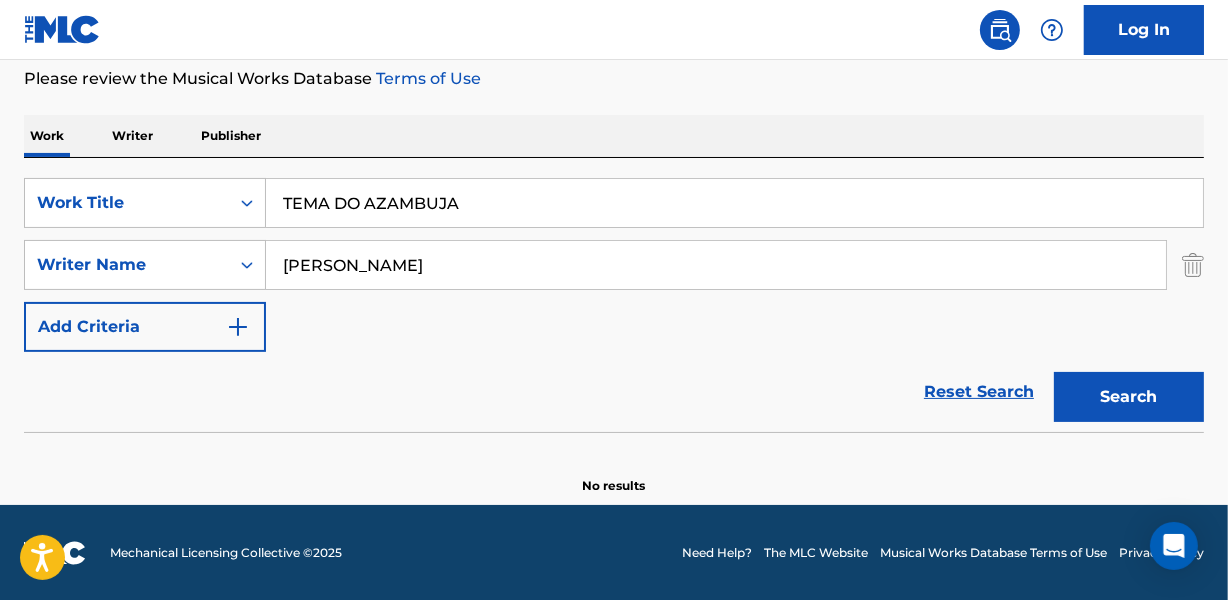 type on "[PERSON_NAME]" 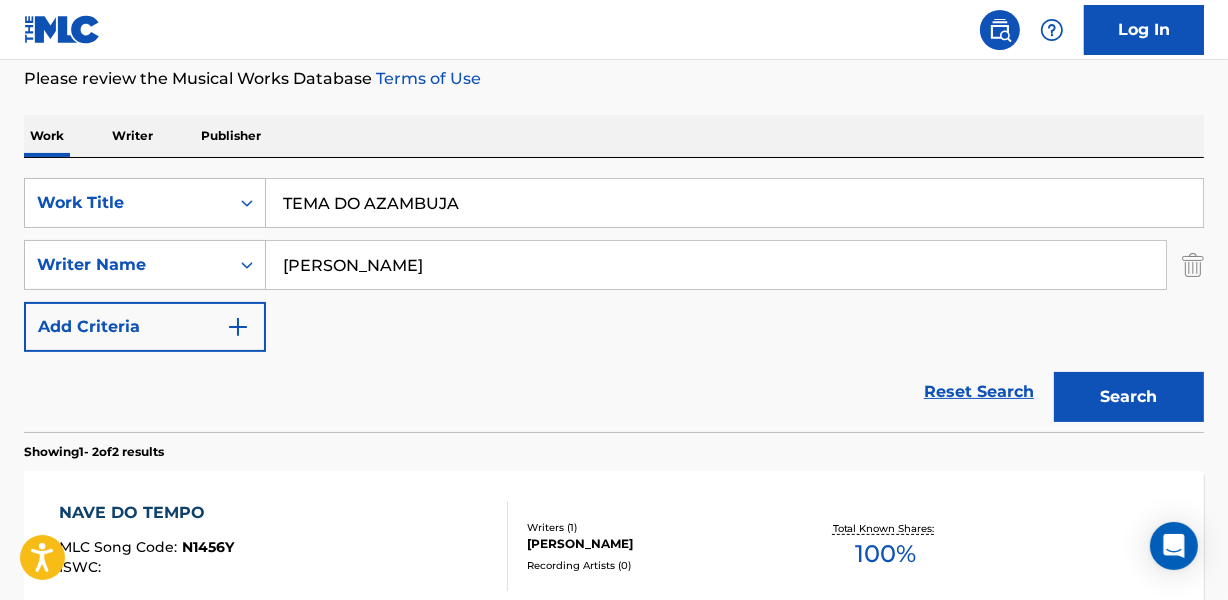 click on "SearchWithCriteriaec8c9687-3692-4313-a08a-2a26f75ebd86 Work Title TEMA DO AZAMBUJA SearchWithCriteriab343411a-ab1c-4fc0-8b80-c1c2de25fa79 Writer Name [PERSON_NAME] Add Criteria Reset Search Search Showing  1  -   2  of  2   results   NAVE DO TEMPO MLC Song Code : N1456Y ISWC : Writers ( 1 ) [PERSON_NAME] Recording Artists ( 0 ) Total Known Shares: 100 % A VELHA ESTORIA DO SERTAO MLC Song Code : V0464Y ISWC : Writers ( 2 ) [PERSON_NAME], [PERSON_NAME] FILHO Recording Artists ( 0 ) Total Known Shares: 100 % Results Per Page: 10 25 50 100" at bounding box center (614, 515) 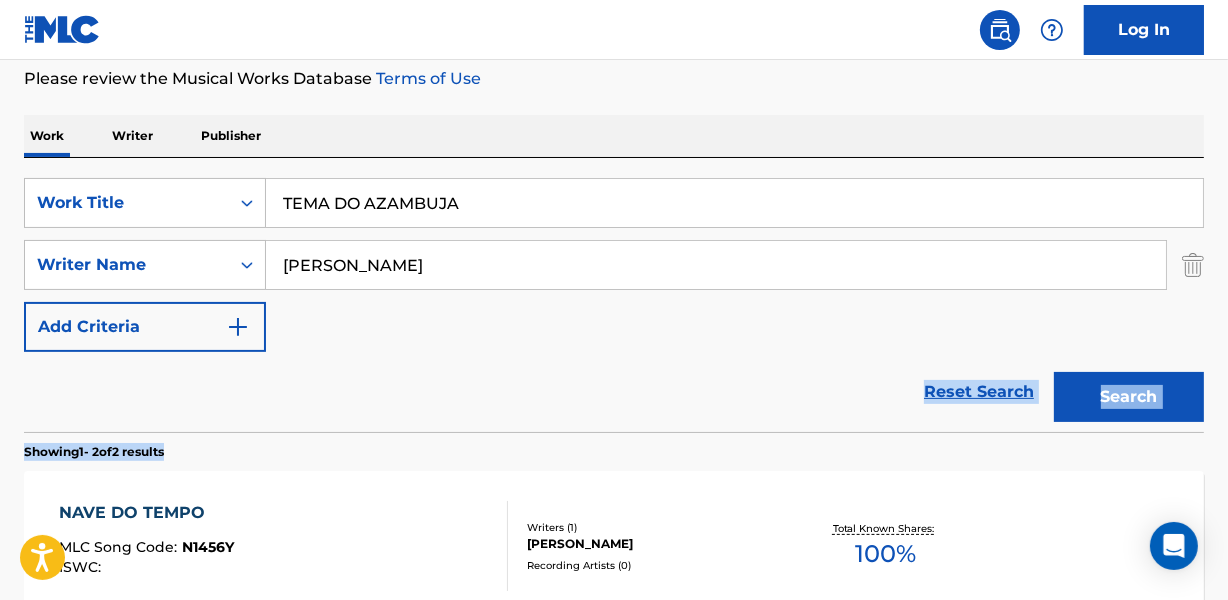 click on "Reset Search Search" at bounding box center [614, 392] 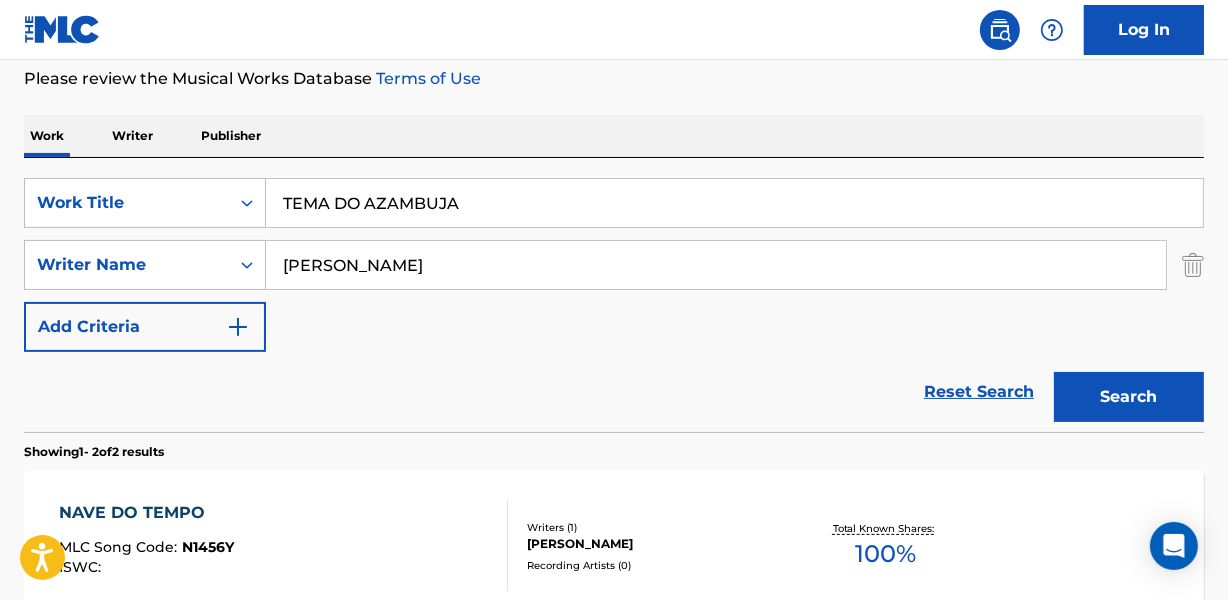 click on "Reset Search Search" at bounding box center (614, 392) 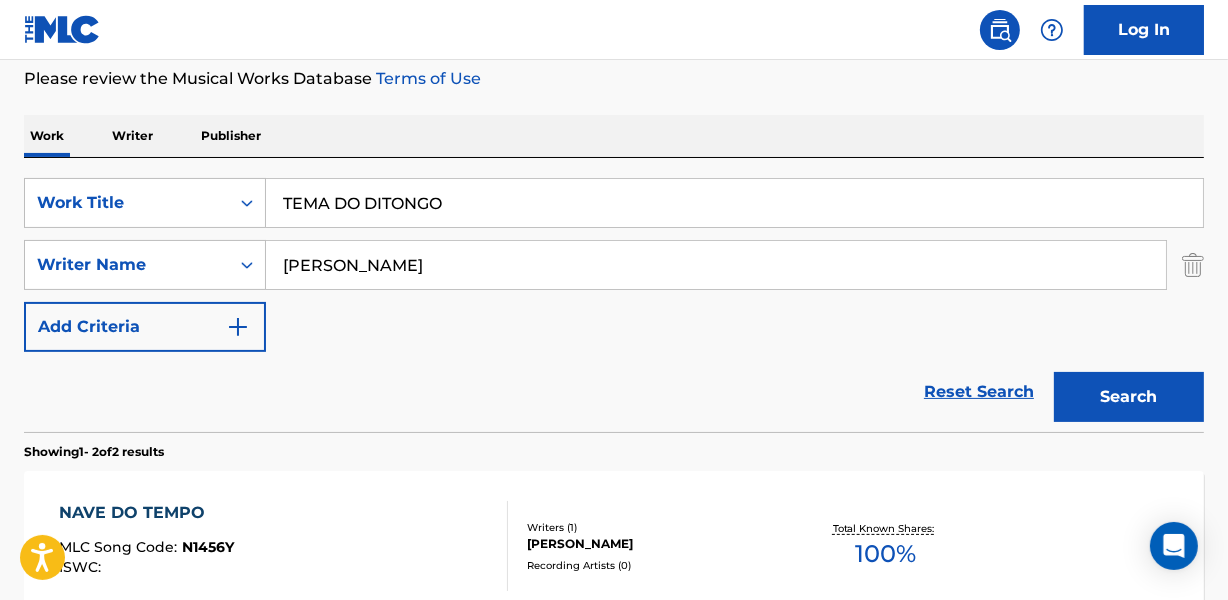 type on "TEMA DO DITONGO" 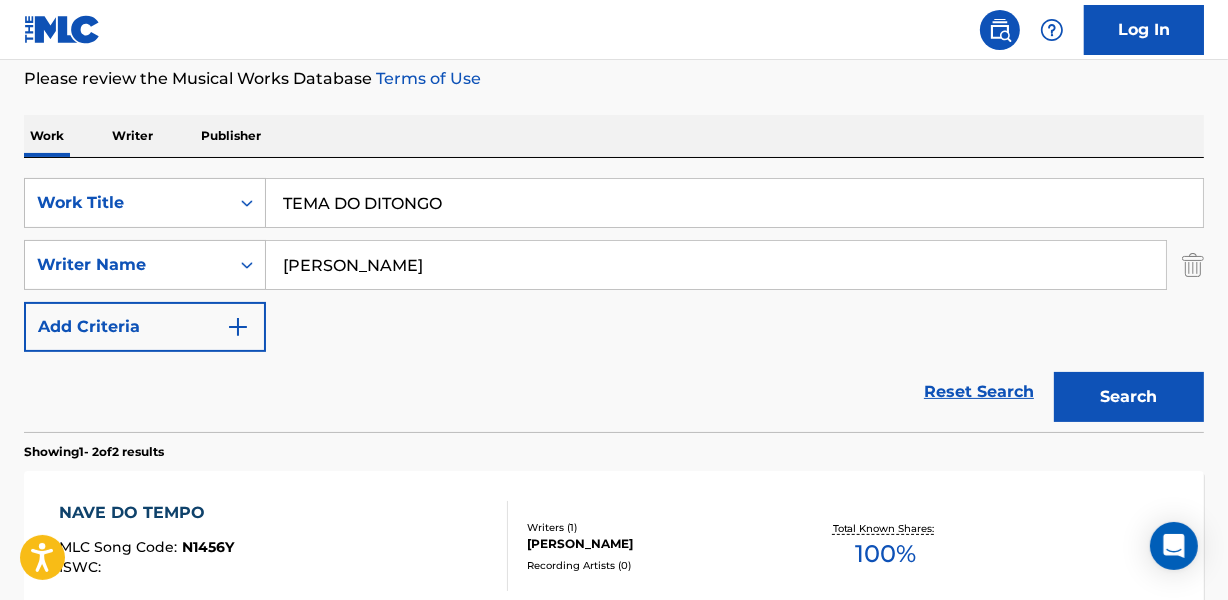 click on "Work Writer Publisher" at bounding box center (614, 136) 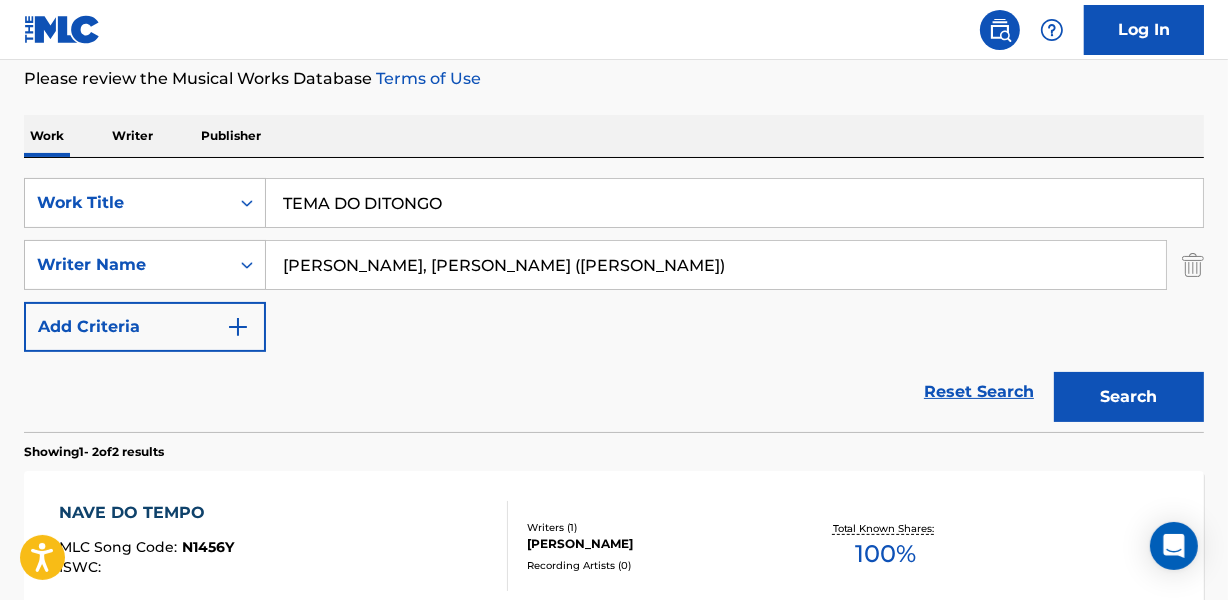 drag, startPoint x: 552, startPoint y: 260, endPoint x: 960, endPoint y: 276, distance: 408.3136 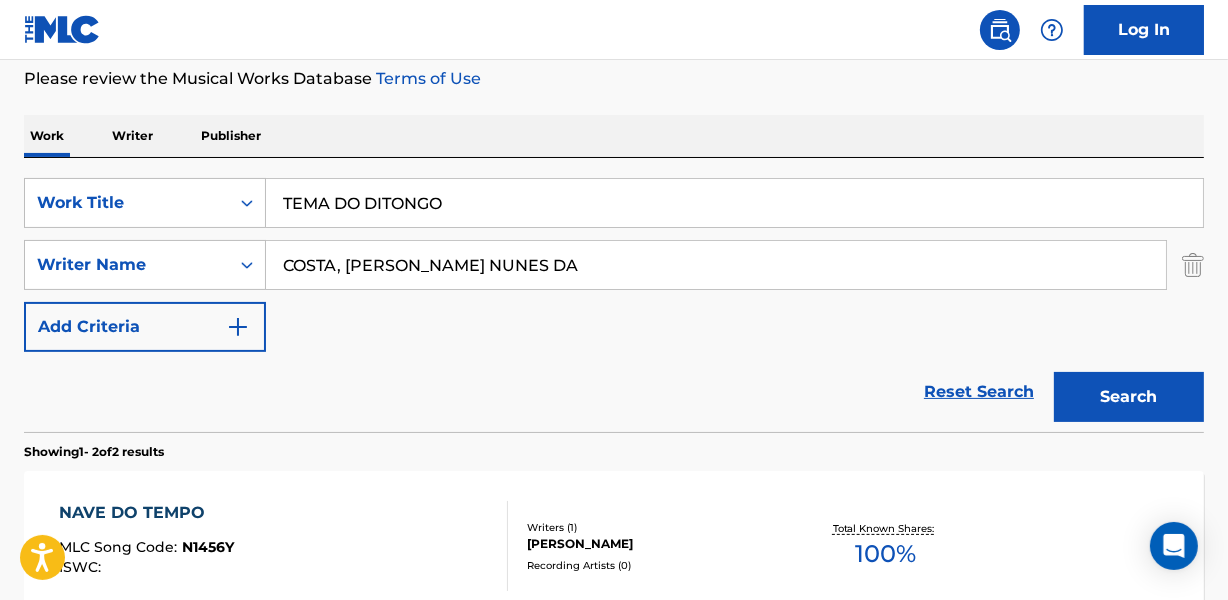 click on "Search" at bounding box center (1129, 397) 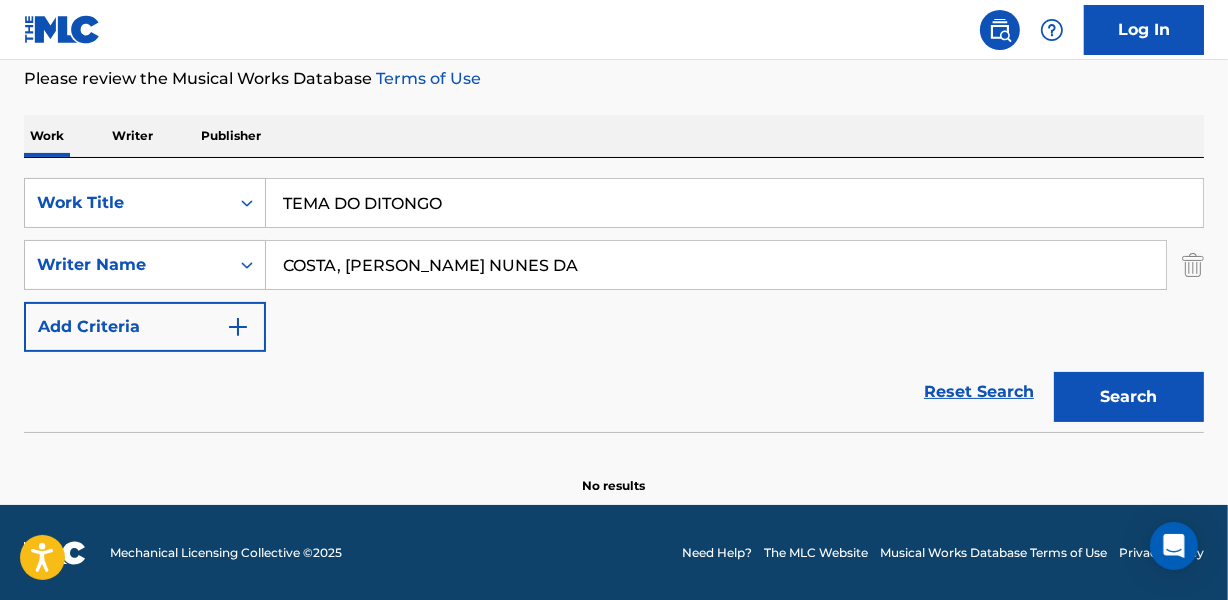 click on "Search" at bounding box center (1129, 397) 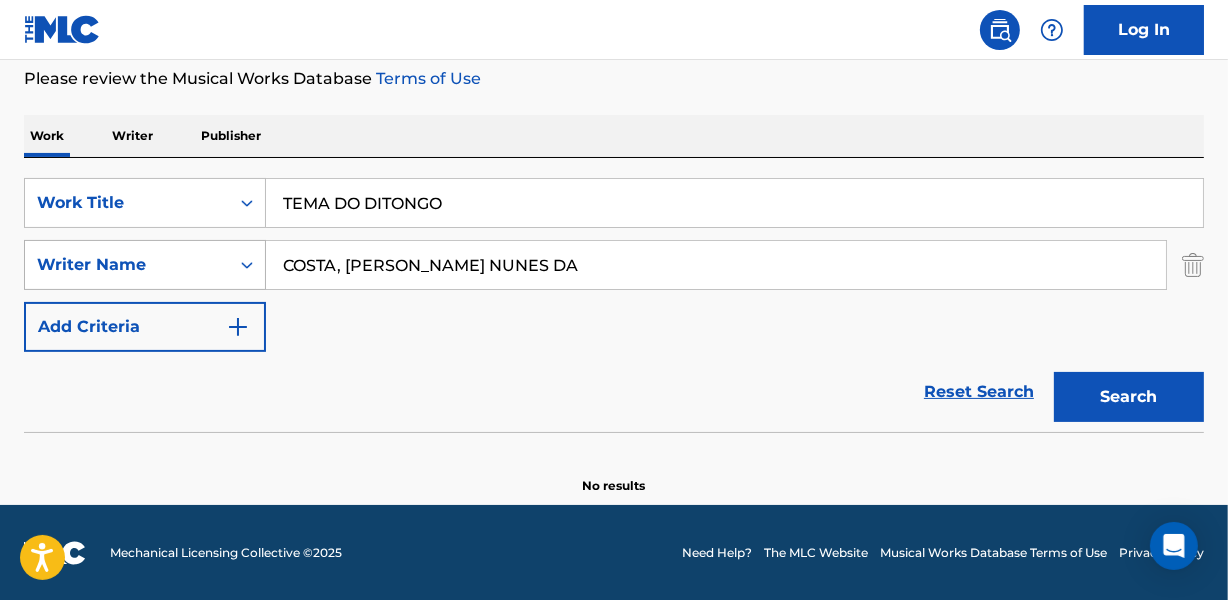 drag, startPoint x: 340, startPoint y: 260, endPoint x: 208, endPoint y: 260, distance: 132 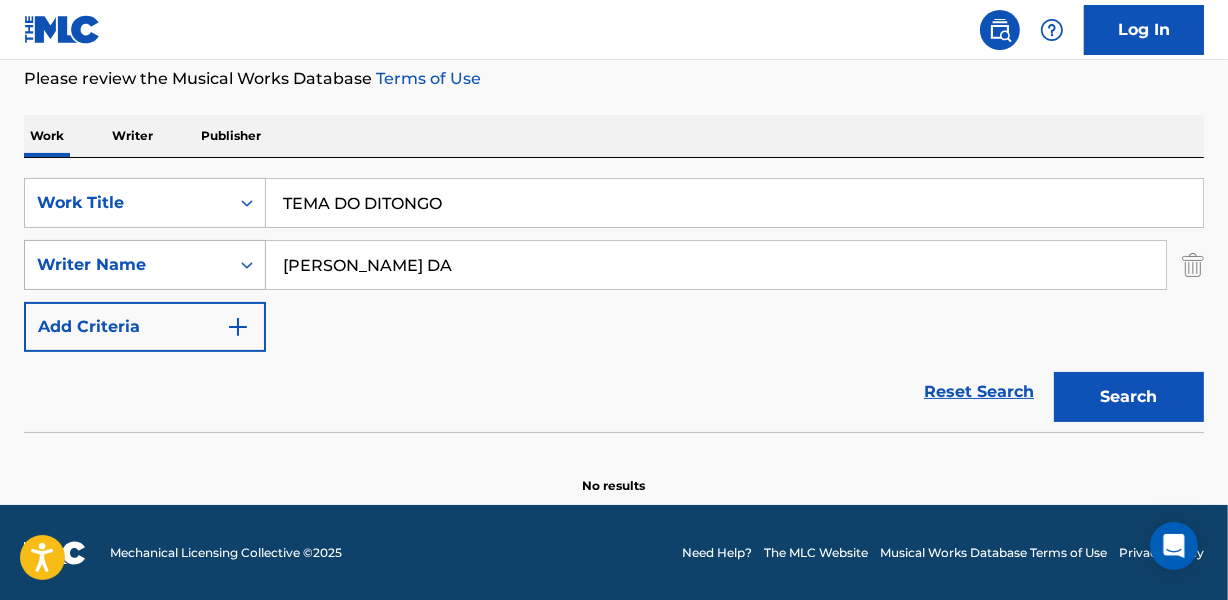 type on "[PERSON_NAME] DA" 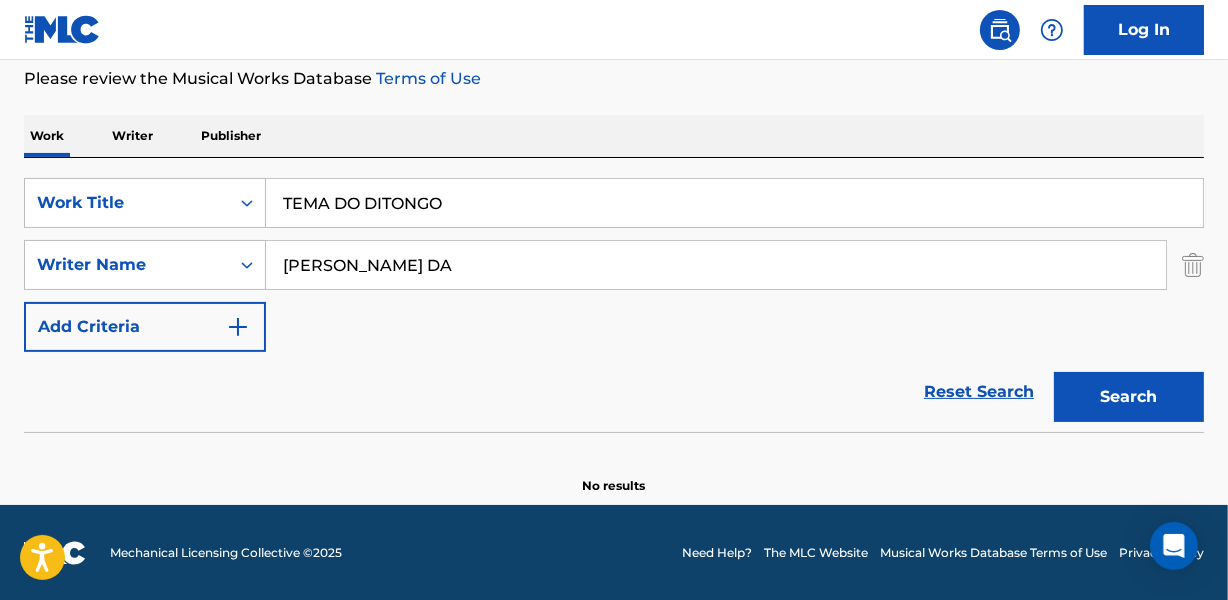 click on "TEMA DO DITONGO" at bounding box center [734, 203] 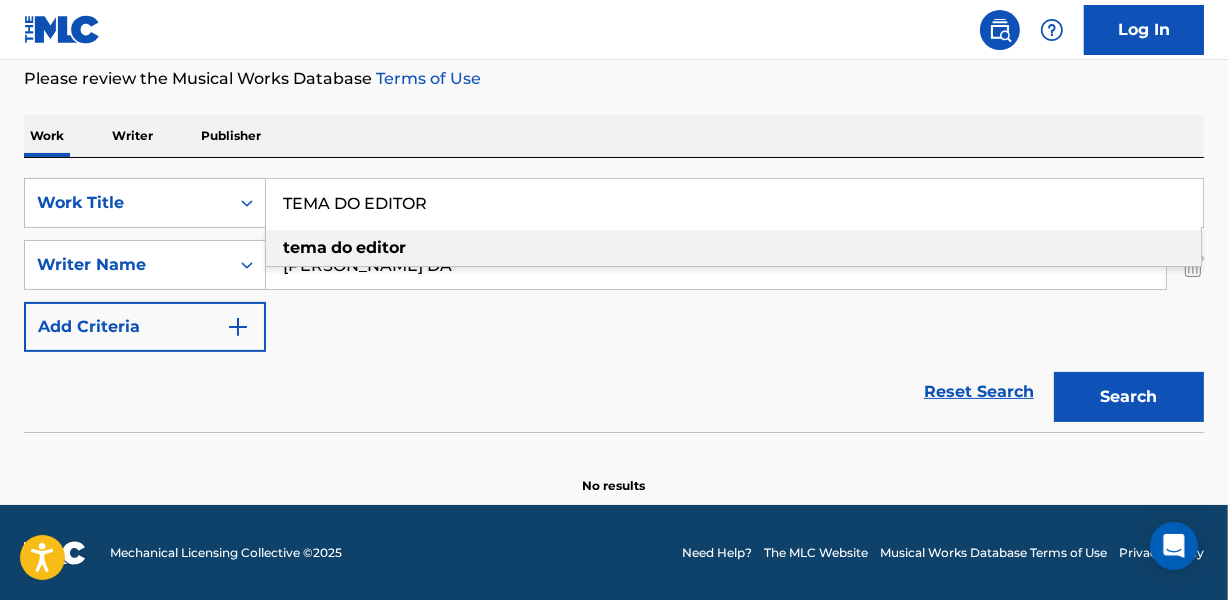 type on "TEMA DO EDITOR" 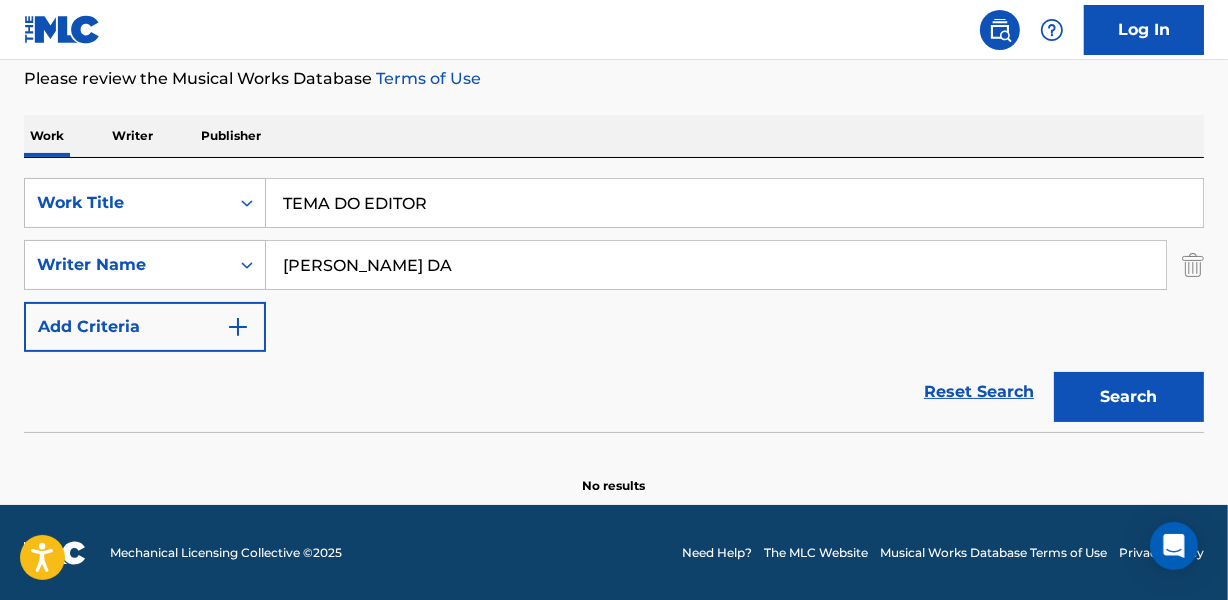 click on "Work Writer Publisher" at bounding box center (614, 136) 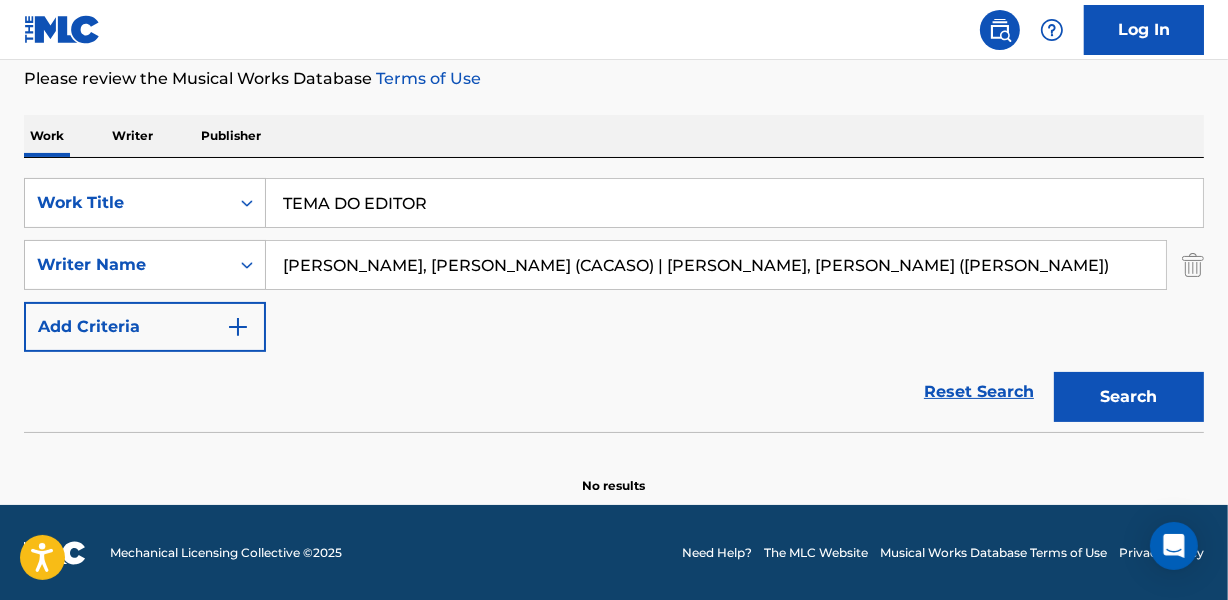 scroll, scrollTop: 0, scrollLeft: 52, axis: horizontal 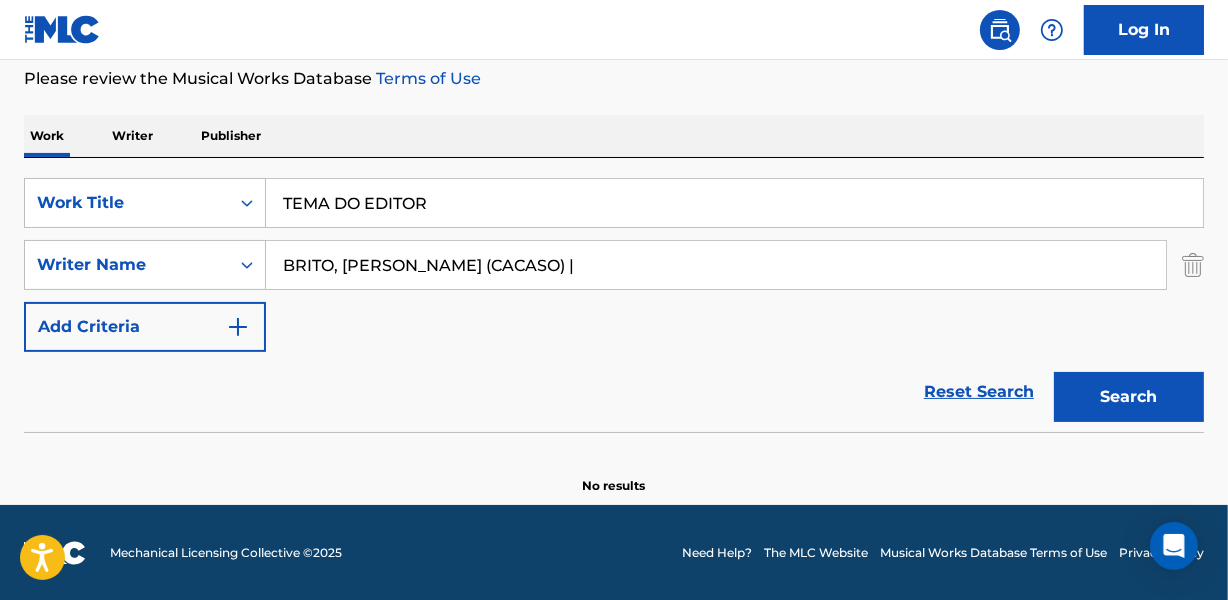 click on "Search" at bounding box center (1129, 397) 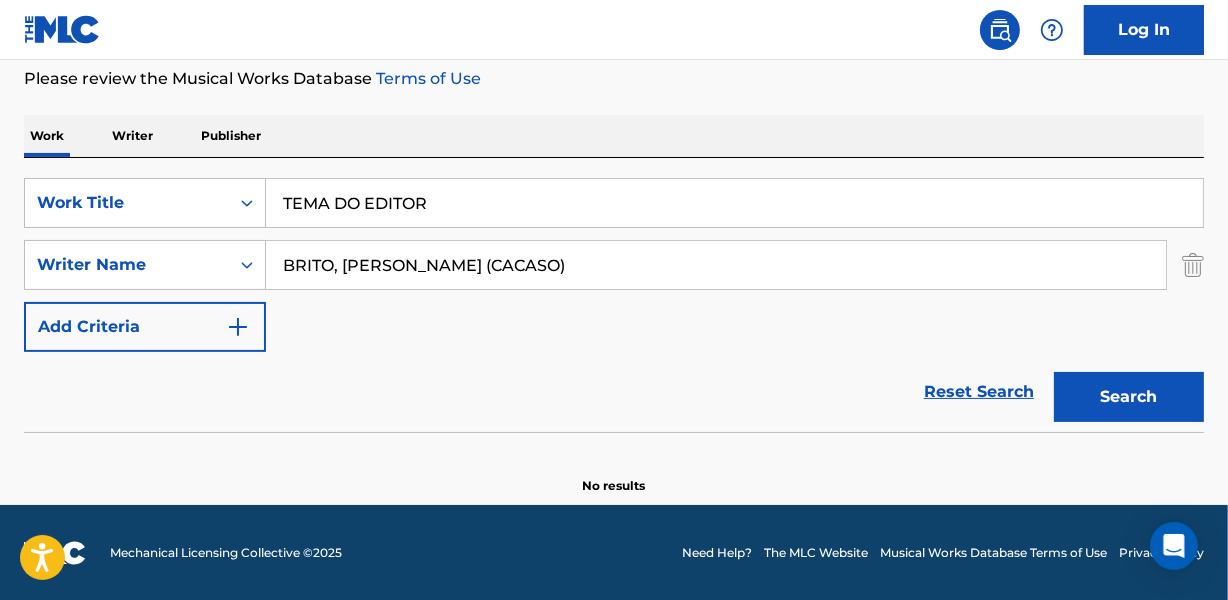 click on "Search" at bounding box center (1129, 397) 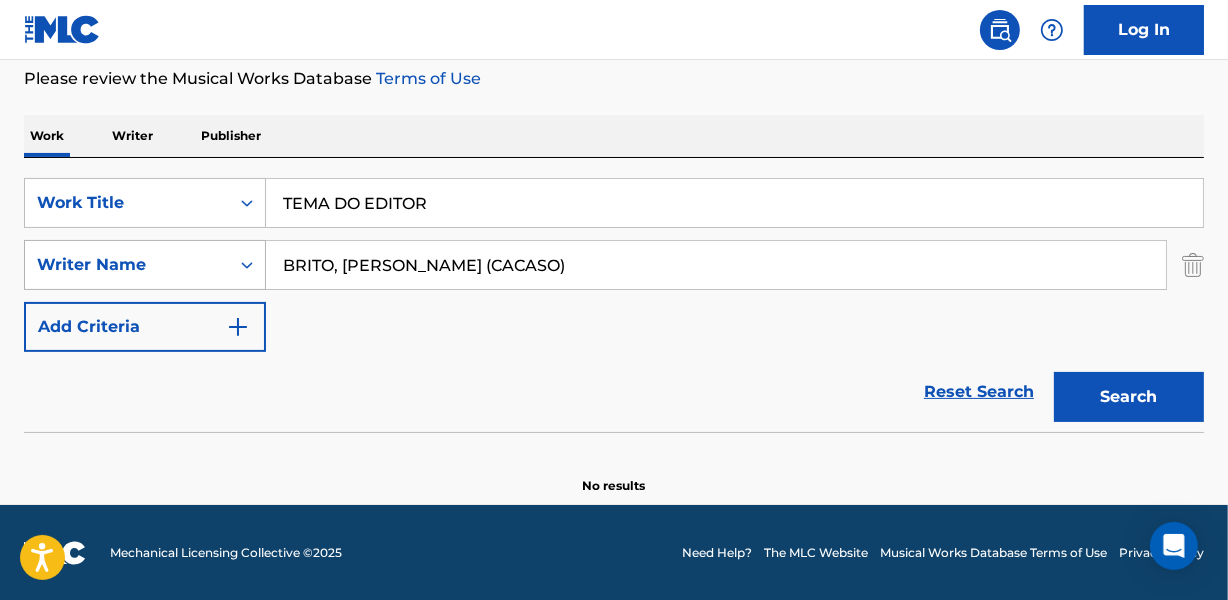 drag, startPoint x: 341, startPoint y: 259, endPoint x: 208, endPoint y: 258, distance: 133.00375 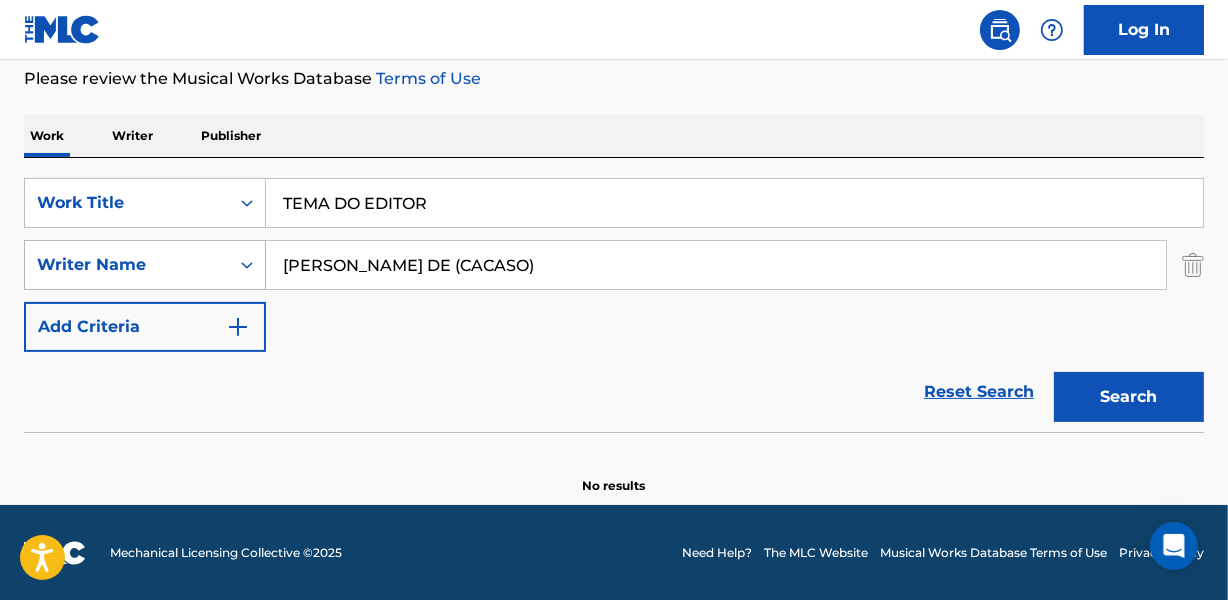click on "Search" at bounding box center (1129, 397) 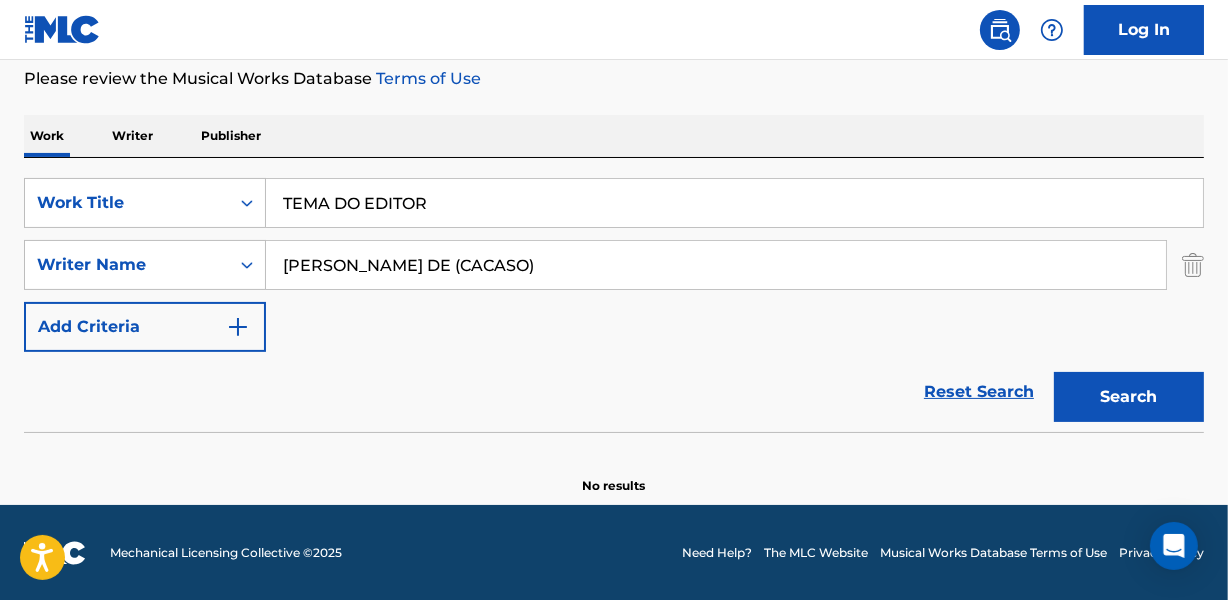 drag, startPoint x: 552, startPoint y: 262, endPoint x: 830, endPoint y: 266, distance: 278.02878 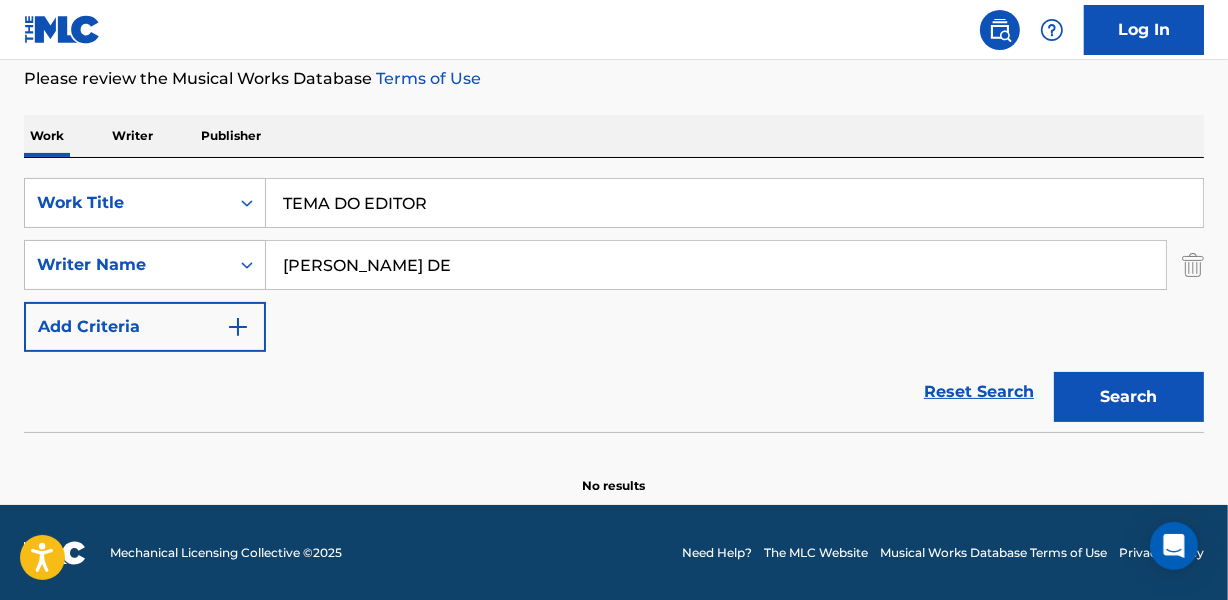 click on "Search" at bounding box center [1129, 397] 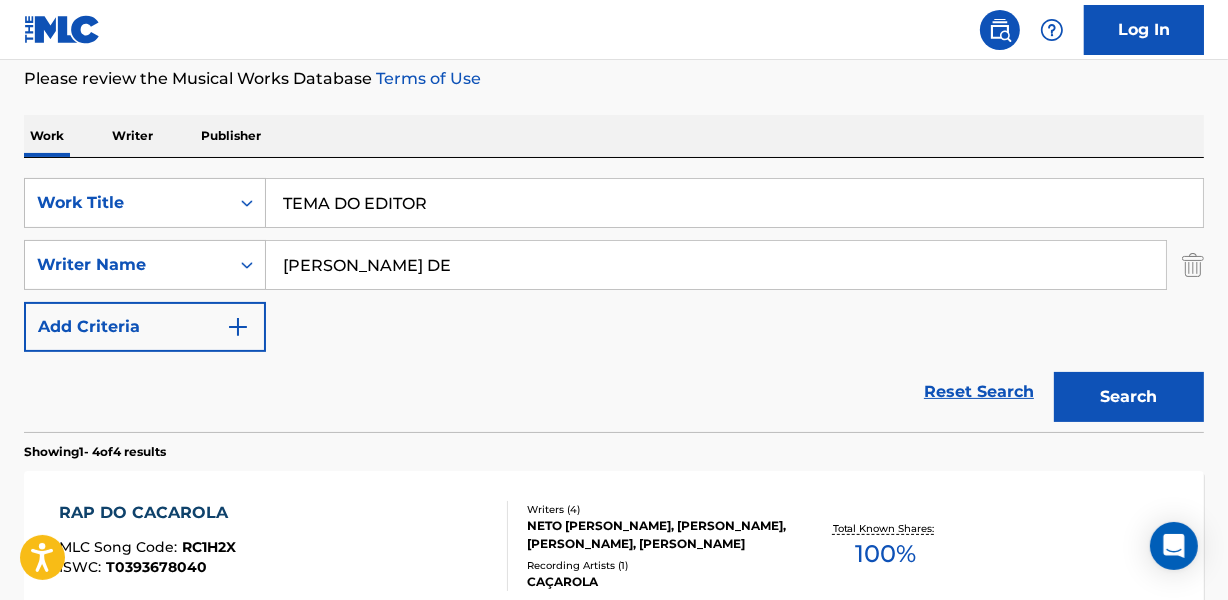 click on "Reset Search Search" at bounding box center (614, 392) 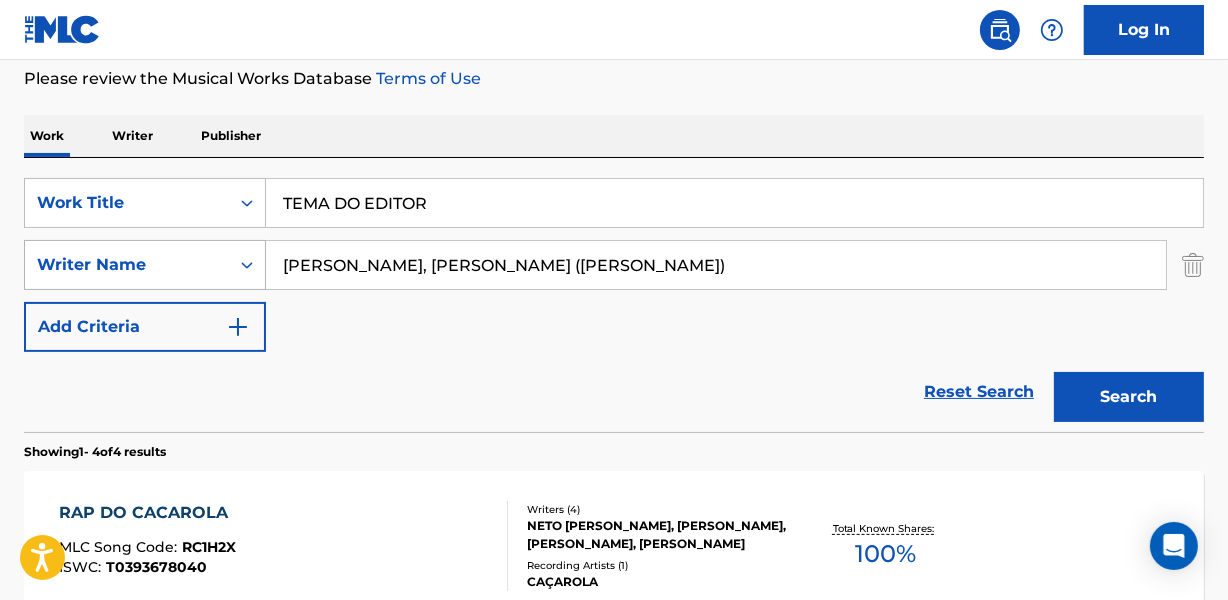 drag, startPoint x: 371, startPoint y: 269, endPoint x: 138, endPoint y: 257, distance: 233.3088 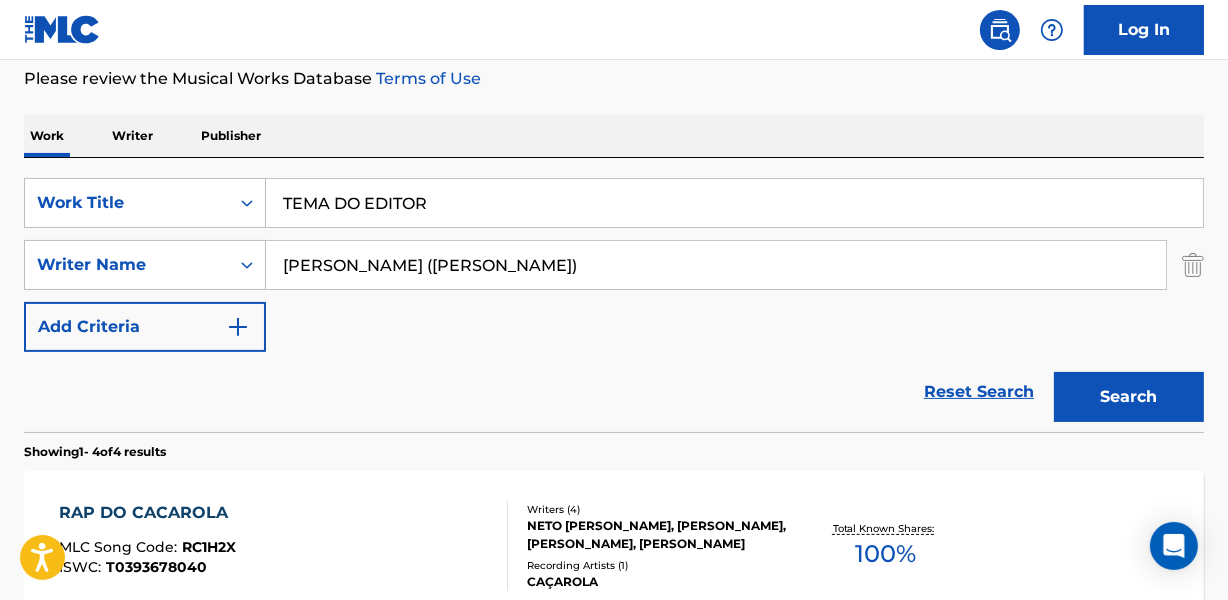 drag, startPoint x: 541, startPoint y: 265, endPoint x: 784, endPoint y: 321, distance: 249.3692 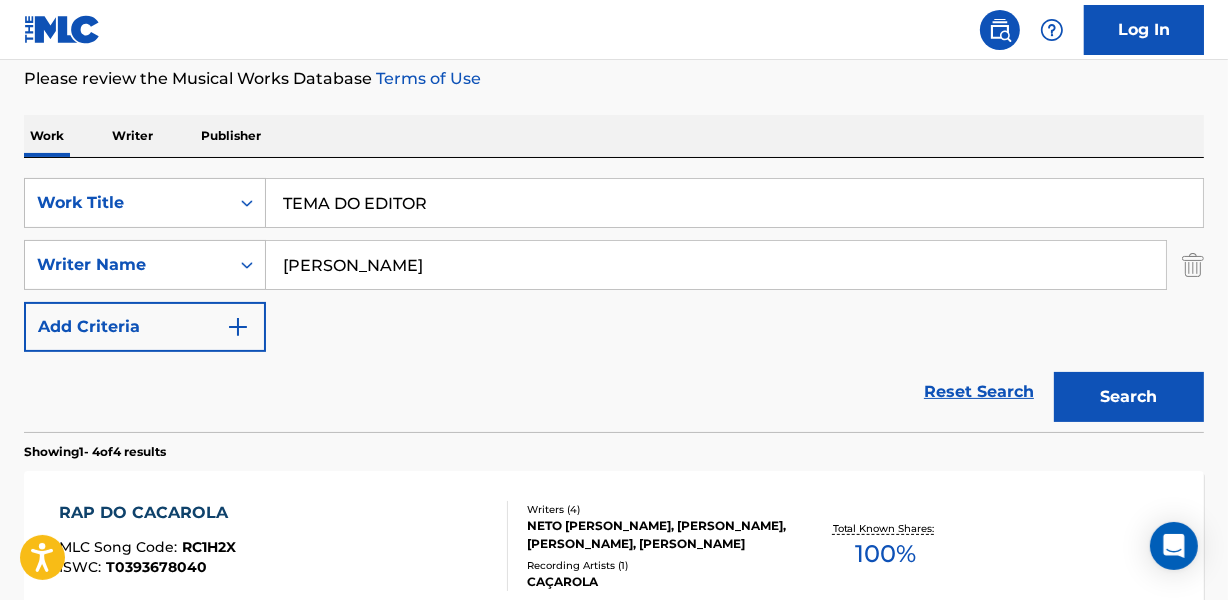 type on "[PERSON_NAME]" 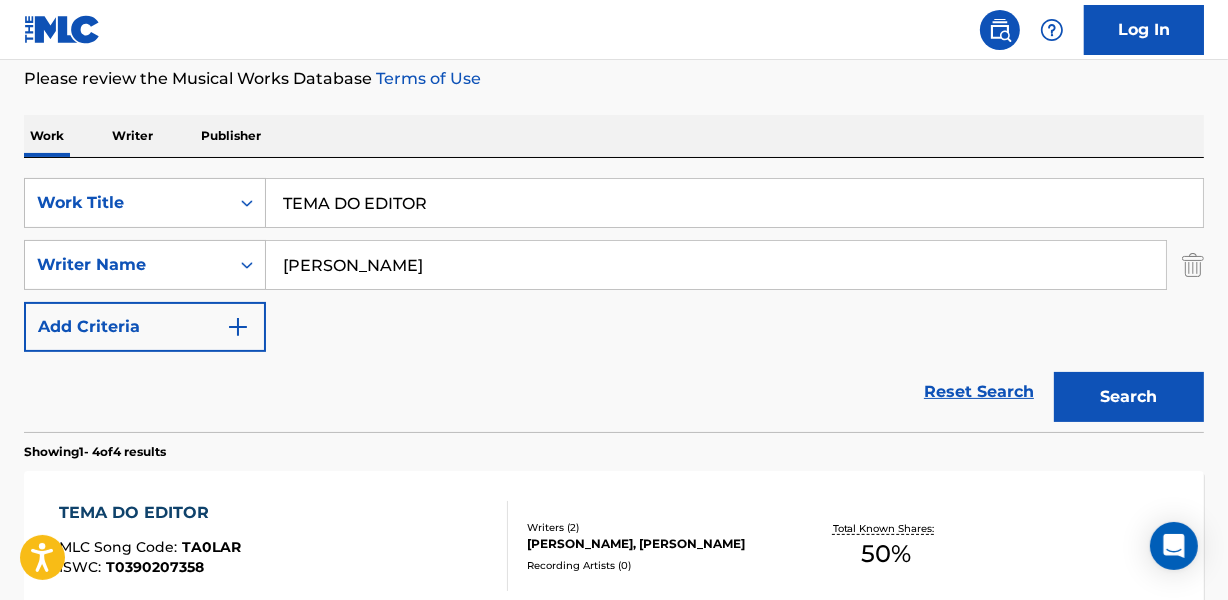 drag, startPoint x: 280, startPoint y: 208, endPoint x: 559, endPoint y: 208, distance: 279 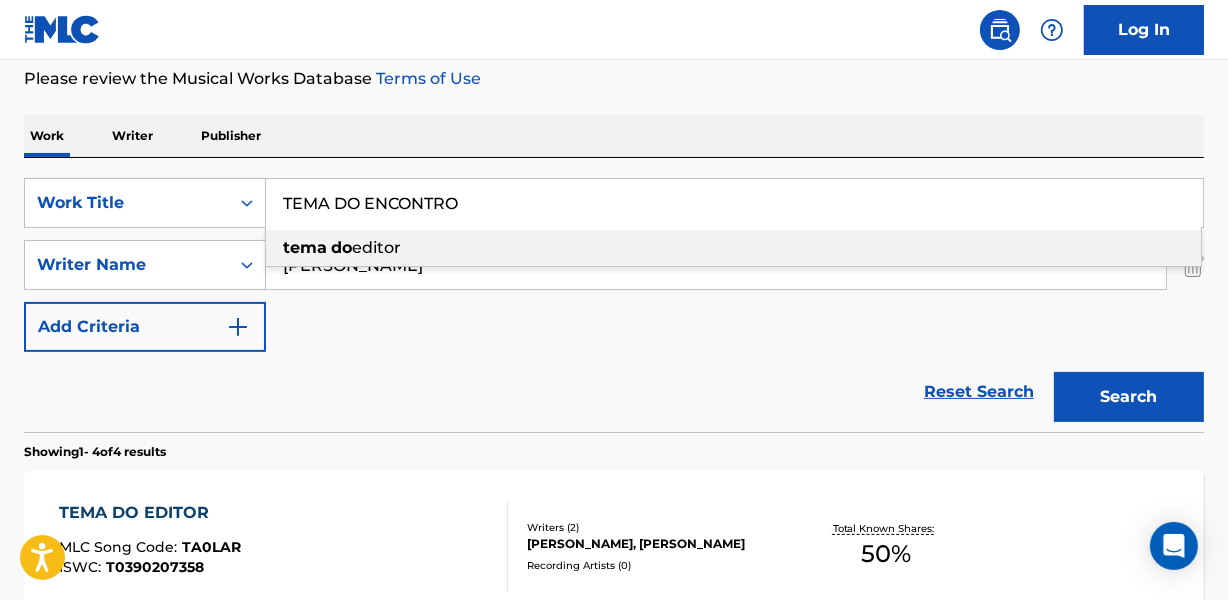 type on "TEMA DO ENCONTRO" 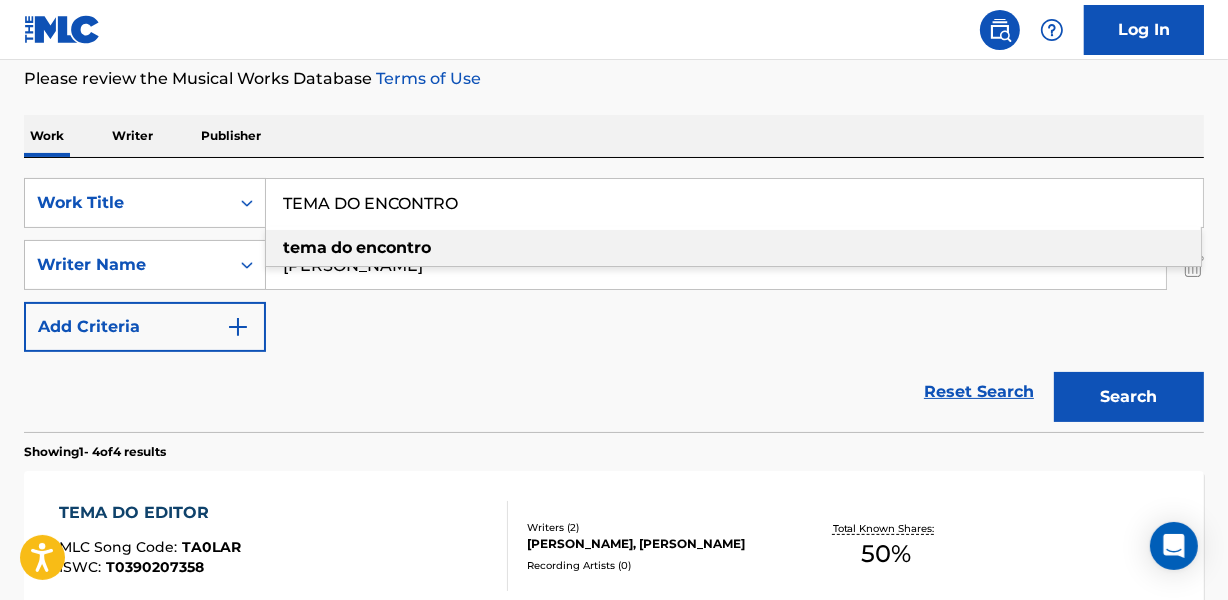 click on "Work Writer Publisher" at bounding box center (614, 136) 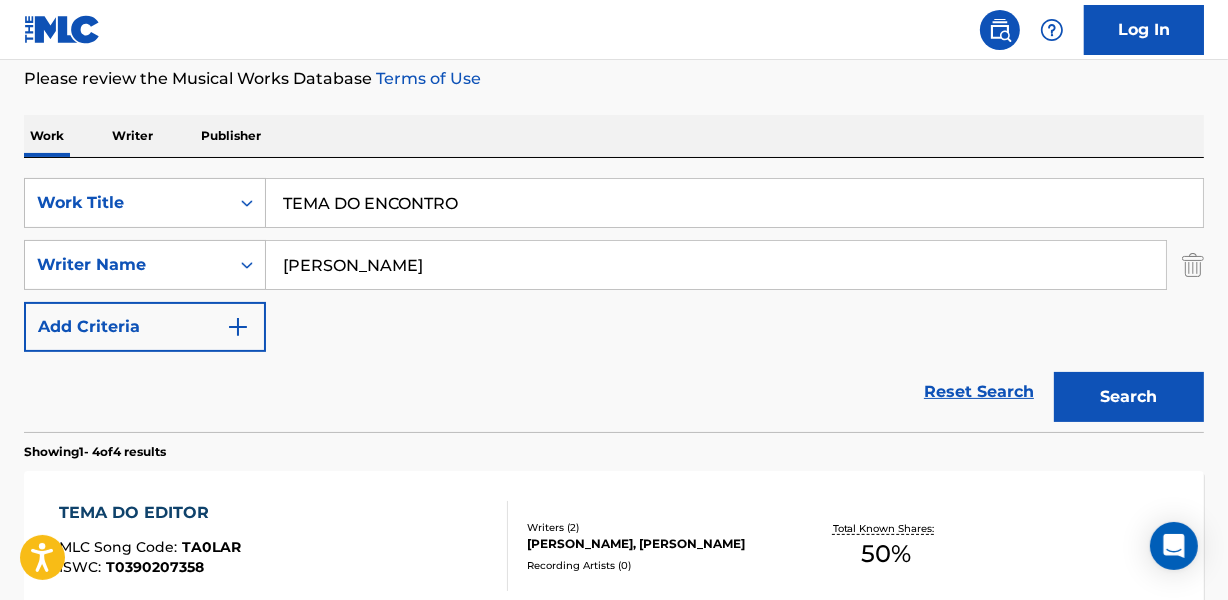 drag, startPoint x: 286, startPoint y: 261, endPoint x: 547, endPoint y: 259, distance: 261.00766 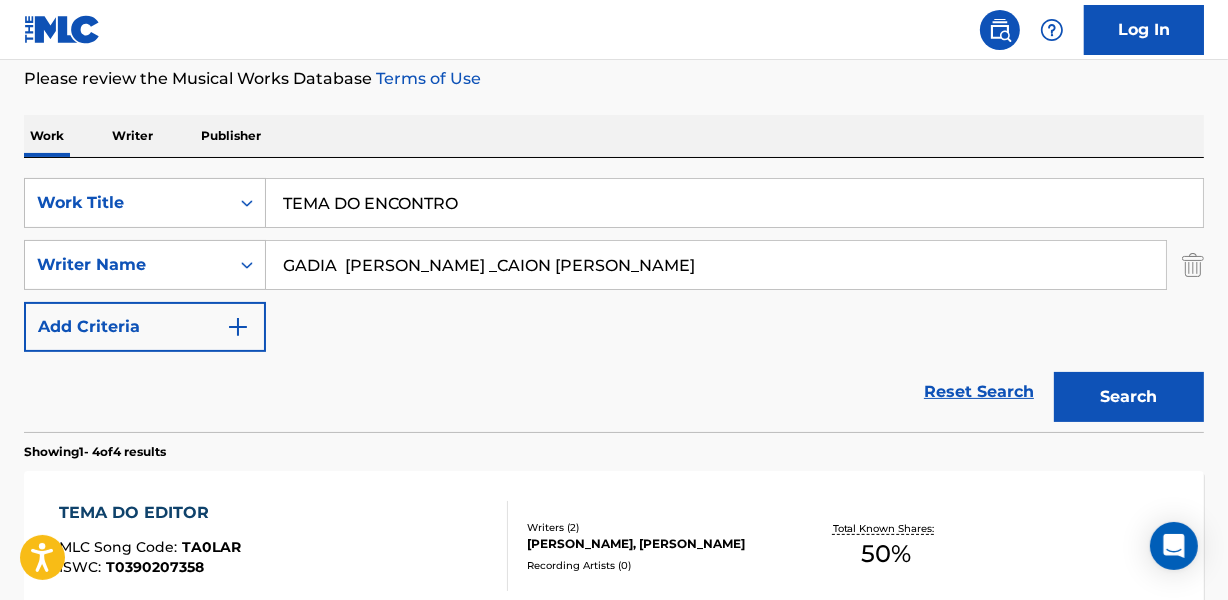 drag, startPoint x: 520, startPoint y: 262, endPoint x: 1187, endPoint y: 270, distance: 667.048 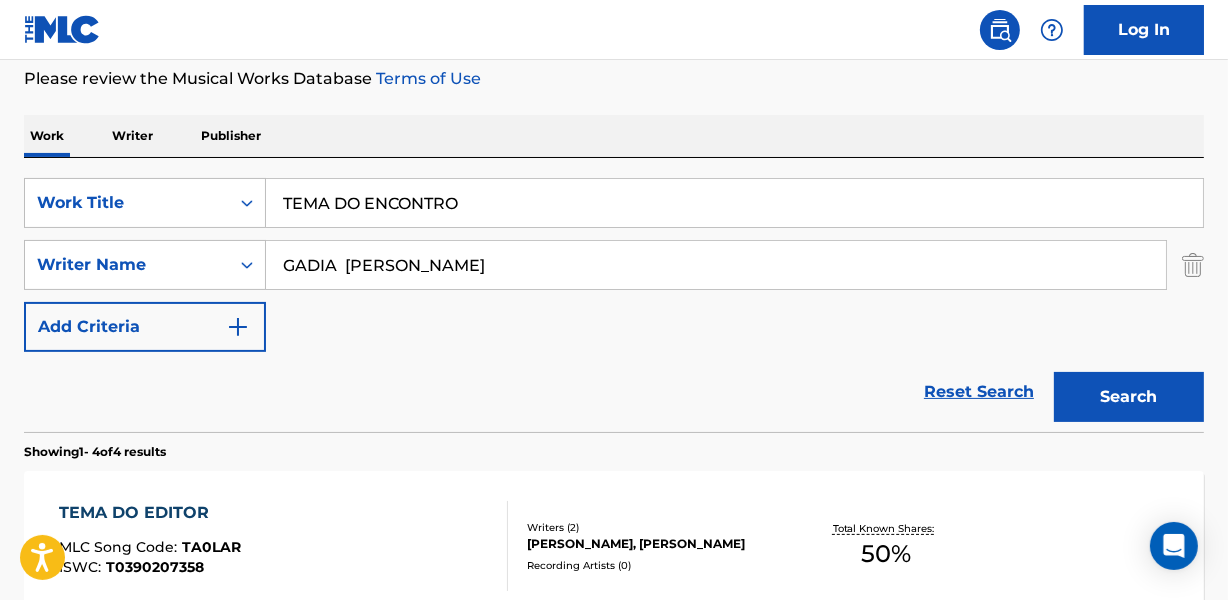 click on "Search" at bounding box center (1129, 397) 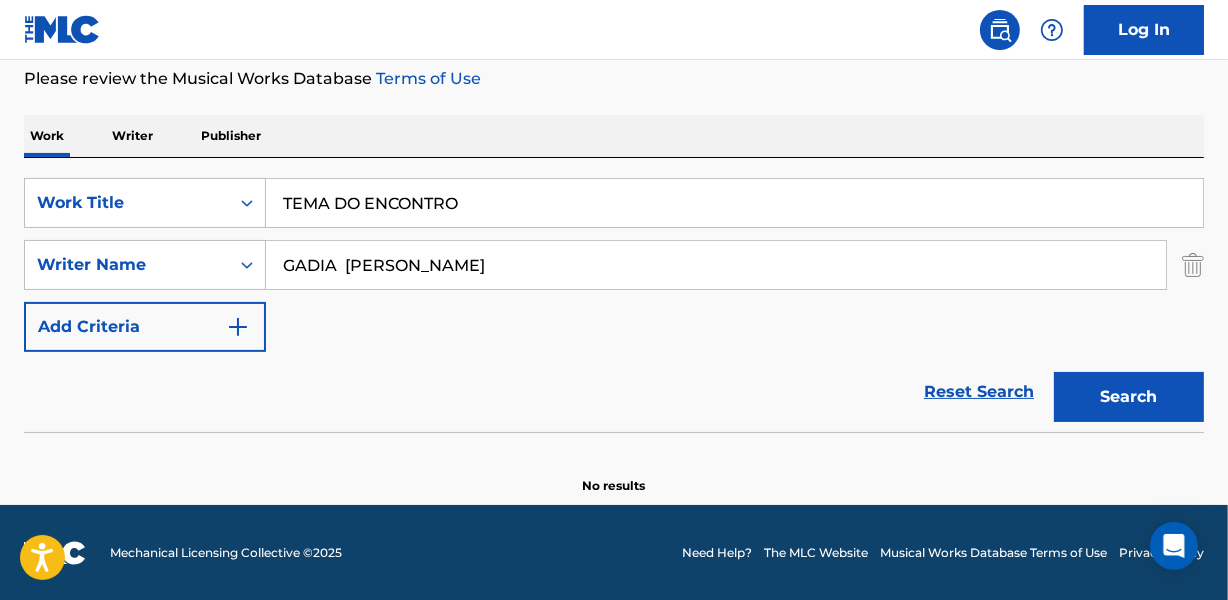 drag, startPoint x: 347, startPoint y: 266, endPoint x: 189, endPoint y: 233, distance: 161.40942 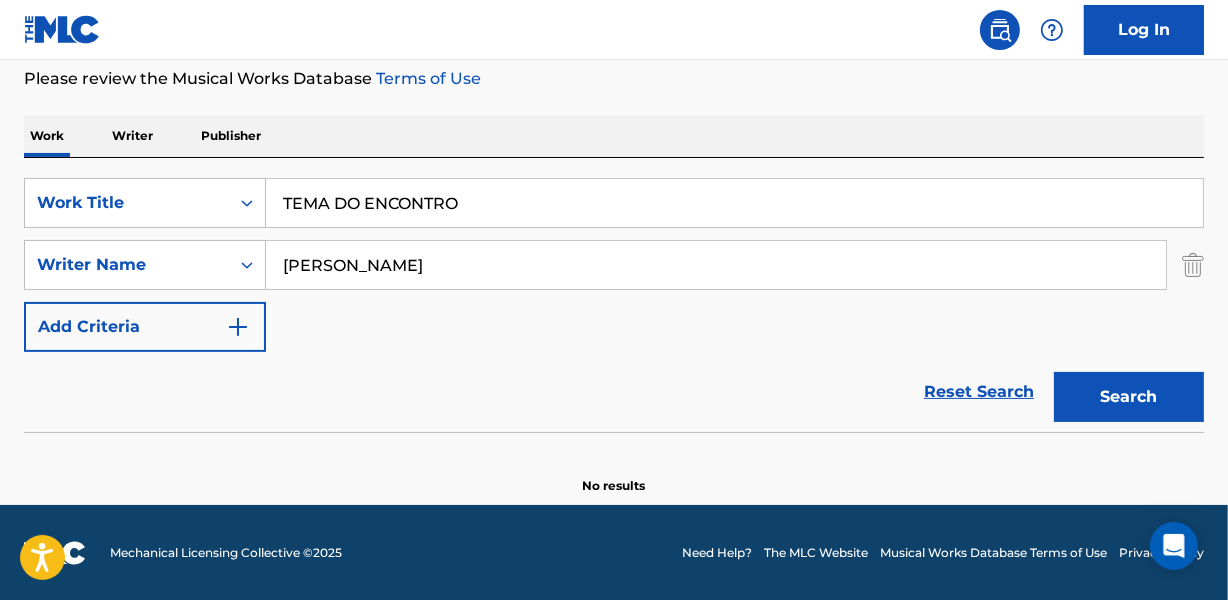 type on "[PERSON_NAME]" 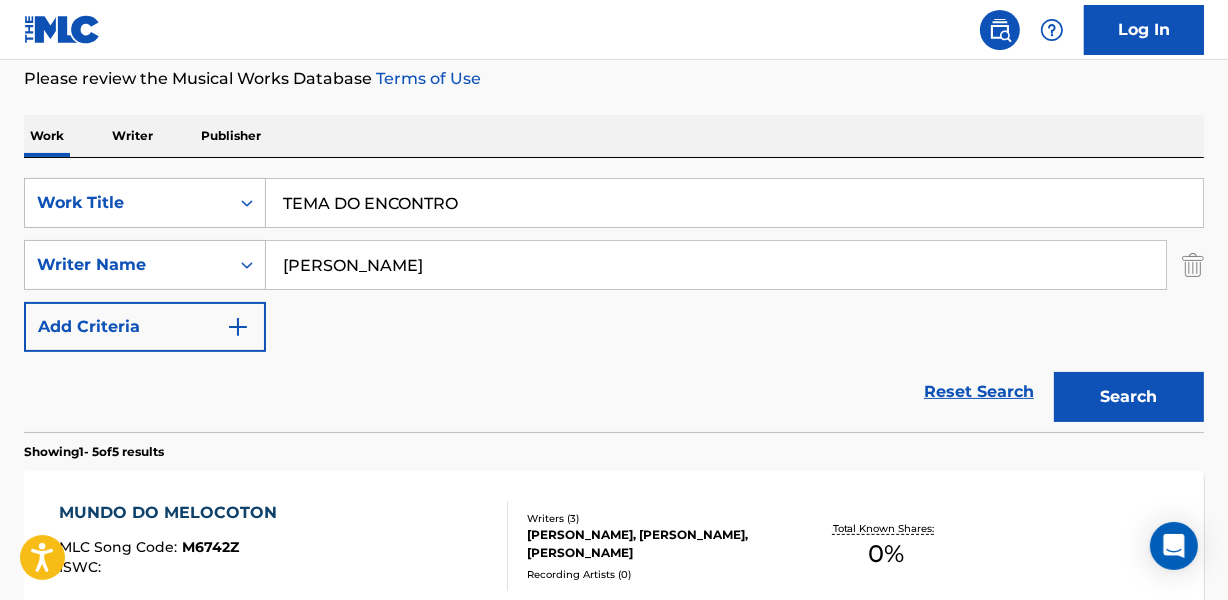 click on "Reset Search Search" at bounding box center (614, 392) 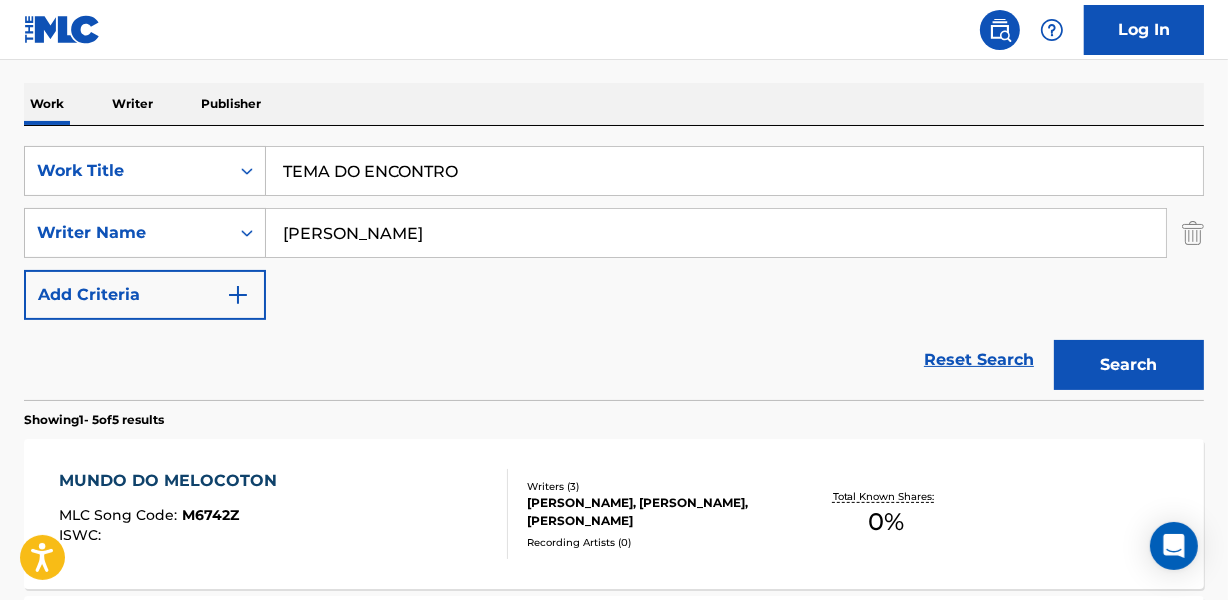 scroll, scrollTop: 267, scrollLeft: 0, axis: vertical 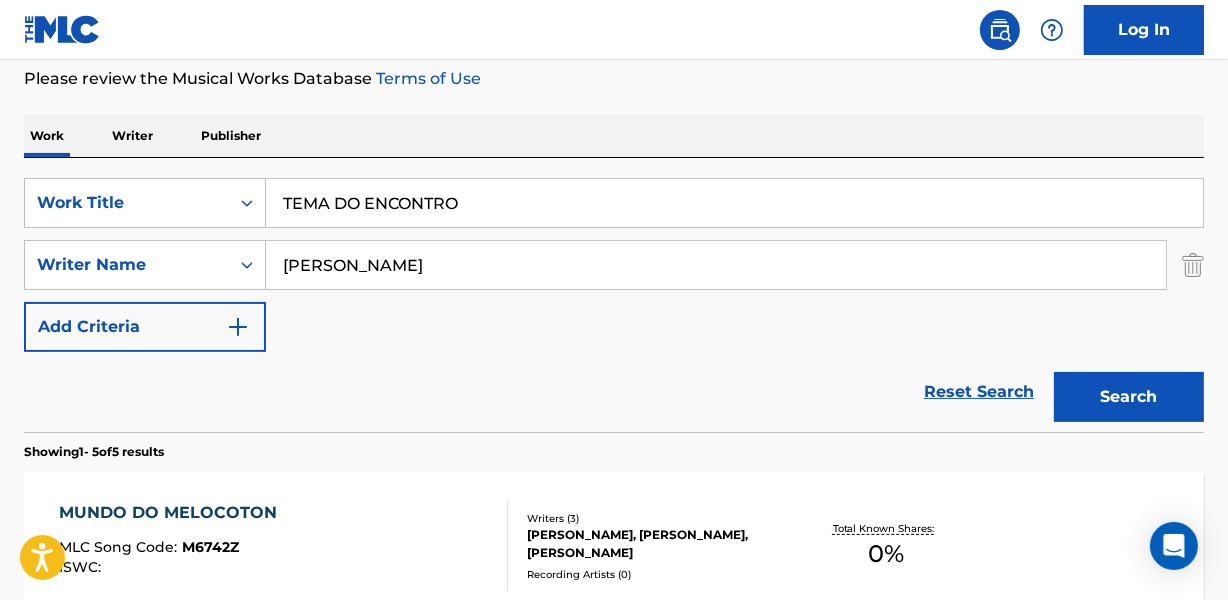 click on "Reset Search Search" at bounding box center (614, 392) 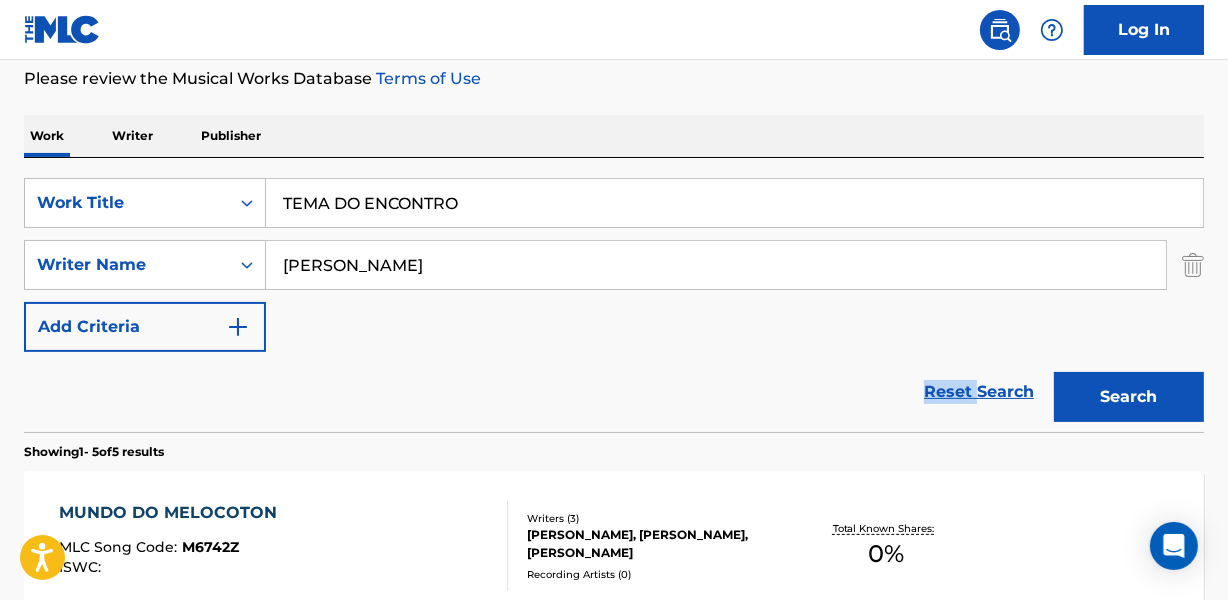 click on "Reset Search Search" at bounding box center (614, 392) 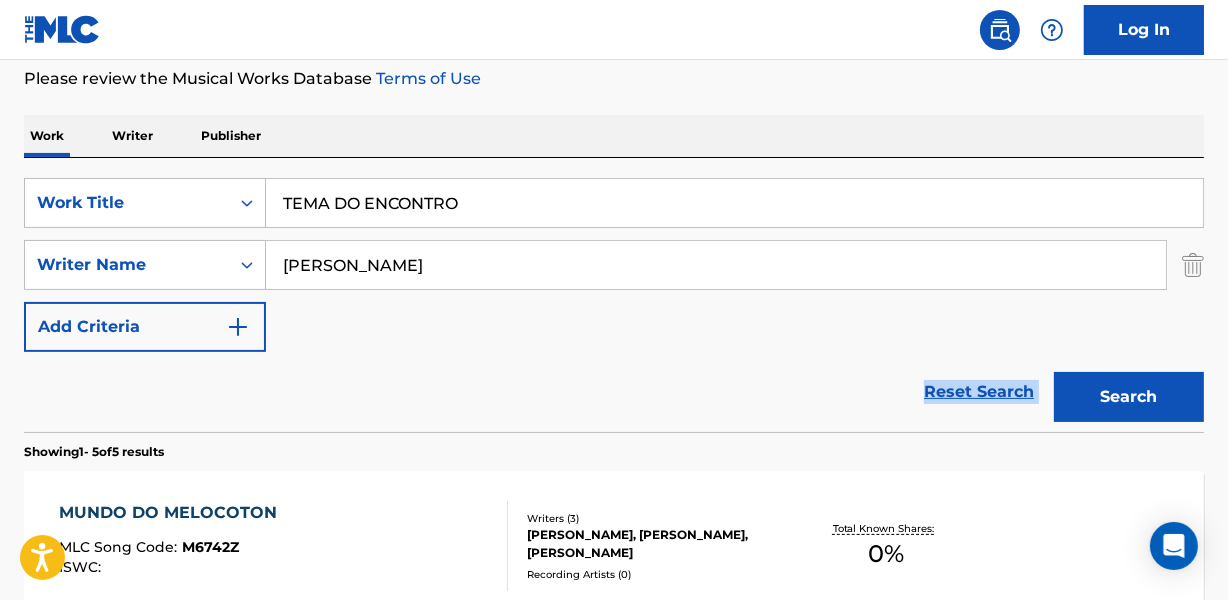 click on "Reset Search Search" at bounding box center [614, 392] 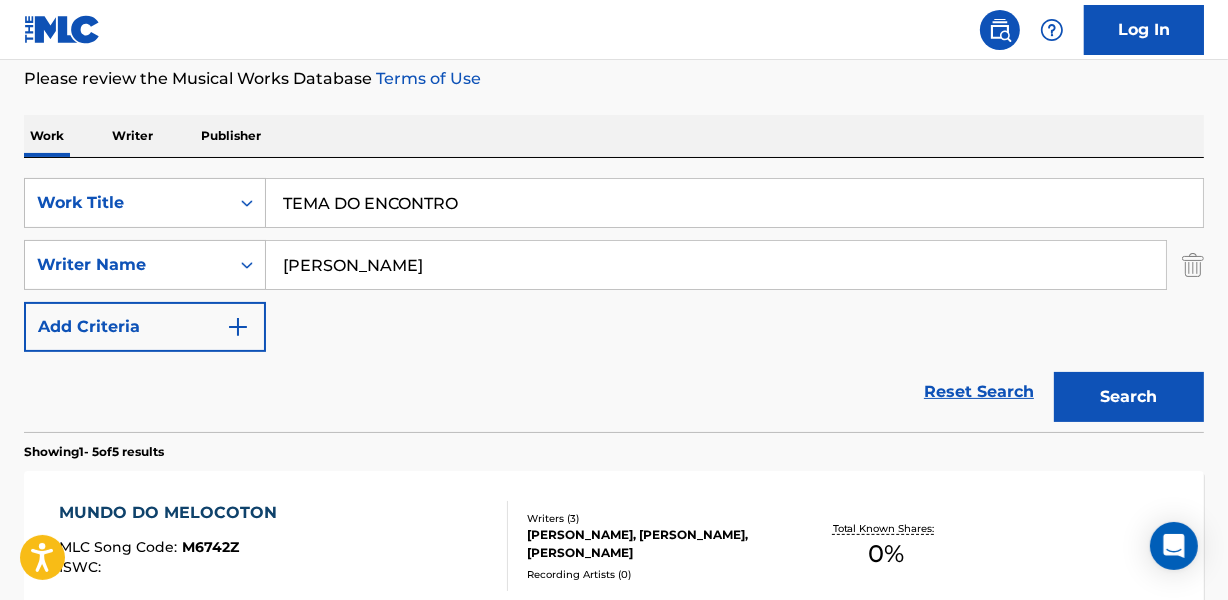 click on "Reset Search Search" at bounding box center [614, 392] 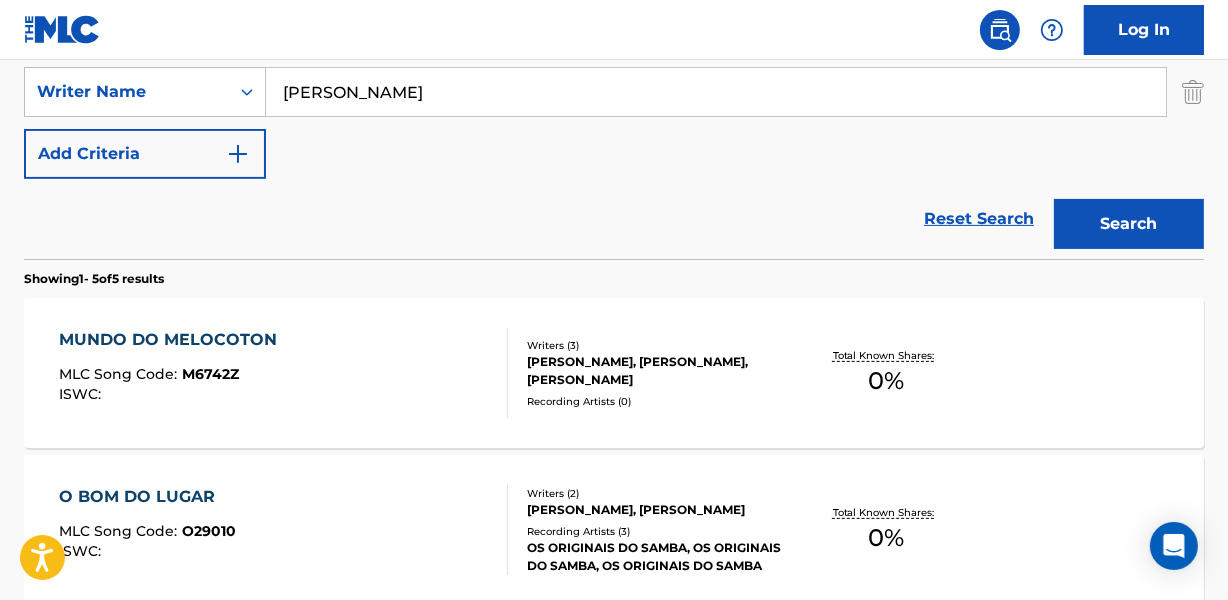 scroll, scrollTop: 259, scrollLeft: 0, axis: vertical 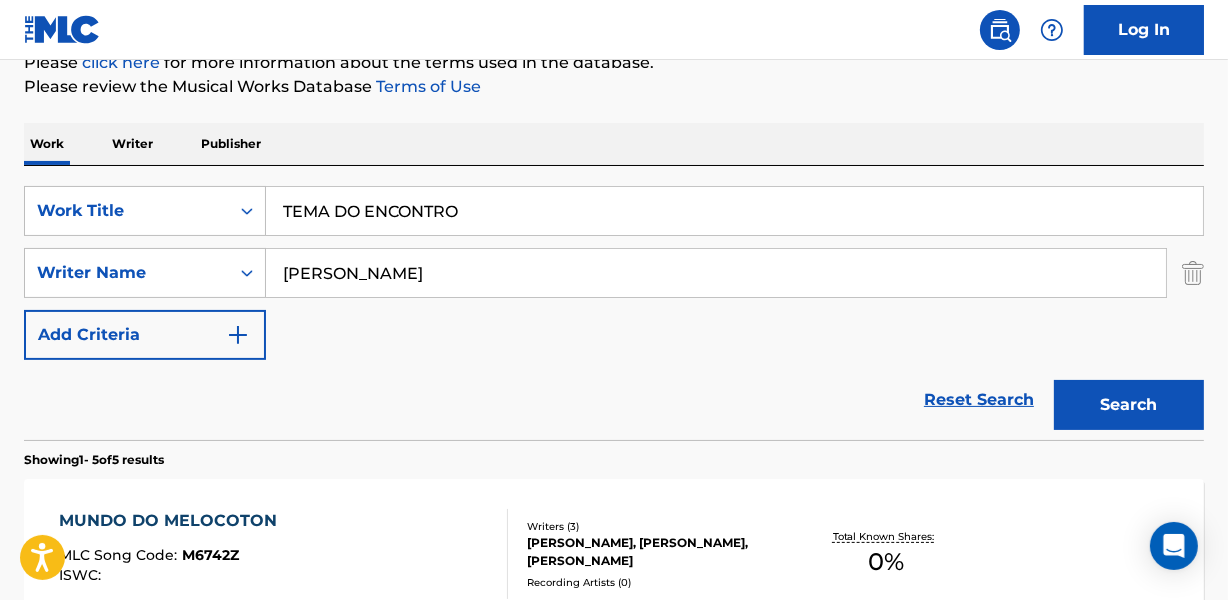 click on "TEMA DO ENCONTRO" at bounding box center (734, 211) 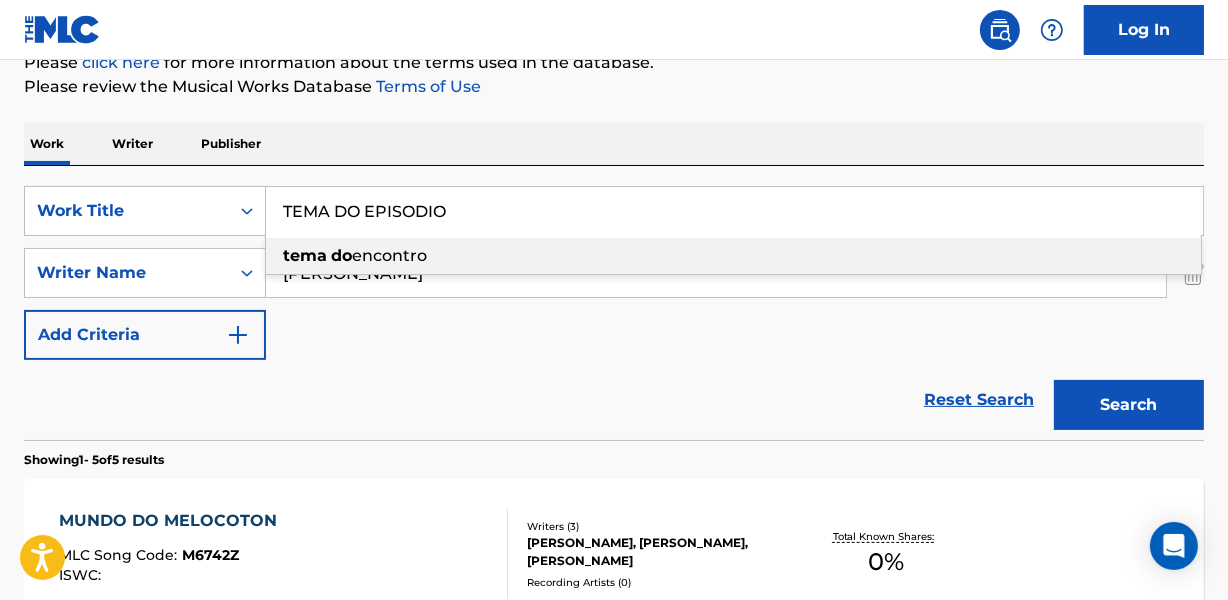 type on "TEMA DO EPISODIO" 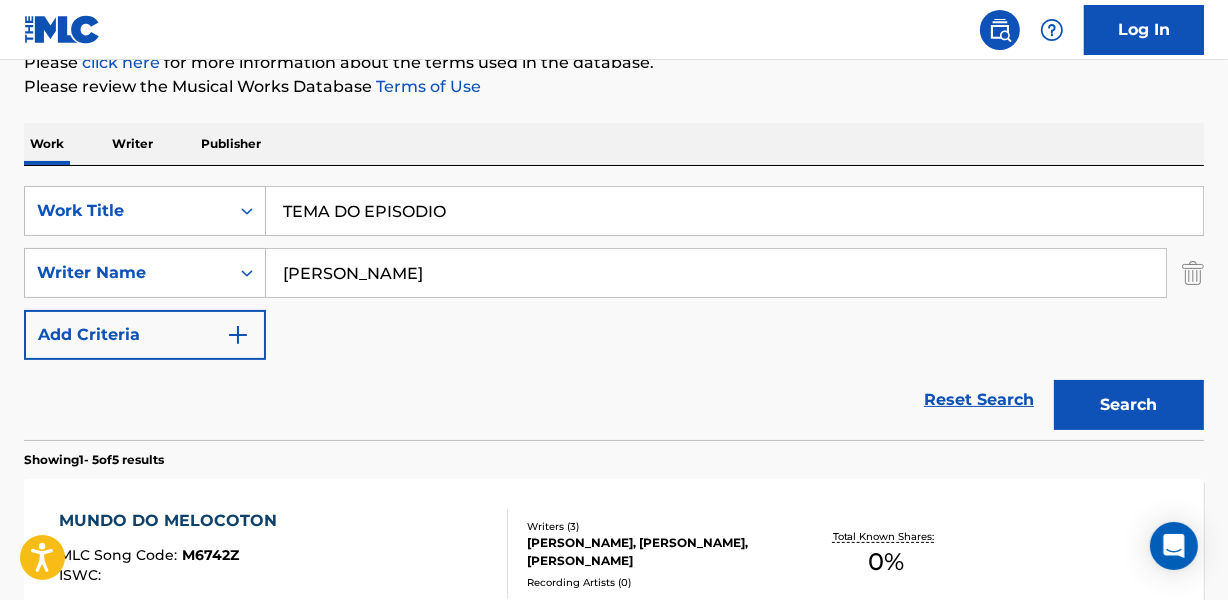 click on "Work Writer Publisher" at bounding box center [614, 144] 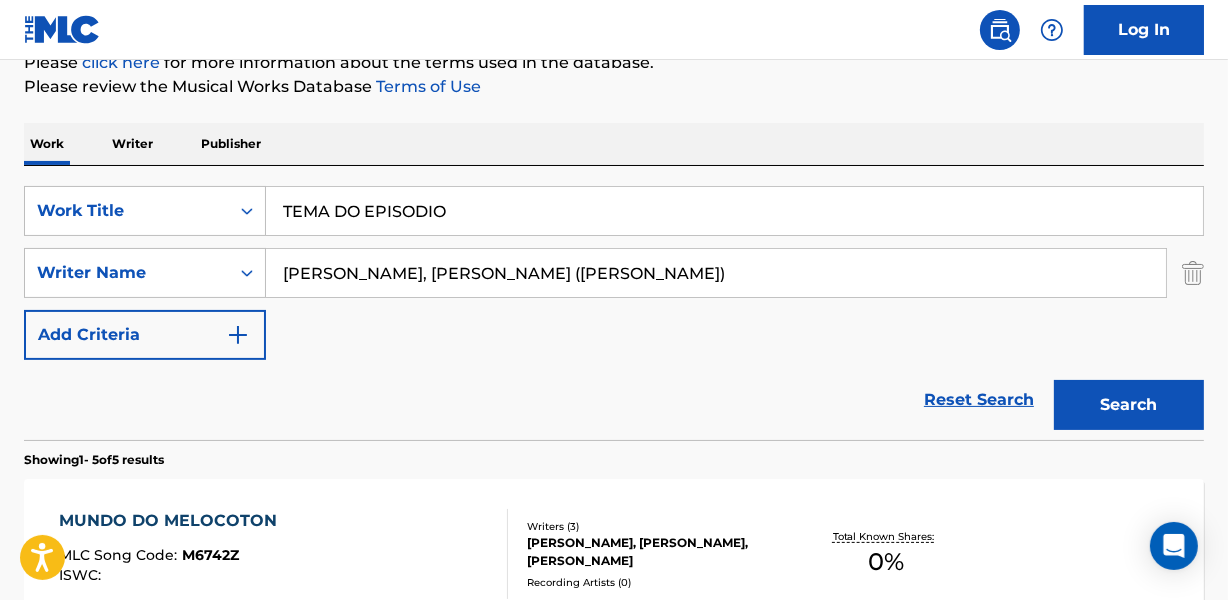 drag, startPoint x: 550, startPoint y: 275, endPoint x: 934, endPoint y: 270, distance: 384.03256 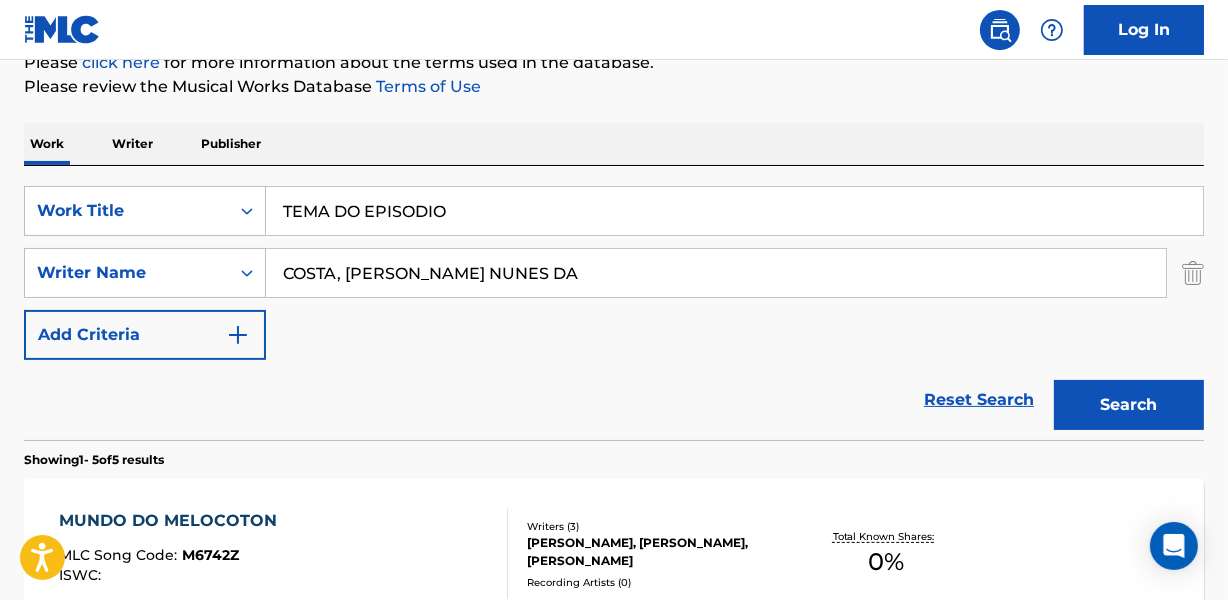click on "Search" at bounding box center (1129, 405) 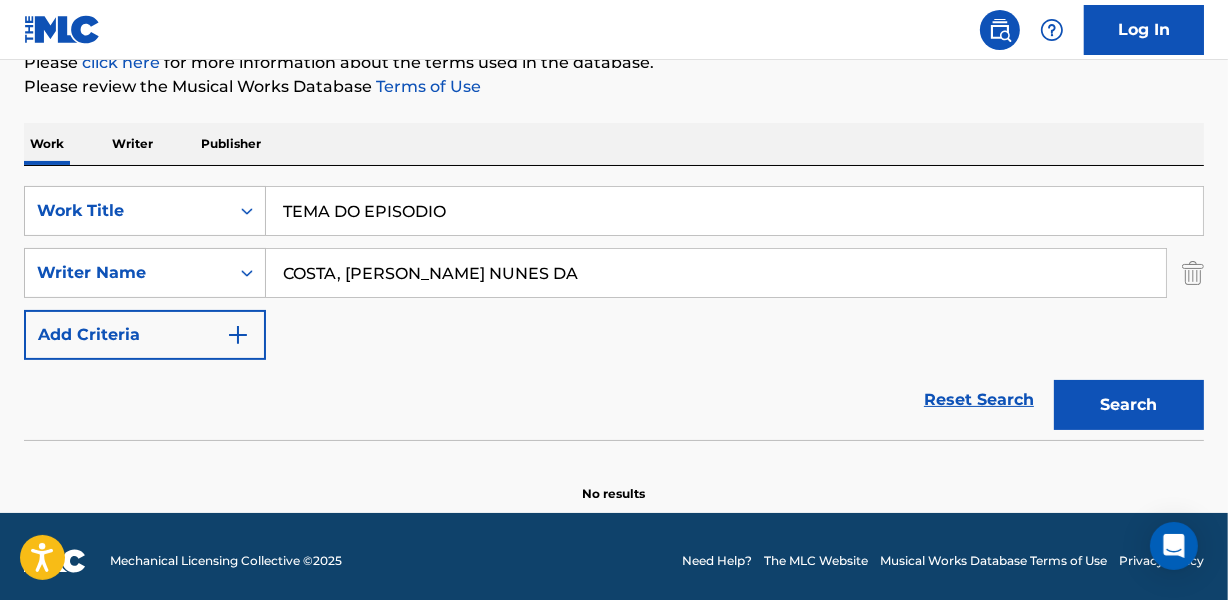 click on "Search" at bounding box center [1129, 405] 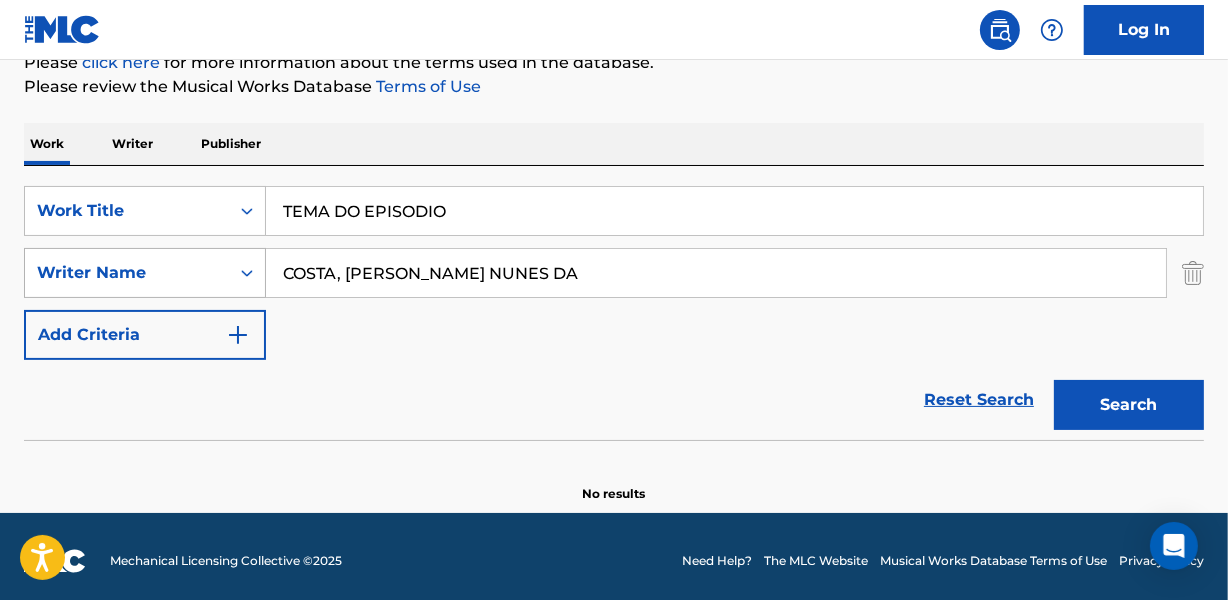 drag, startPoint x: 347, startPoint y: 278, endPoint x: 238, endPoint y: 256, distance: 111.19802 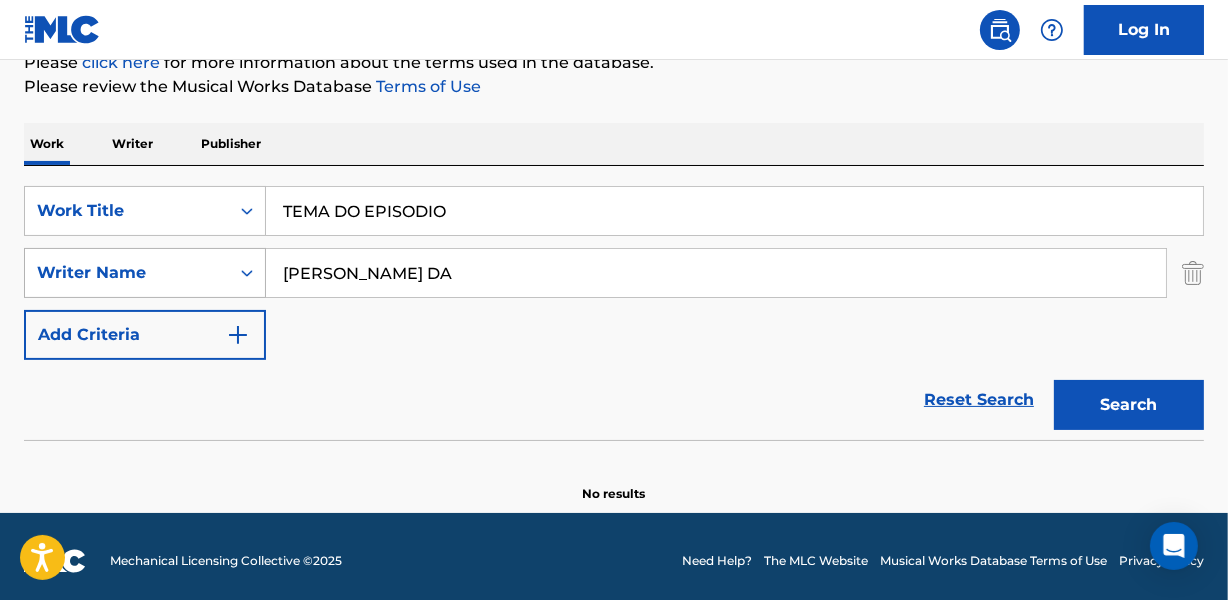 type on "[PERSON_NAME] DA" 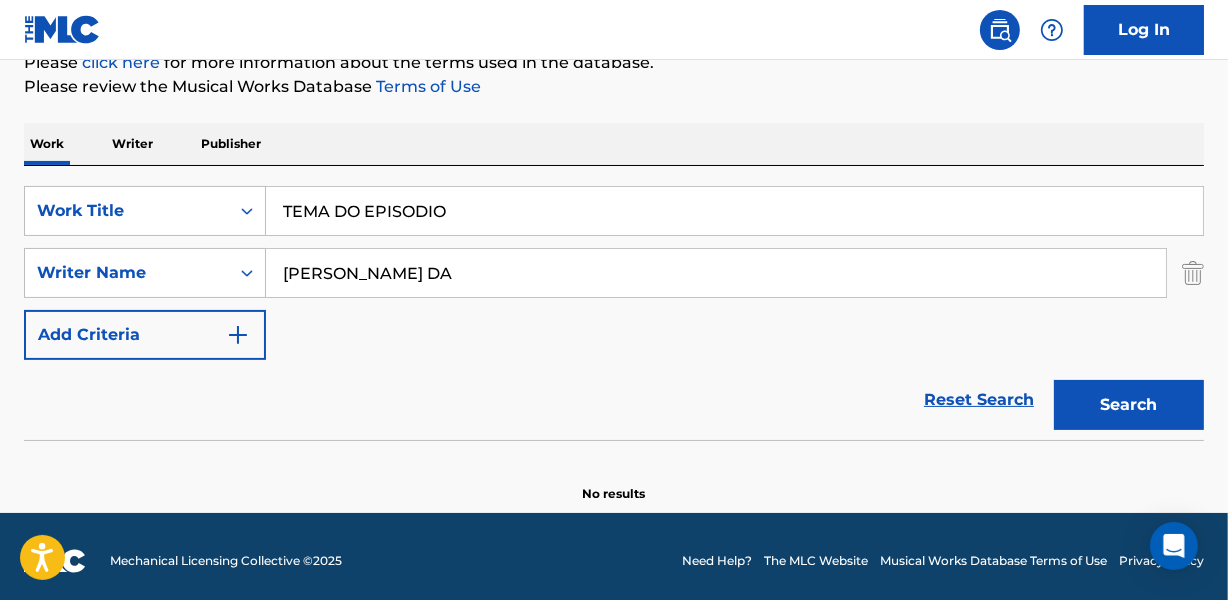 click on "Reset Search Search" at bounding box center (614, 400) 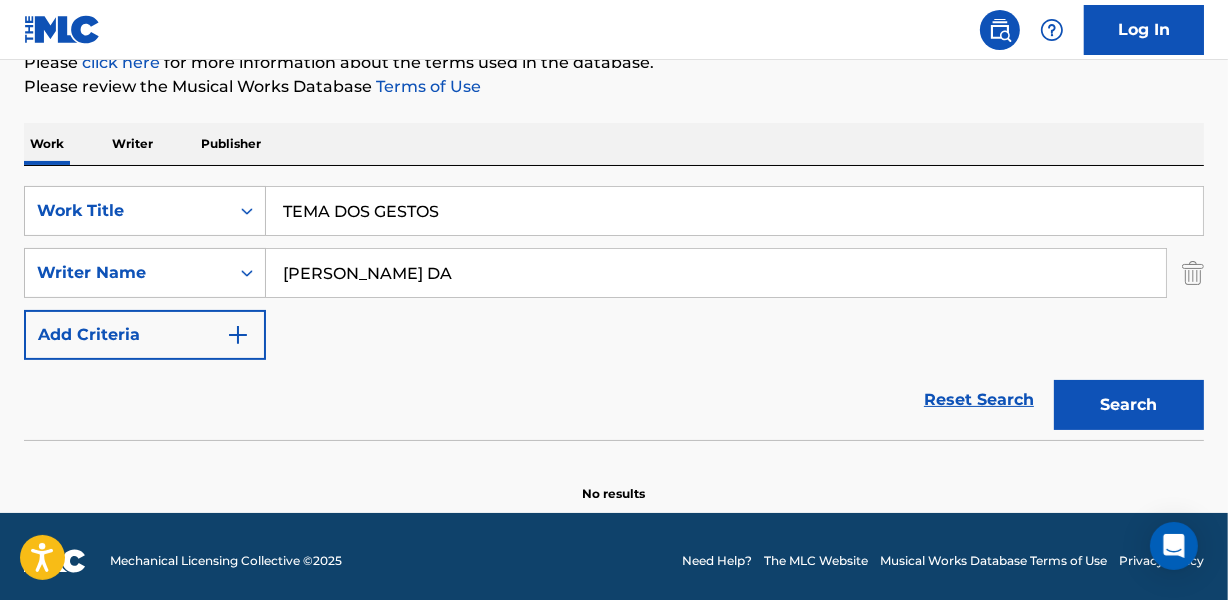 type on "TEMA DOS GESTOS" 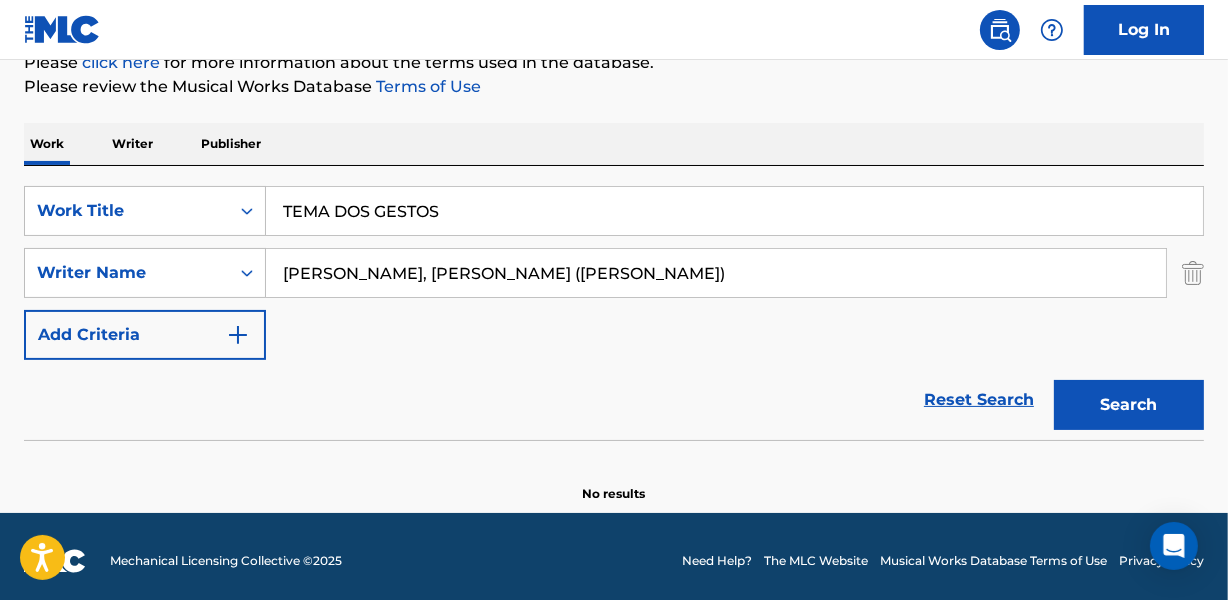 type on "[PERSON_NAME], [PERSON_NAME] ([PERSON_NAME])" 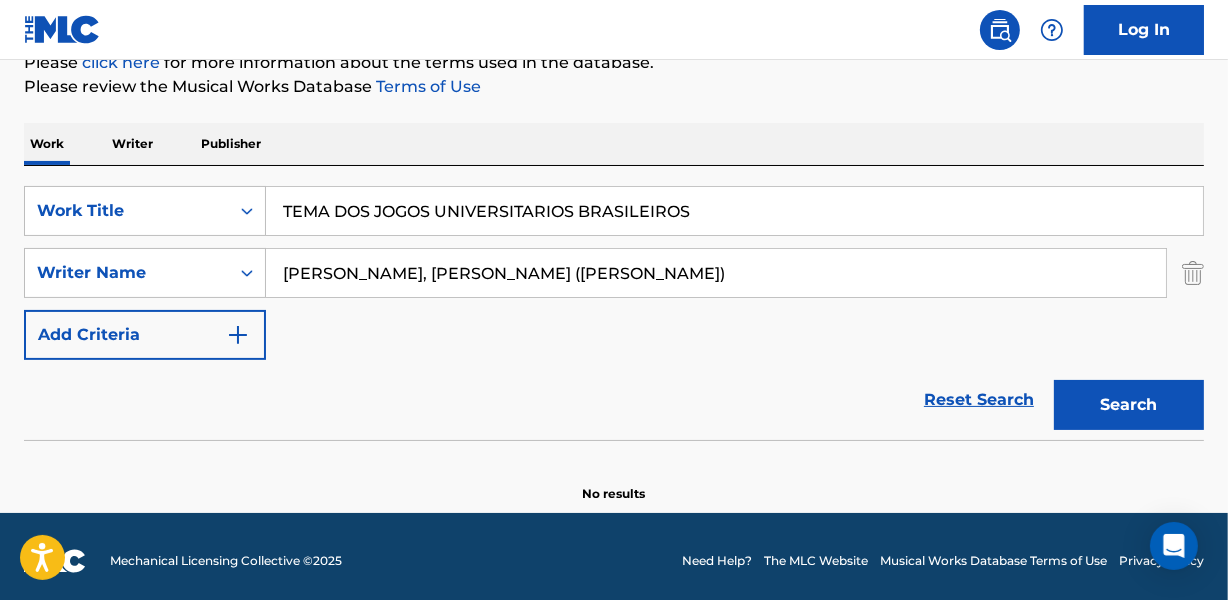 type on "TEMA DOS JOGOS UNIVERSITARIOS BRASILEIROS" 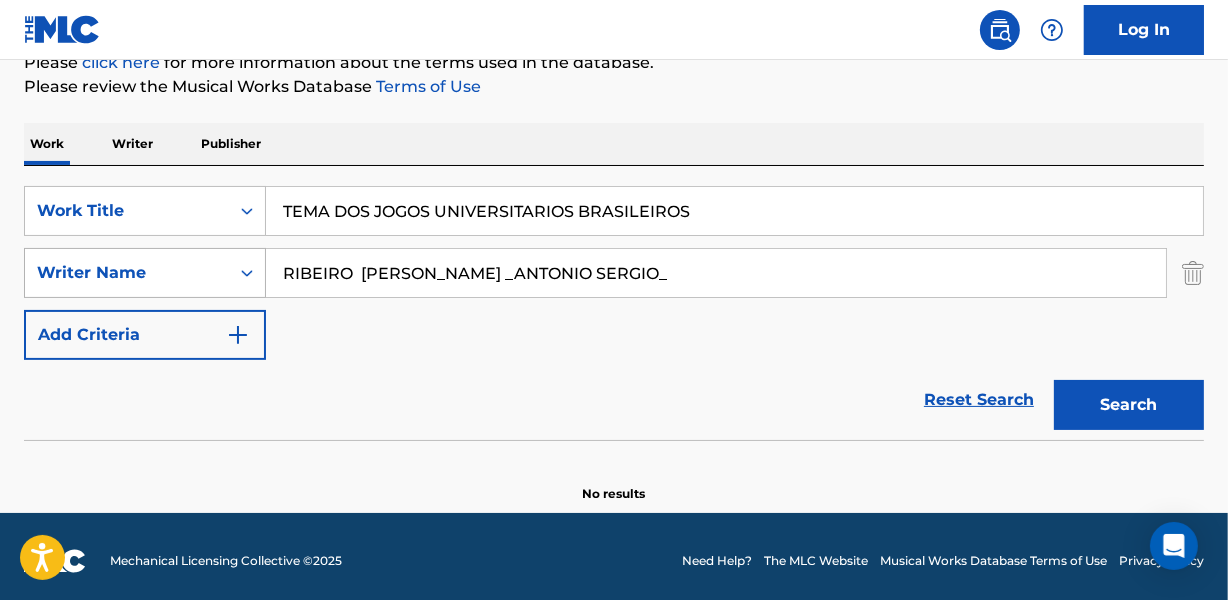 drag, startPoint x: 364, startPoint y: 274, endPoint x: 230, endPoint y: 271, distance: 134.03358 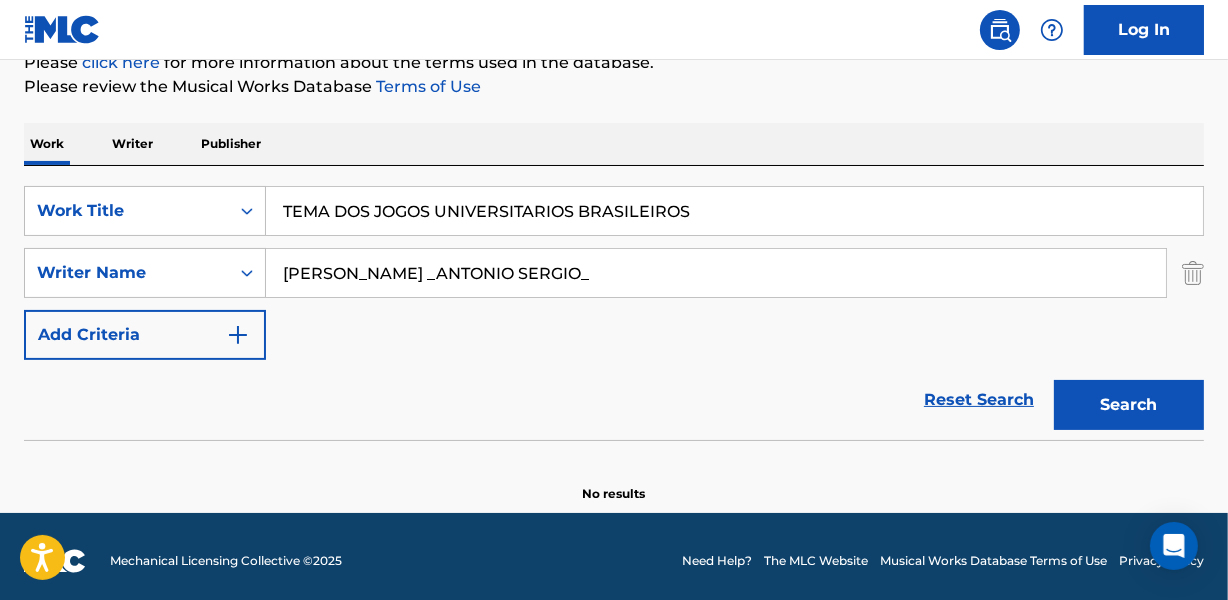 drag, startPoint x: 504, startPoint y: 274, endPoint x: 790, endPoint y: 277, distance: 286.01575 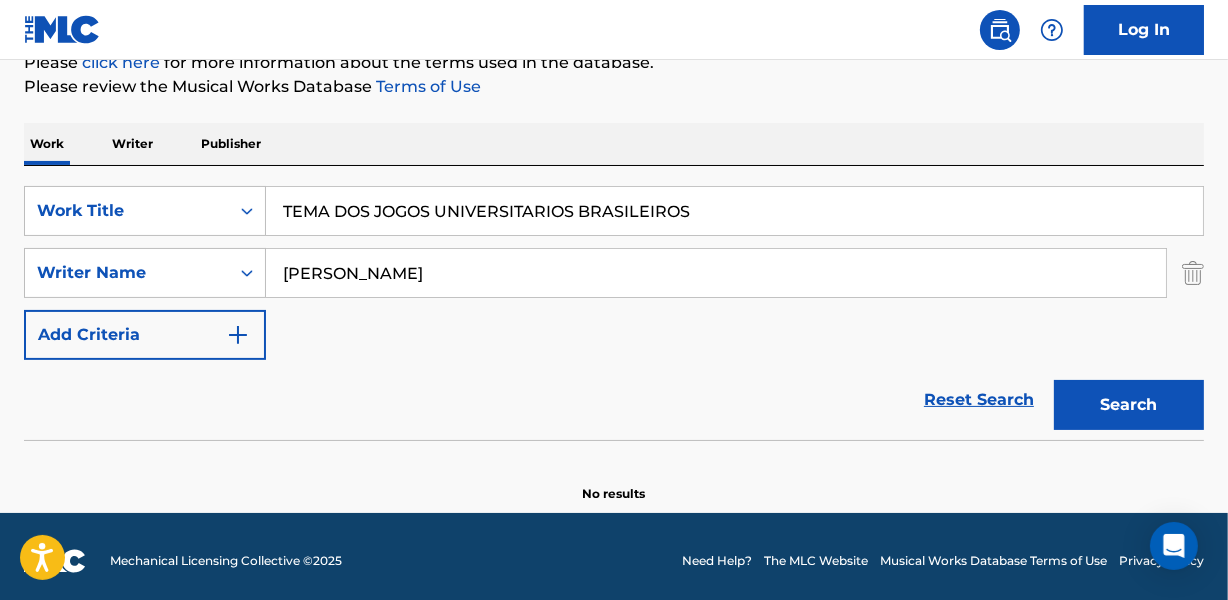type on "[PERSON_NAME]" 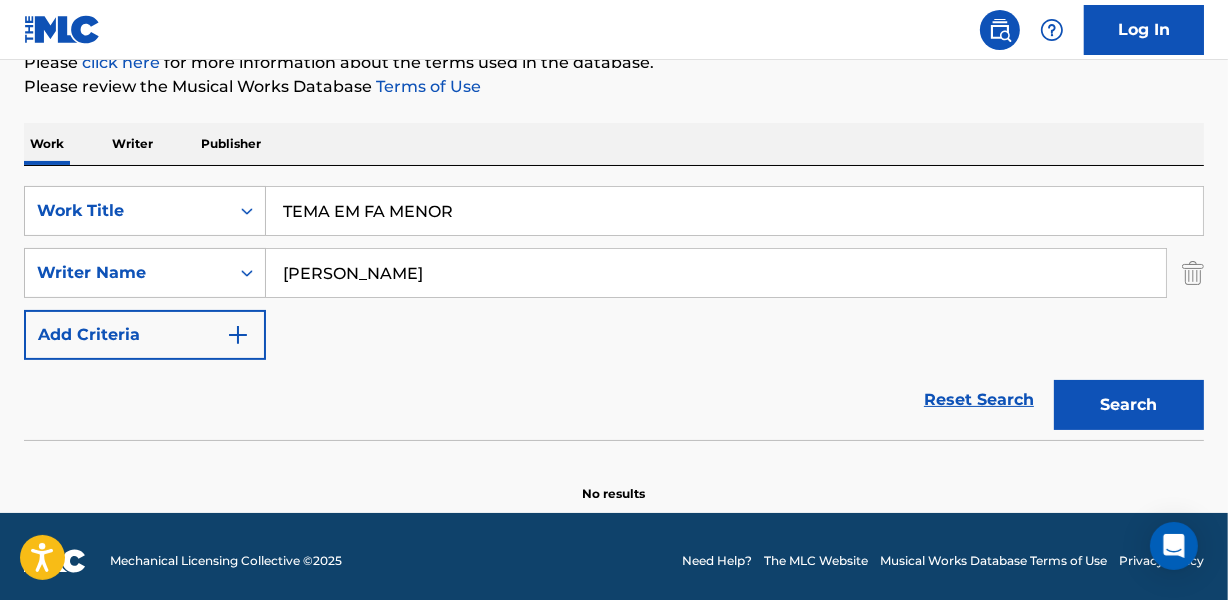 type on "TEMA EM FA MENOR" 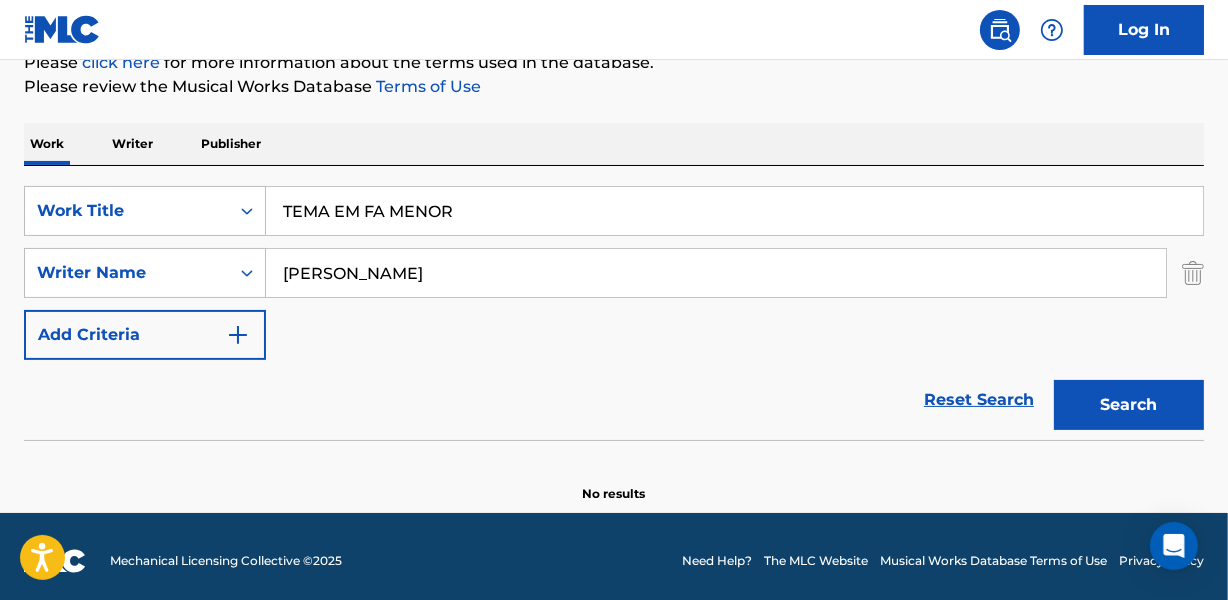 click on "[PERSON_NAME]" at bounding box center [716, 273] 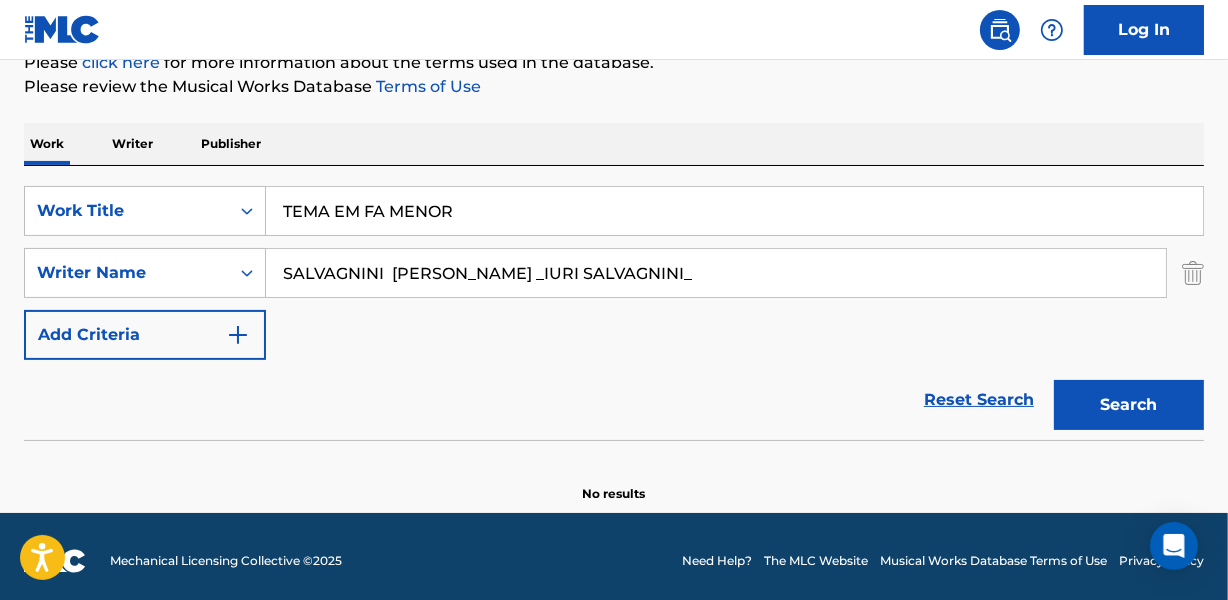 drag, startPoint x: 535, startPoint y: 267, endPoint x: 816, endPoint y: 249, distance: 281.57593 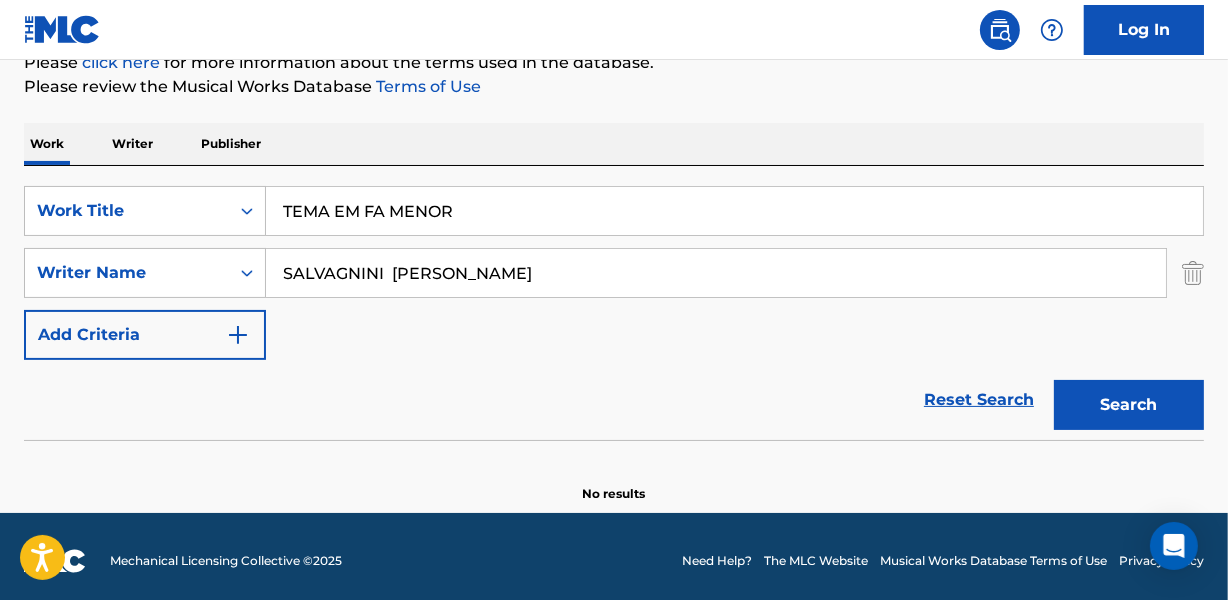 click on "Search" at bounding box center (1129, 405) 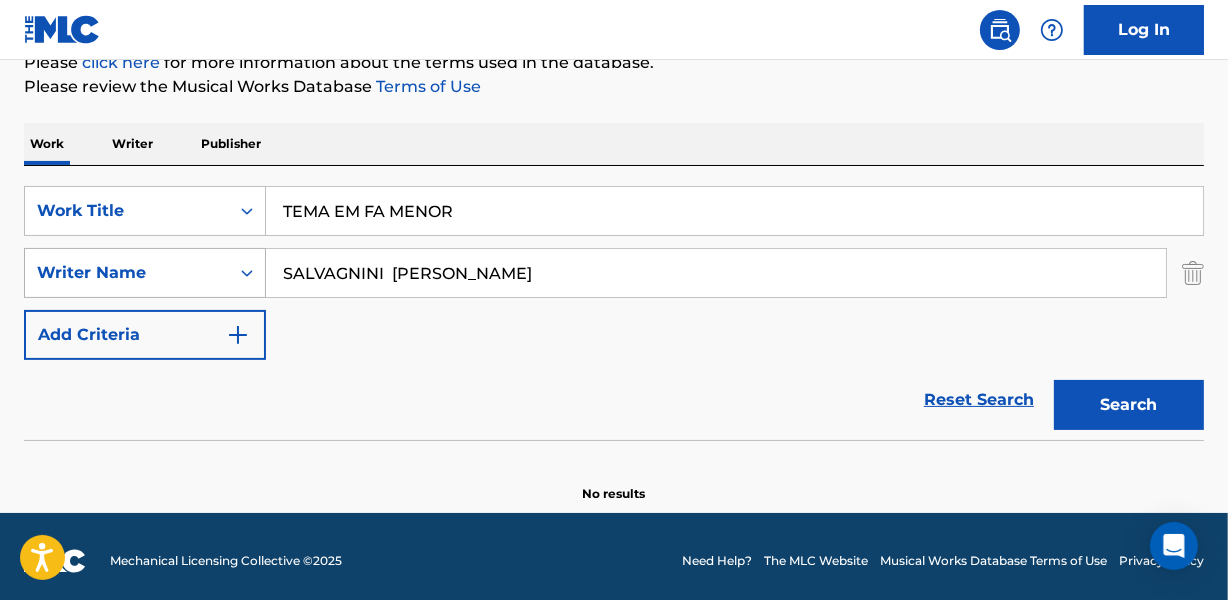 drag, startPoint x: 388, startPoint y: 272, endPoint x: 263, endPoint y: 286, distance: 125.781555 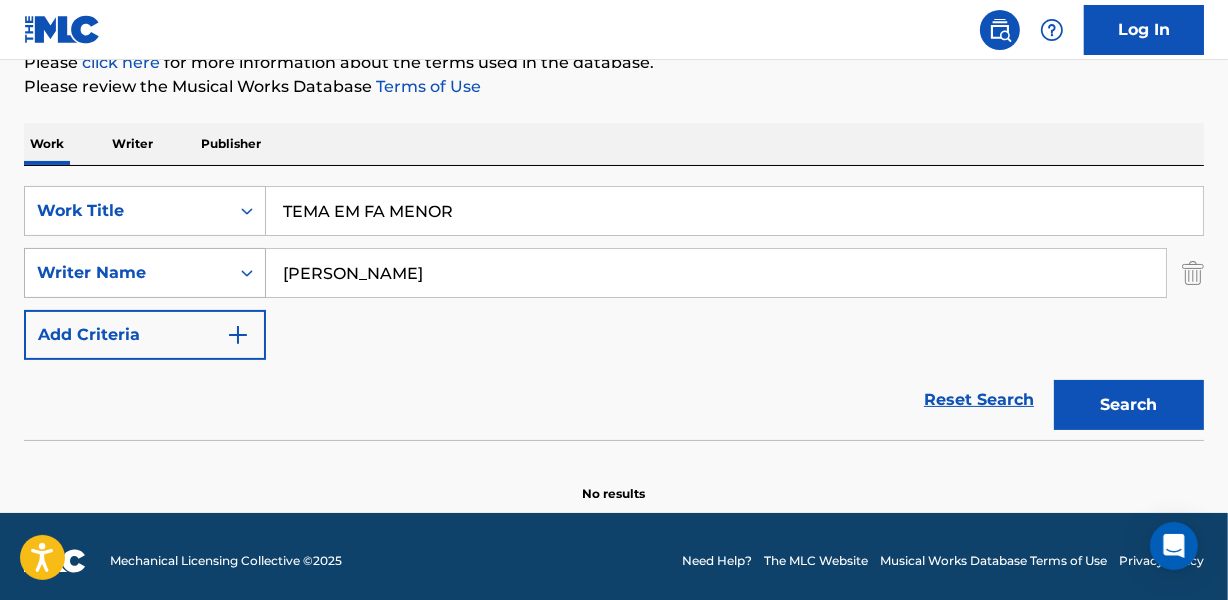 type on "[PERSON_NAME]" 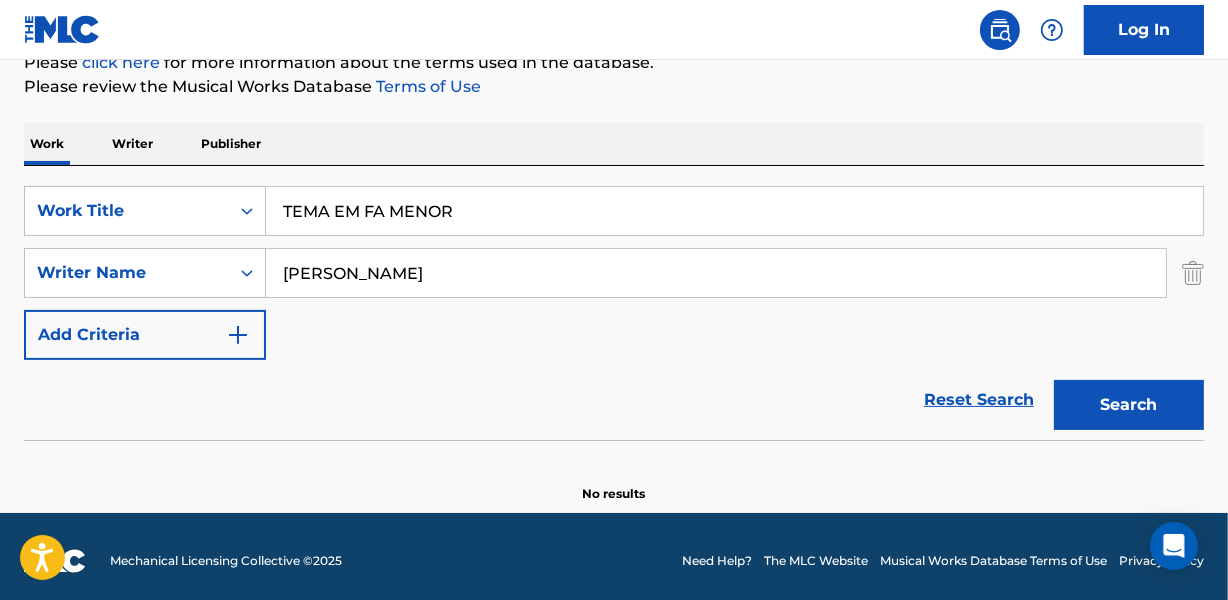 click on "Search" at bounding box center [1129, 405] 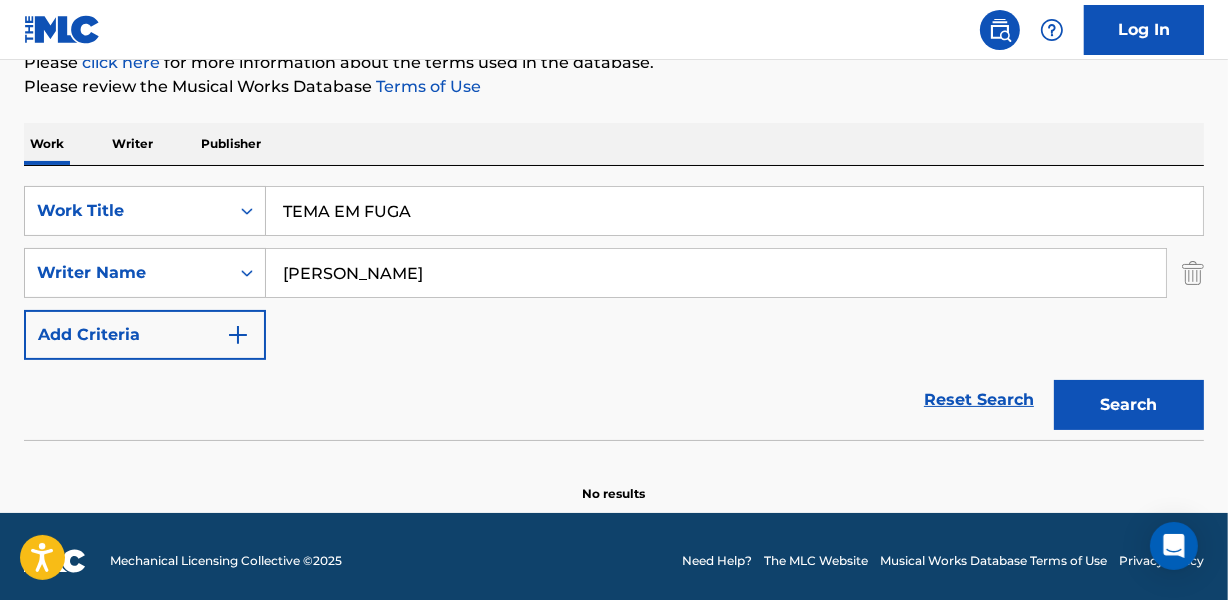 type on "TEMA EM FUGA" 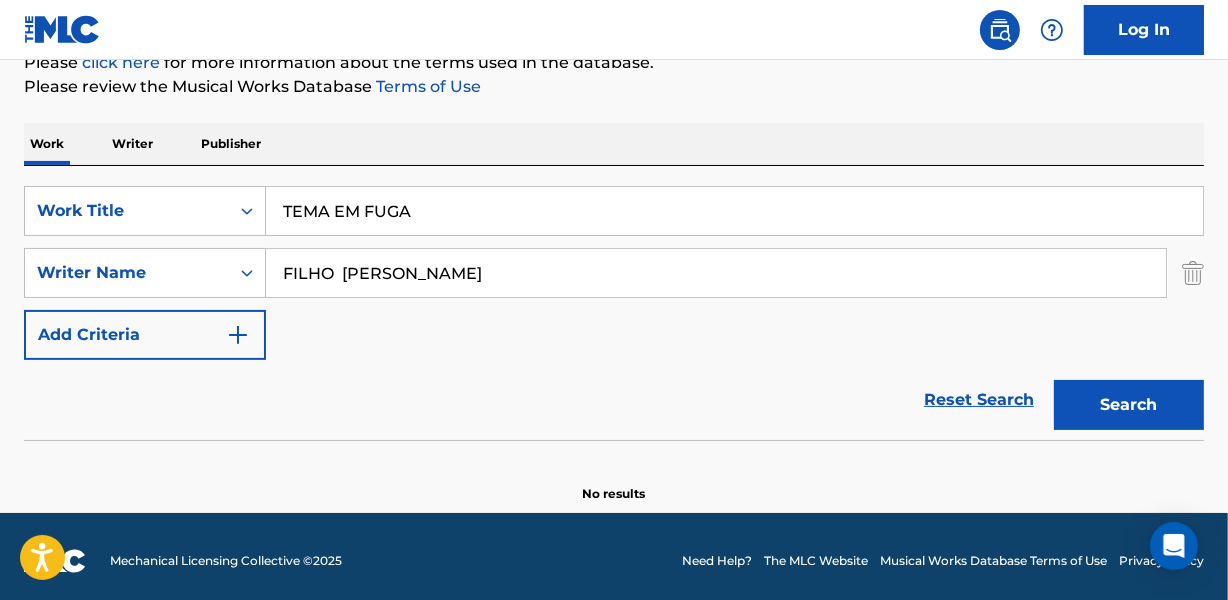 drag, startPoint x: 633, startPoint y: 273, endPoint x: 1024, endPoint y: 273, distance: 391 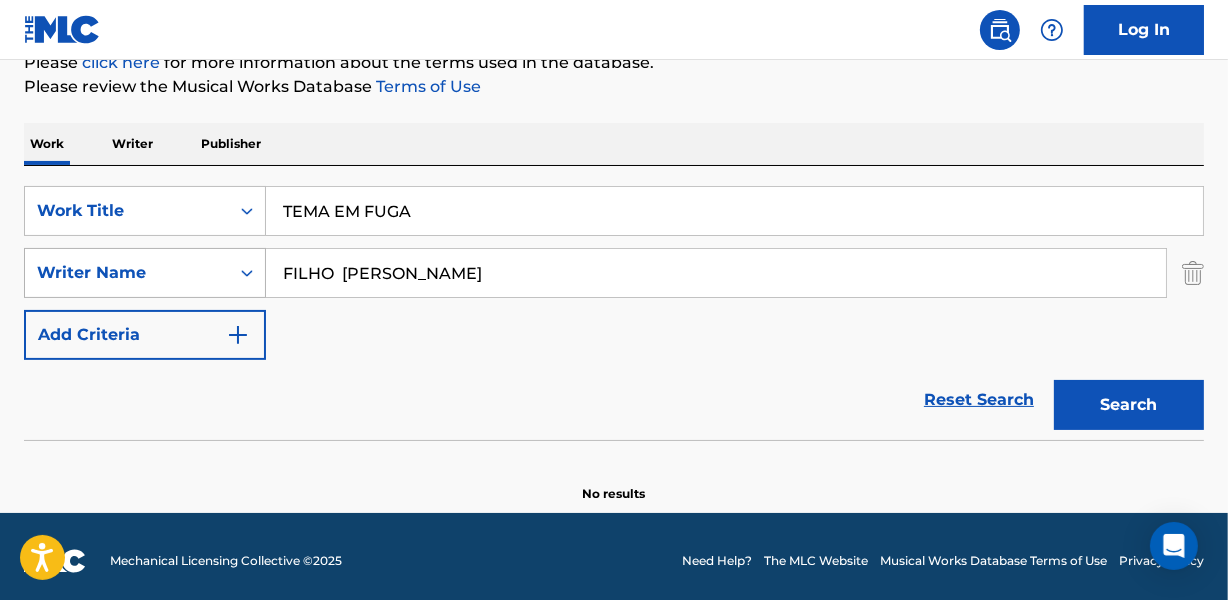 drag, startPoint x: 340, startPoint y: 271, endPoint x: 166, endPoint y: 256, distance: 174.64536 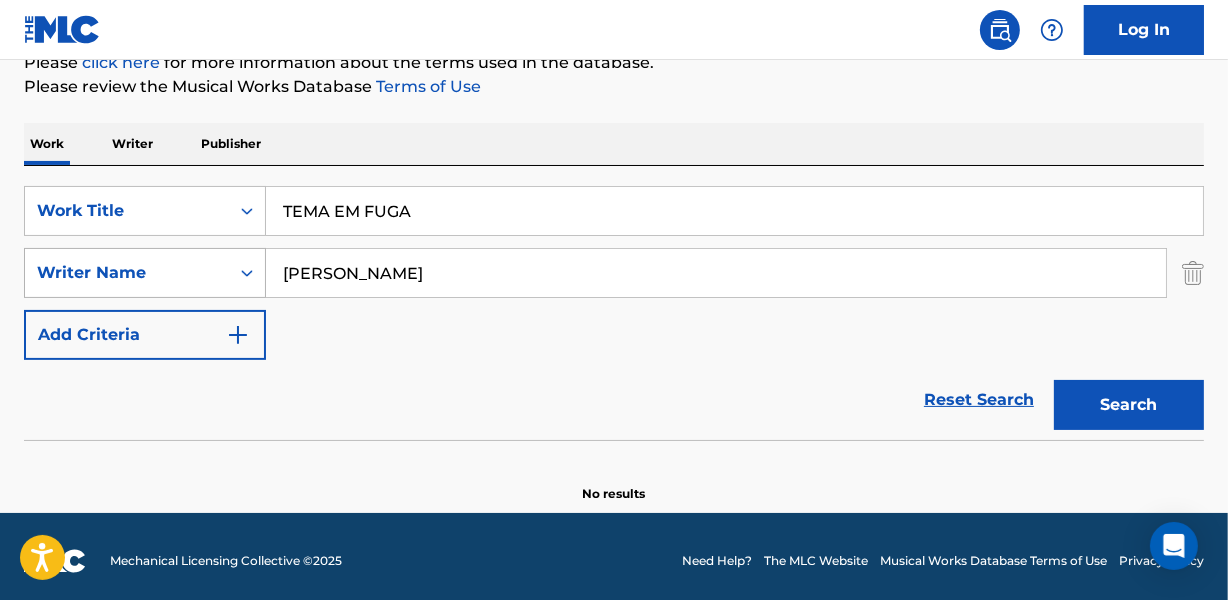 type on "[PERSON_NAME]" 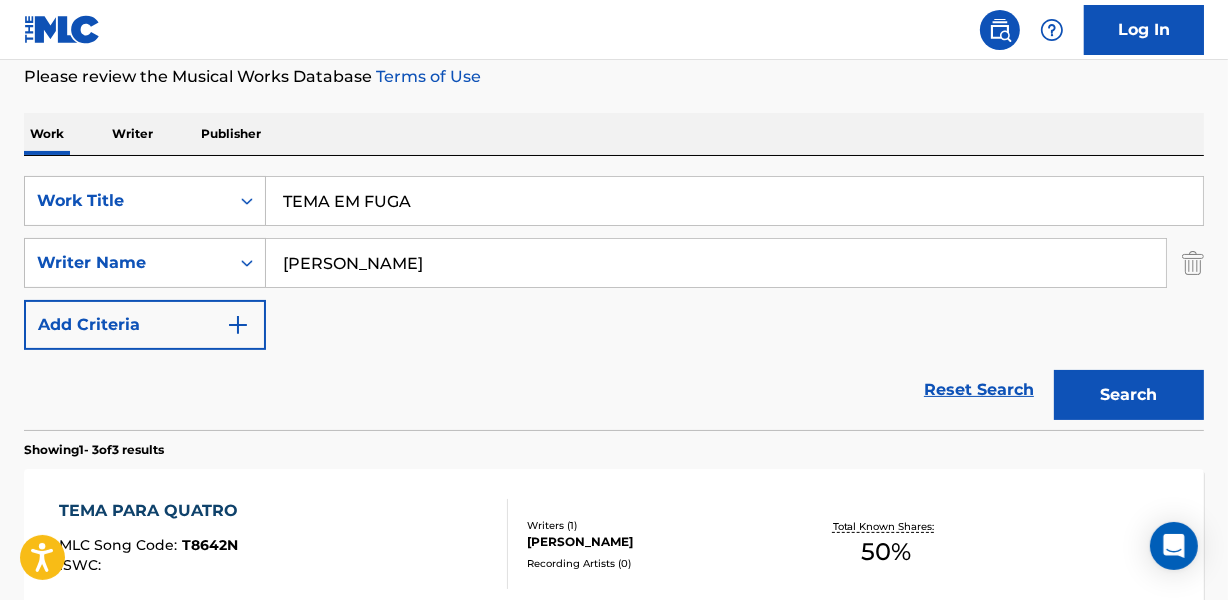 scroll, scrollTop: 259, scrollLeft: 0, axis: vertical 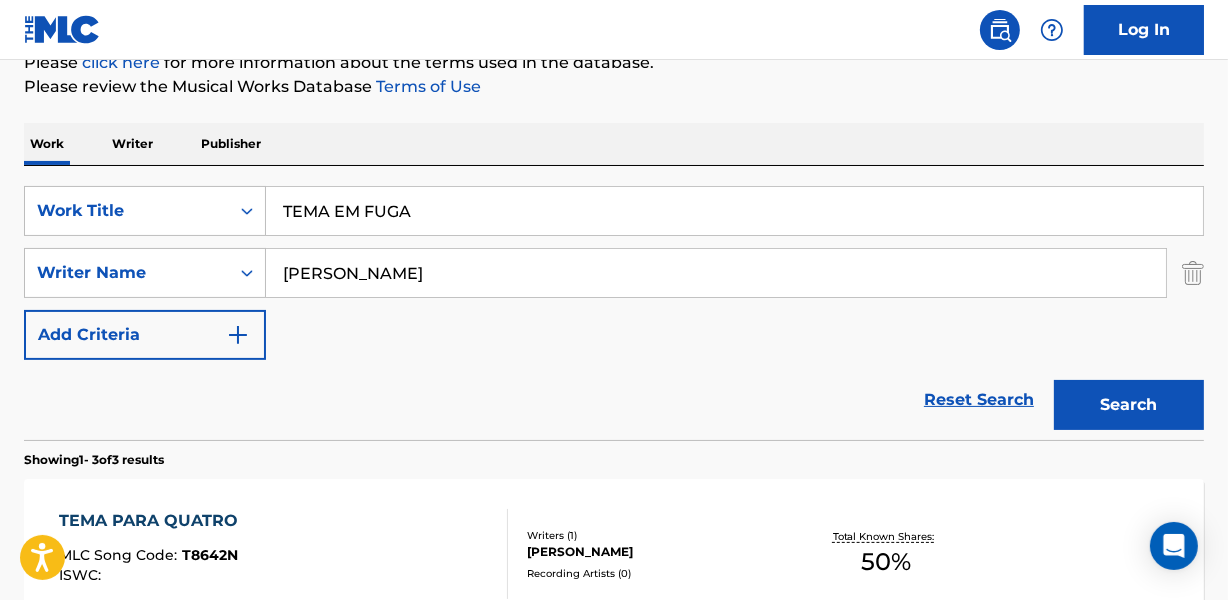 click on "TEMA EM FUGA" at bounding box center [734, 211] 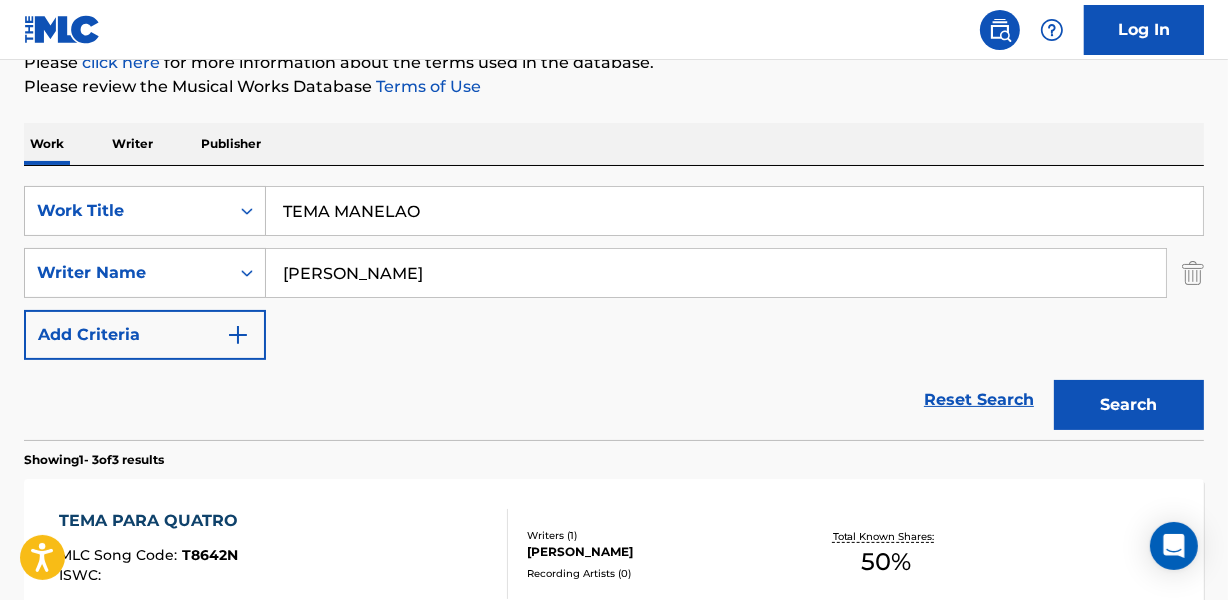 type on "TEMA MANELAO" 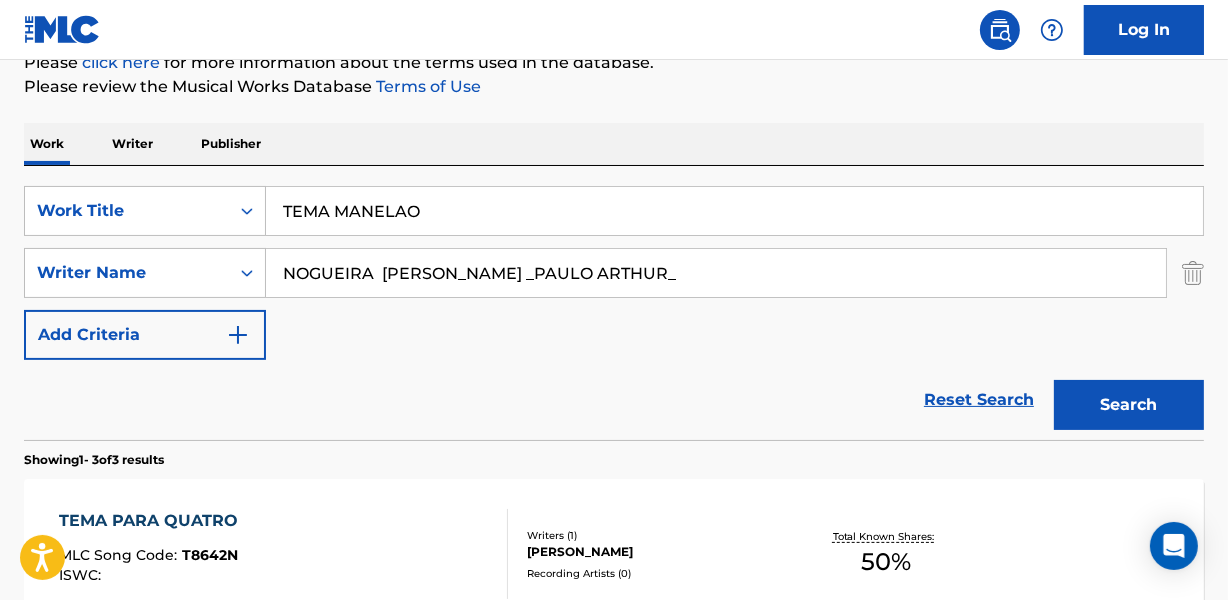 drag, startPoint x: 738, startPoint y: 270, endPoint x: 1155, endPoint y: 274, distance: 417.0192 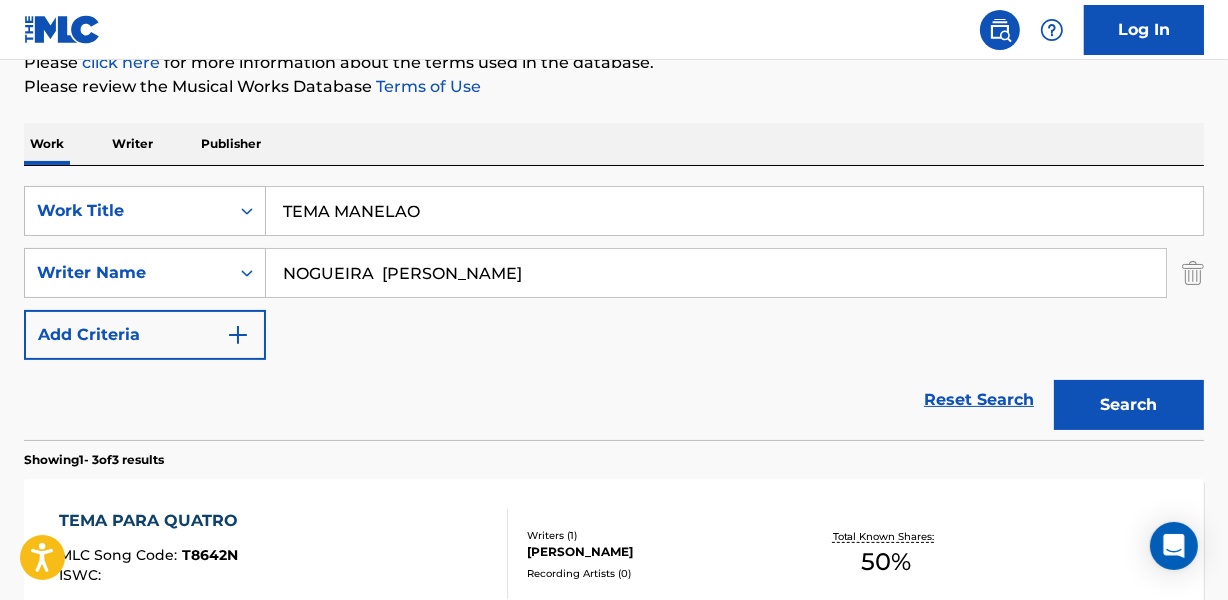 click on "Search" at bounding box center [1129, 405] 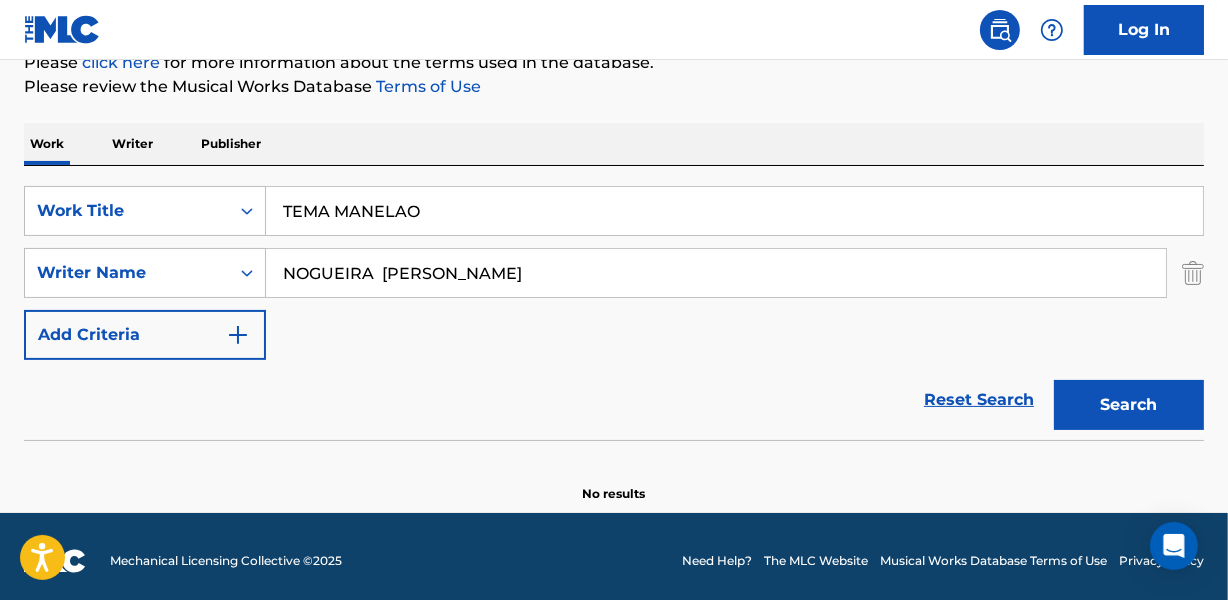 drag, startPoint x: 385, startPoint y: 277, endPoint x: 149, endPoint y: 240, distance: 238.88281 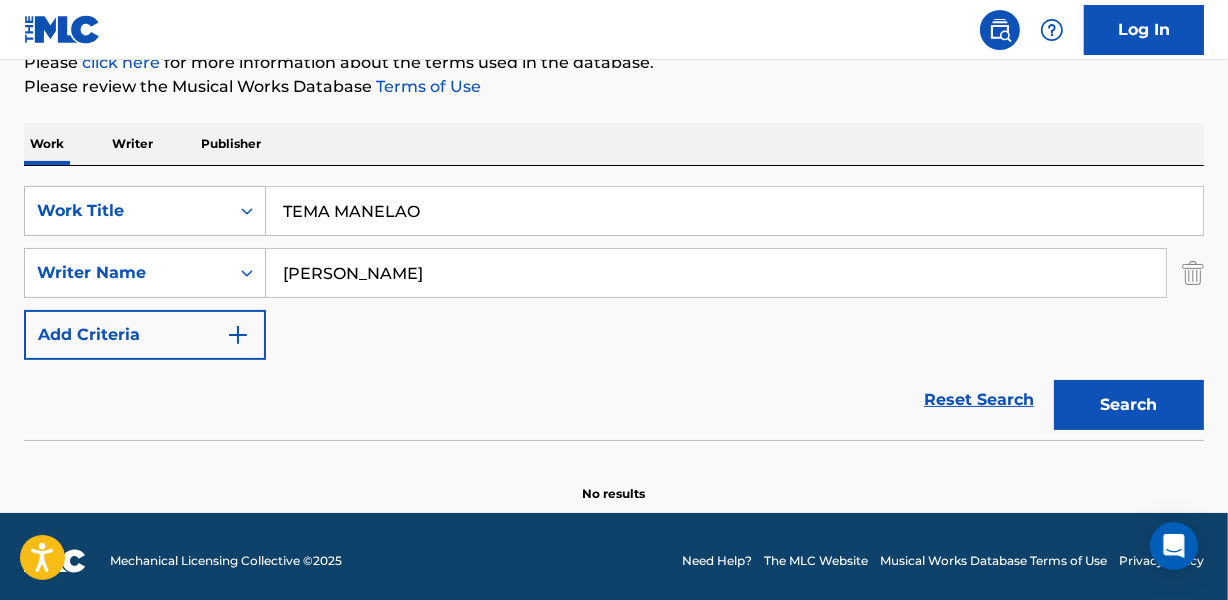 type on "[PERSON_NAME]" 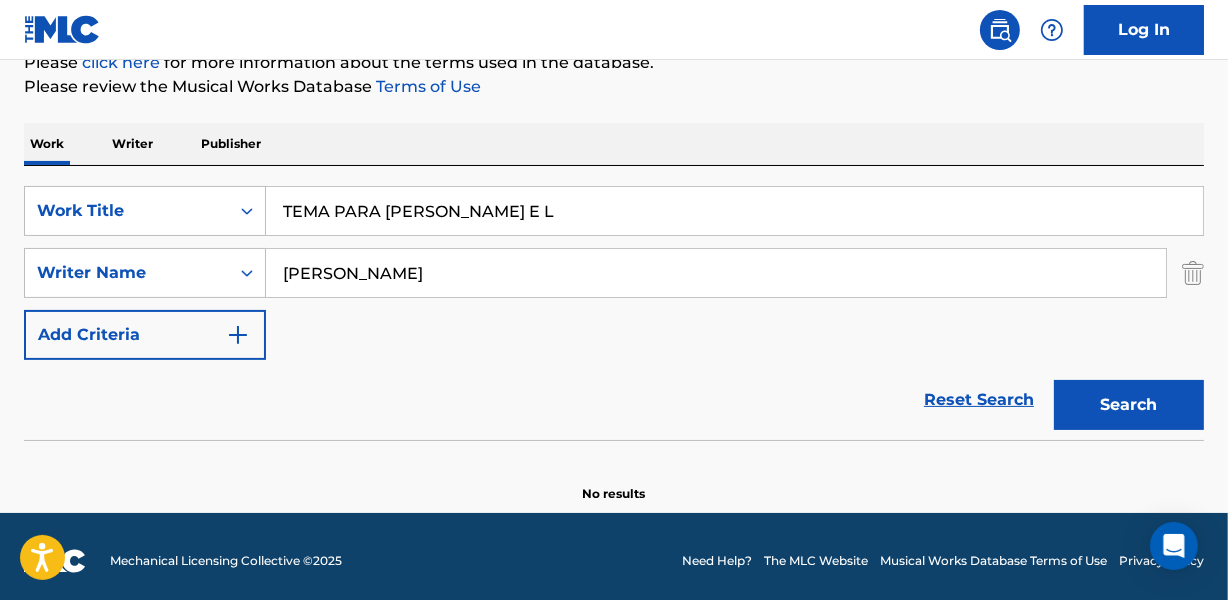 type on "TEMA PARA [PERSON_NAME] E L" 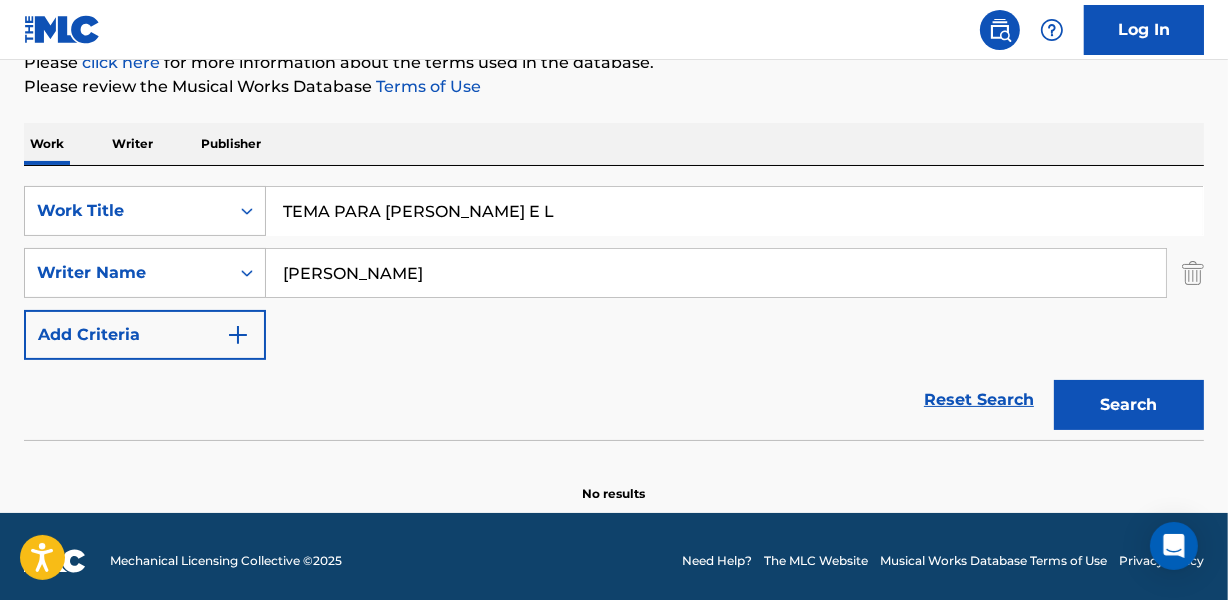click on "[PERSON_NAME]" at bounding box center (716, 273) 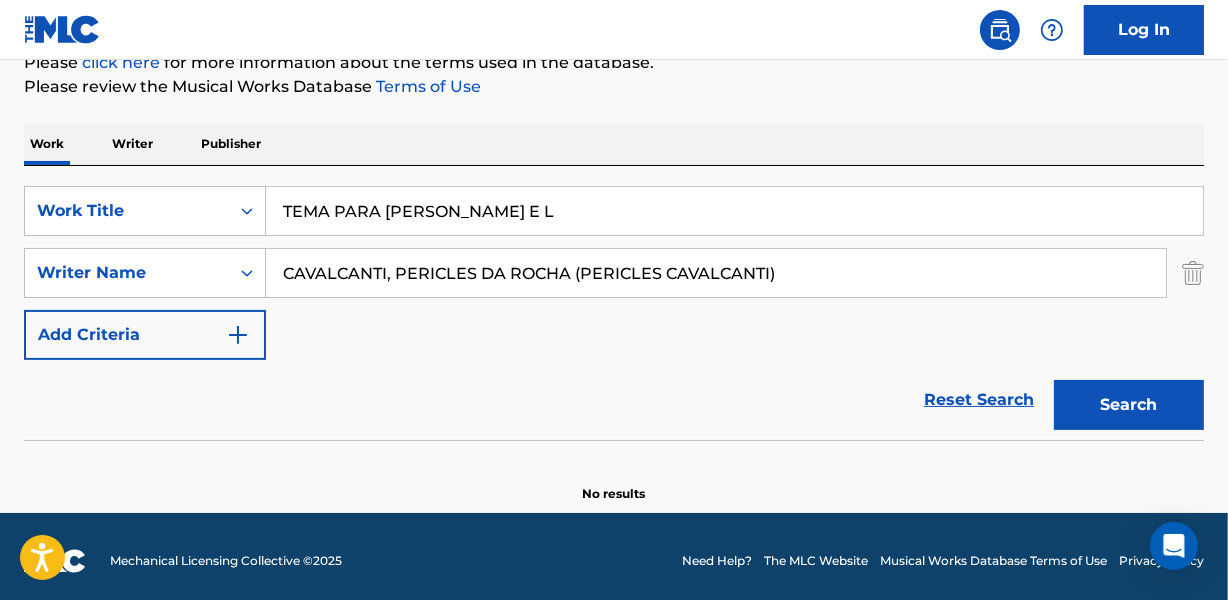 drag, startPoint x: 577, startPoint y: 276, endPoint x: 906, endPoint y: 265, distance: 329.18384 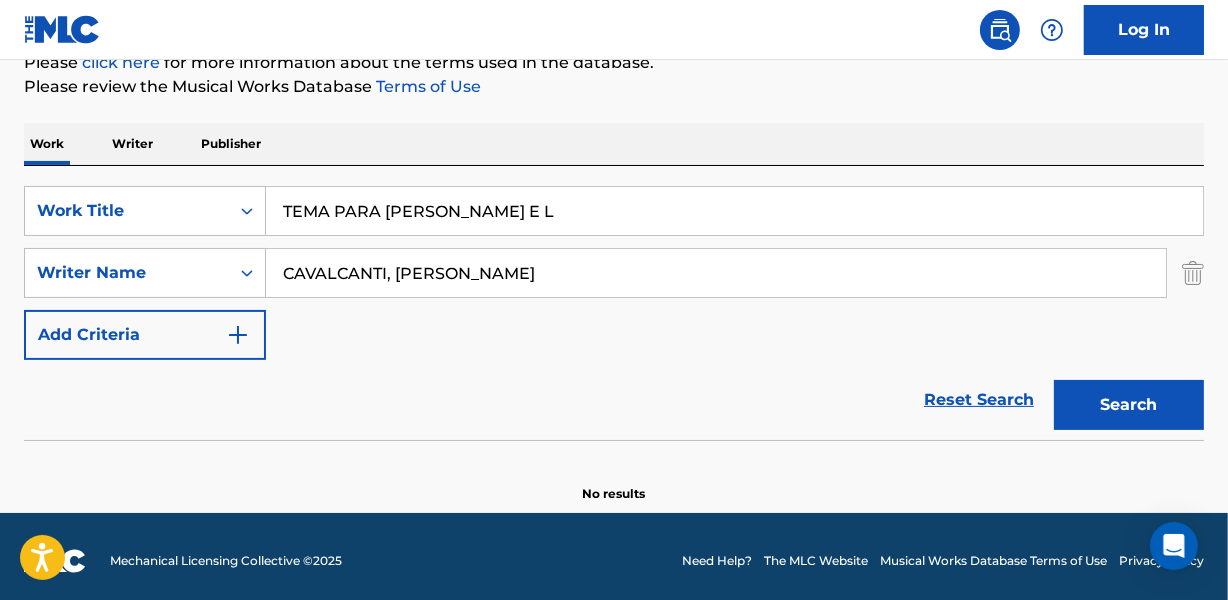 type on "CAVALCANTI, [PERSON_NAME]" 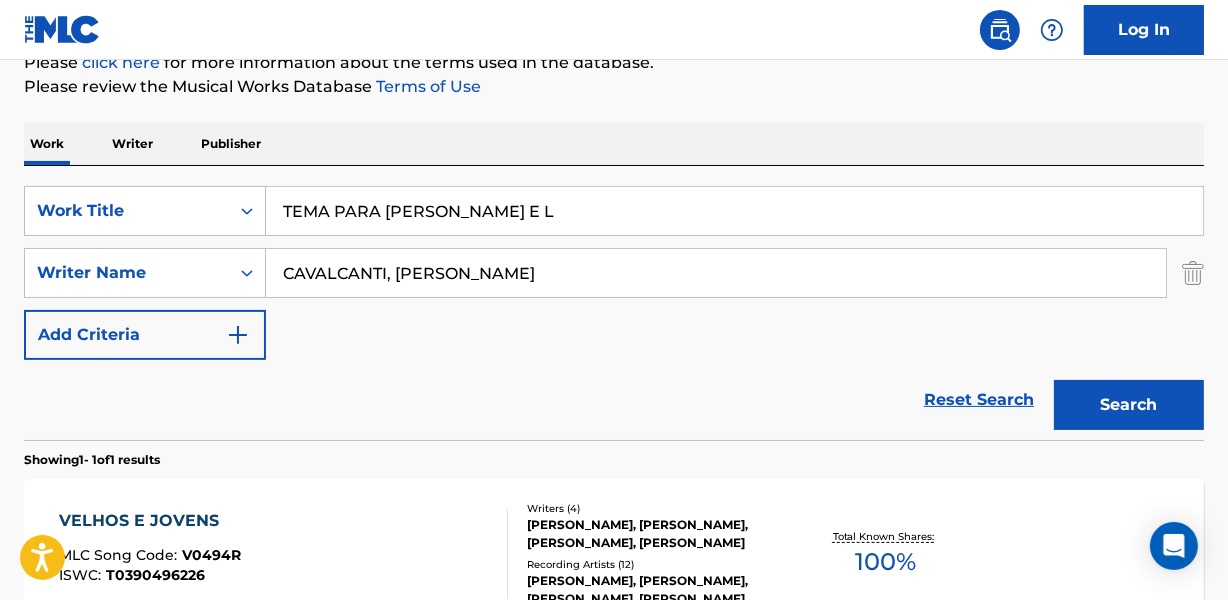 click on "SearchWithCriteriaec8c9687-3692-4313-a08a-2a26f75ebd86 Work Title TEMA PARA [PERSON_NAME] E L SearchWithCriteriab343411a-ab1c-4fc0-8b80-c1c2de25fa79 Writer Name [PERSON_NAME] DA ROCHA Add Criteria" at bounding box center [614, 273] 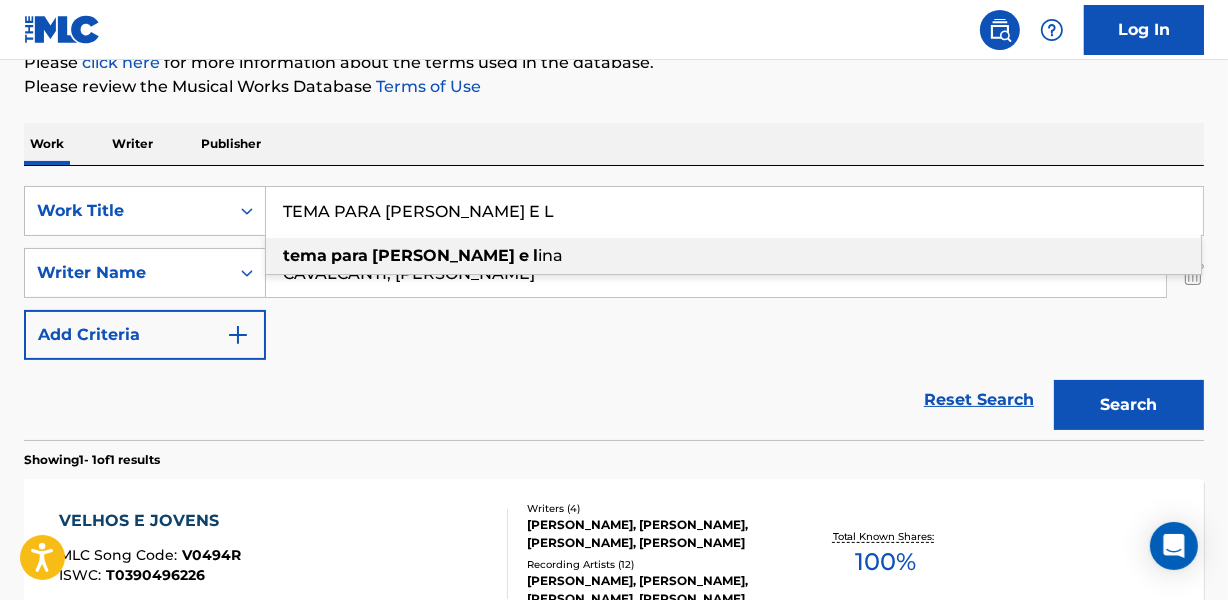 paste on "UN AMOR" 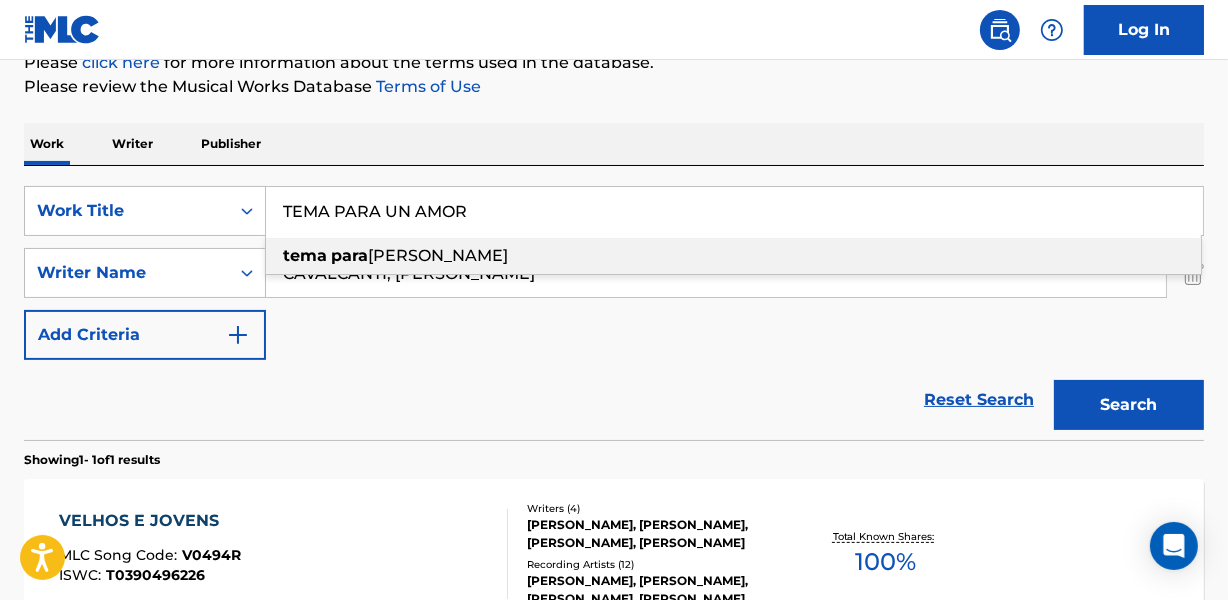 type on "TEMA PARA UN AMOR" 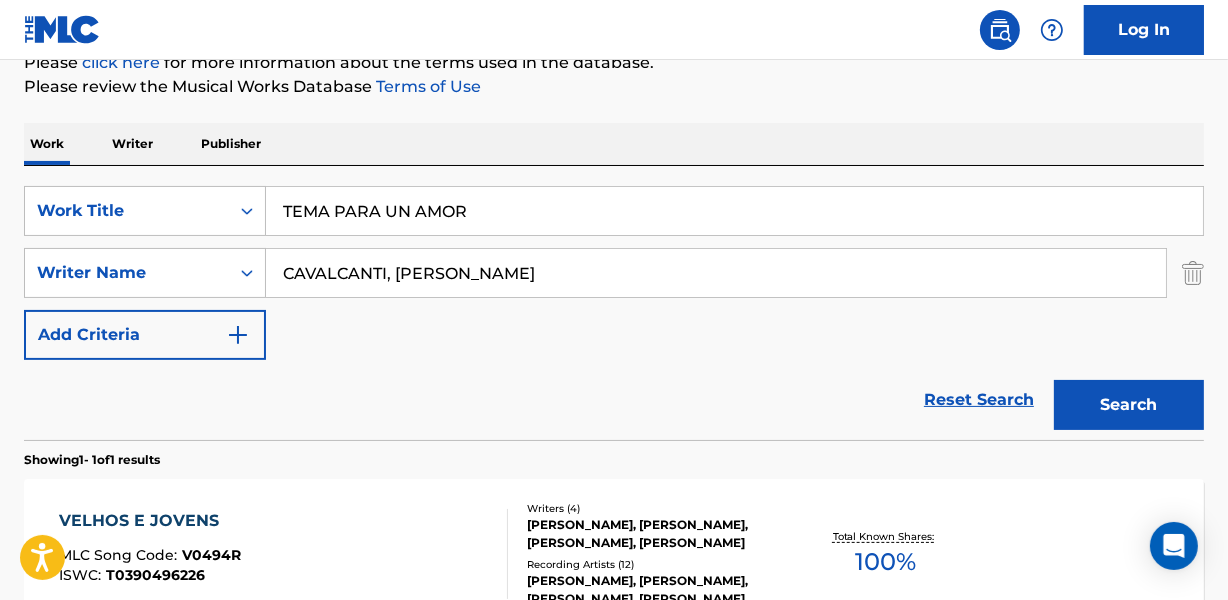 click on "SearchWithCriteriaec8c9687-3692-4313-a08a-2a26f75ebd86 Work Title TEMA PARA UN AMOR SearchWithCriteriab343411a-ab1c-4fc0-8b80-c1c2de25fa79 Writer Name [PERSON_NAME], PERICLES DA ROCHA Add Criteria Reset Search Search" at bounding box center (614, 303) 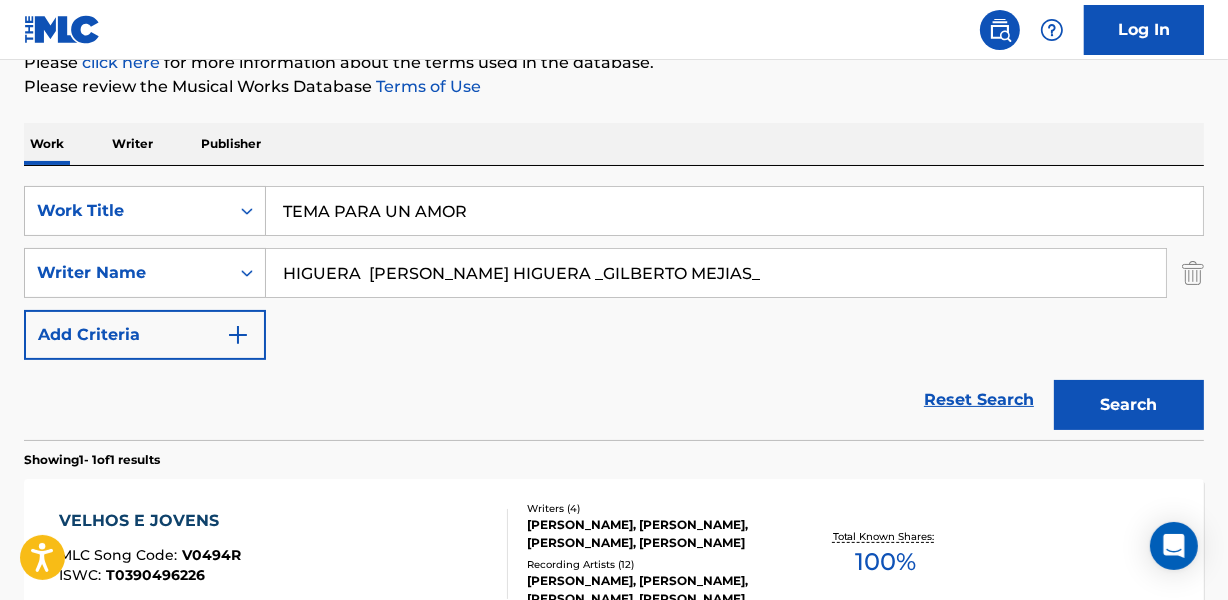 drag, startPoint x: 597, startPoint y: 274, endPoint x: 987, endPoint y: 274, distance: 390 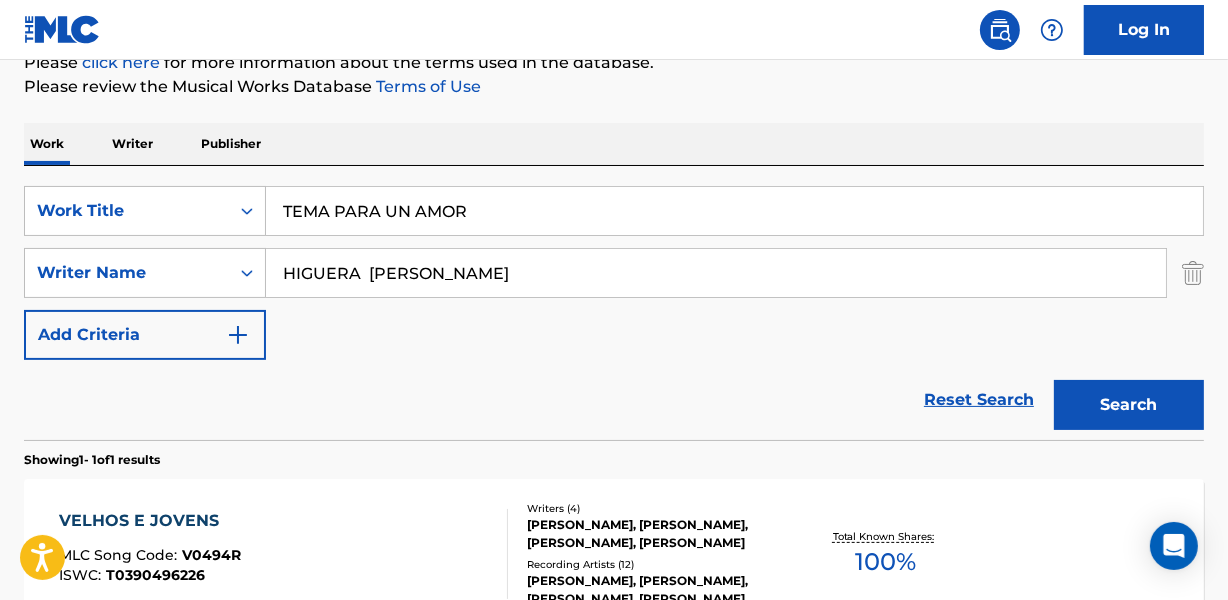 click on "Search" at bounding box center [1129, 405] 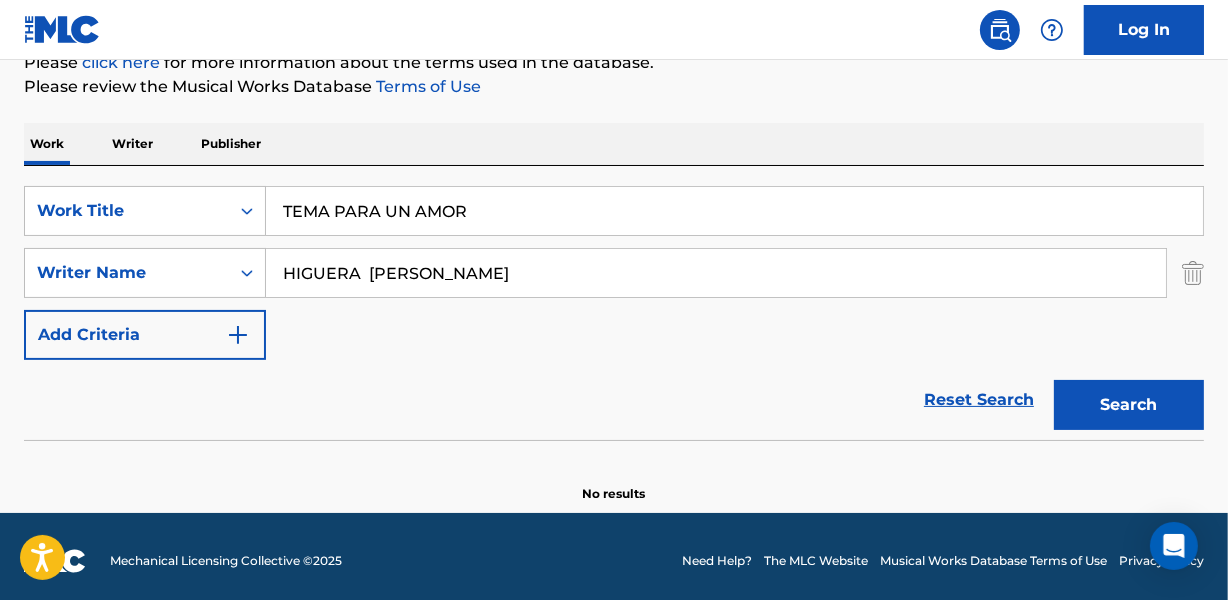 drag, startPoint x: 799, startPoint y: 386, endPoint x: 595, endPoint y: 350, distance: 207.15211 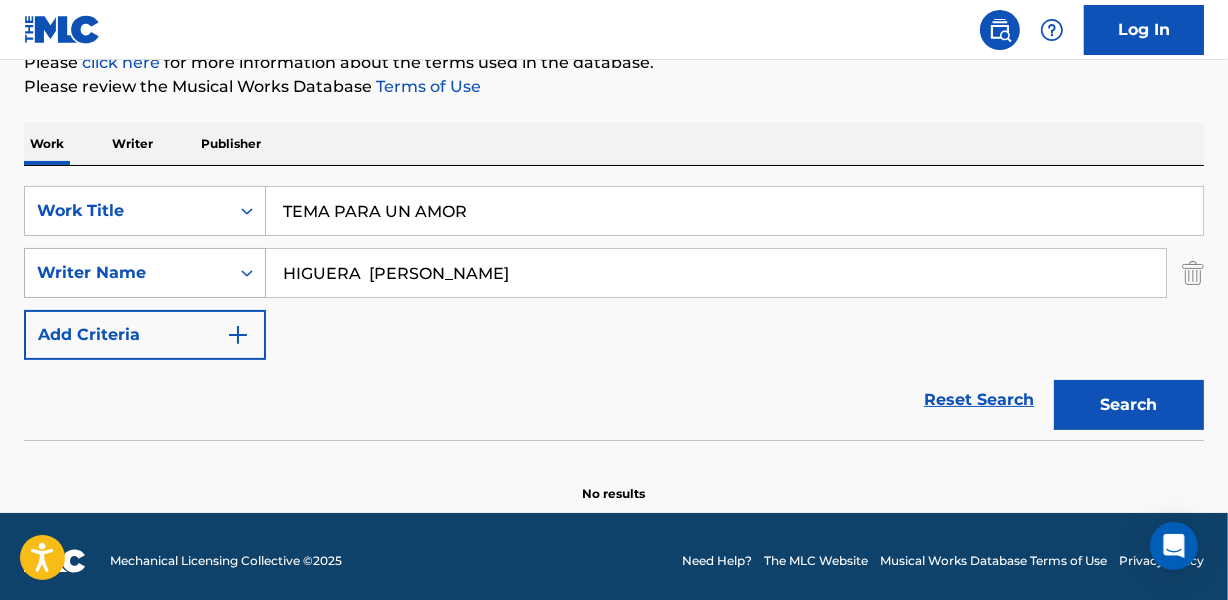 drag, startPoint x: 367, startPoint y: 271, endPoint x: 233, endPoint y: 268, distance: 134.03358 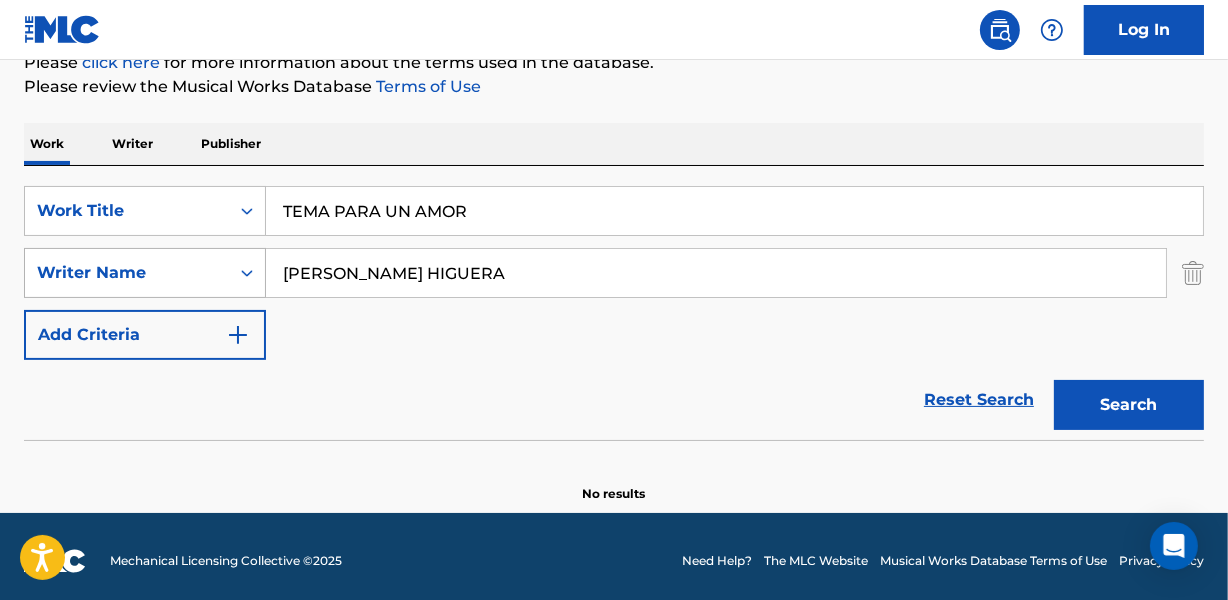 type on "[PERSON_NAME] HIGUERA" 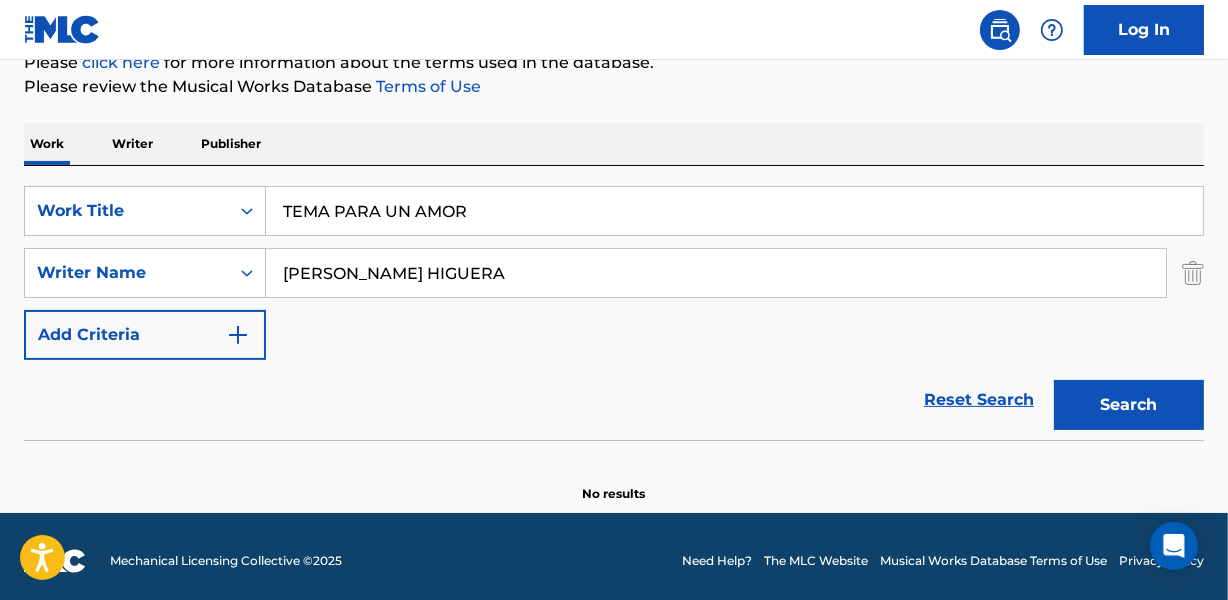 click on "TEMA PARA UN AMOR" at bounding box center [734, 211] 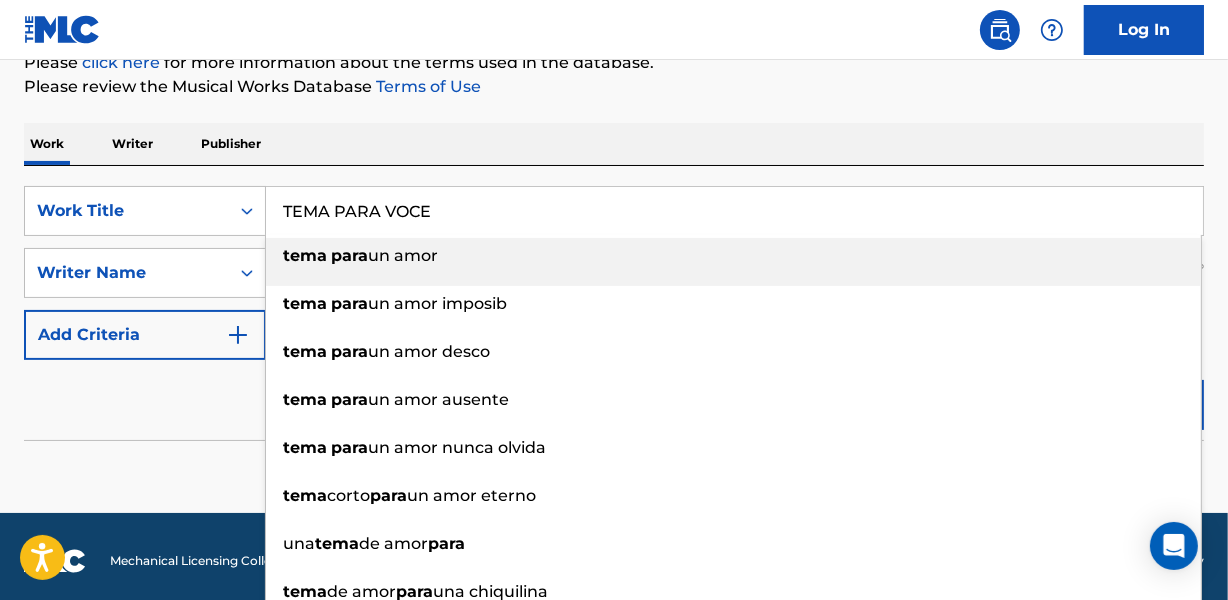 type on "TEMA PARA VOCE" 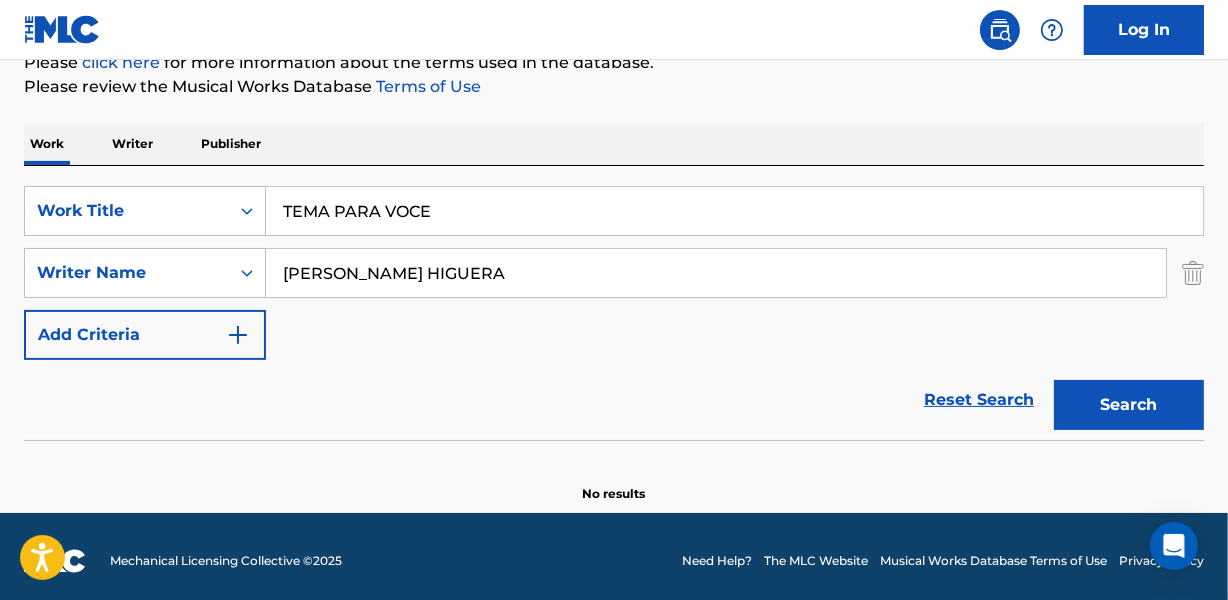 click on "Work Writer Publisher" at bounding box center (614, 144) 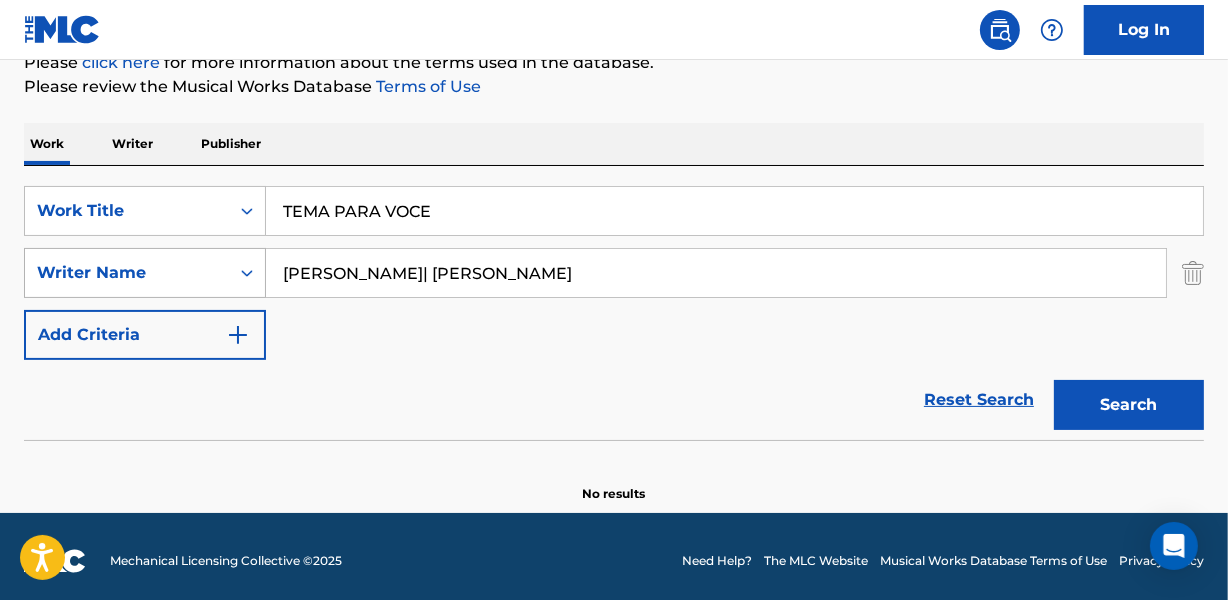 drag, startPoint x: 413, startPoint y: 268, endPoint x: 228, endPoint y: 263, distance: 185.06755 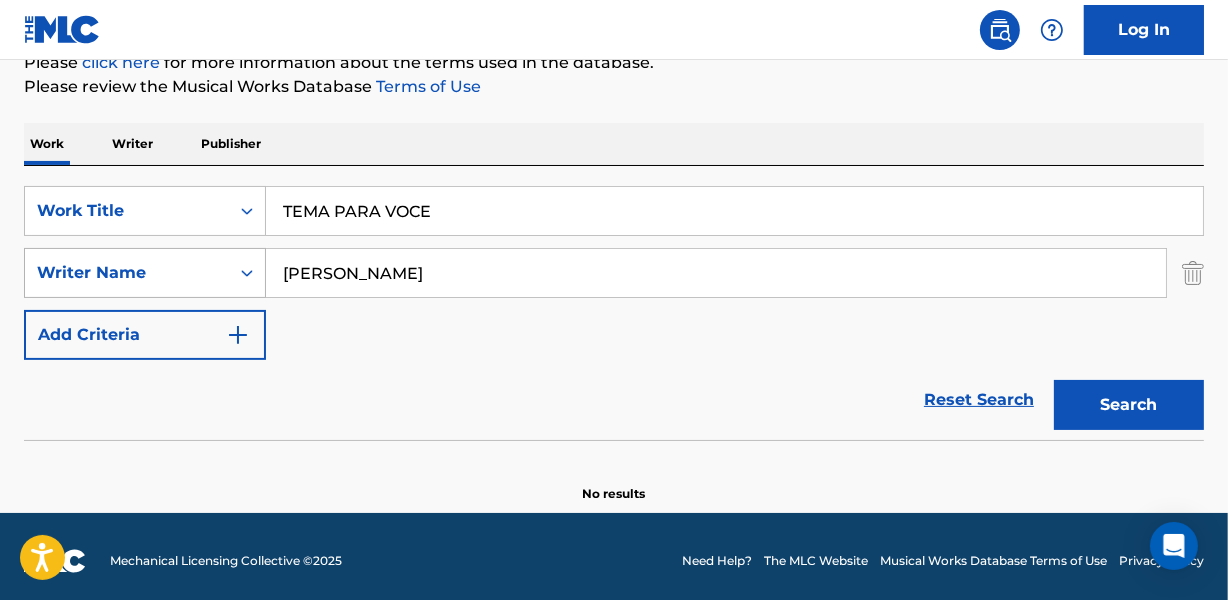 type on "[PERSON_NAME]" 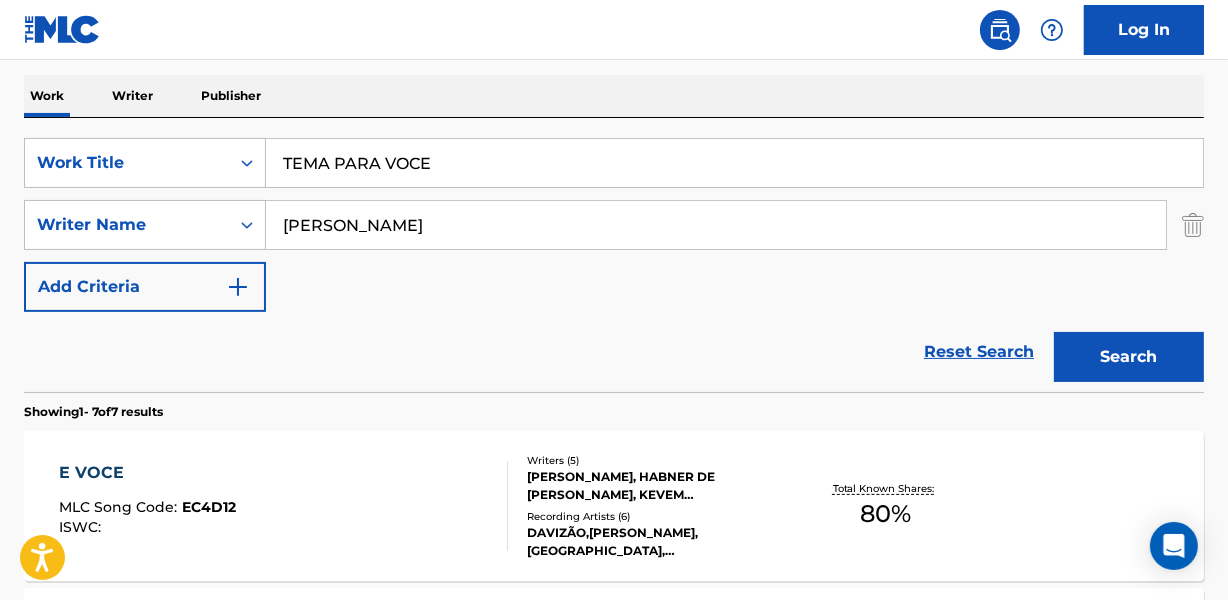 scroll, scrollTop: 350, scrollLeft: 0, axis: vertical 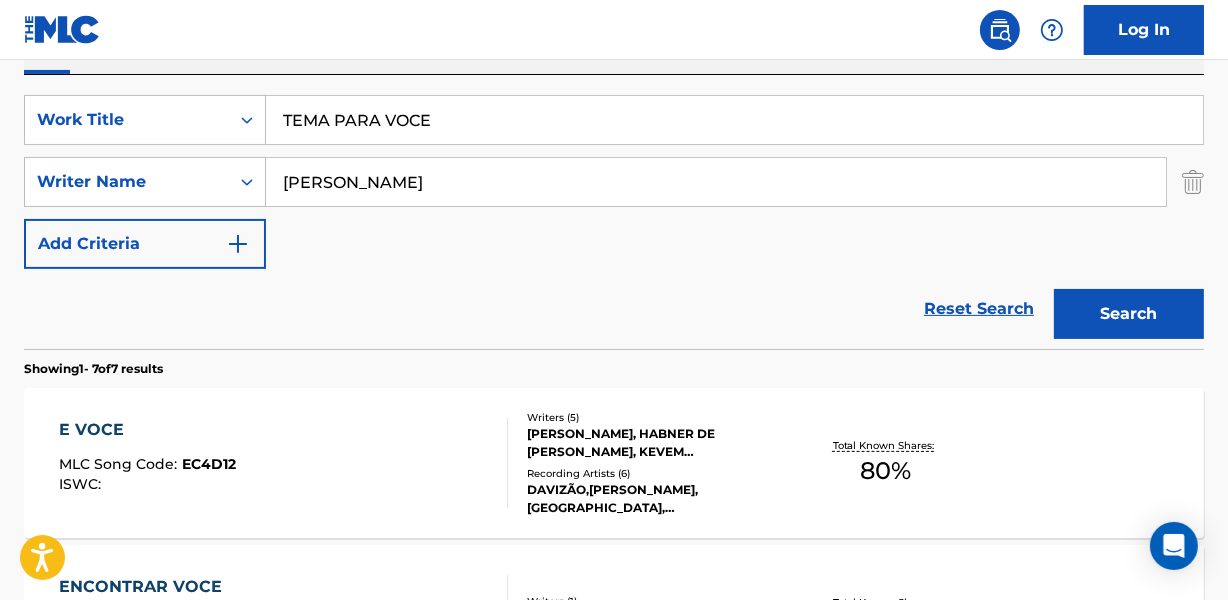 click on "TEMA PARA VOCE" at bounding box center (734, 120) 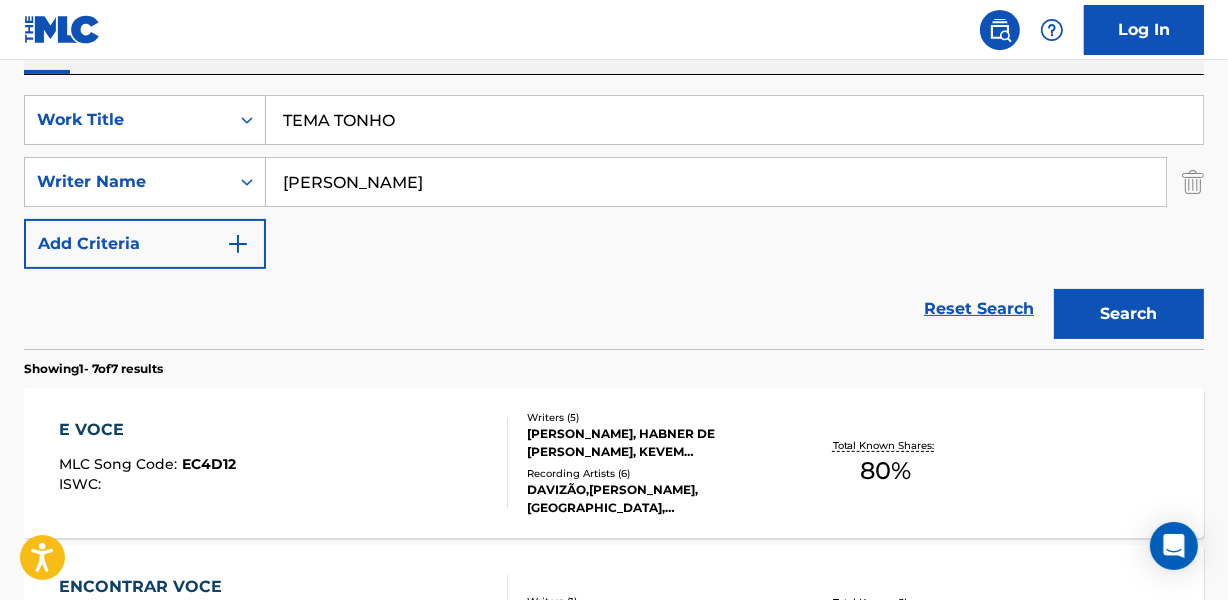 type on "TEMA TONHO" 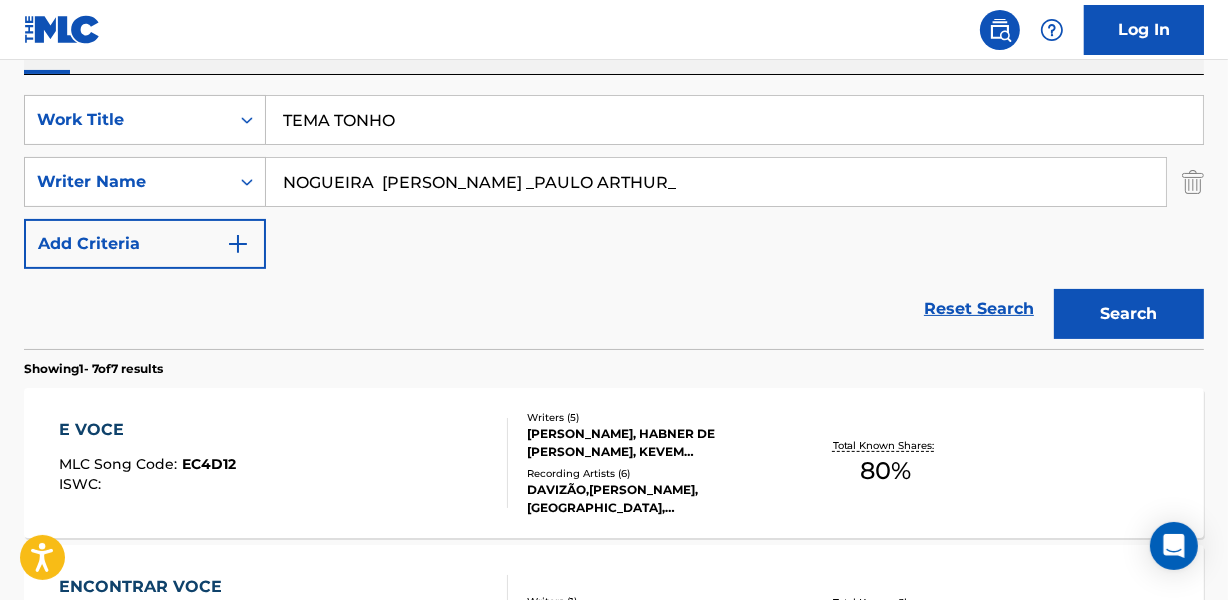 drag, startPoint x: 736, startPoint y: 177, endPoint x: 1140, endPoint y: 175, distance: 404.00494 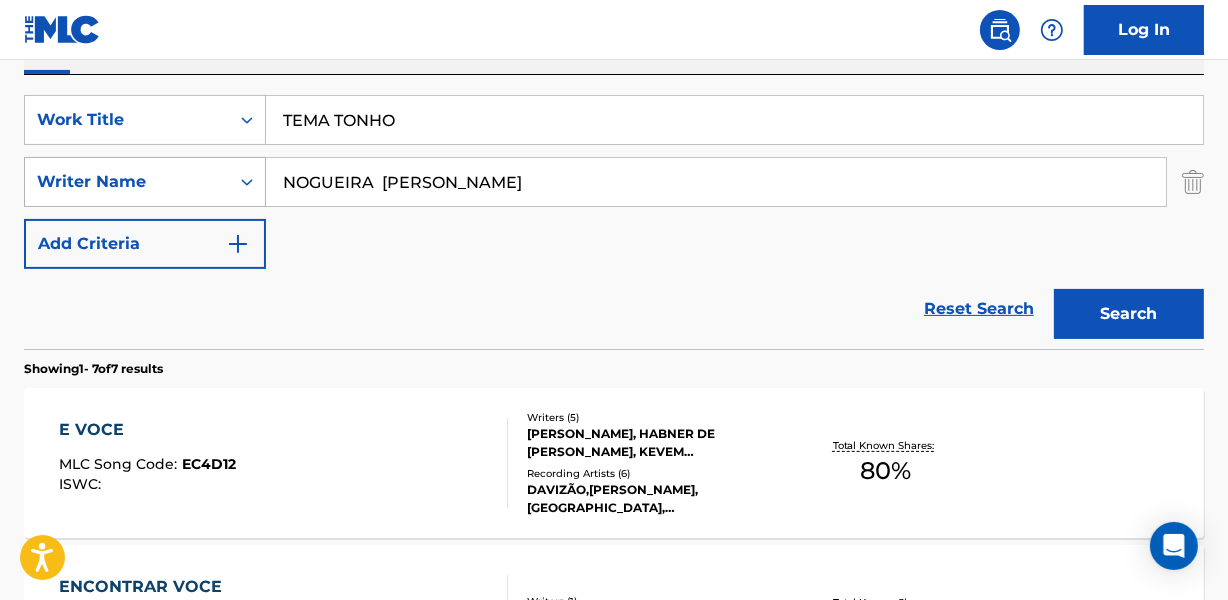 drag, startPoint x: 380, startPoint y: 183, endPoint x: 205, endPoint y: 183, distance: 175 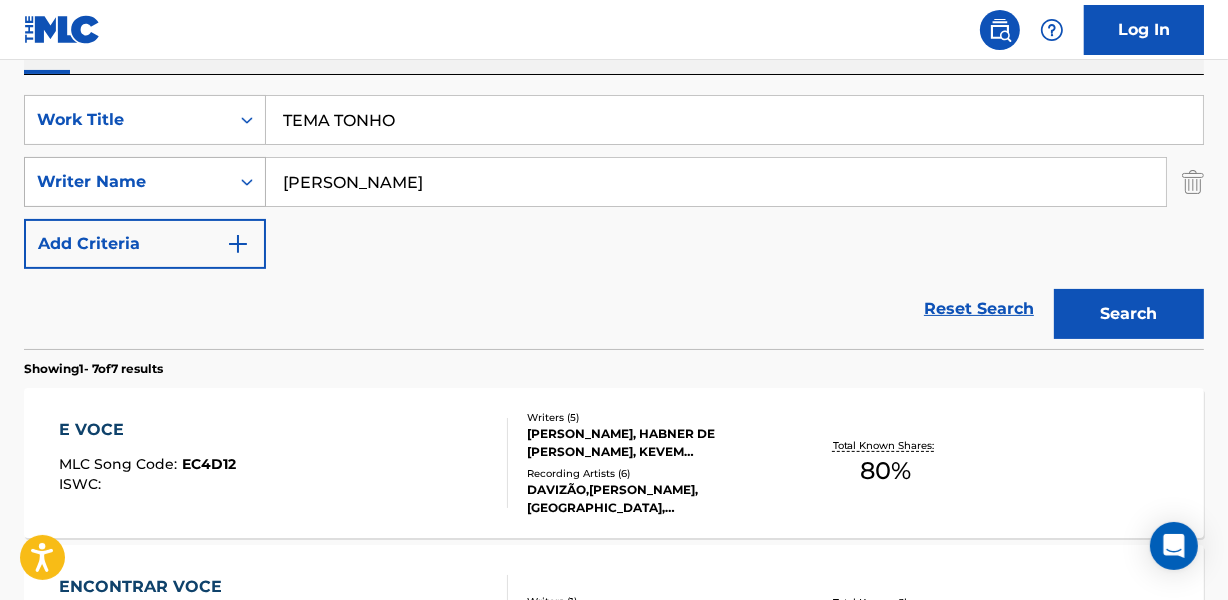 type on "[PERSON_NAME]" 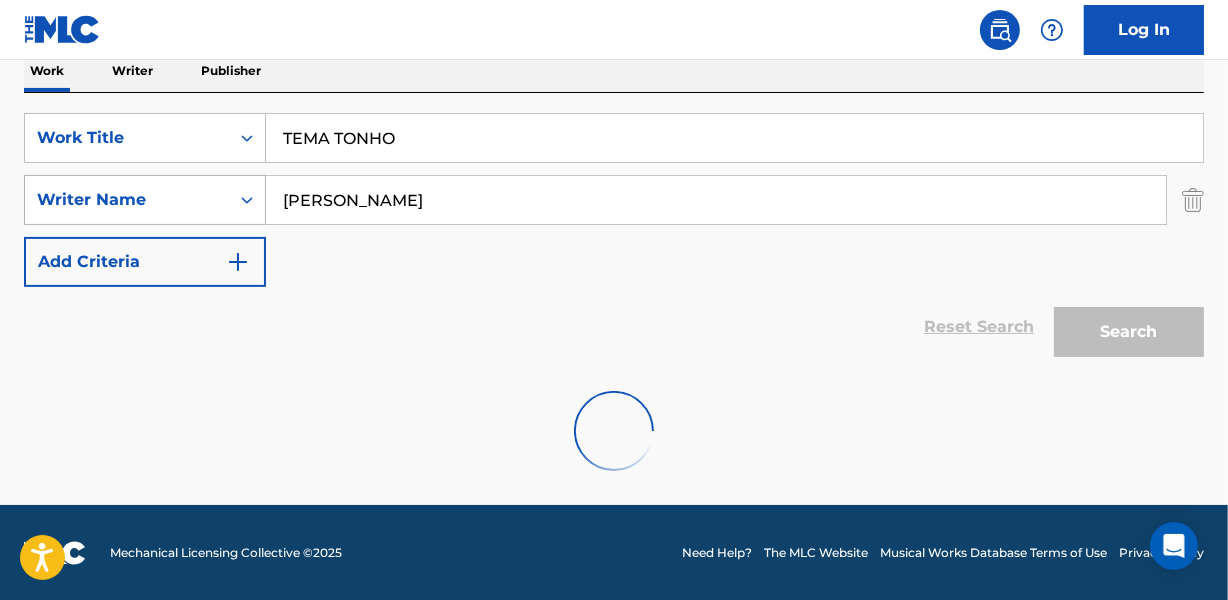 scroll, scrollTop: 267, scrollLeft: 0, axis: vertical 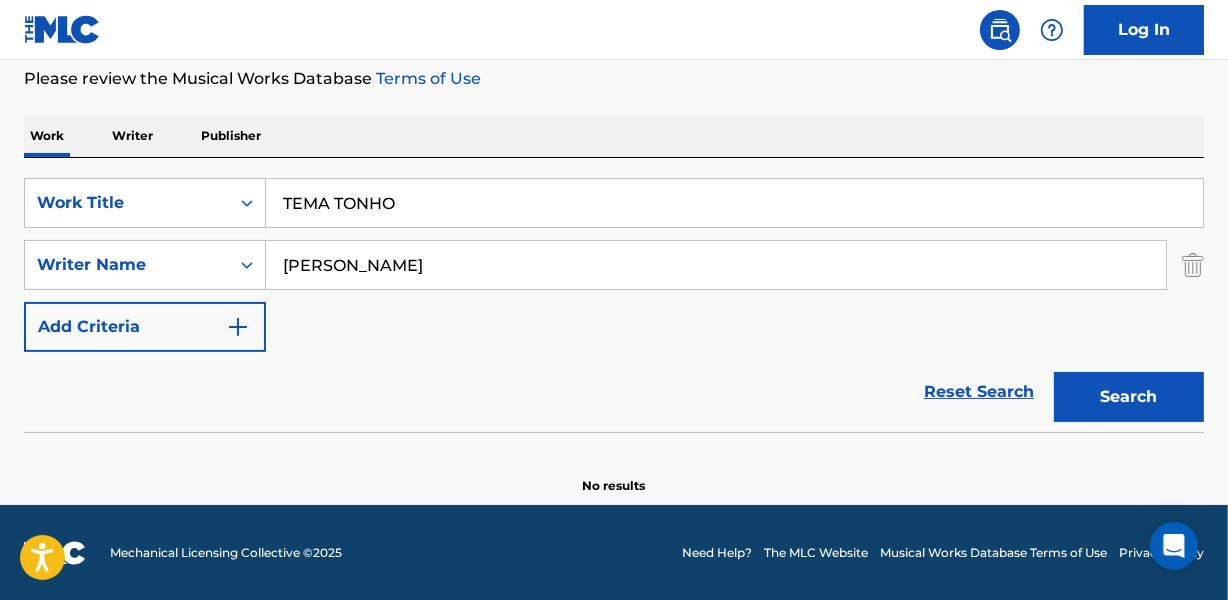 click on "TEMA TONHO" at bounding box center (734, 203) 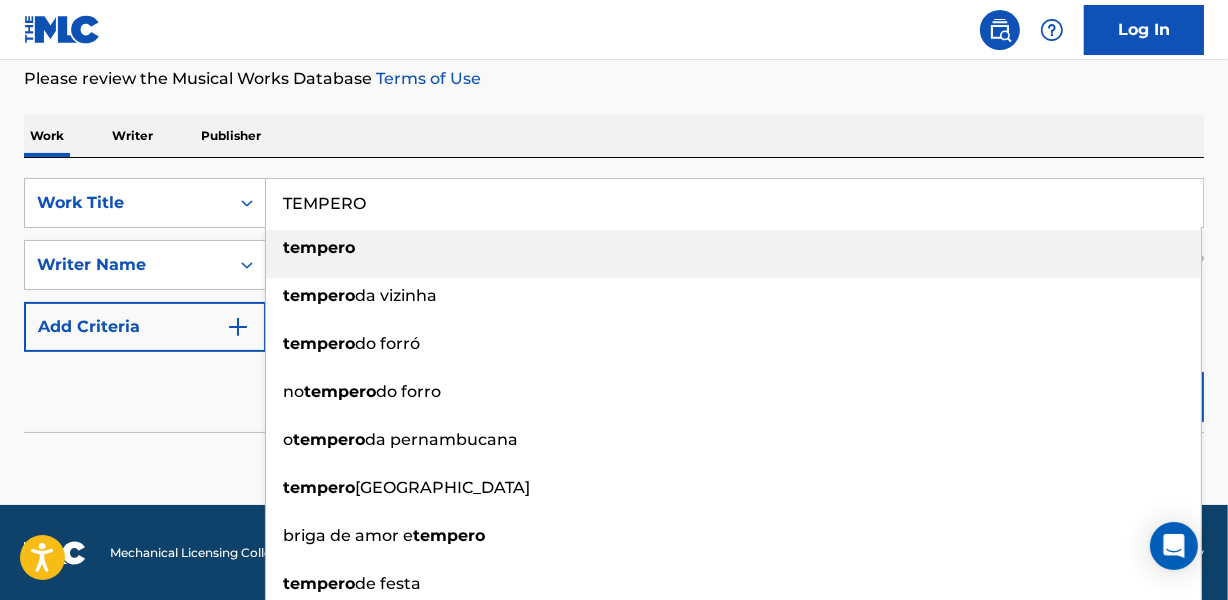type on "TEMPERO" 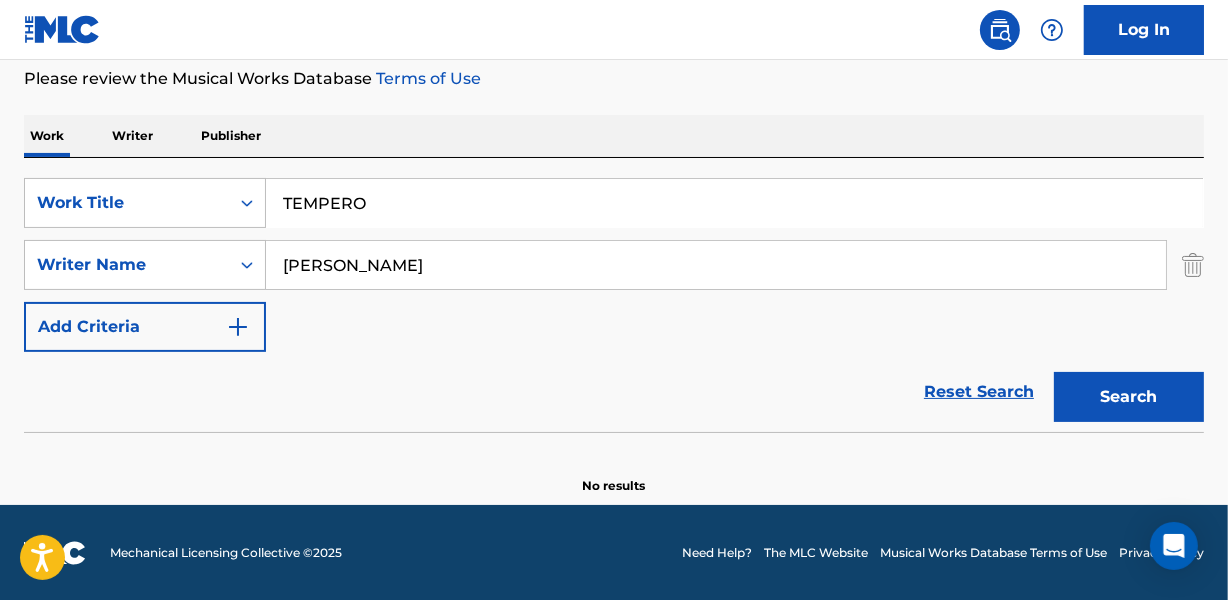 click on "[PERSON_NAME]" at bounding box center [716, 265] 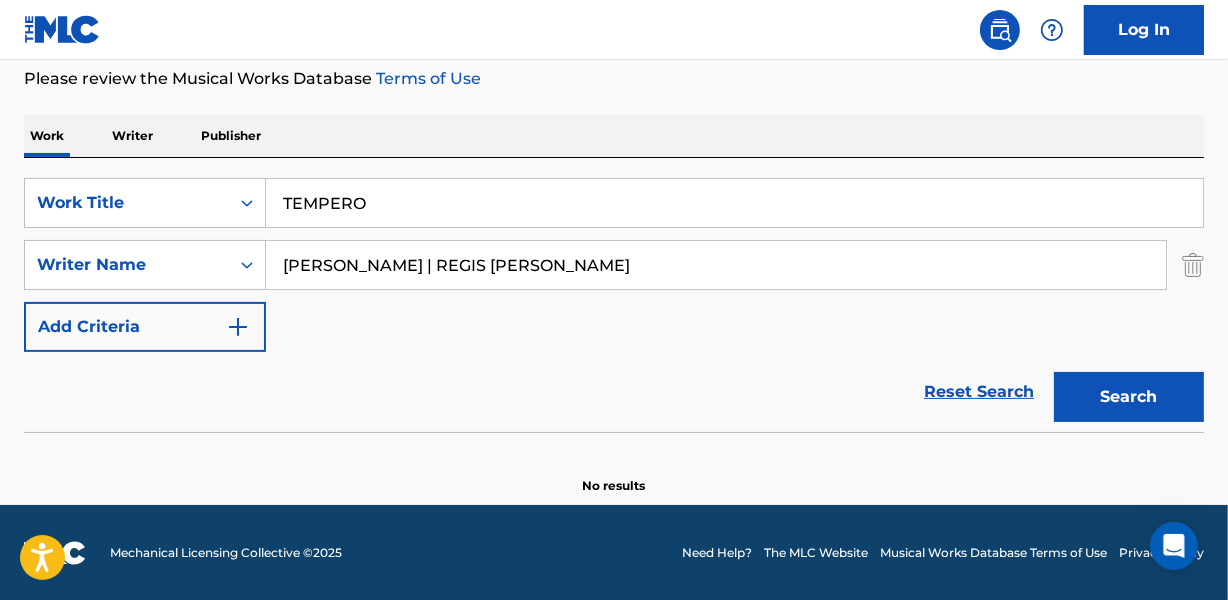 drag, startPoint x: 574, startPoint y: 268, endPoint x: 969, endPoint y: 256, distance: 395.18225 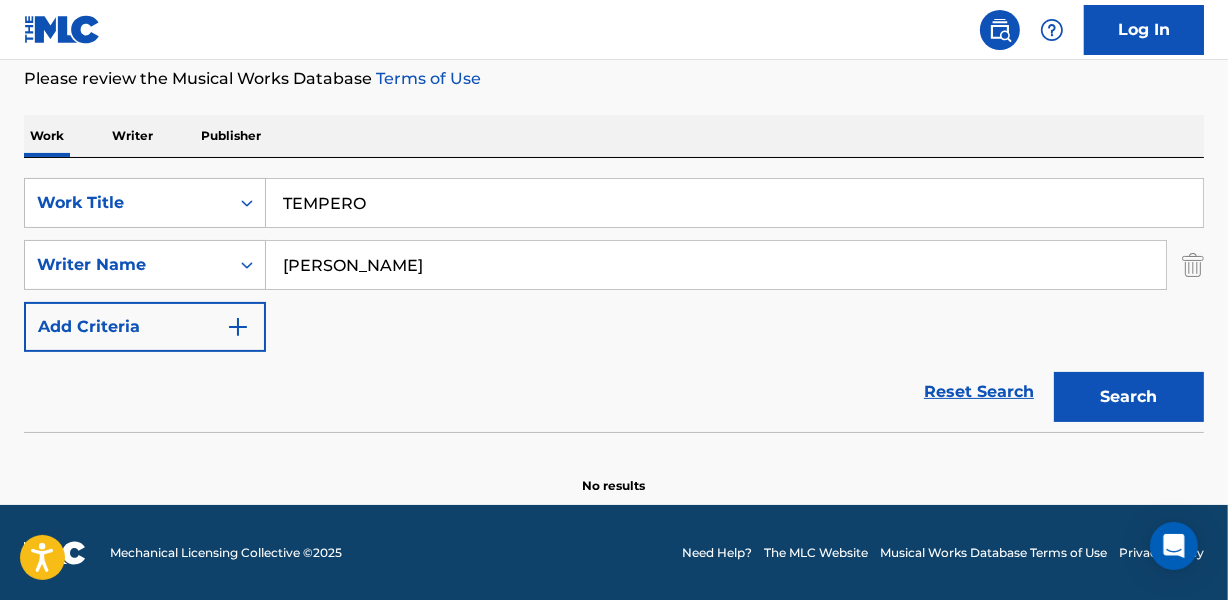 click on "Search" at bounding box center (1129, 397) 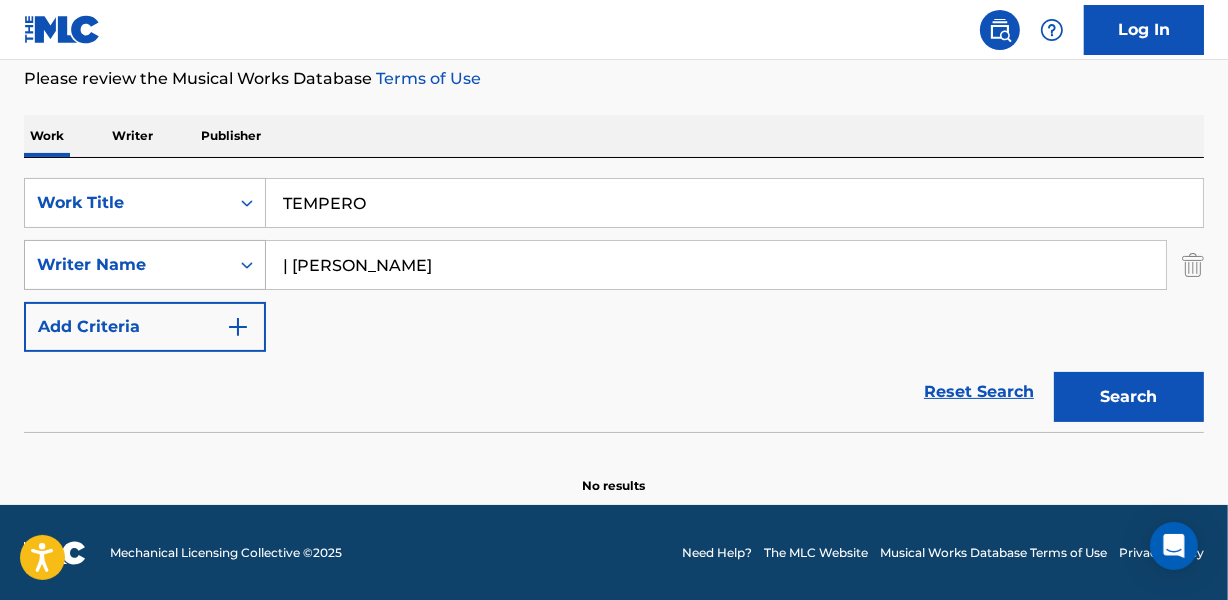 drag, startPoint x: 295, startPoint y: 263, endPoint x: 216, endPoint y: 261, distance: 79.025314 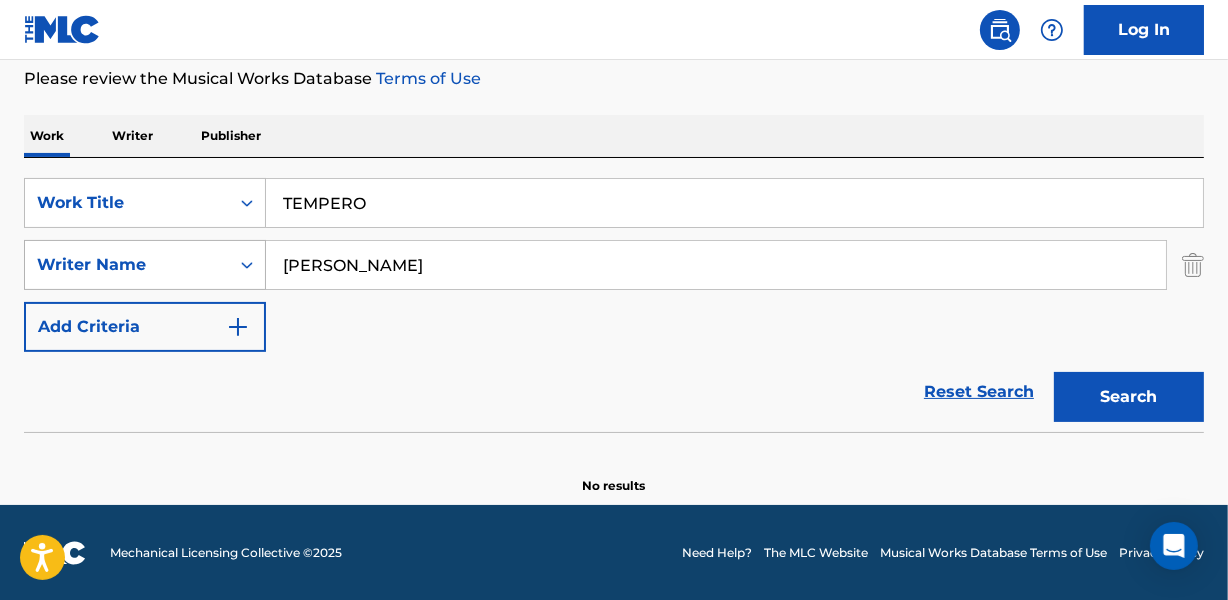type on "[PERSON_NAME]" 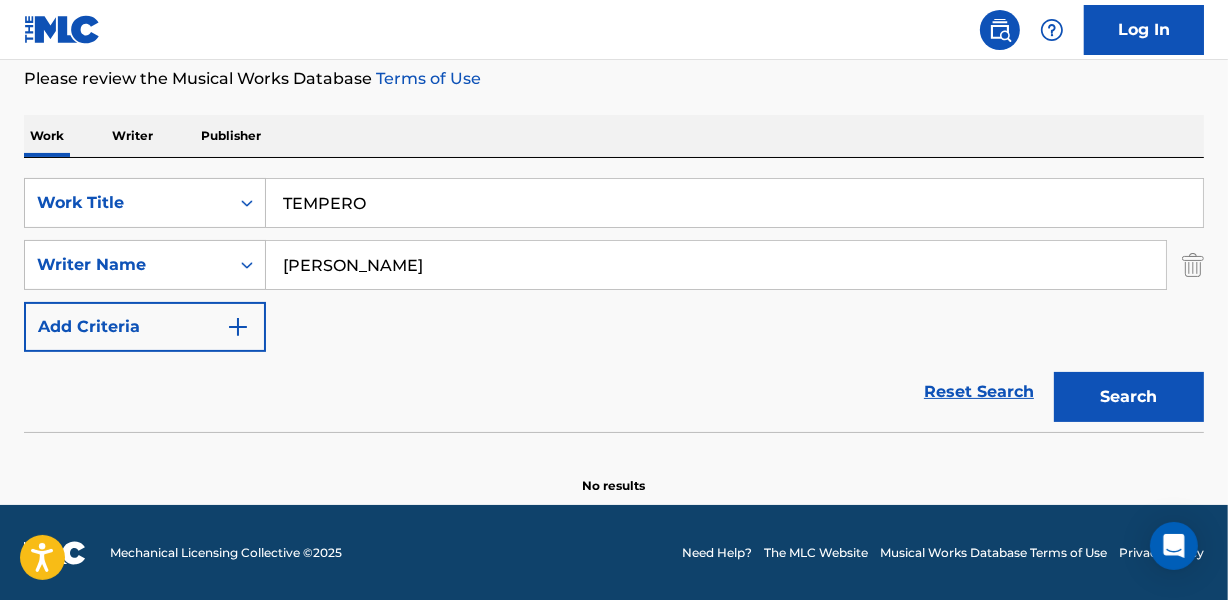 click on "Search" at bounding box center [1129, 397] 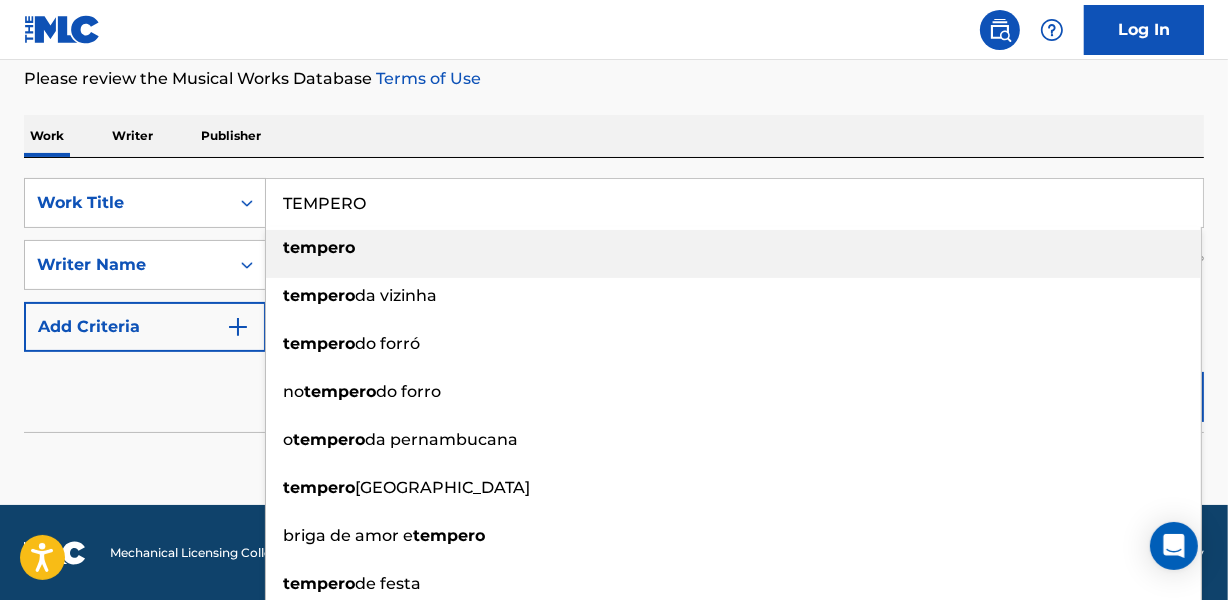 paste on "QUENTE" 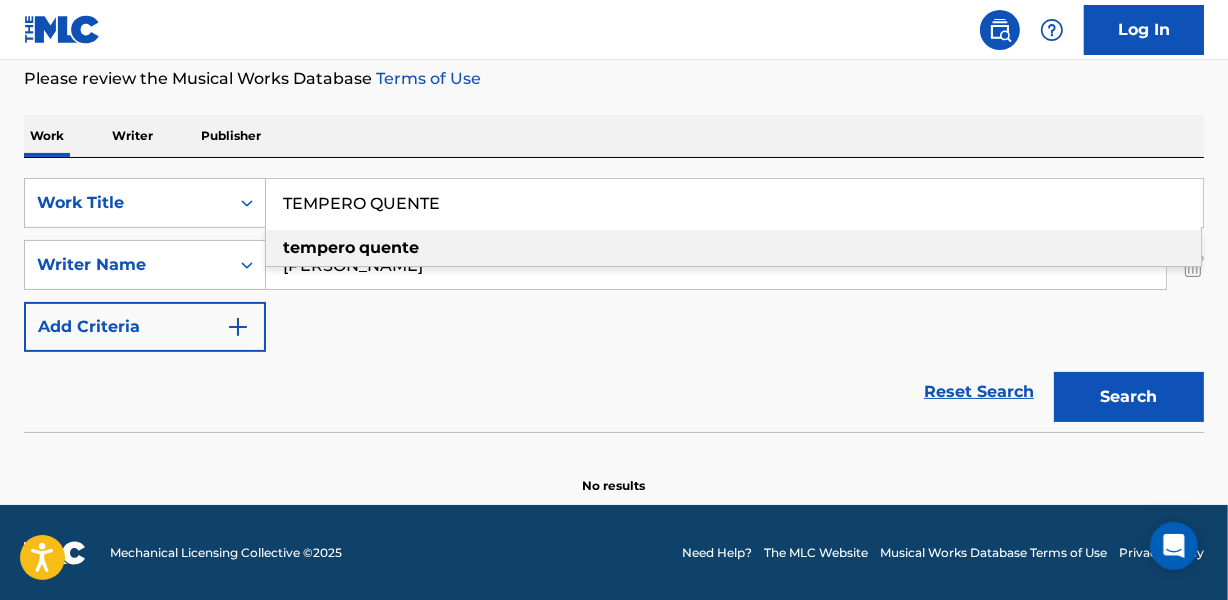 type on "TEMPERO QUENTE" 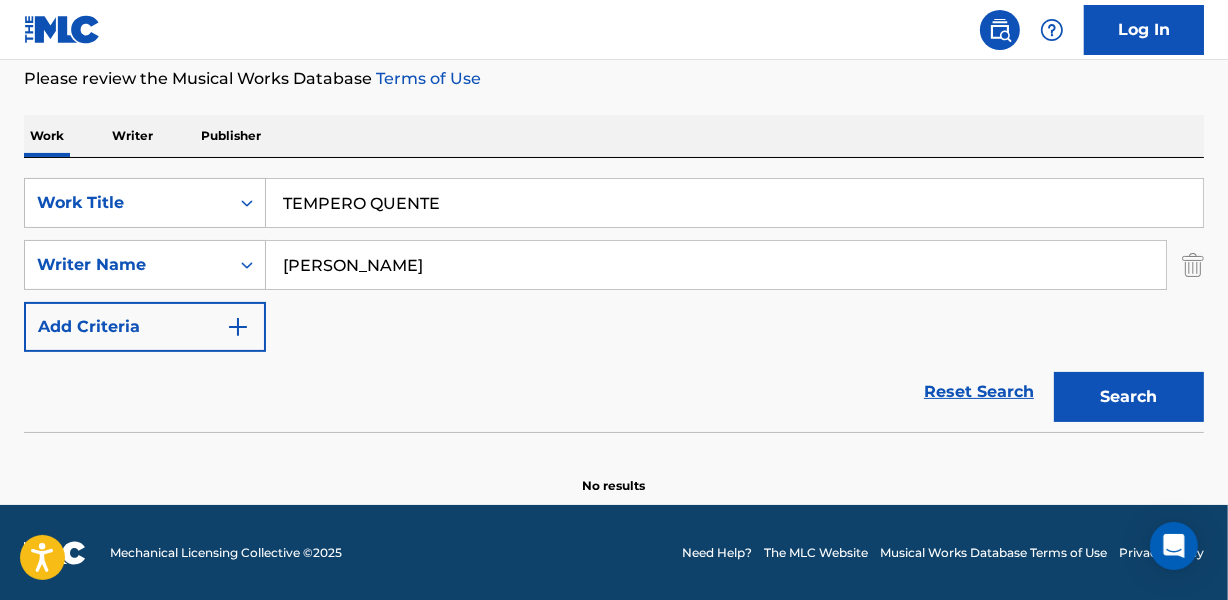 drag, startPoint x: 275, startPoint y: 274, endPoint x: 559, endPoint y: 285, distance: 284.21295 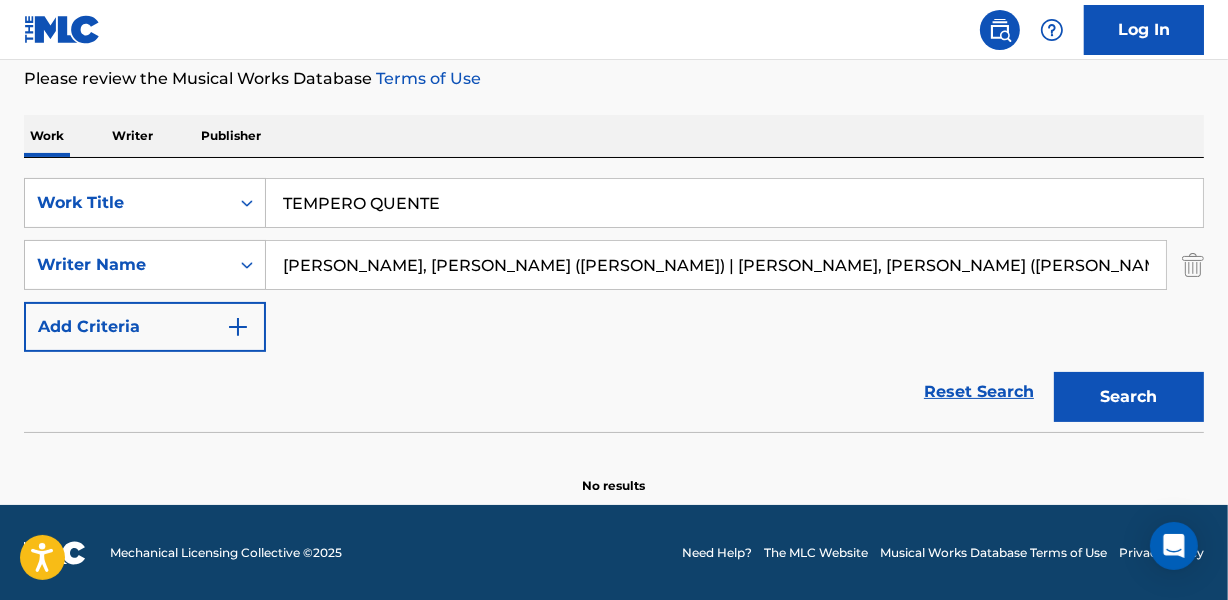 drag, startPoint x: 549, startPoint y: 268, endPoint x: 1032, endPoint y: 267, distance: 483.00104 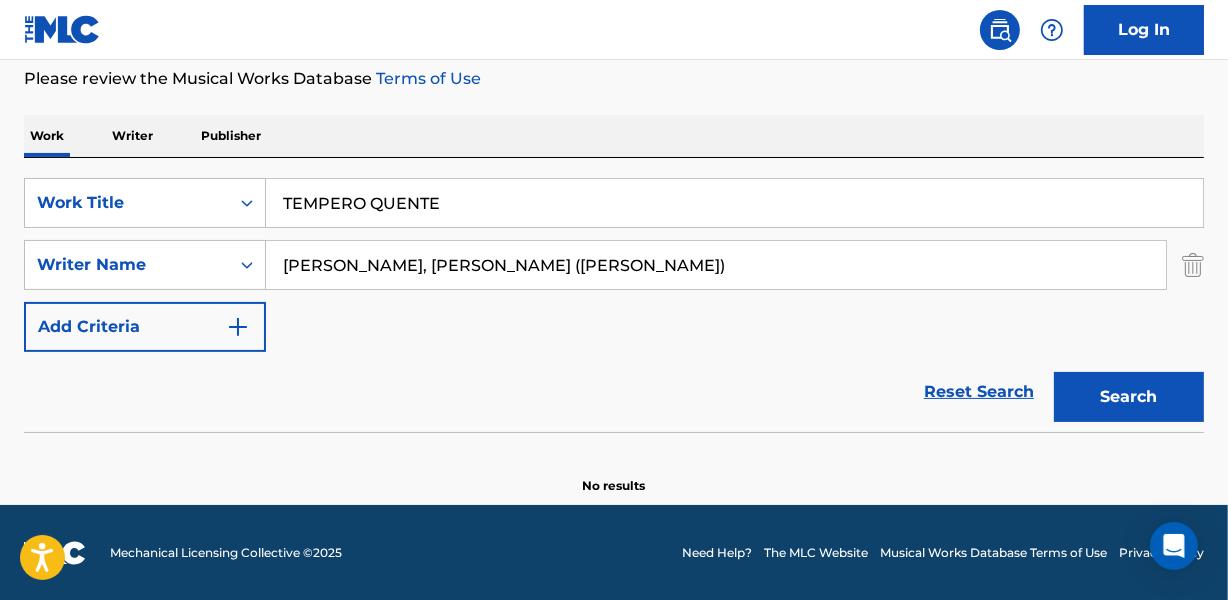 type on "[PERSON_NAME], [PERSON_NAME] ([PERSON_NAME])" 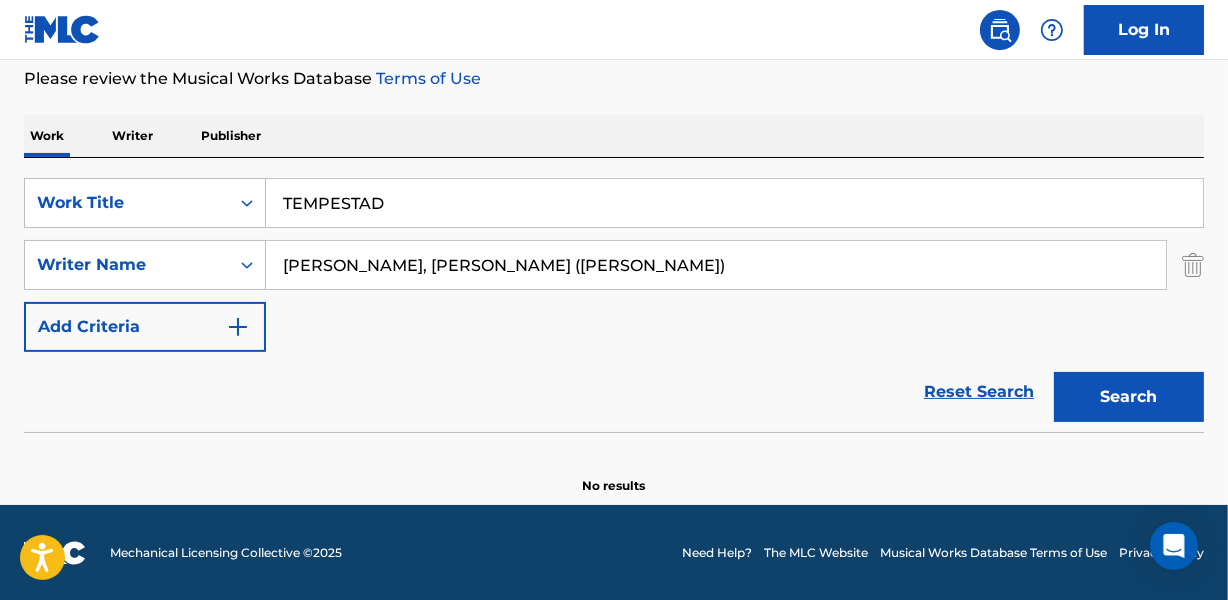 type on "TEMPESTAD" 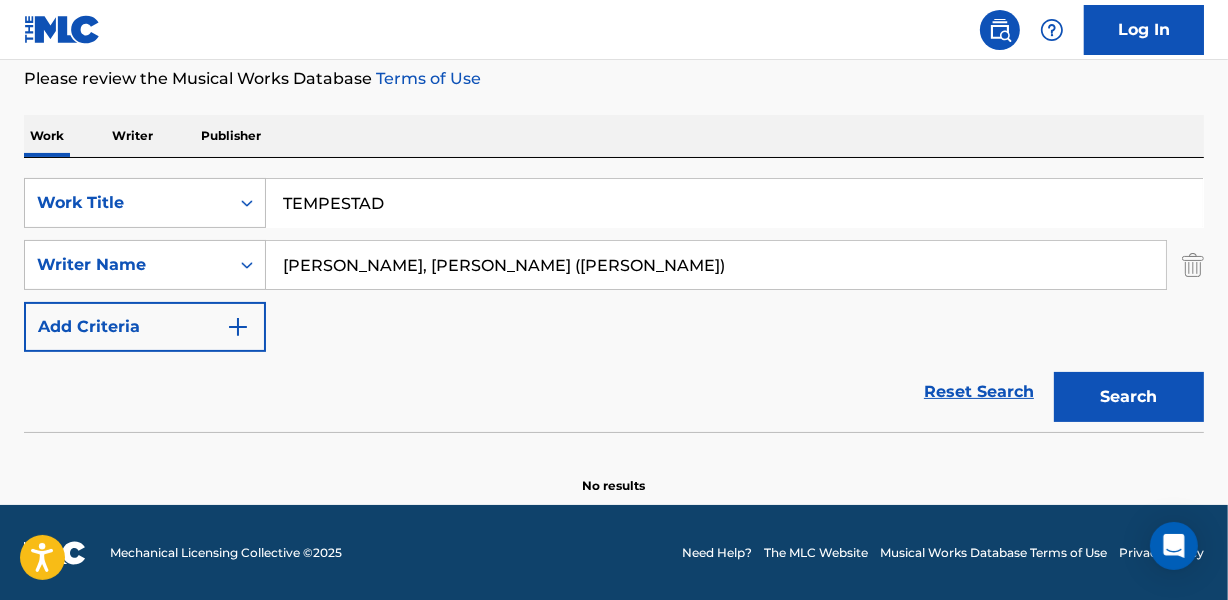 drag, startPoint x: 215, startPoint y: 385, endPoint x: 250, endPoint y: 297, distance: 94.7048 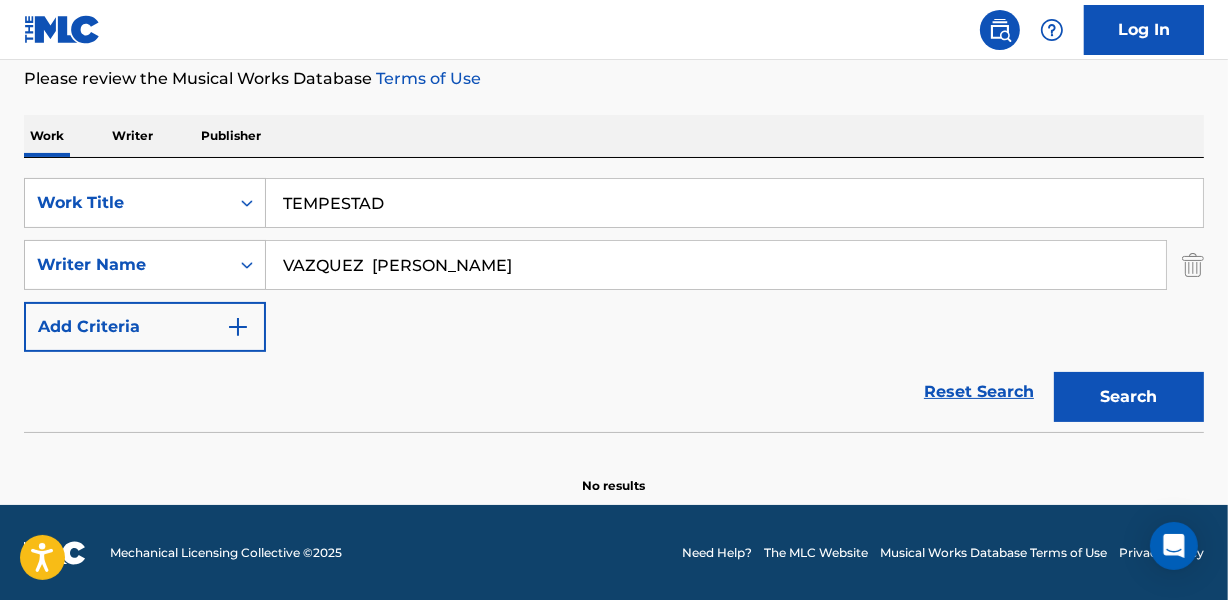 drag, startPoint x: 563, startPoint y: 273, endPoint x: 770, endPoint y: 275, distance: 207.00966 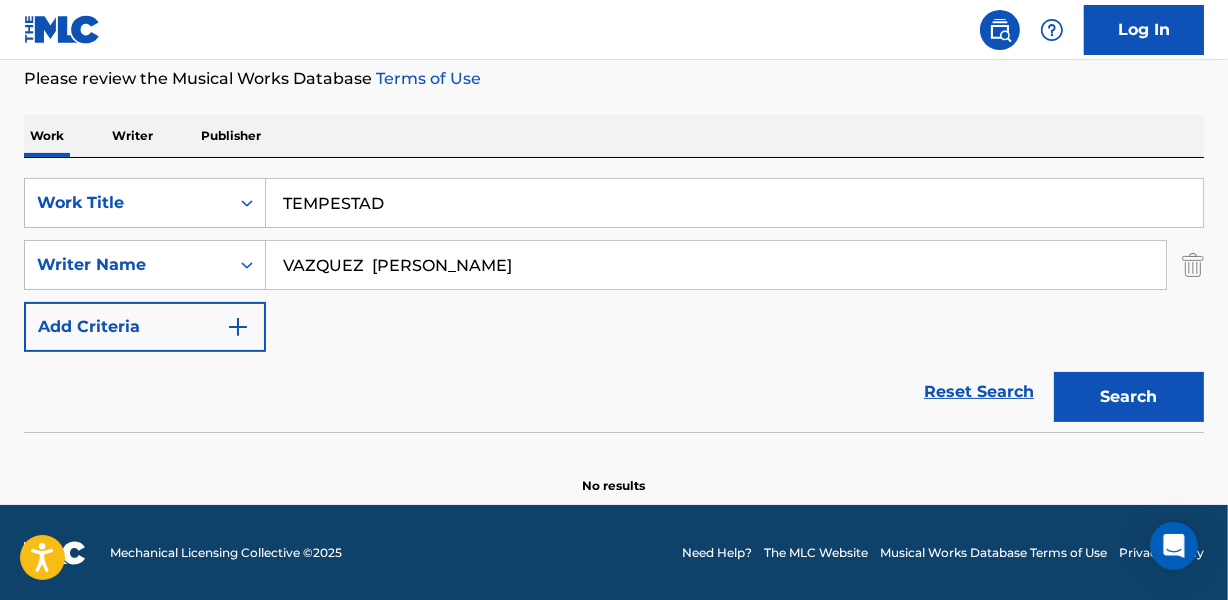 click on "Search" at bounding box center [1129, 397] 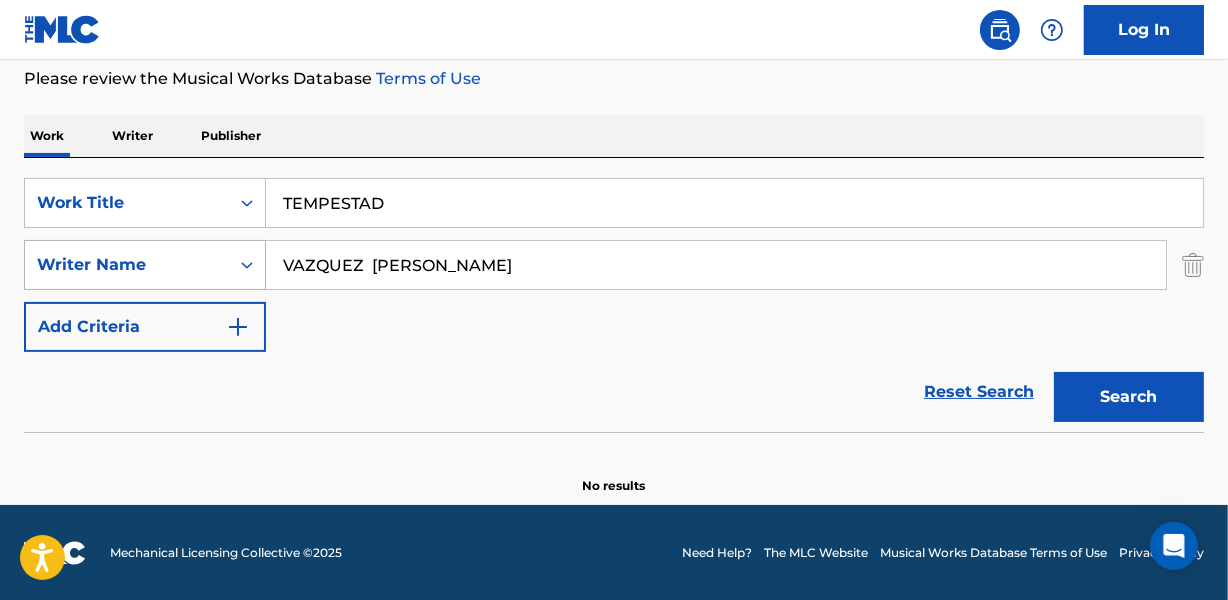 drag, startPoint x: 371, startPoint y: 264, endPoint x: 259, endPoint y: 252, distance: 112.64102 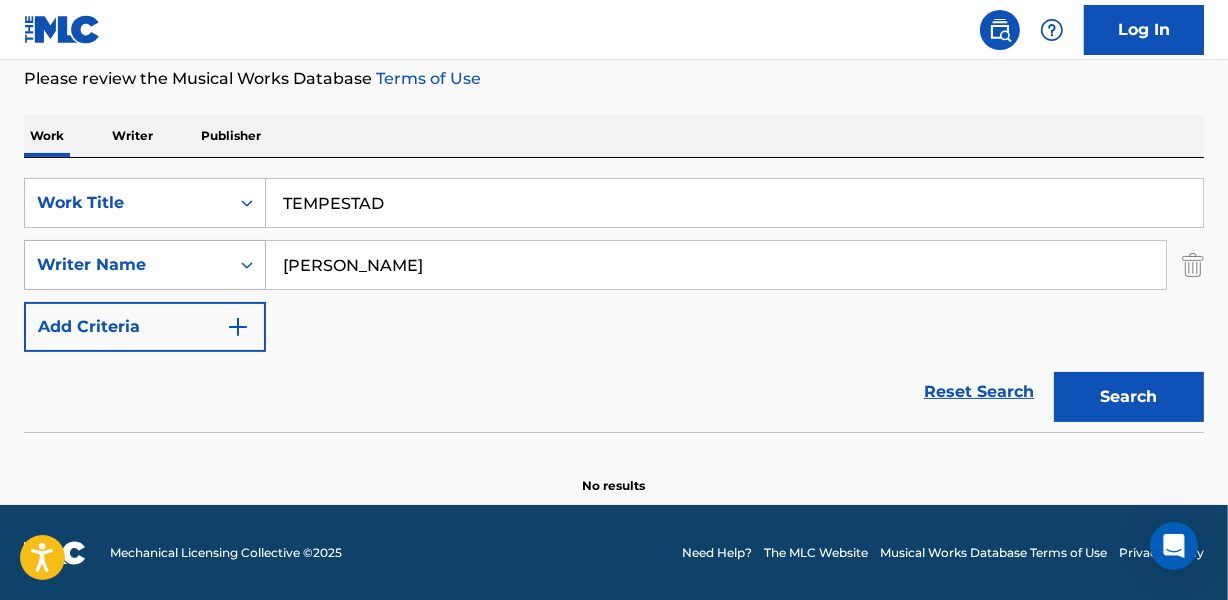 type on "[PERSON_NAME]" 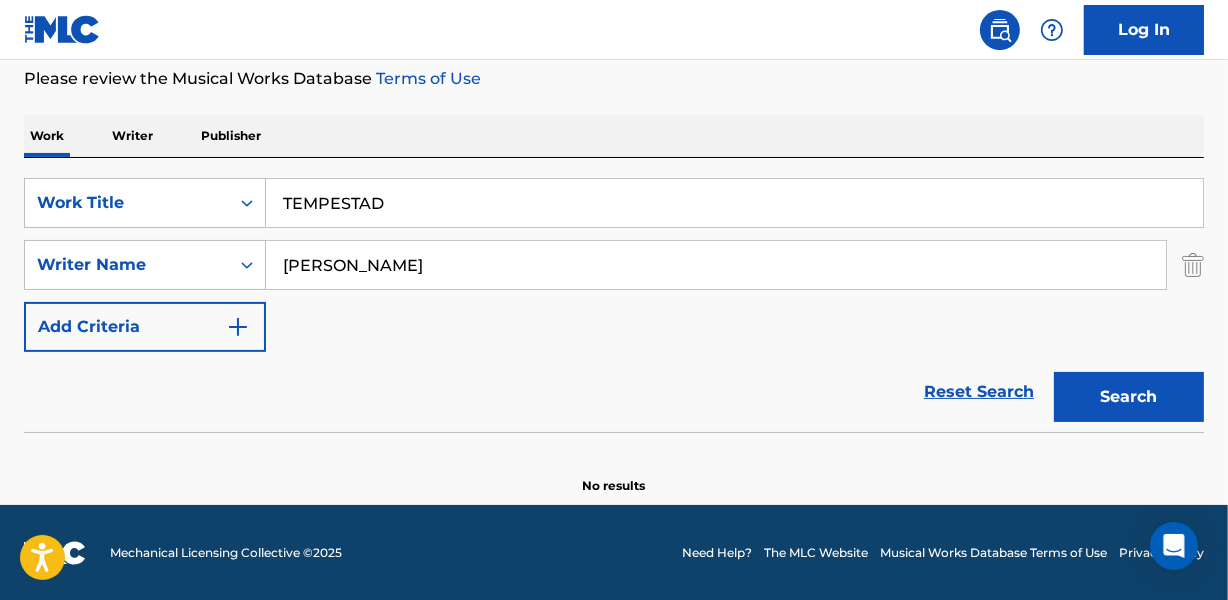 drag, startPoint x: 421, startPoint y: 202, endPoint x: 540, endPoint y: 202, distance: 119 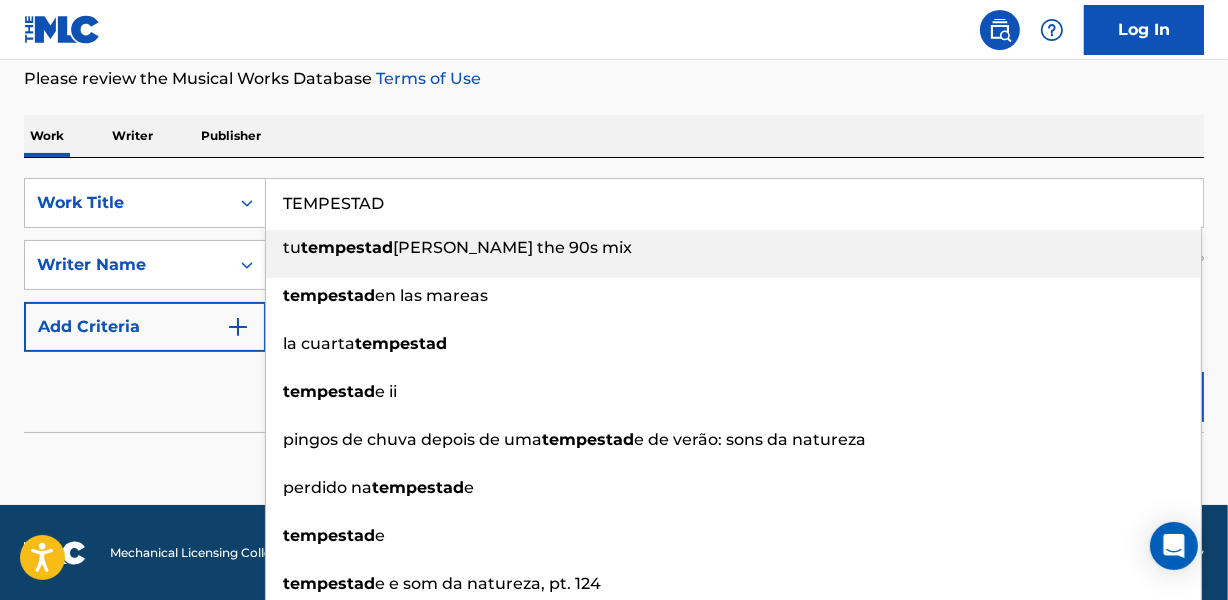 paste on "DE AMOR" 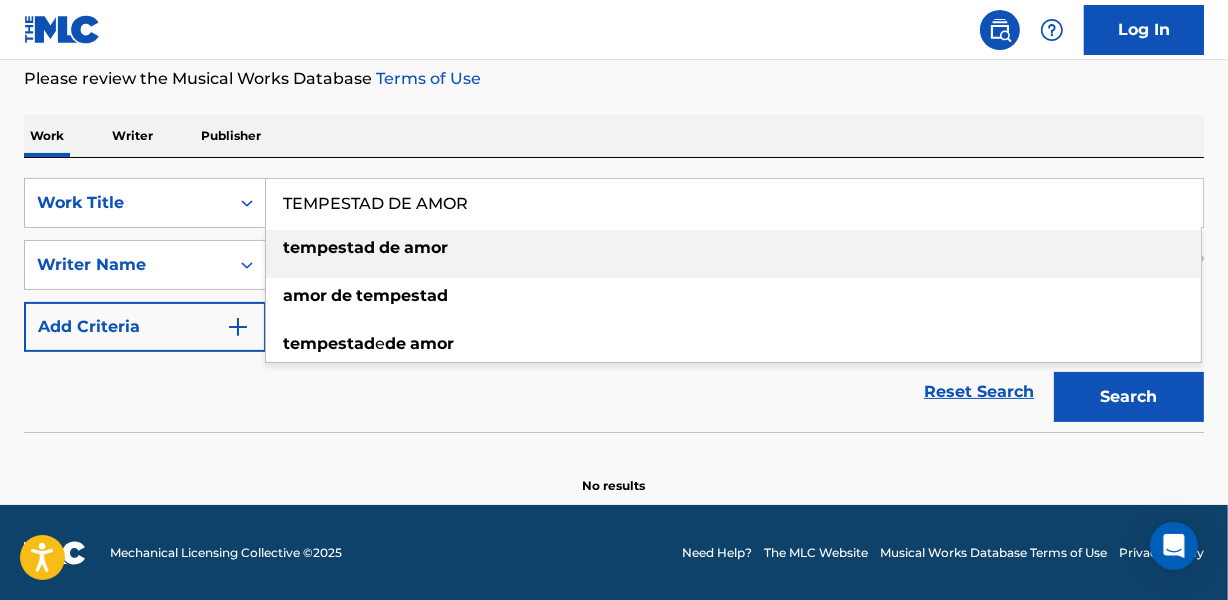 type on "TEMPESTAD DE AMOR" 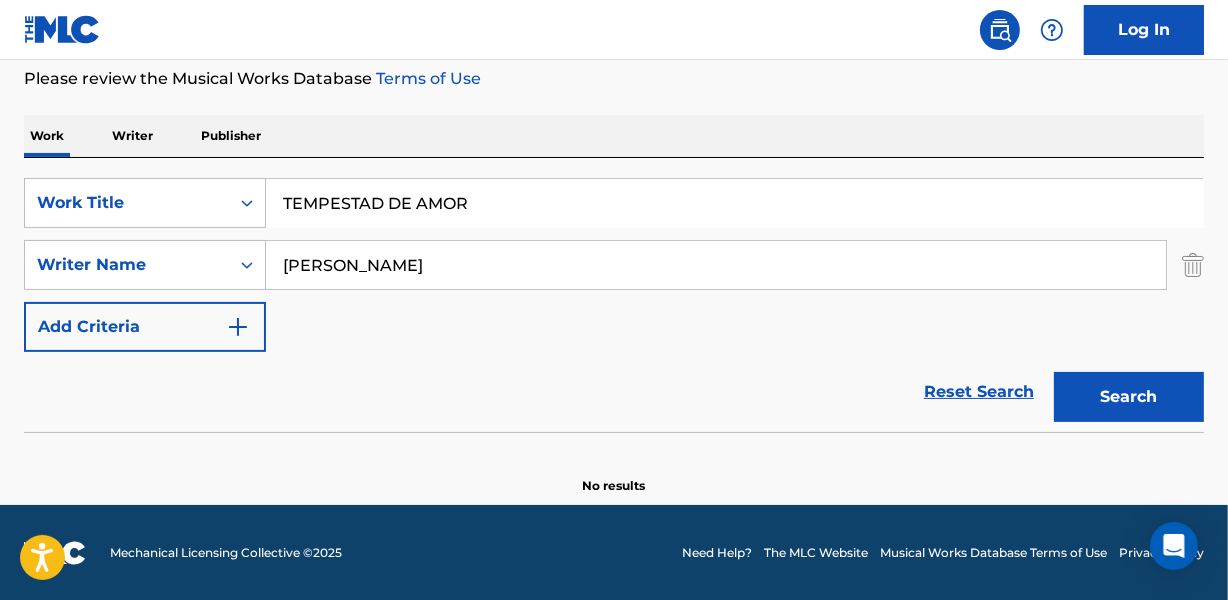 click on "Reset Search Search" at bounding box center [614, 392] 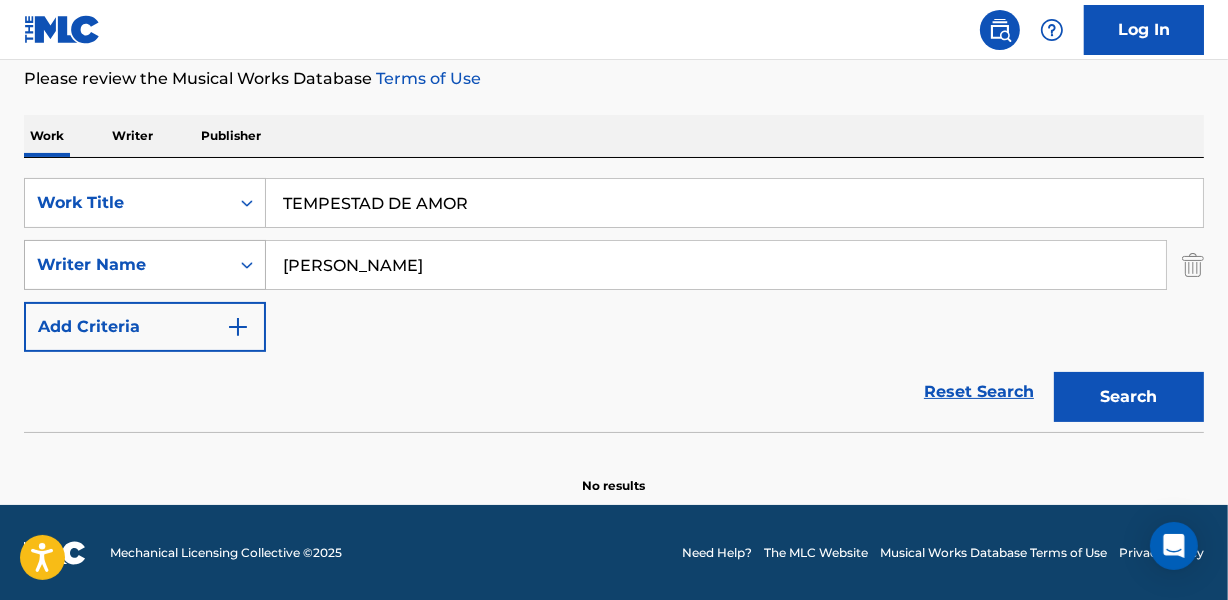 drag, startPoint x: 336, startPoint y: 264, endPoint x: 239, endPoint y: 251, distance: 97.867256 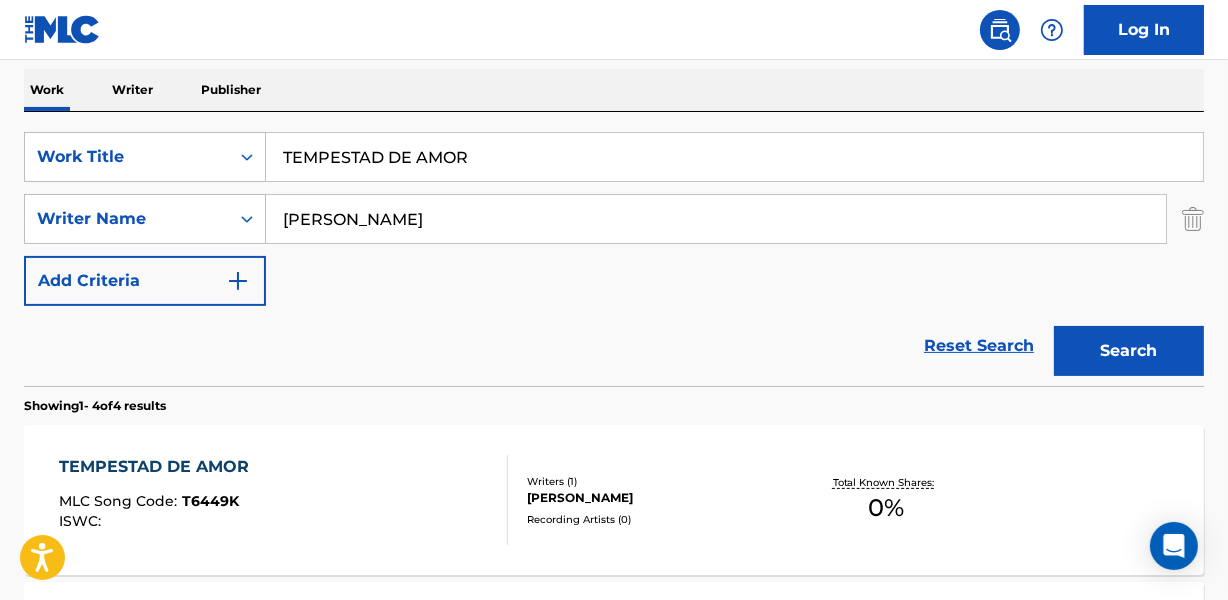 scroll, scrollTop: 358, scrollLeft: 0, axis: vertical 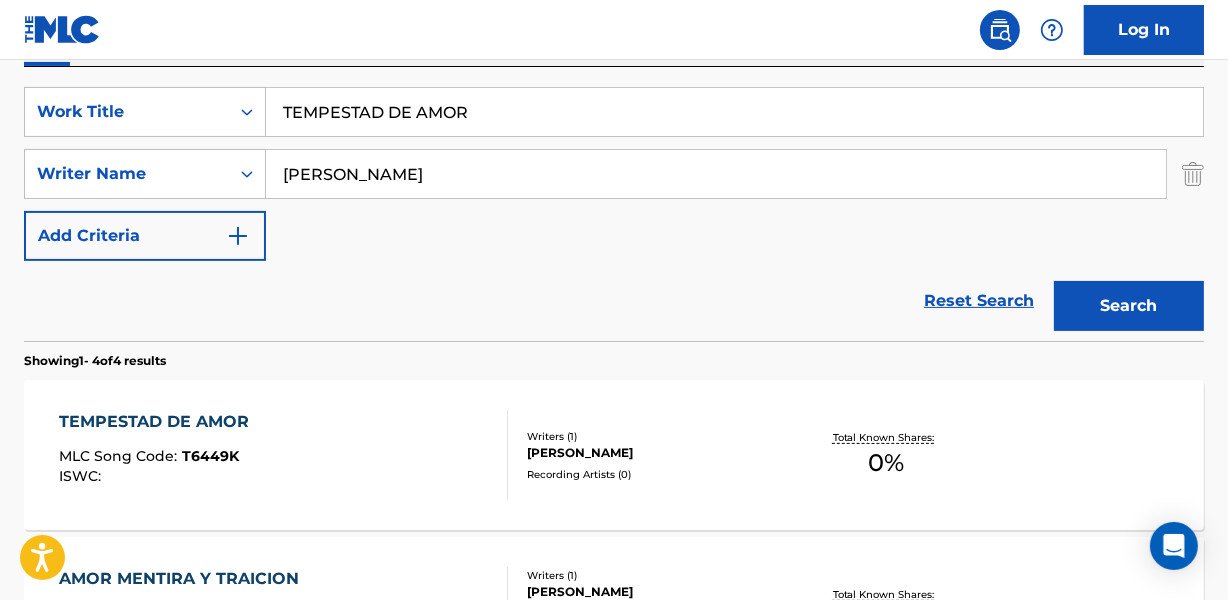 click on "[PERSON_NAME]" at bounding box center [657, 453] 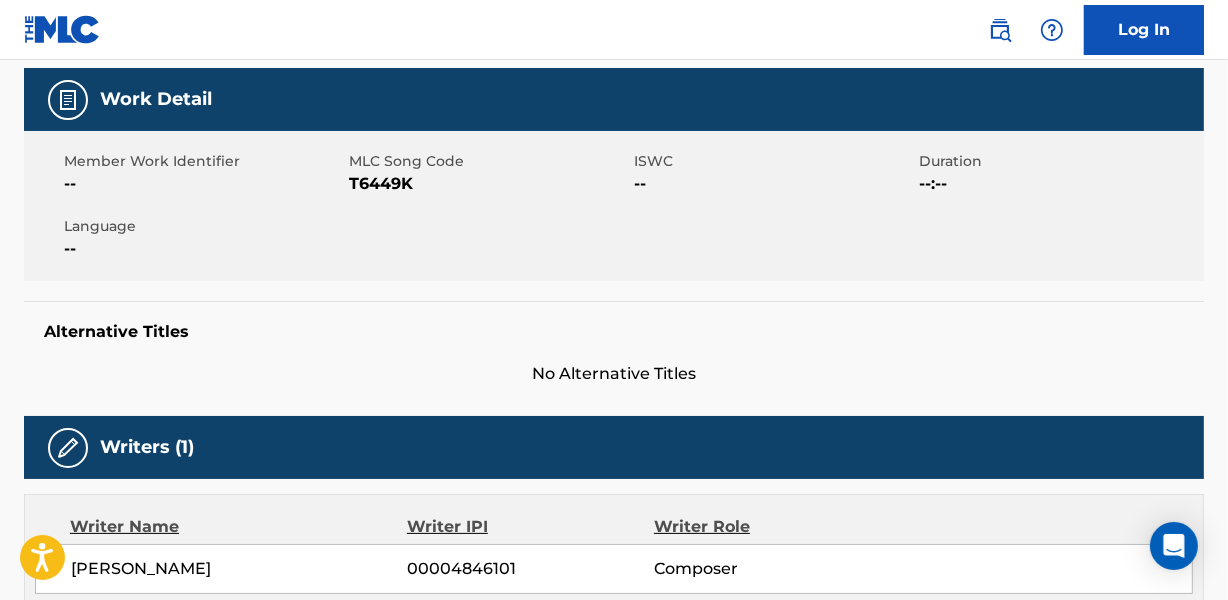 scroll, scrollTop: 0, scrollLeft: 0, axis: both 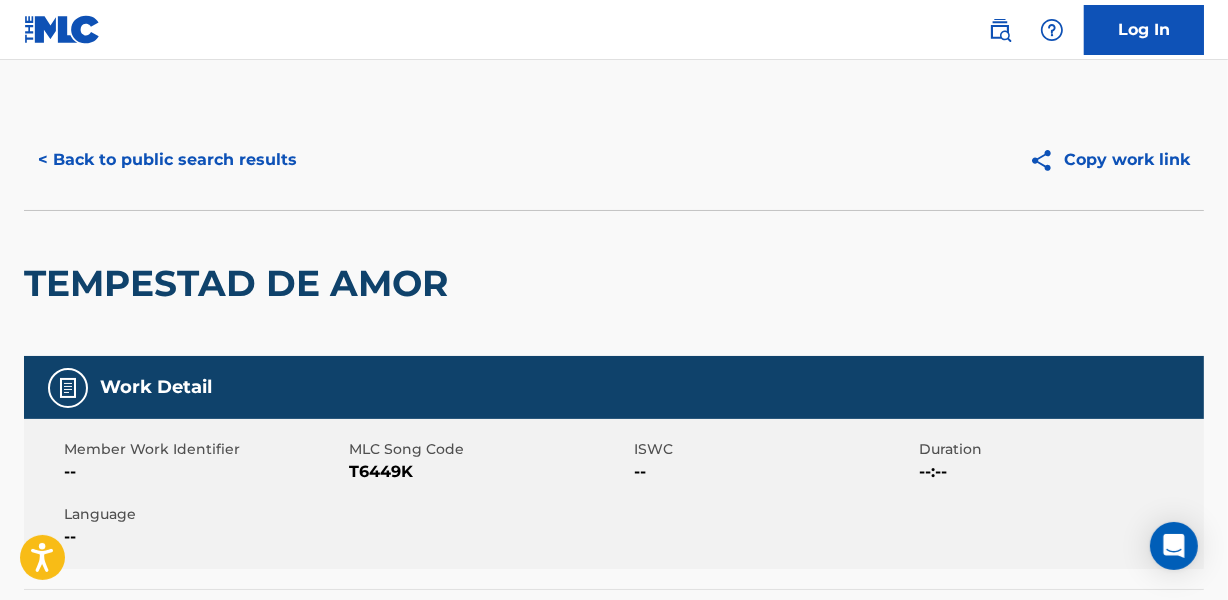 click on "< Back to public search results" at bounding box center (167, 160) 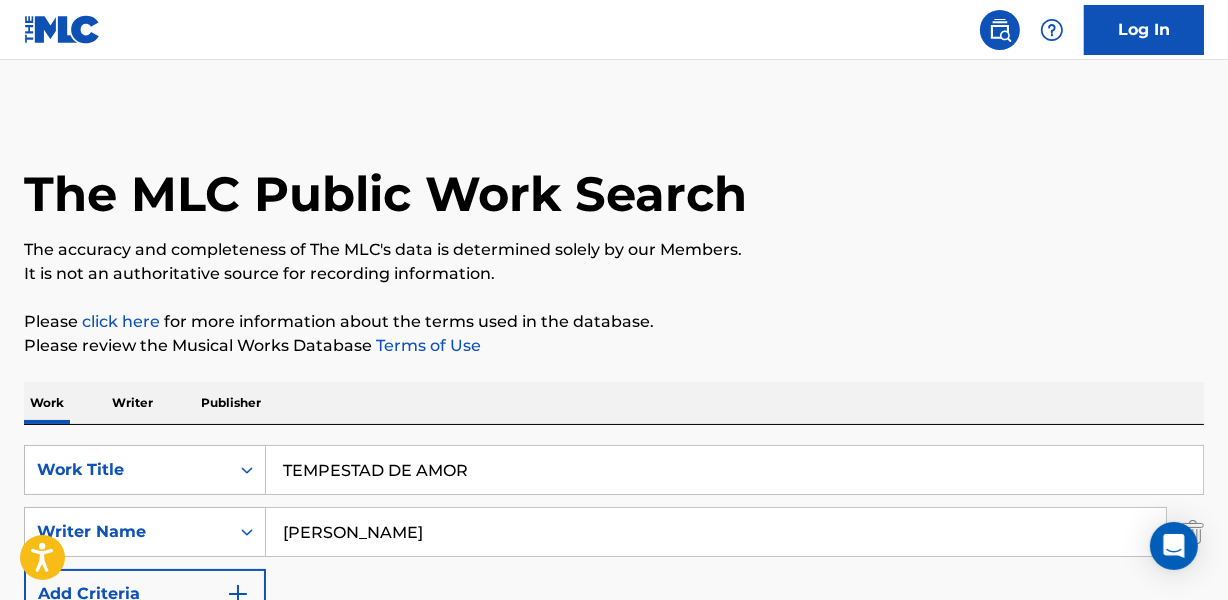 scroll, scrollTop: 358, scrollLeft: 0, axis: vertical 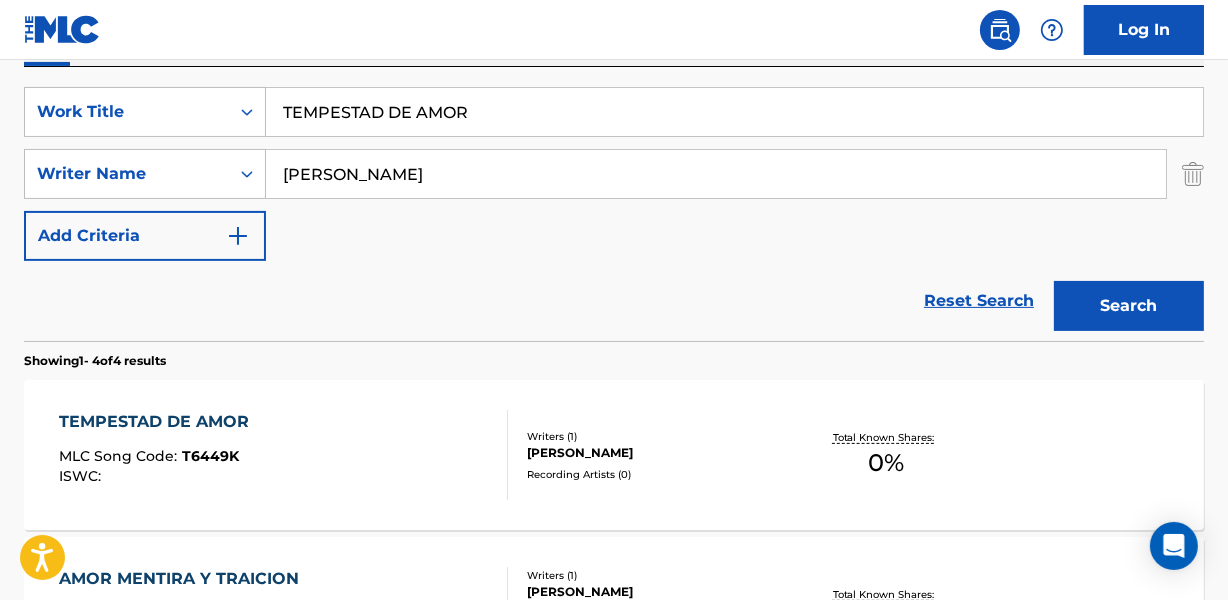 click on "TEMPESTAD DE AMOR" at bounding box center (734, 112) 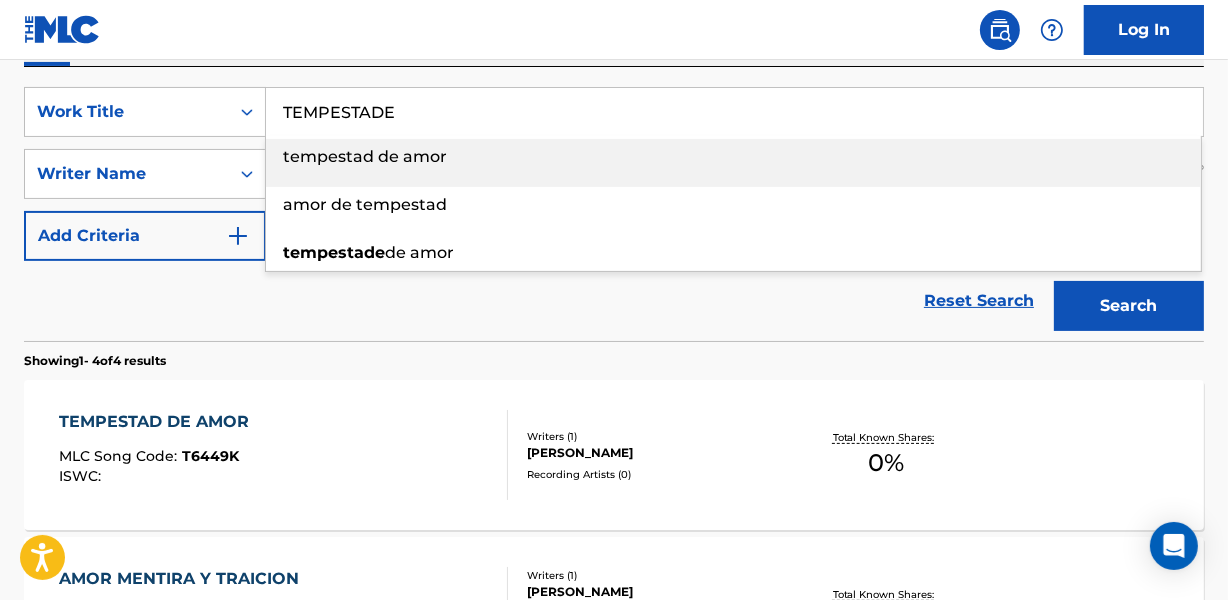 type on "TEMPESTADE" 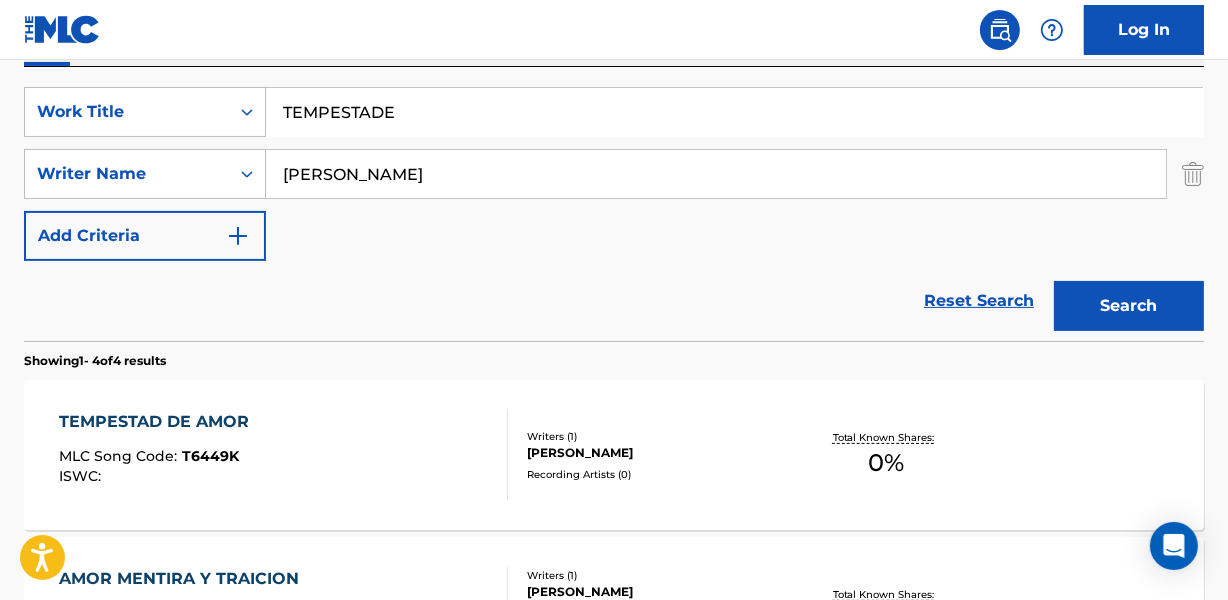 click on "Log In" at bounding box center [614, 30] 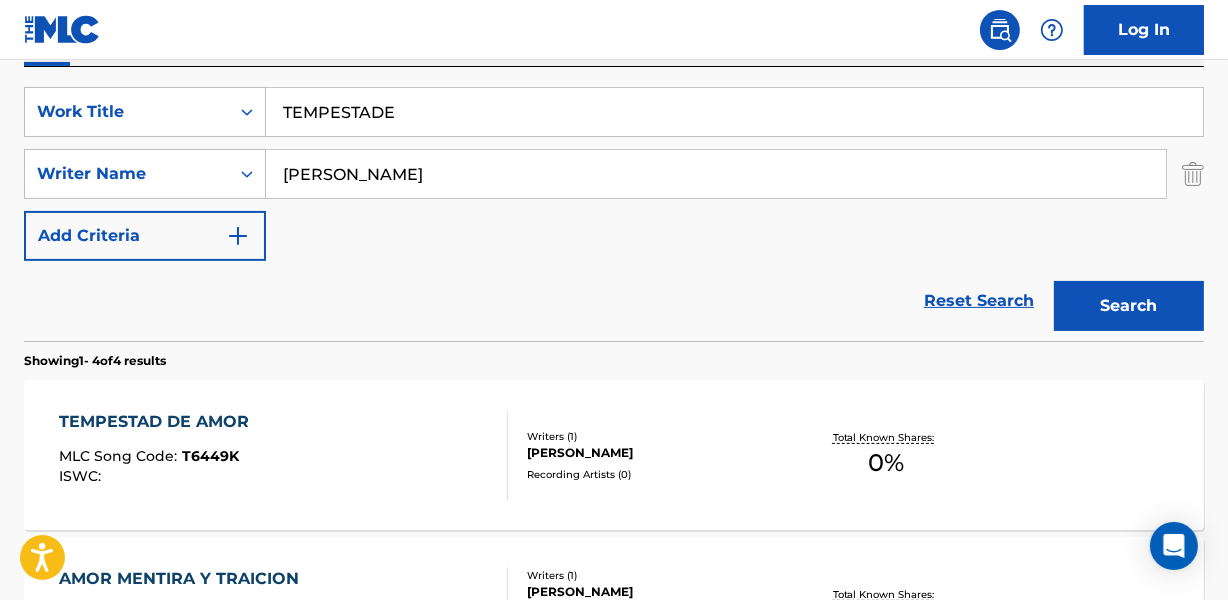 type on "[PERSON_NAME]" 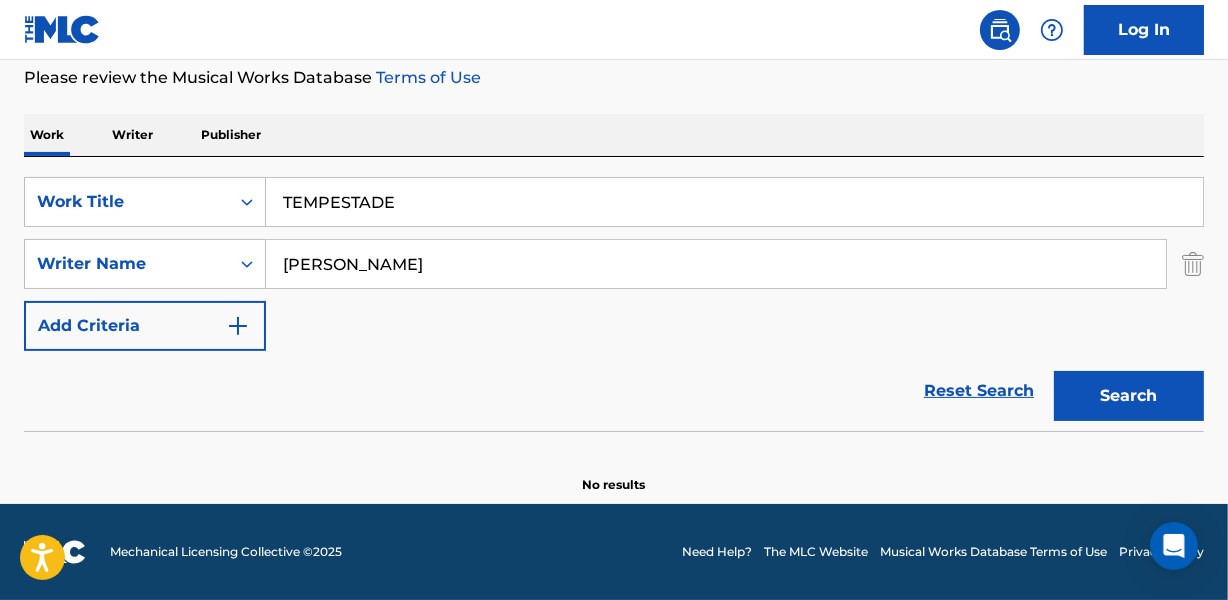 scroll, scrollTop: 267, scrollLeft: 0, axis: vertical 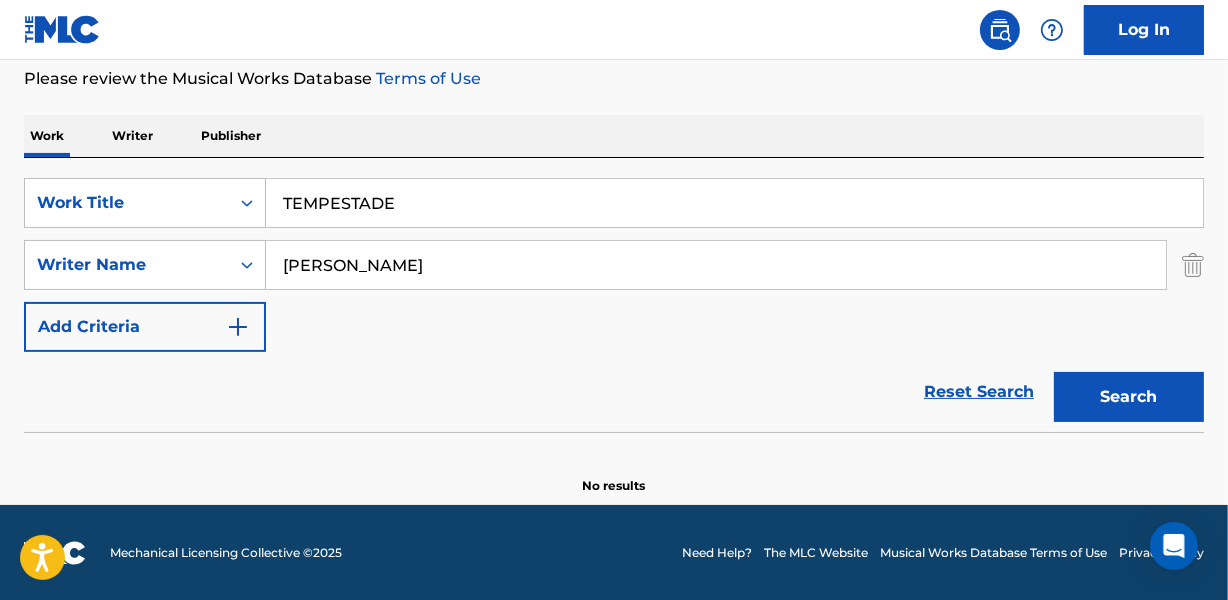 click on "No results" at bounding box center [614, 469] 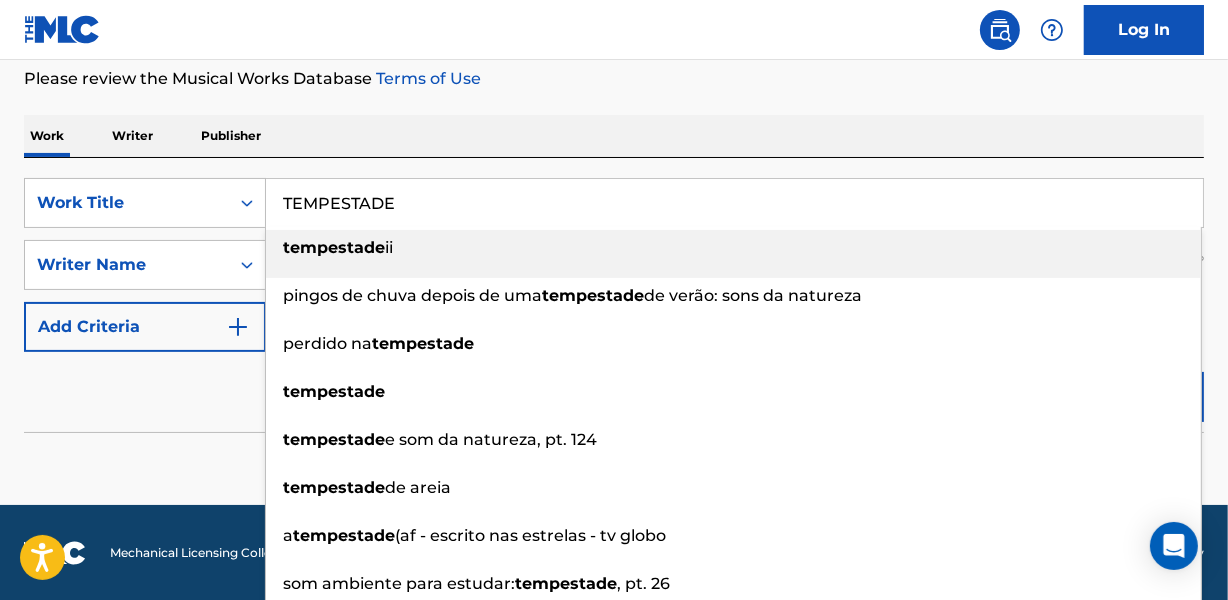 paste on "LO DO ESPIRITO SANTO" 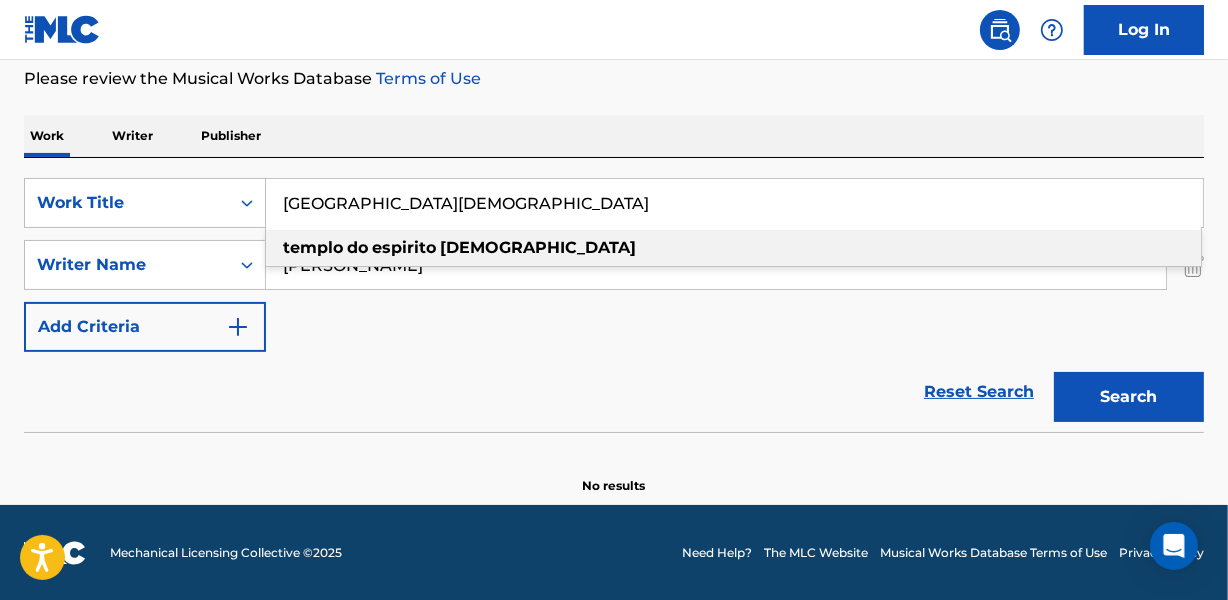 type on "[GEOGRAPHIC_DATA][DEMOGRAPHIC_DATA]" 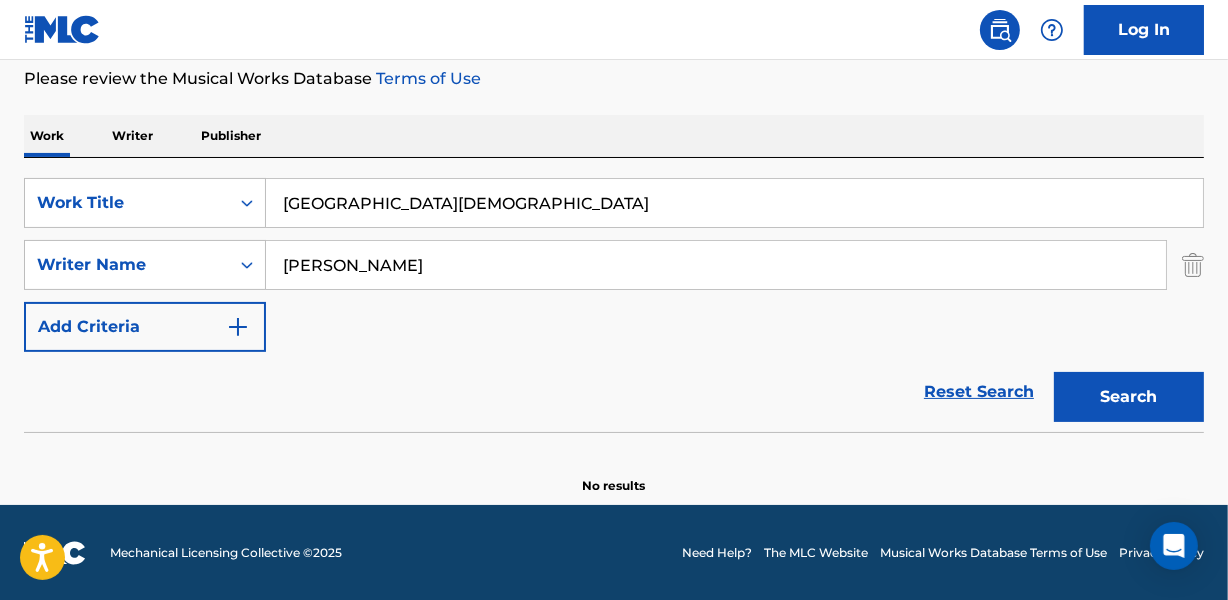 click on "SearchWithCriteriaec8c9687-3692-4313-a08a-2a26f75ebd86 Work Title [GEOGRAPHIC_DATA] SearchWithCriteriab343411a-ab1c-4fc0-8b80-c1c2de25fa79 Writer Name [PERSON_NAME] Add Criteria" at bounding box center [614, 265] 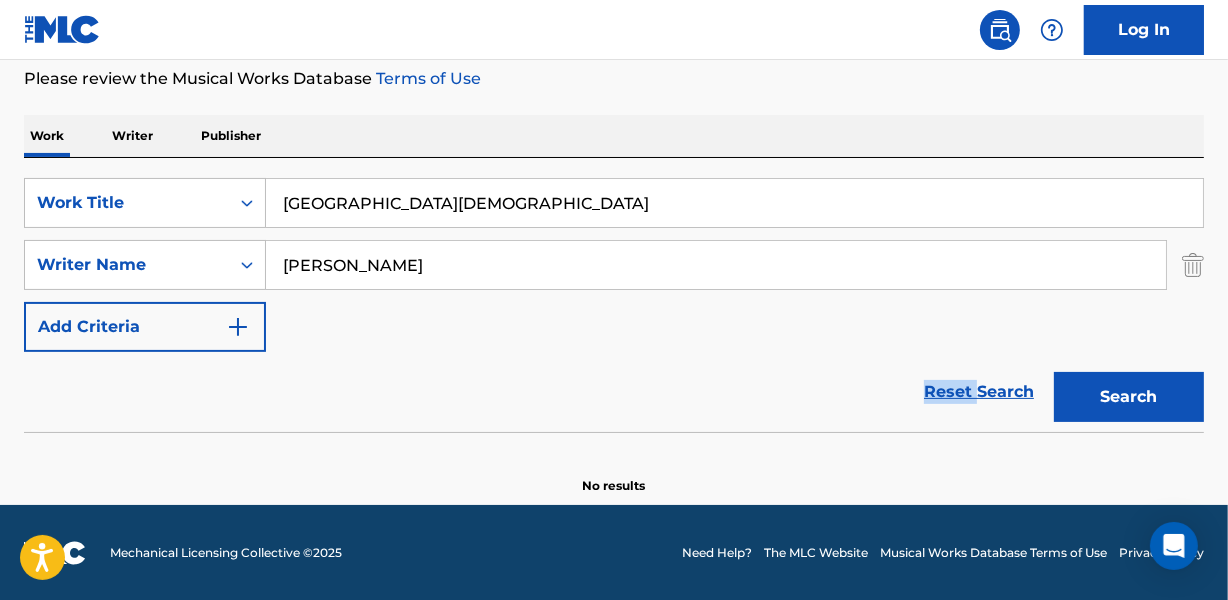 click on "Reset Search Search" at bounding box center [614, 392] 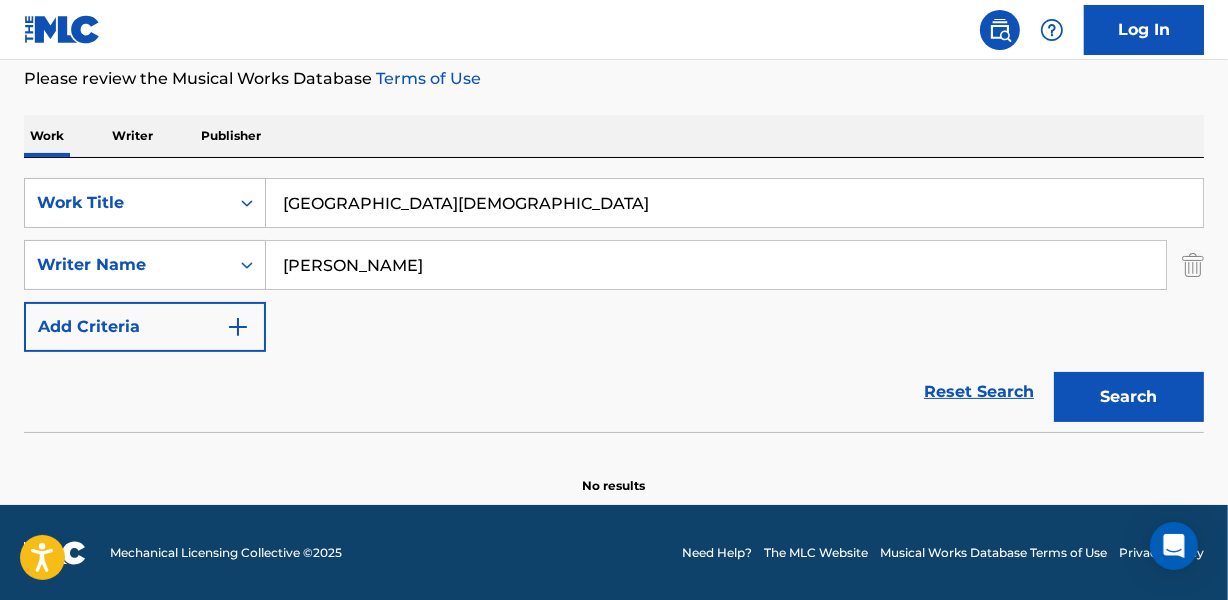 click on "Reset Search Search" at bounding box center (614, 392) 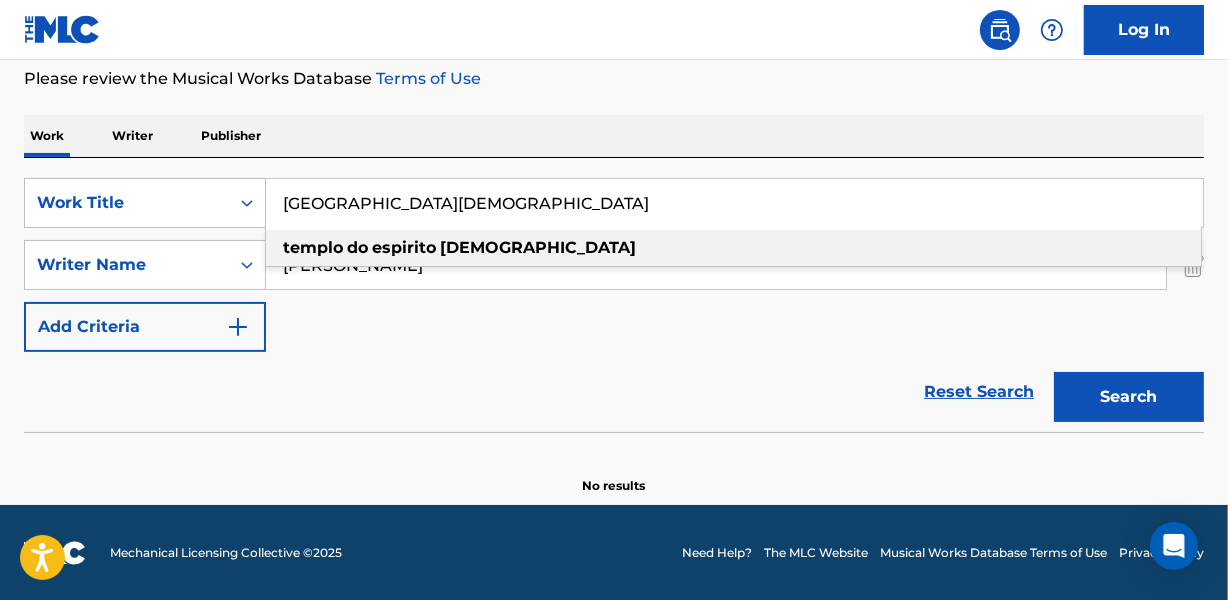paste 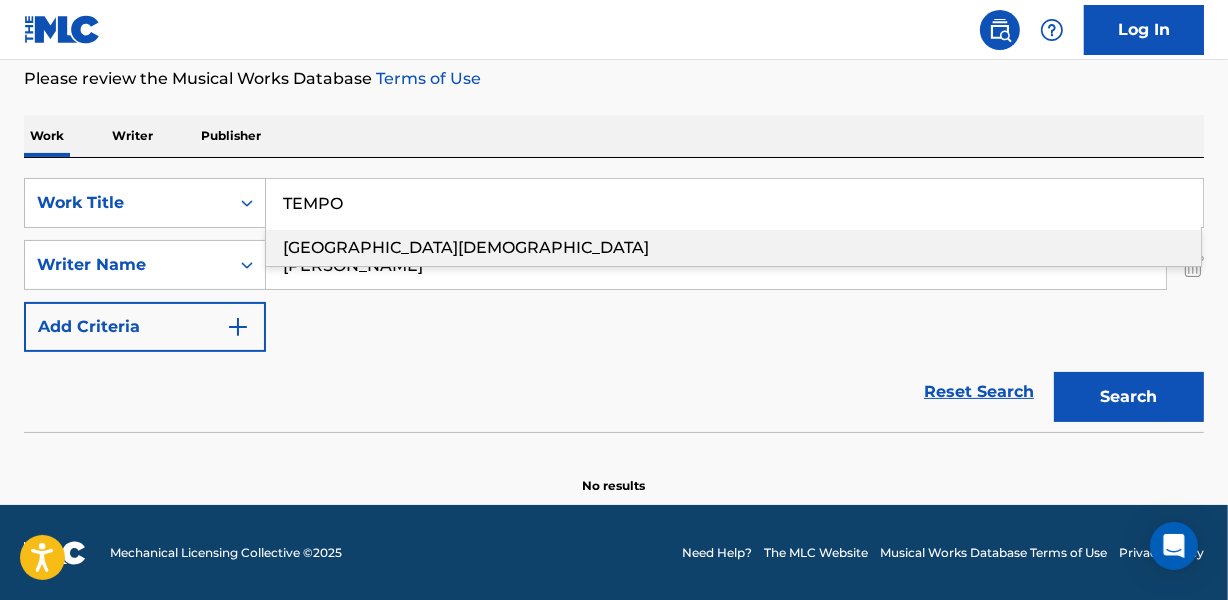 type on "TEMPO" 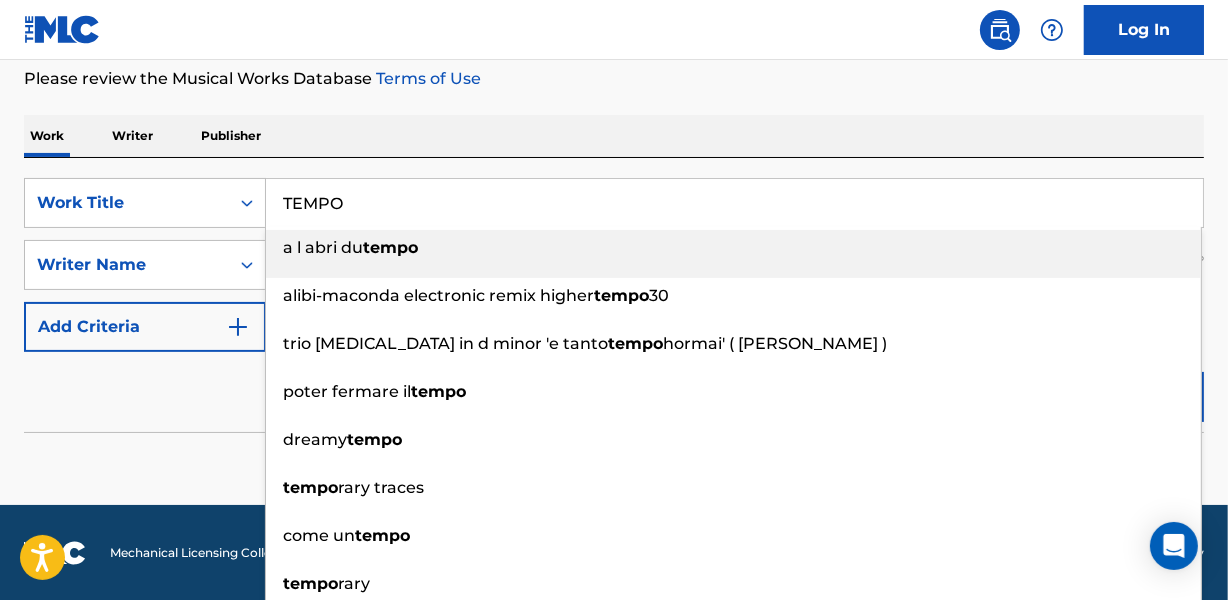 click on "Work Writer Publisher" at bounding box center (614, 136) 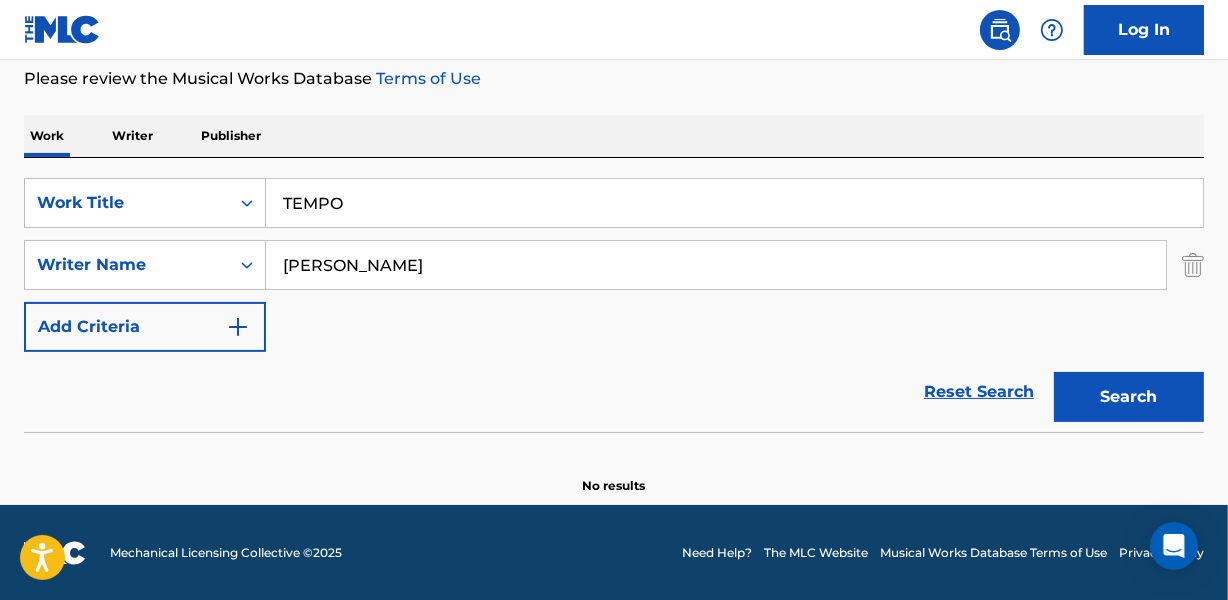 click on "[PERSON_NAME]" at bounding box center (716, 265) 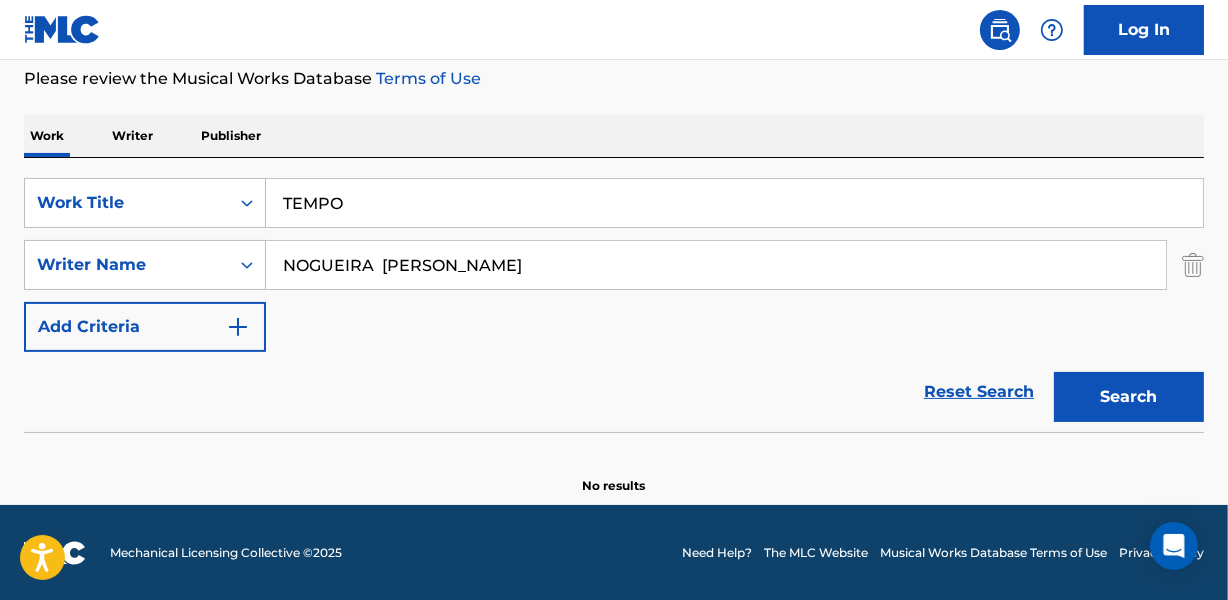 drag, startPoint x: 607, startPoint y: 269, endPoint x: 903, endPoint y: 267, distance: 296.00674 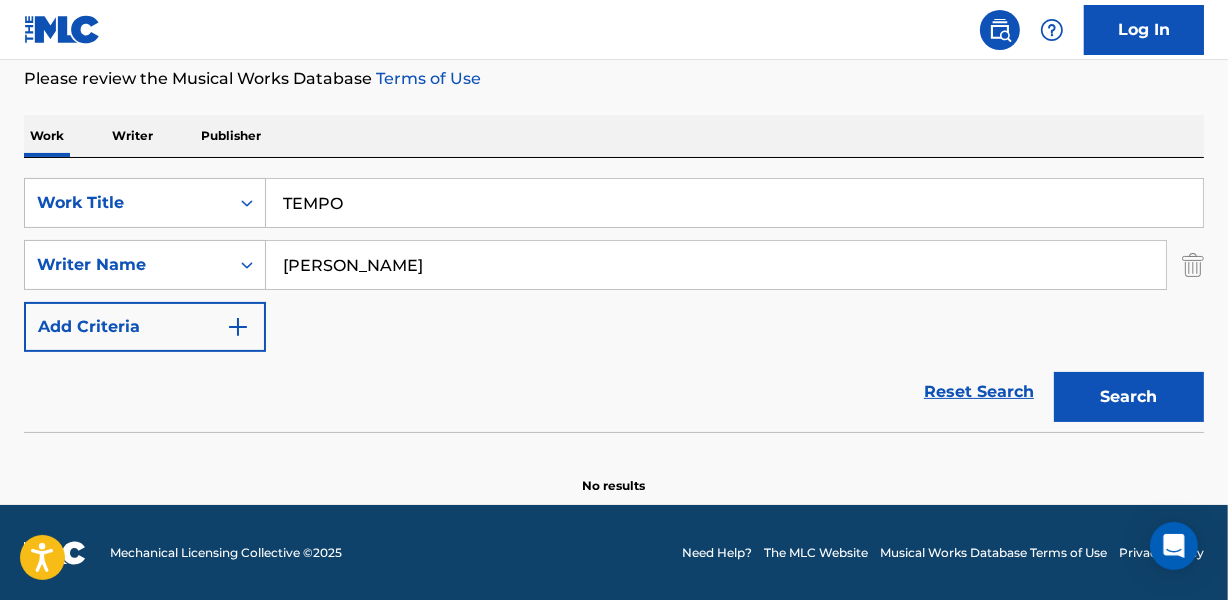 click on "Search" at bounding box center [1129, 397] 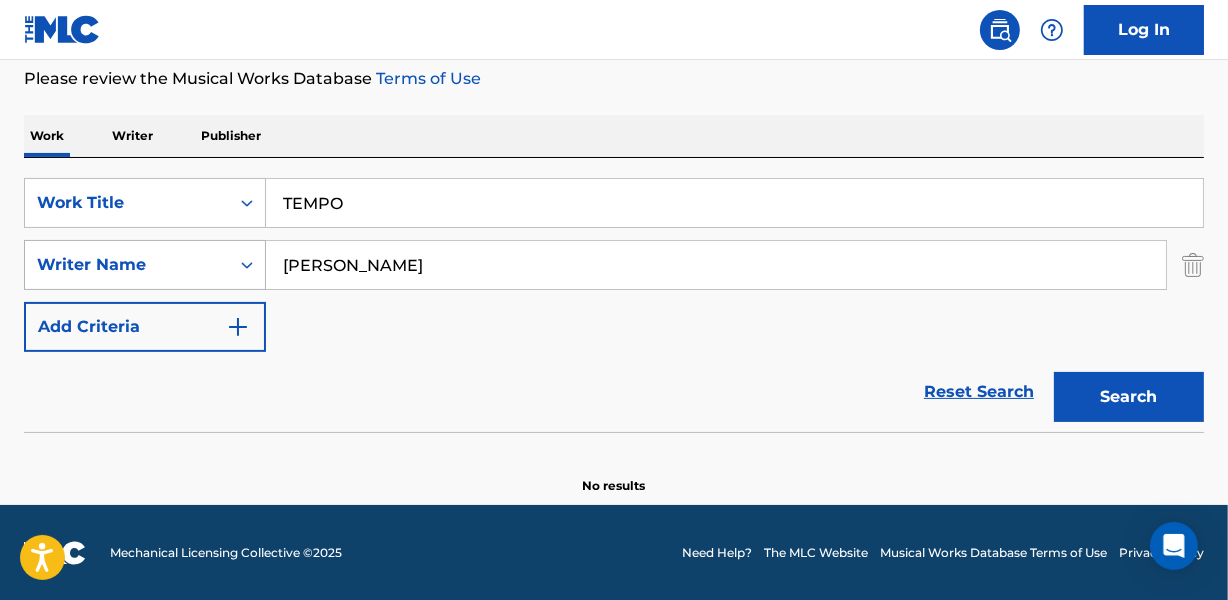 drag, startPoint x: 383, startPoint y: 264, endPoint x: 230, endPoint y: 266, distance: 153.01308 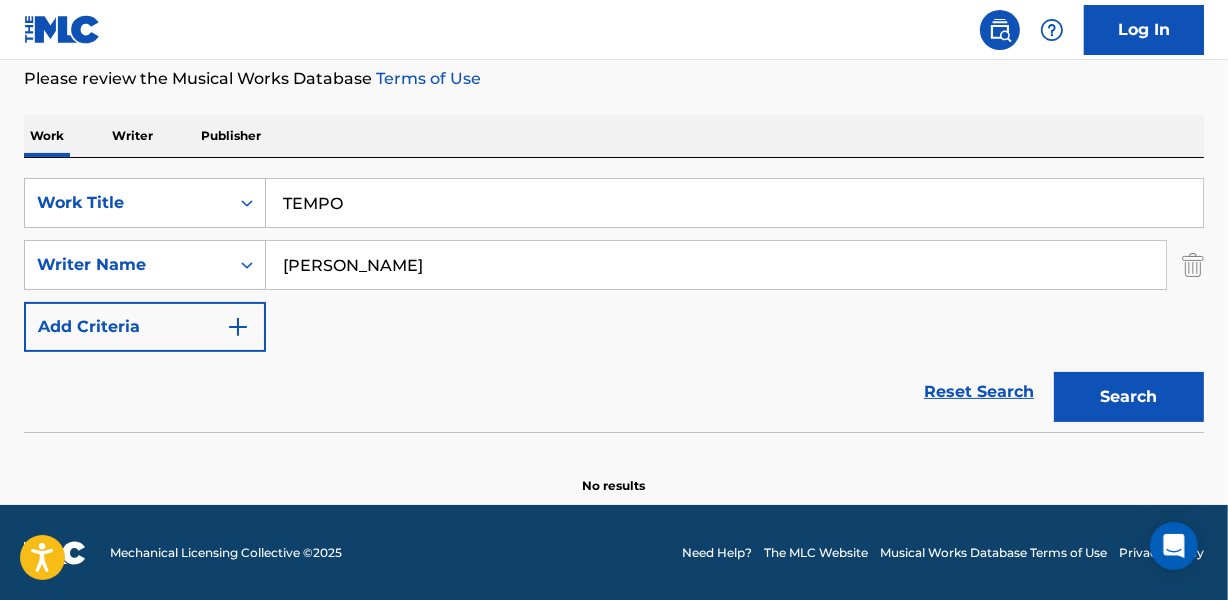click on "Reset Search Search" at bounding box center (614, 392) 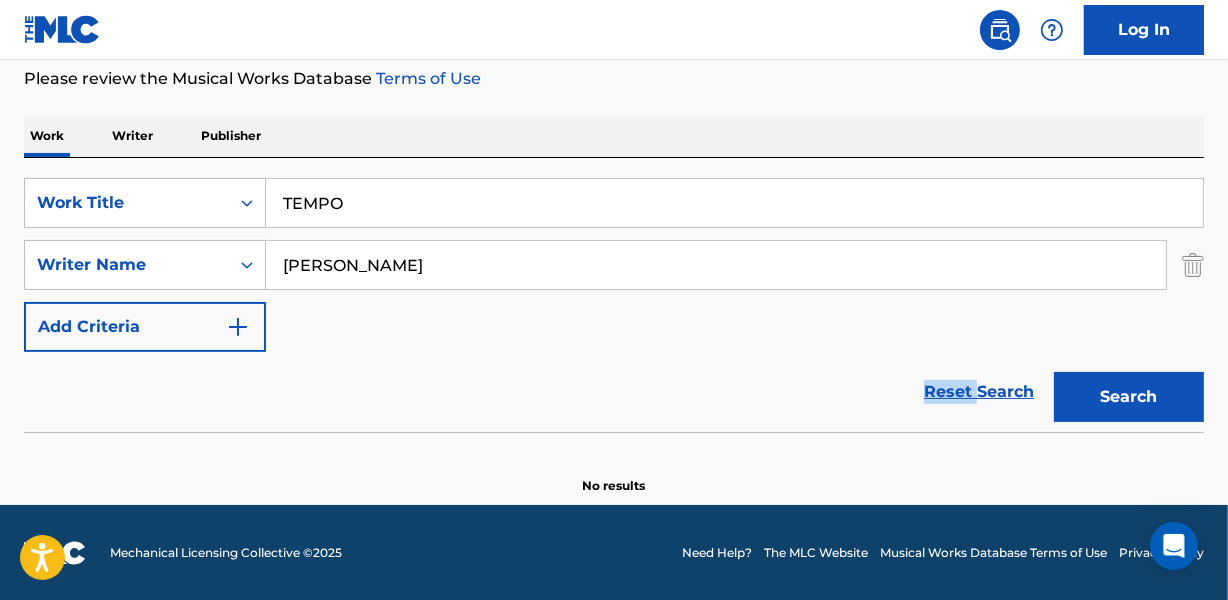 click on "Reset Search Search" at bounding box center [614, 392] 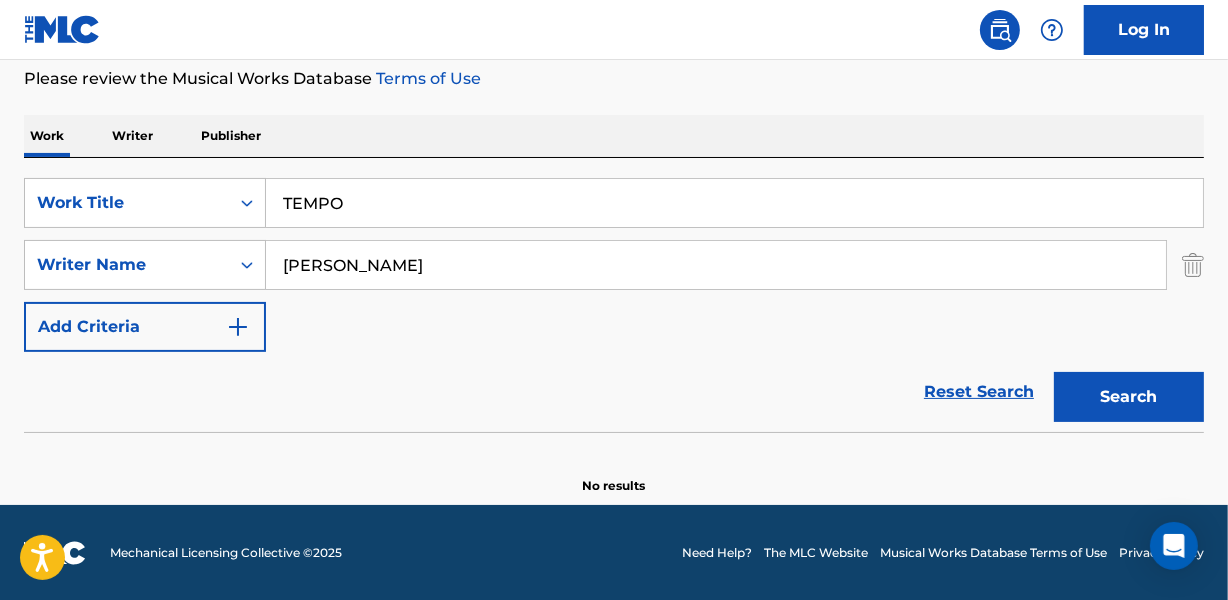 click on "Reset Search Search" at bounding box center (614, 392) 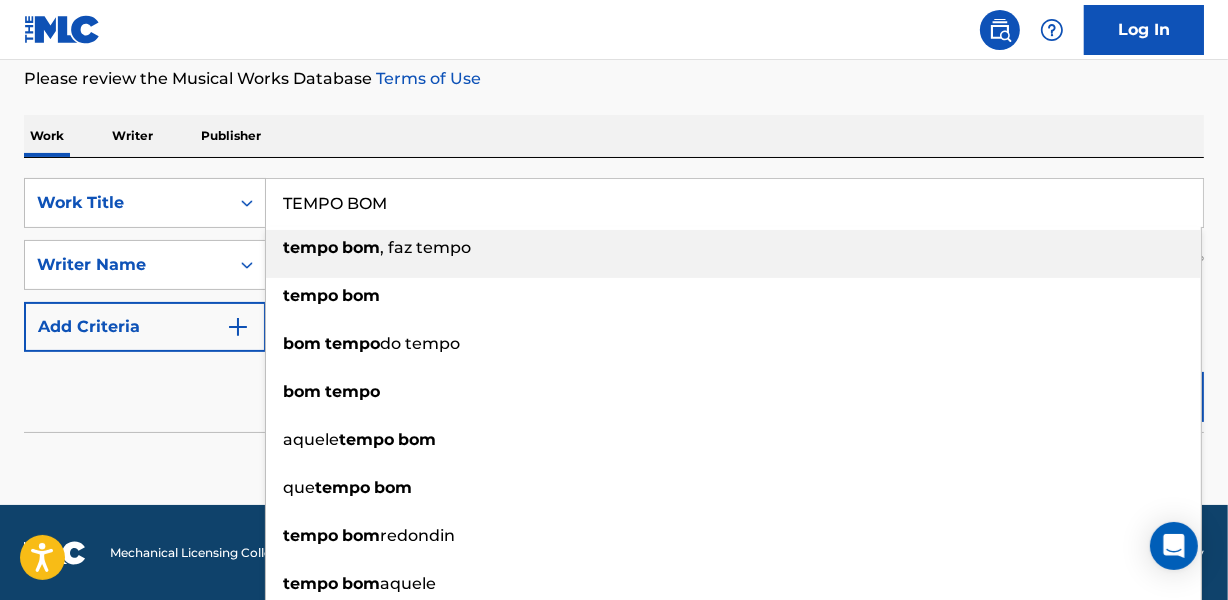 type on "TEMPO BOM" 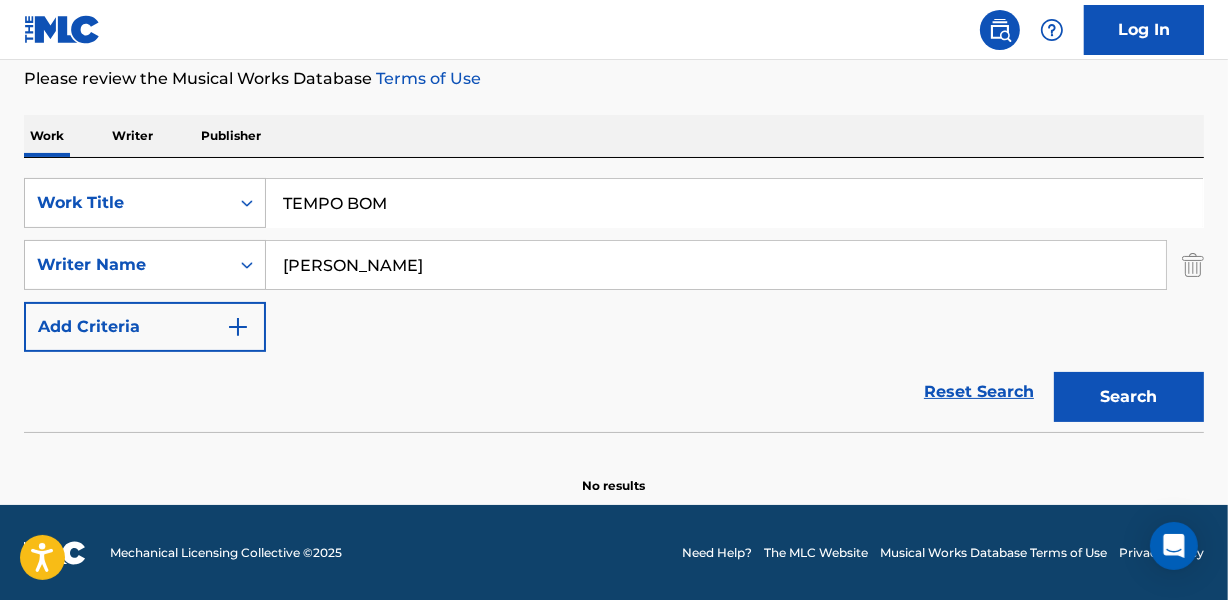 click on "Work Writer Publisher" at bounding box center [614, 136] 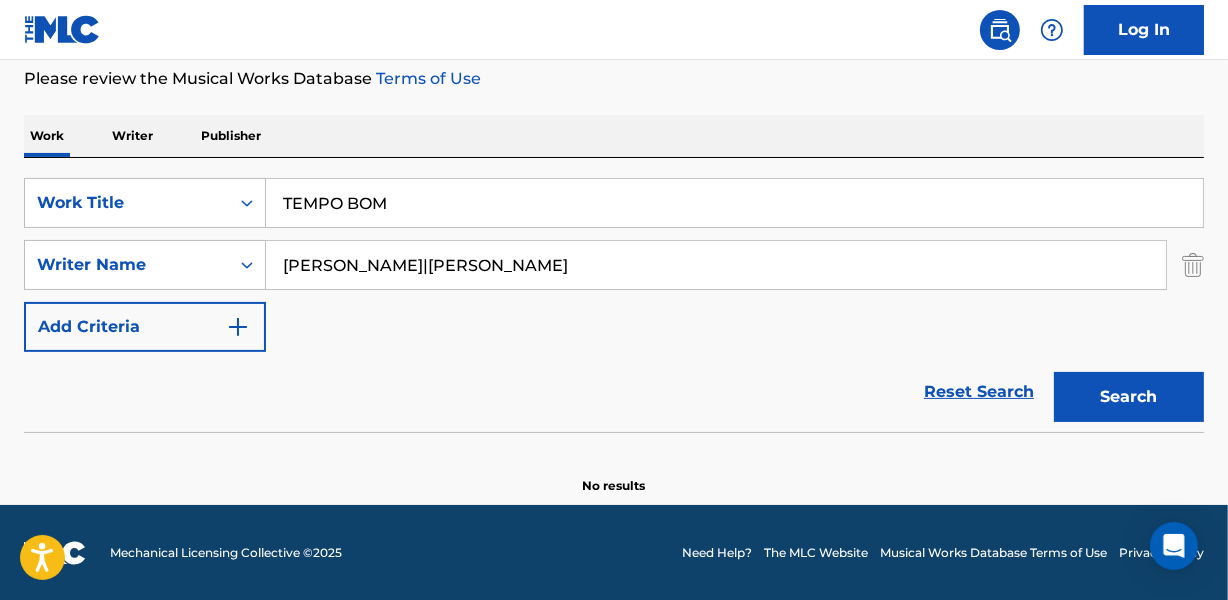 drag, startPoint x: 569, startPoint y: 265, endPoint x: 897, endPoint y: 265, distance: 328 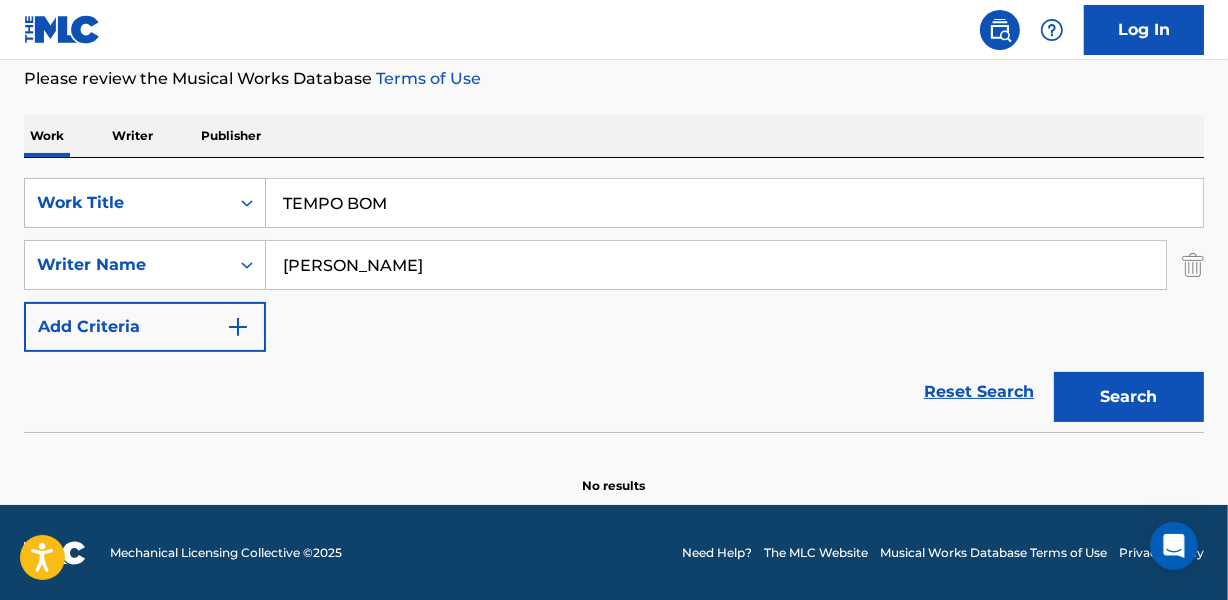 click on "Search" at bounding box center [1129, 397] 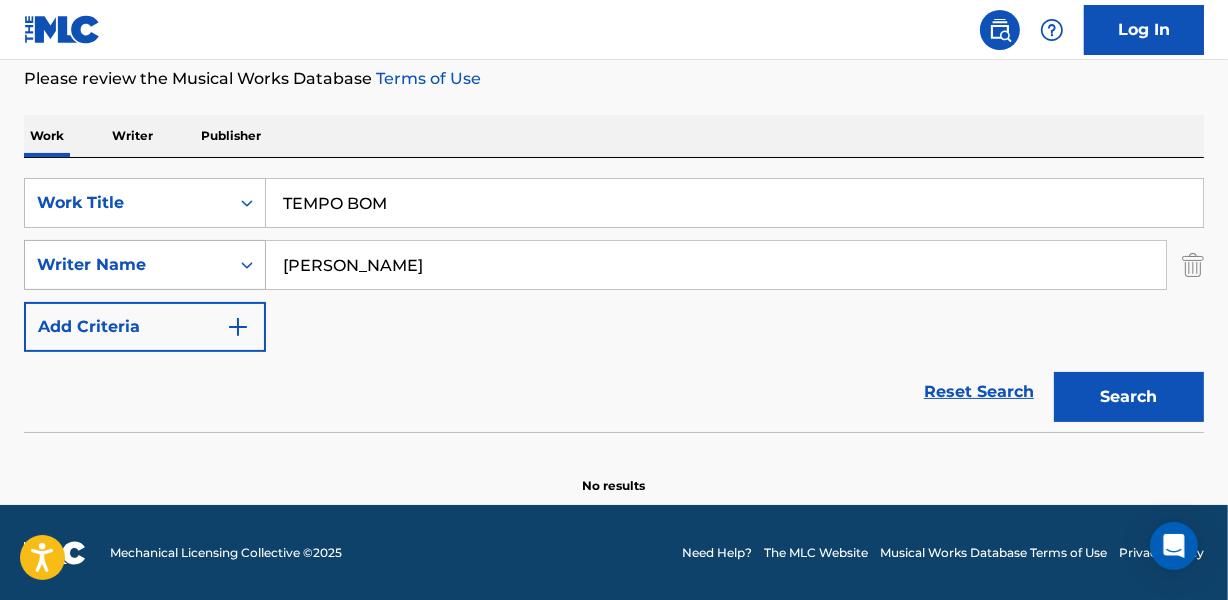 drag, startPoint x: 616, startPoint y: 272, endPoint x: 185, endPoint y: 275, distance: 431.01044 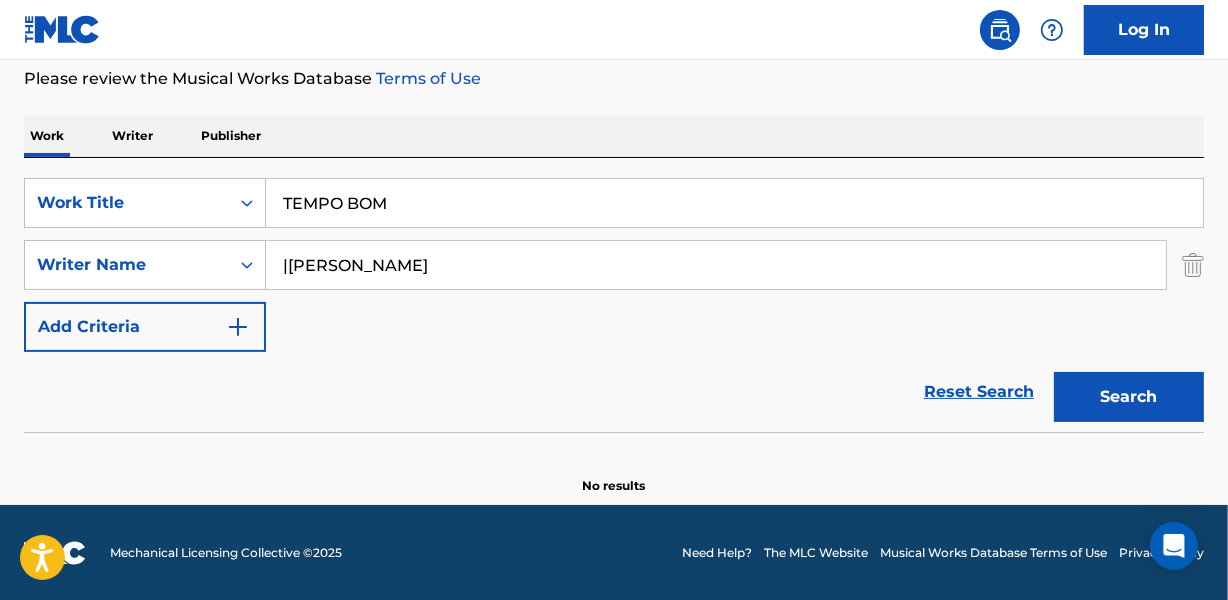 click on "|[PERSON_NAME]" at bounding box center (716, 265) 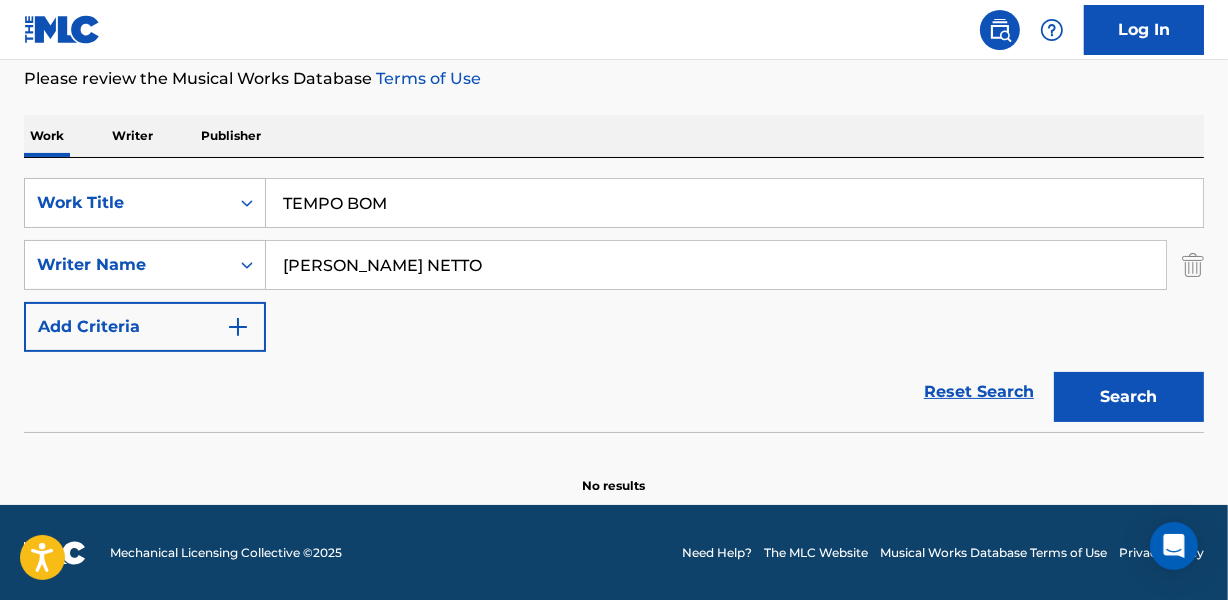 type on "[PERSON_NAME] NETTO" 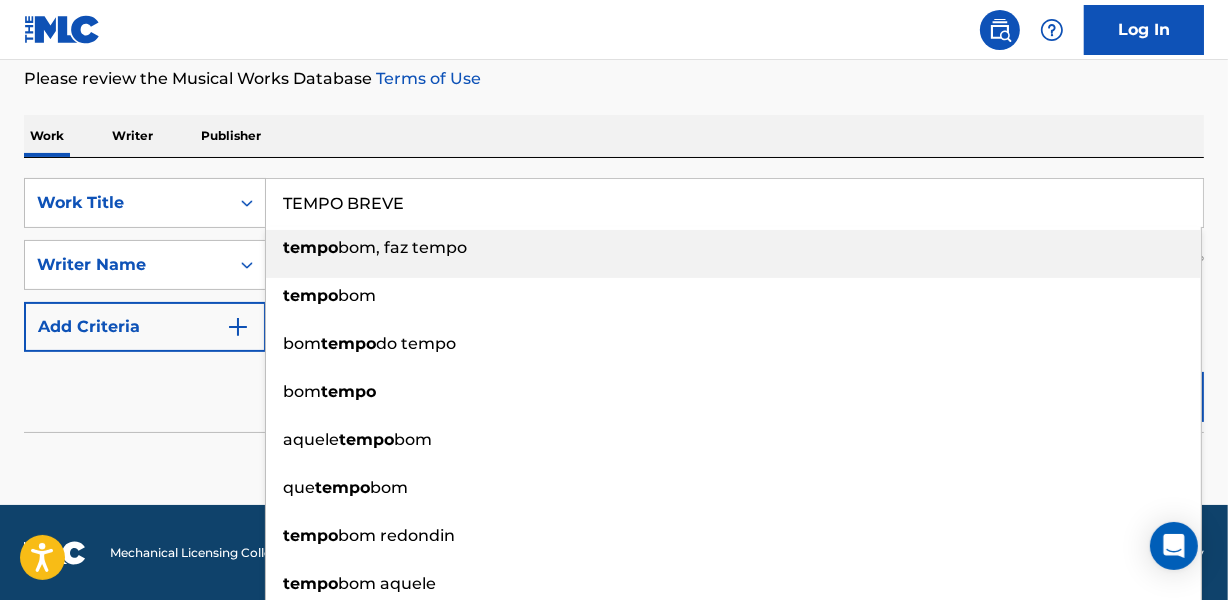 type on "TEMPO BREVE" 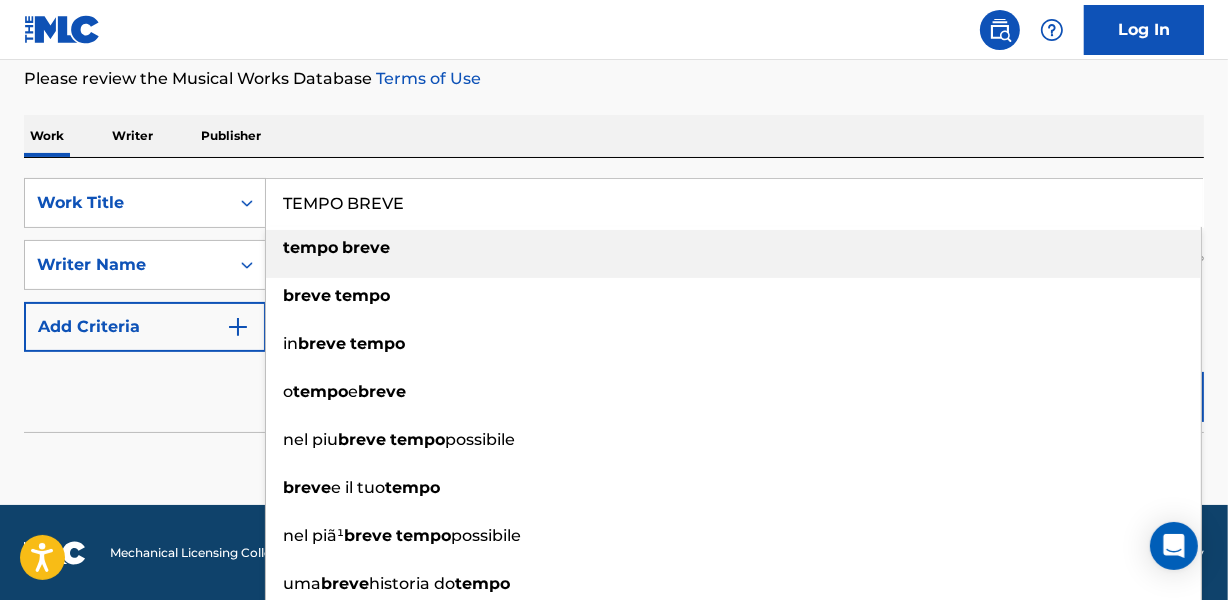 click on "SearchWithCriteriaec8c9687-3692-4313-a08a-2a26f75ebd86 Work Title TEMPO BREVE tempo   breve breve   tempo in  breve   tempo o  tempo  e  breve nel piu  breve   tempo  possibile breve  e il tuo  tempo nel piã¹  breve   tempo  possibile uma  breve  historia do  tempo breve  cantilena di un  tempo  passato nel  breve  arco del mio  tempo SearchWithCriteriab343411a-ab1c-4fc0-8b80-c1c2de25fa79 Writer Name [PERSON_NAME] NETTO Add Criteria Reset Search Search" at bounding box center [614, 295] 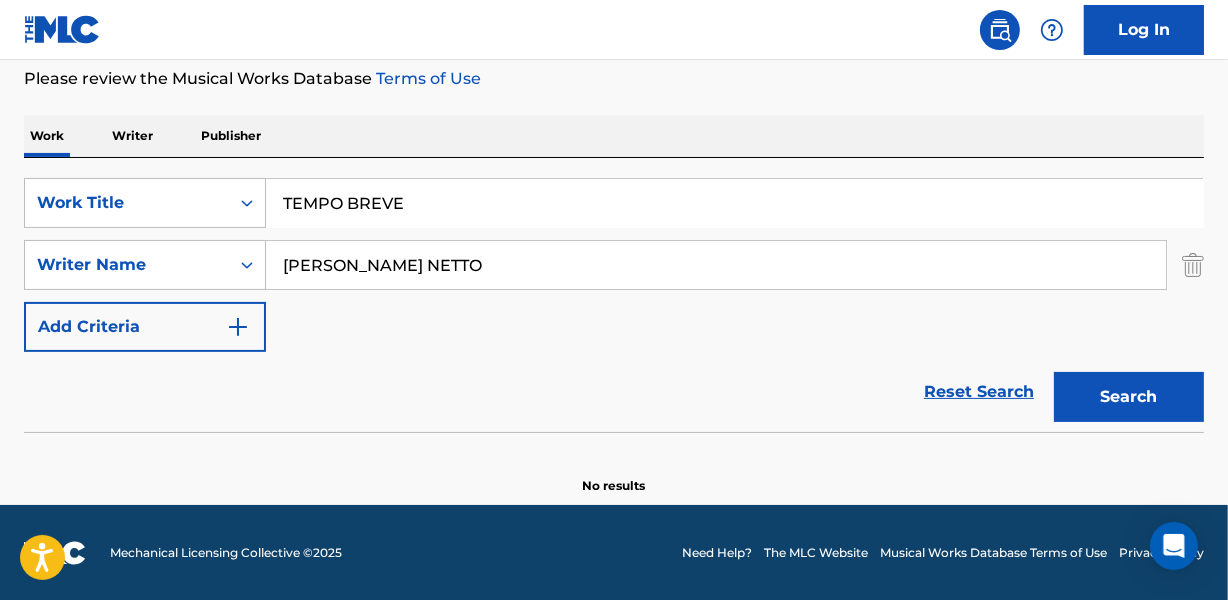 click on "[PERSON_NAME] NETTO" at bounding box center [716, 265] 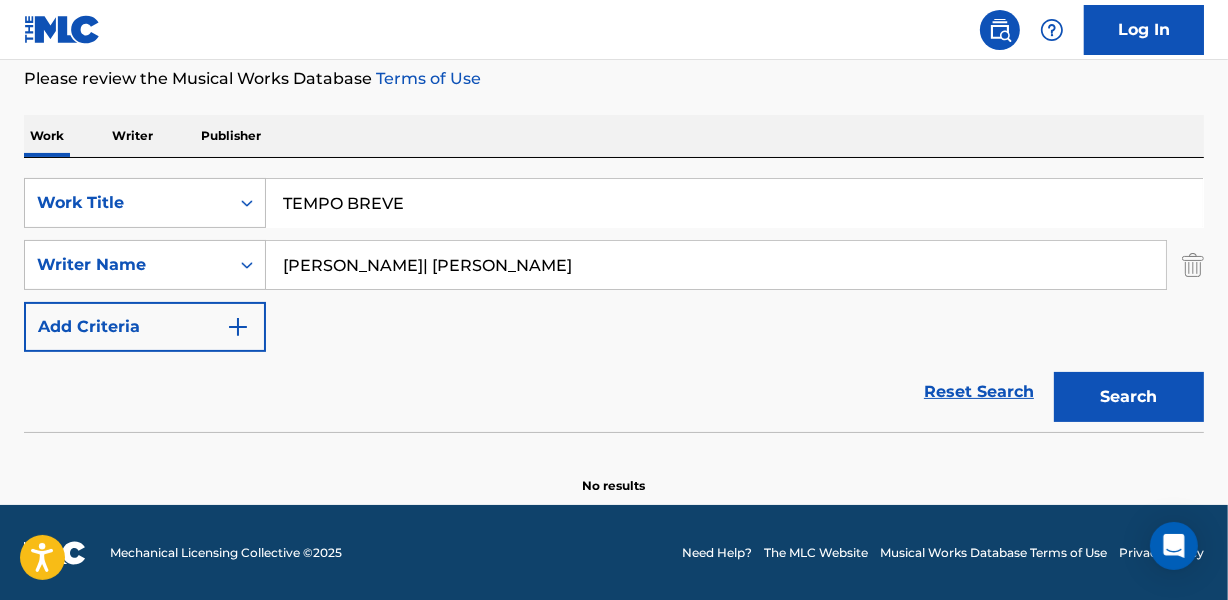 drag, startPoint x: 1170, startPoint y: 396, endPoint x: 982, endPoint y: 397, distance: 188.00266 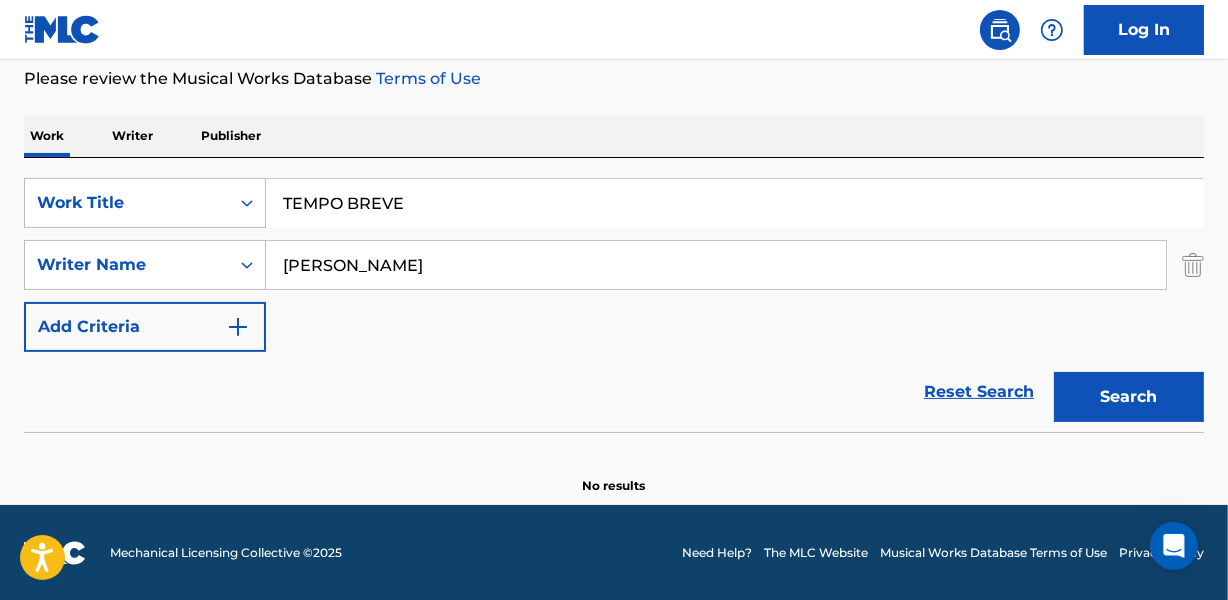 type on "[PERSON_NAME]" 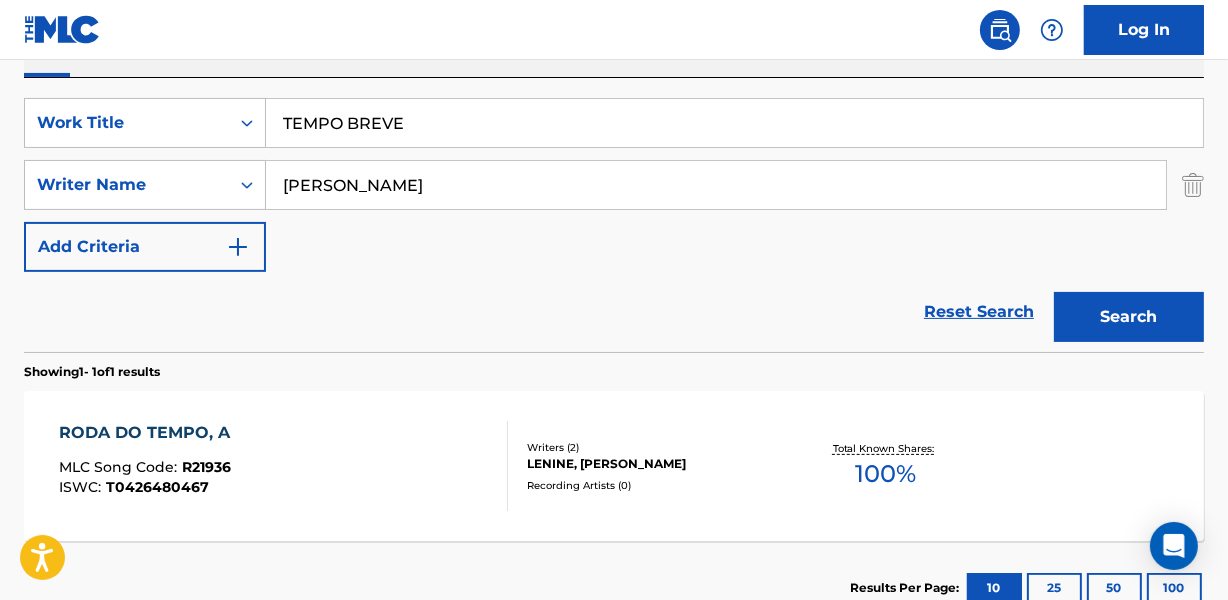 scroll, scrollTop: 123, scrollLeft: 0, axis: vertical 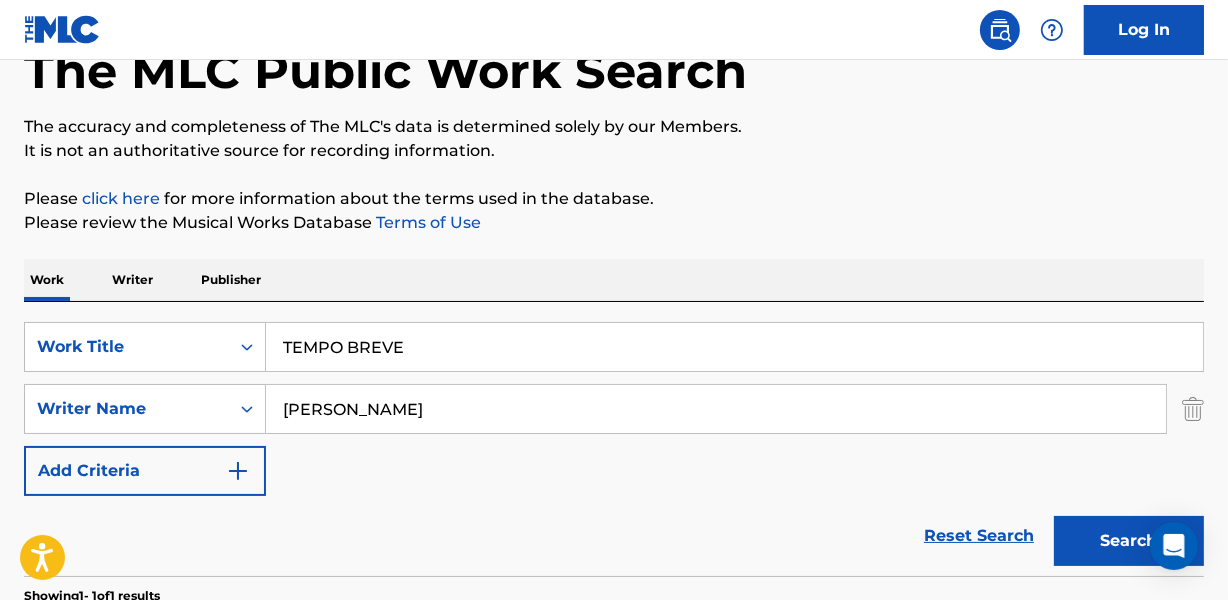 click on "TEMPO BREVE" at bounding box center [734, 347] 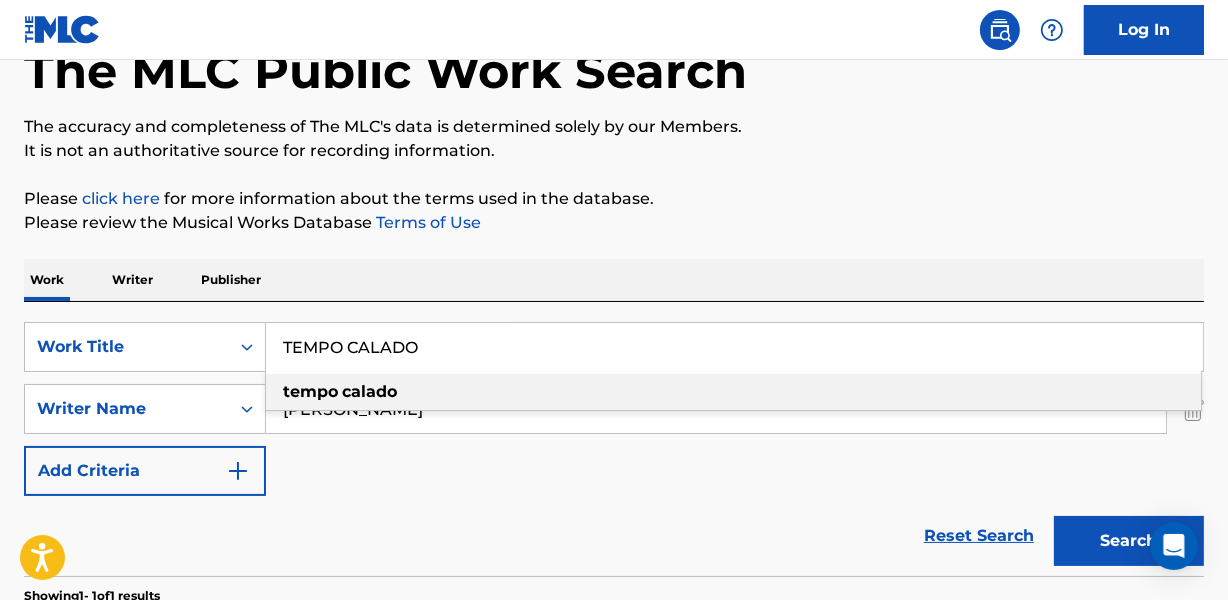 type on "TEMPO CALADO" 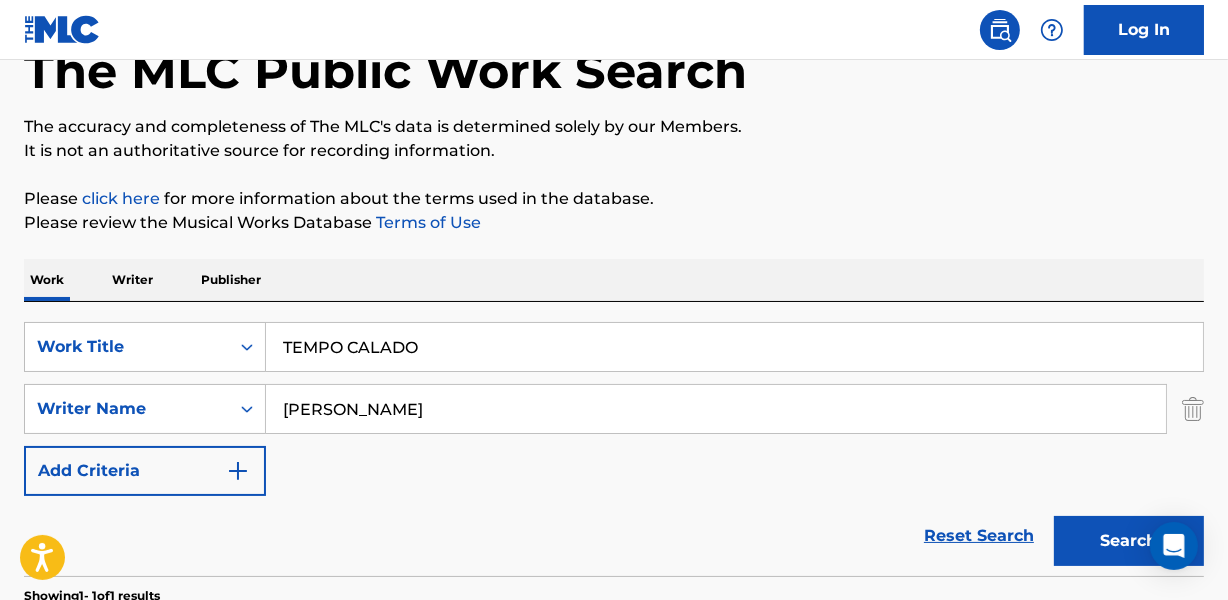 click on "Work Writer Publisher" at bounding box center (614, 280) 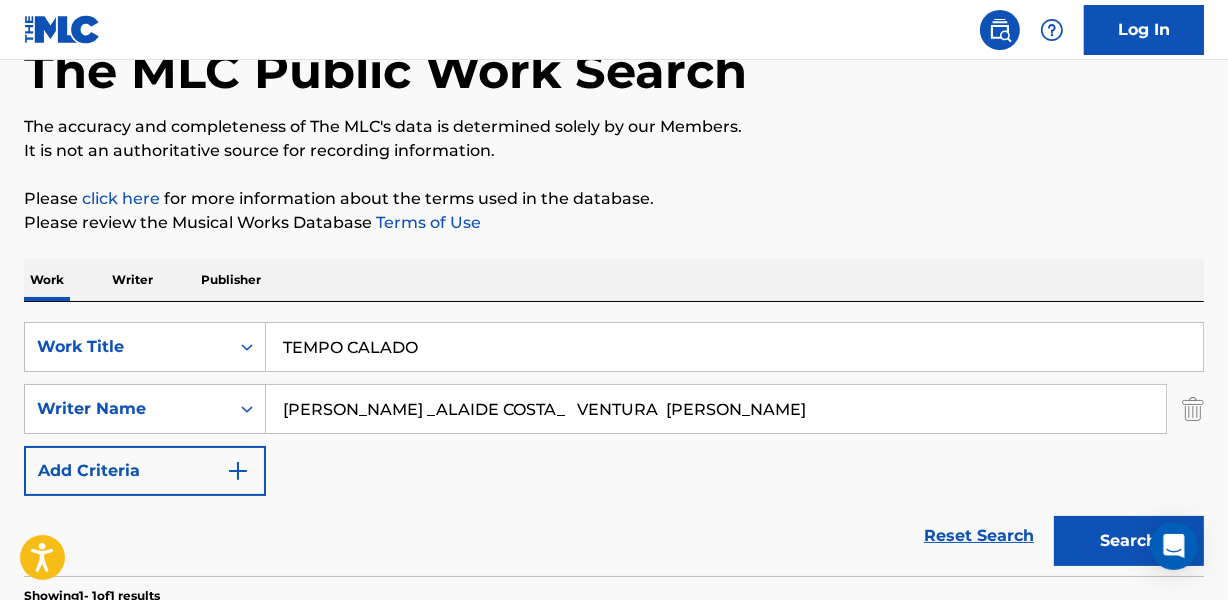 scroll, scrollTop: 0, scrollLeft: 44, axis: horizontal 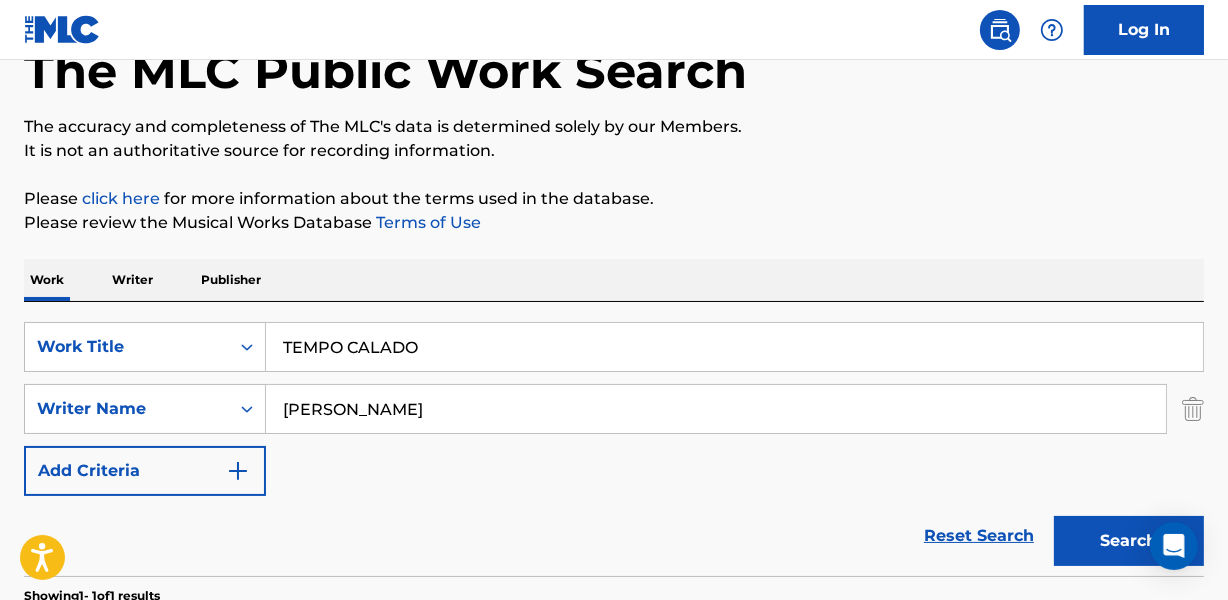 type on "[PERSON_NAME]" 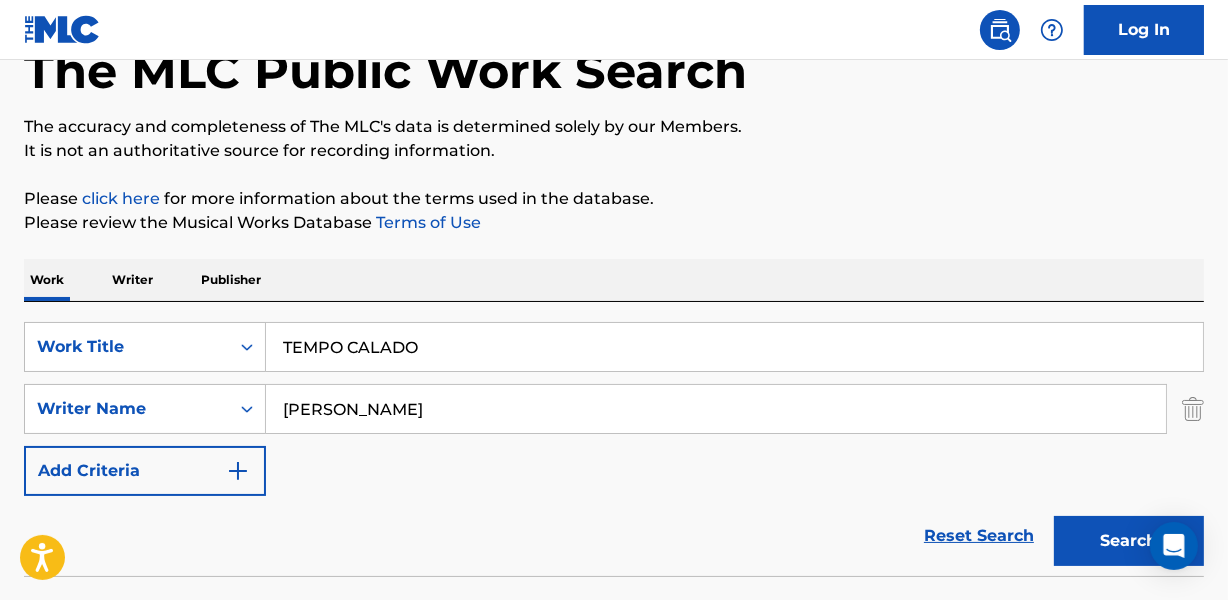 click on "Search" at bounding box center [1129, 541] 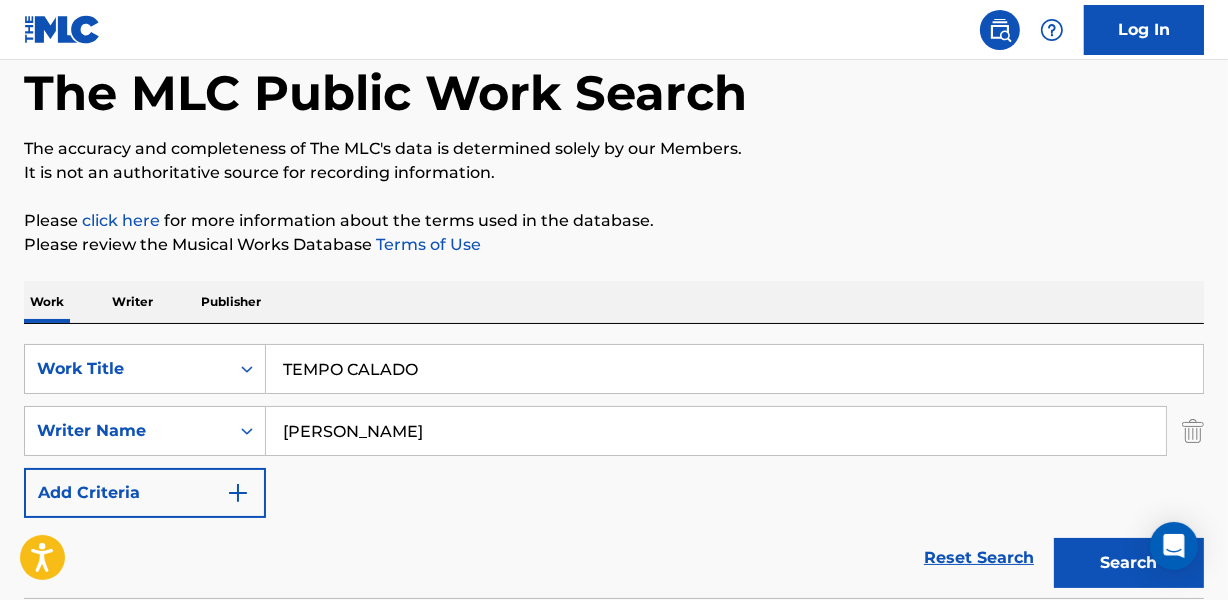 scroll, scrollTop: 85, scrollLeft: 0, axis: vertical 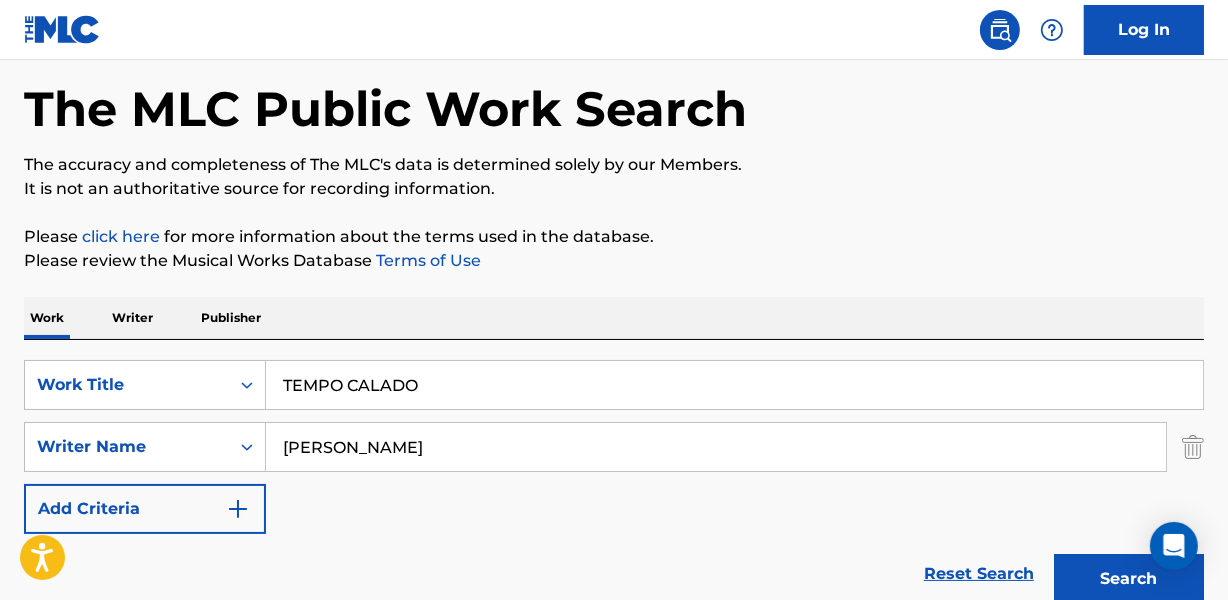 click on "TEMPO CALADO" at bounding box center [734, 385] 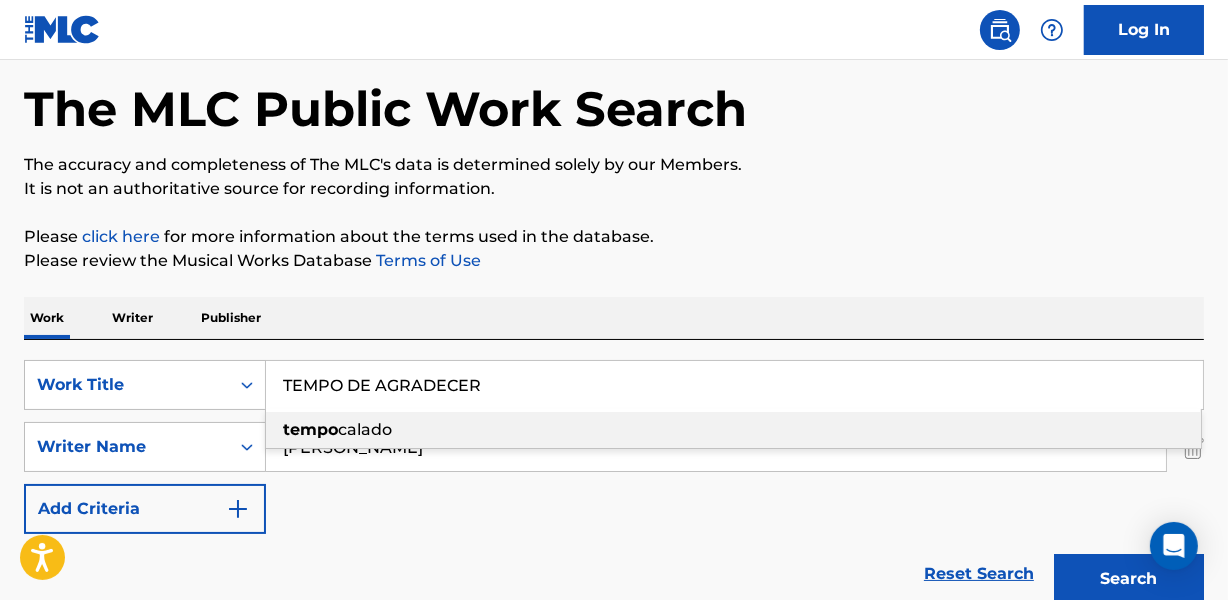 type on "TEMPO DE AGRADECER" 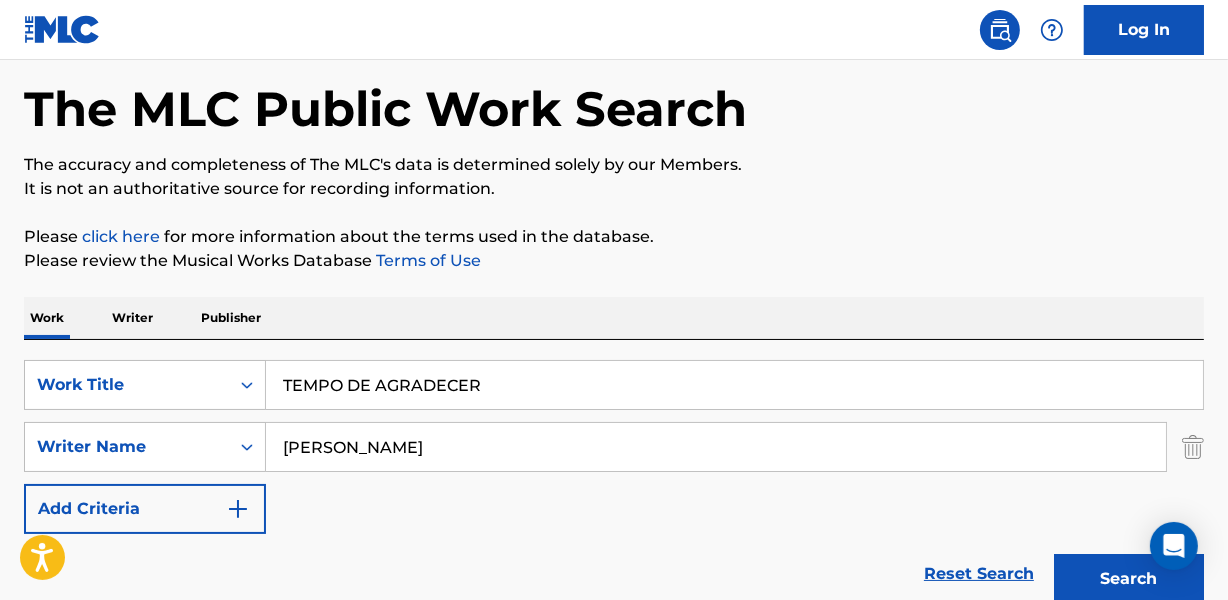 drag, startPoint x: 472, startPoint y: 279, endPoint x: 475, endPoint y: 418, distance: 139.03236 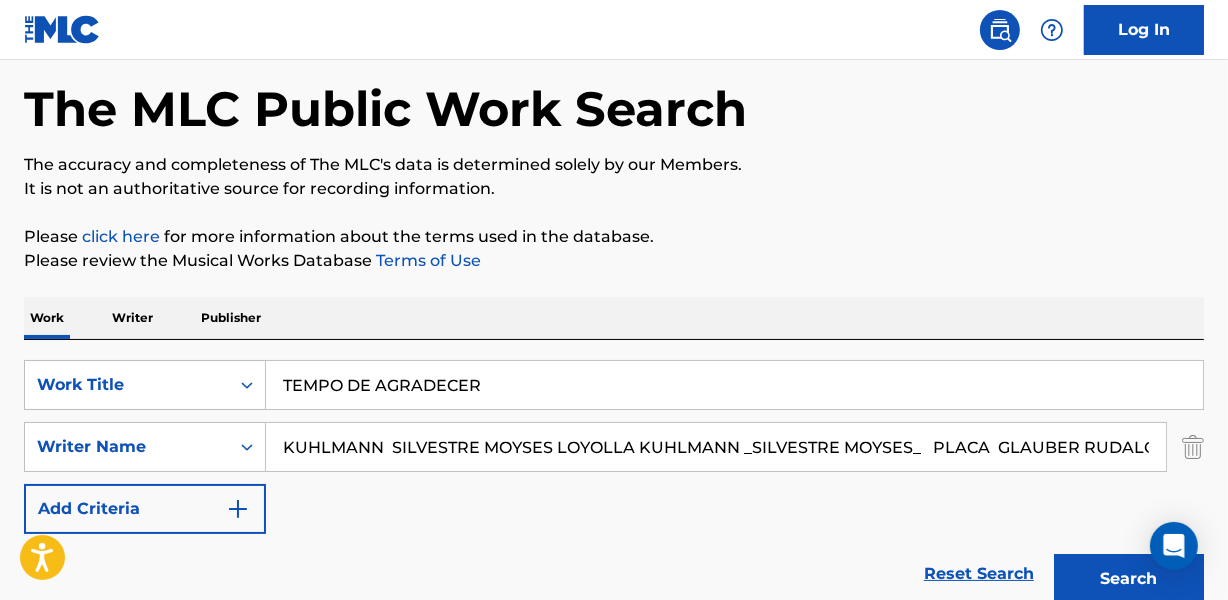 scroll, scrollTop: 0, scrollLeft: 258, axis: horizontal 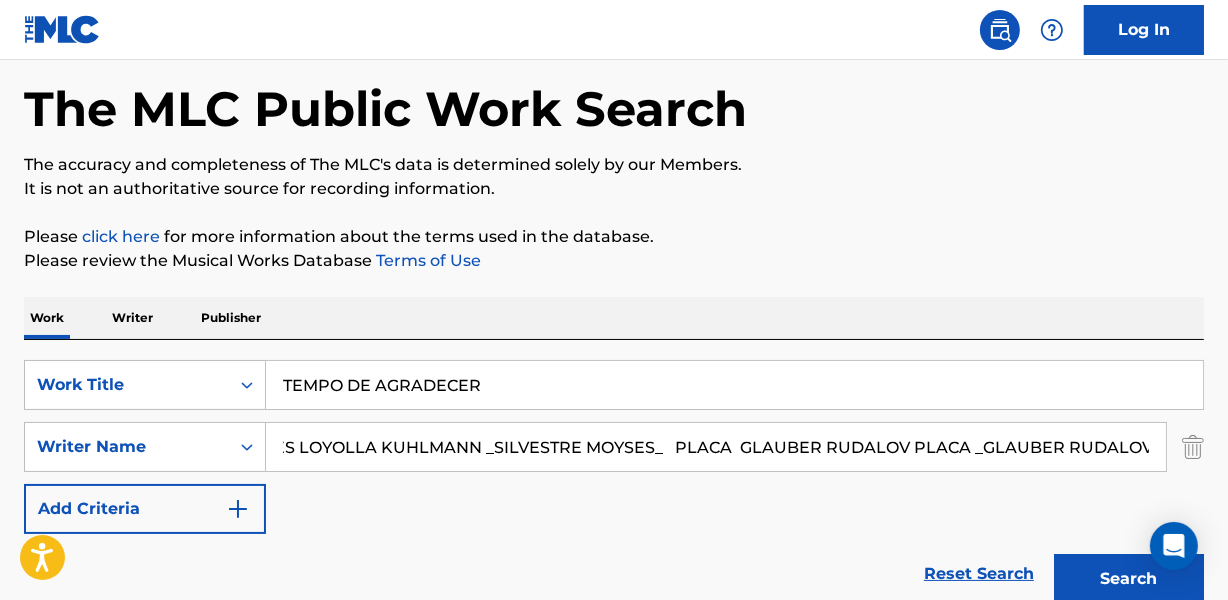 drag, startPoint x: 485, startPoint y: 443, endPoint x: 1237, endPoint y: 439, distance: 752.0106 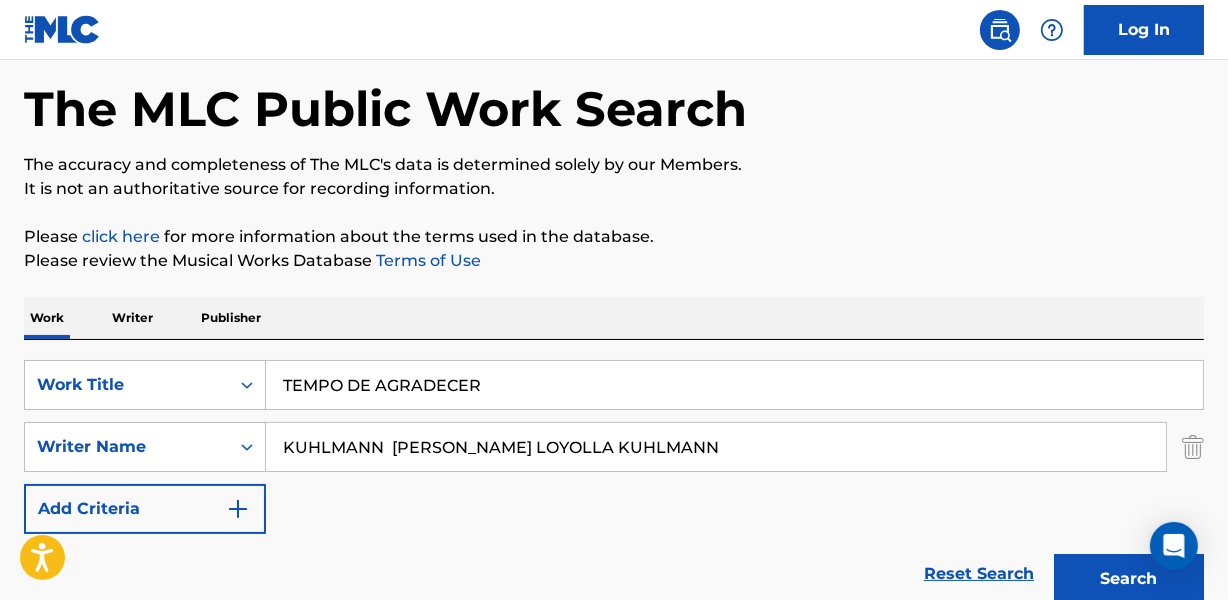 scroll, scrollTop: 0, scrollLeft: 0, axis: both 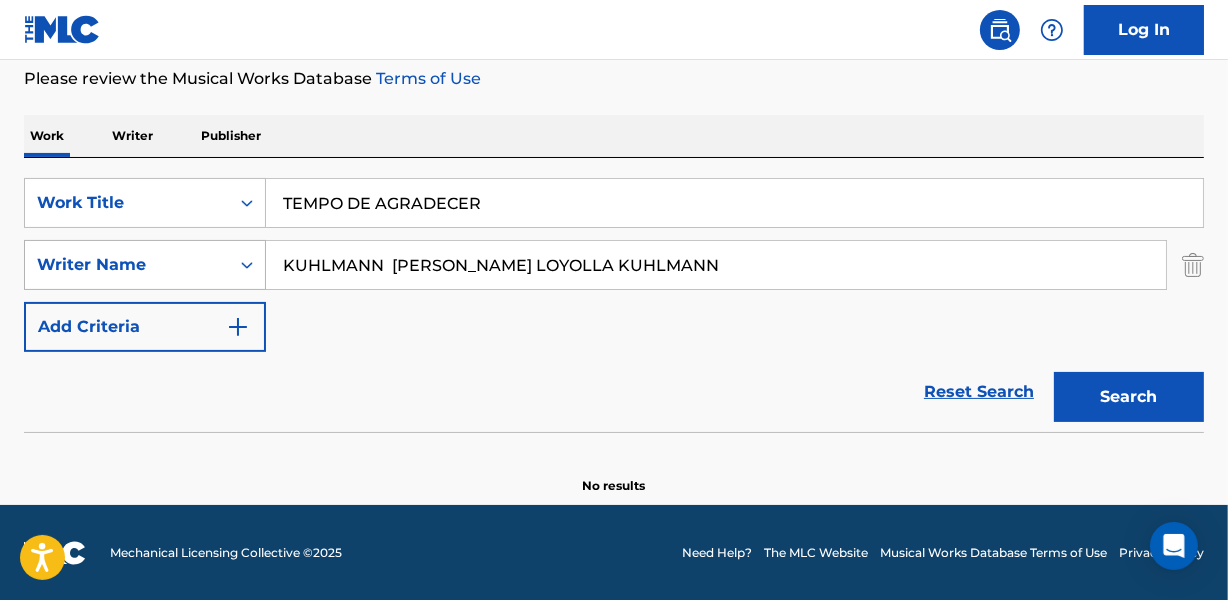 drag, startPoint x: 390, startPoint y: 263, endPoint x: 231, endPoint y: 273, distance: 159.31415 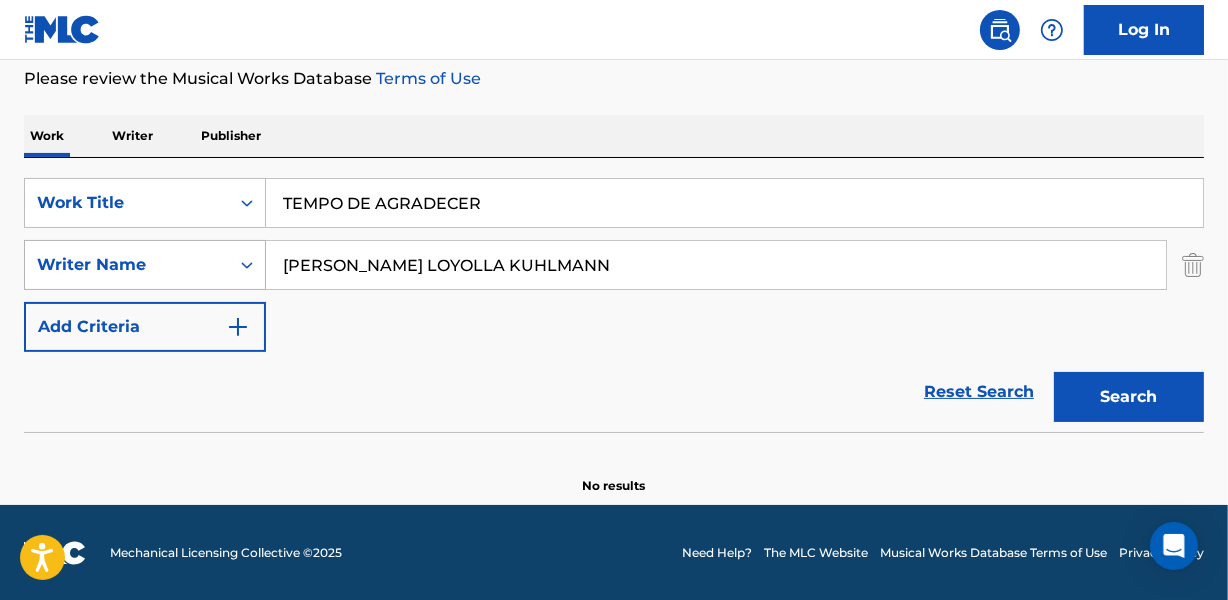 click on "Search" at bounding box center (1129, 397) 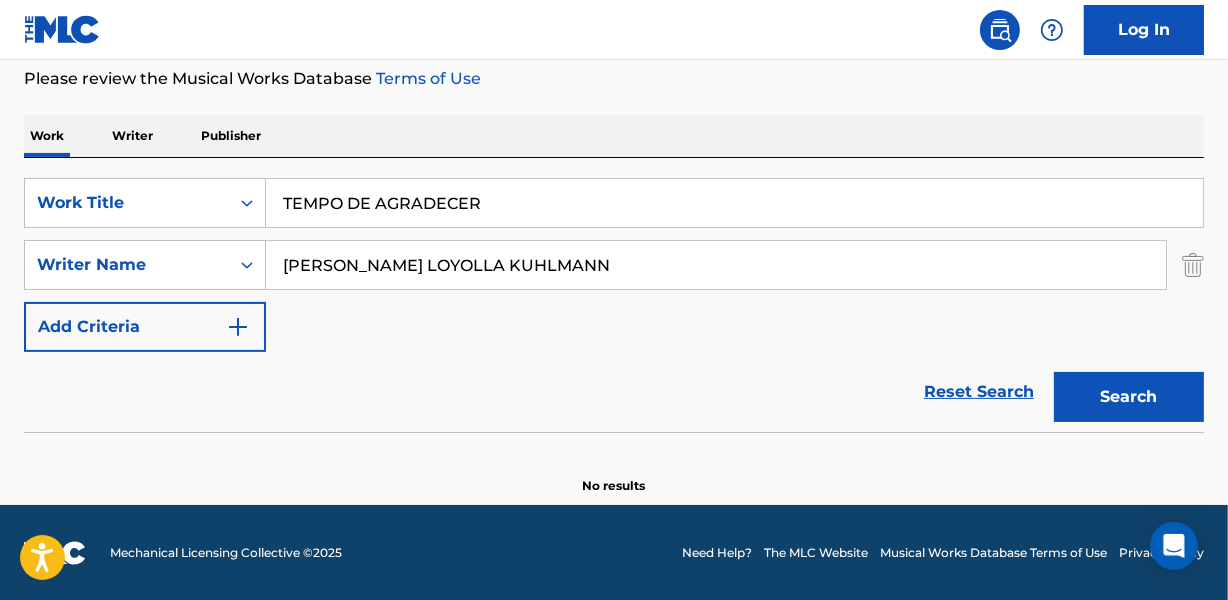 drag, startPoint x: 523, startPoint y: 273, endPoint x: 786, endPoint y: 272, distance: 263.0019 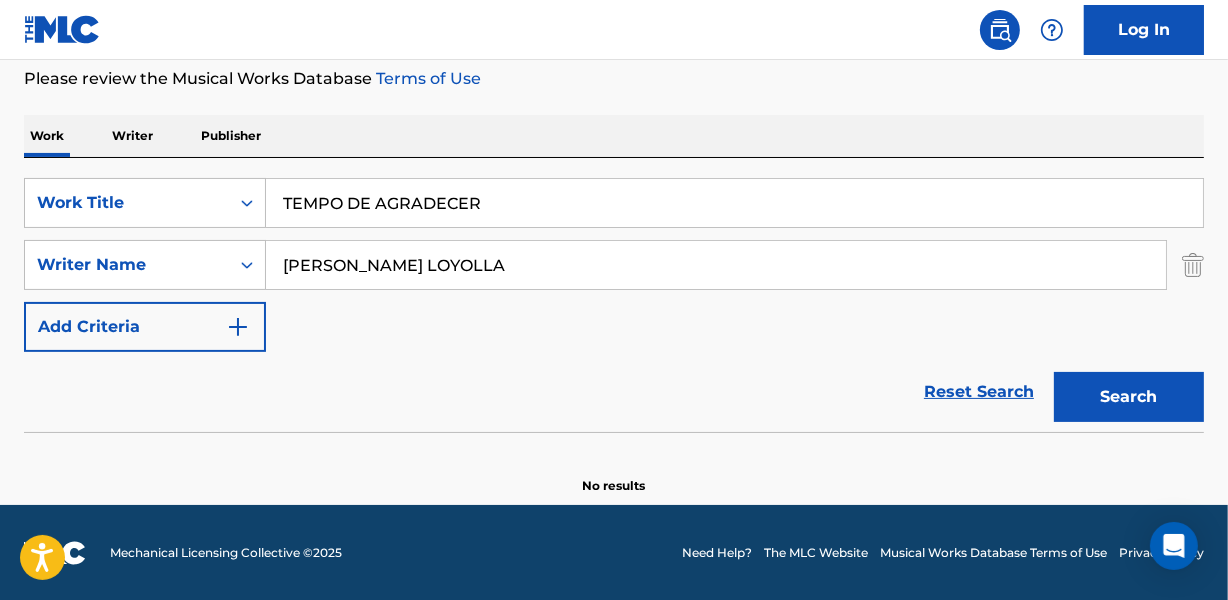 type on "[PERSON_NAME] LOYOLLA" 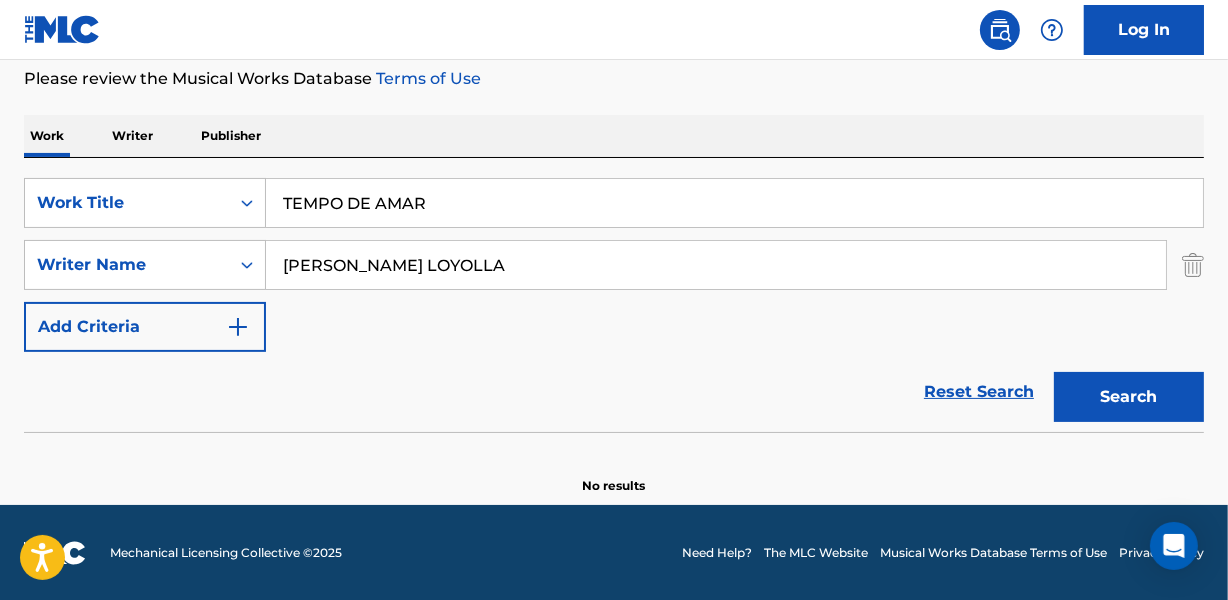 type on "TEMPO DE AMAR" 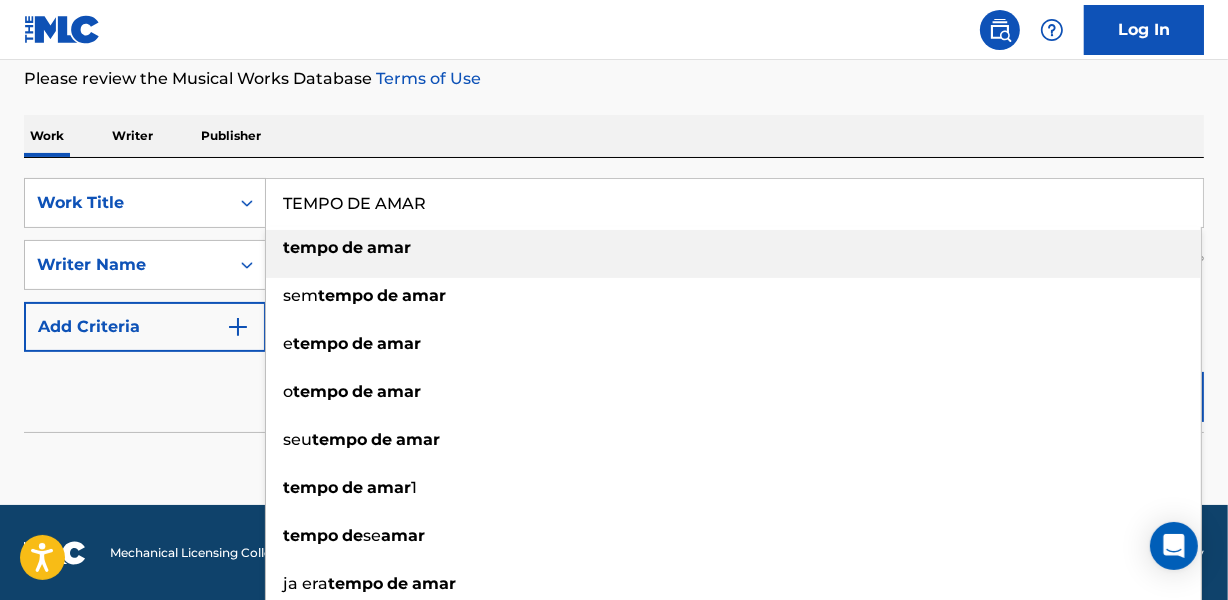click on "Work Writer Publisher" at bounding box center (614, 136) 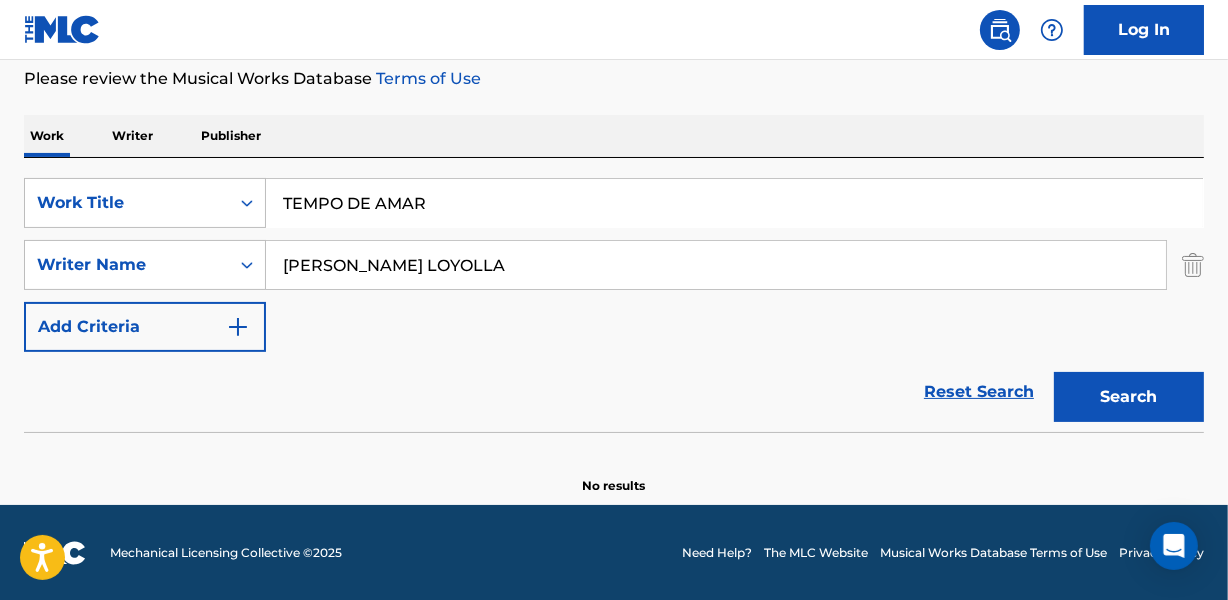 click on "[PERSON_NAME] LOYOLLA" at bounding box center [716, 265] 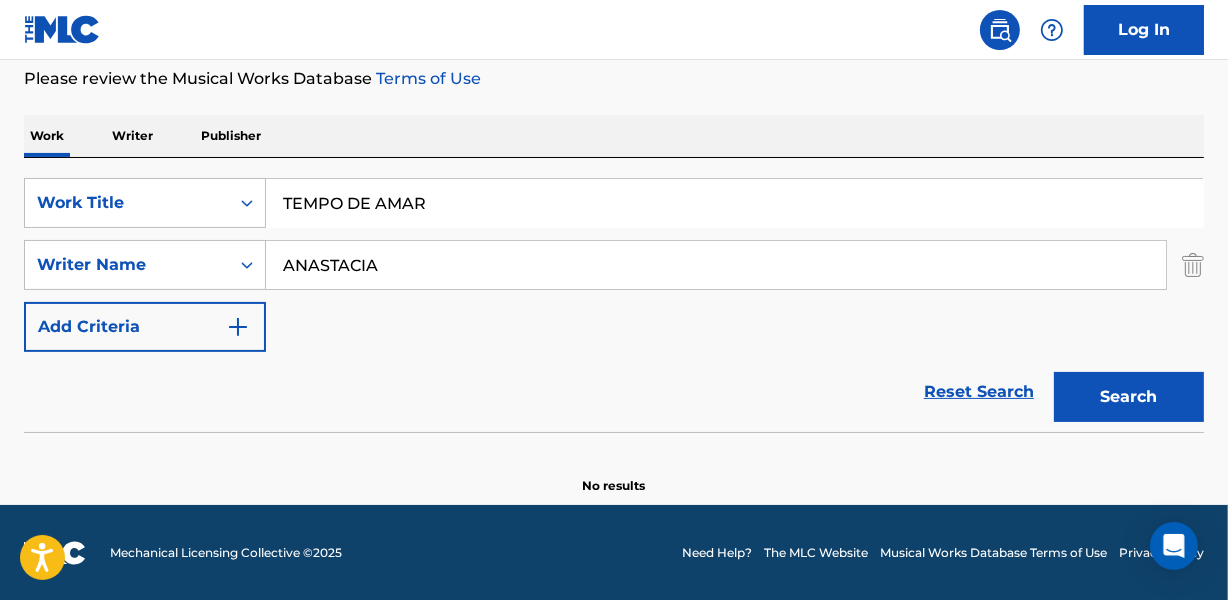click on "Search" at bounding box center (1129, 397) 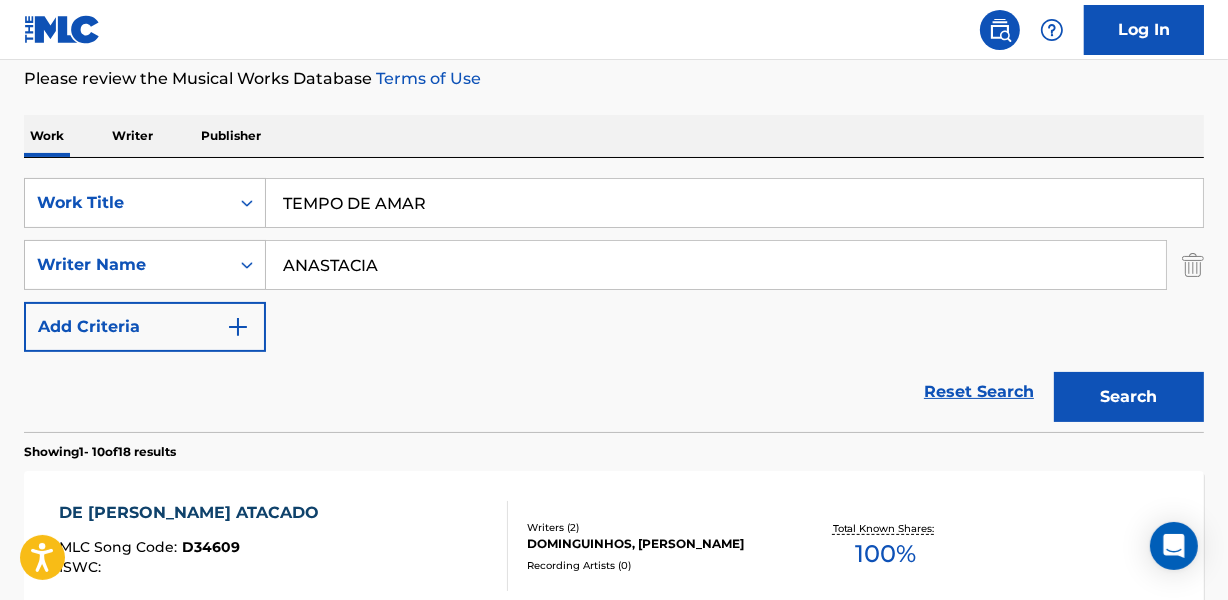 click on "Reset Search Search" at bounding box center (614, 392) 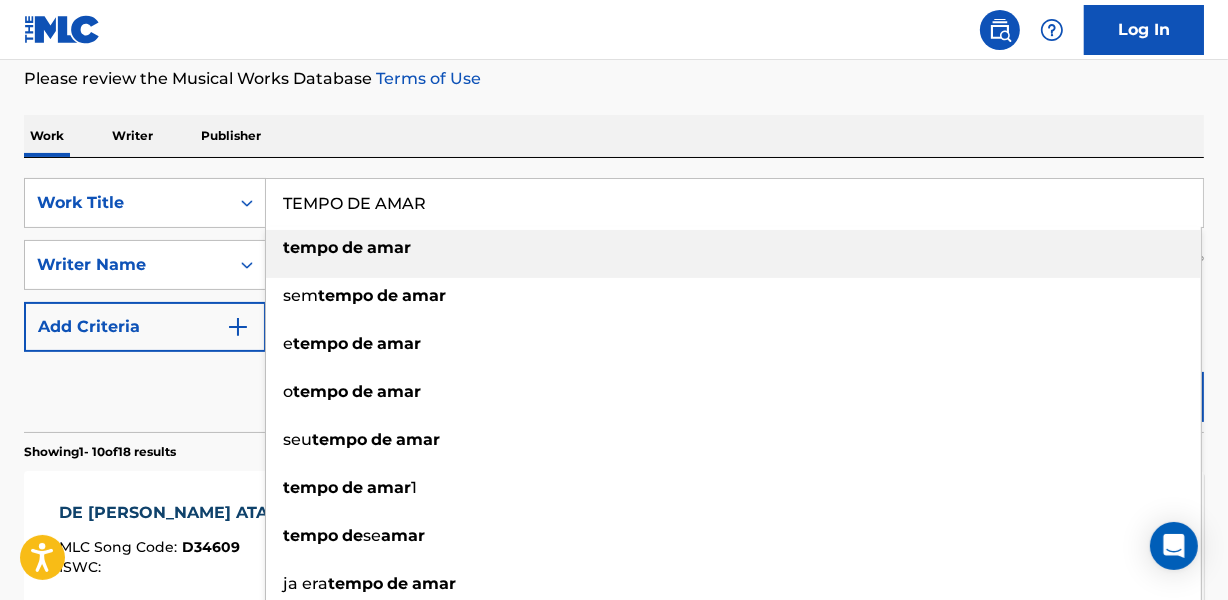 click on "Work Writer Publisher" at bounding box center [614, 136] 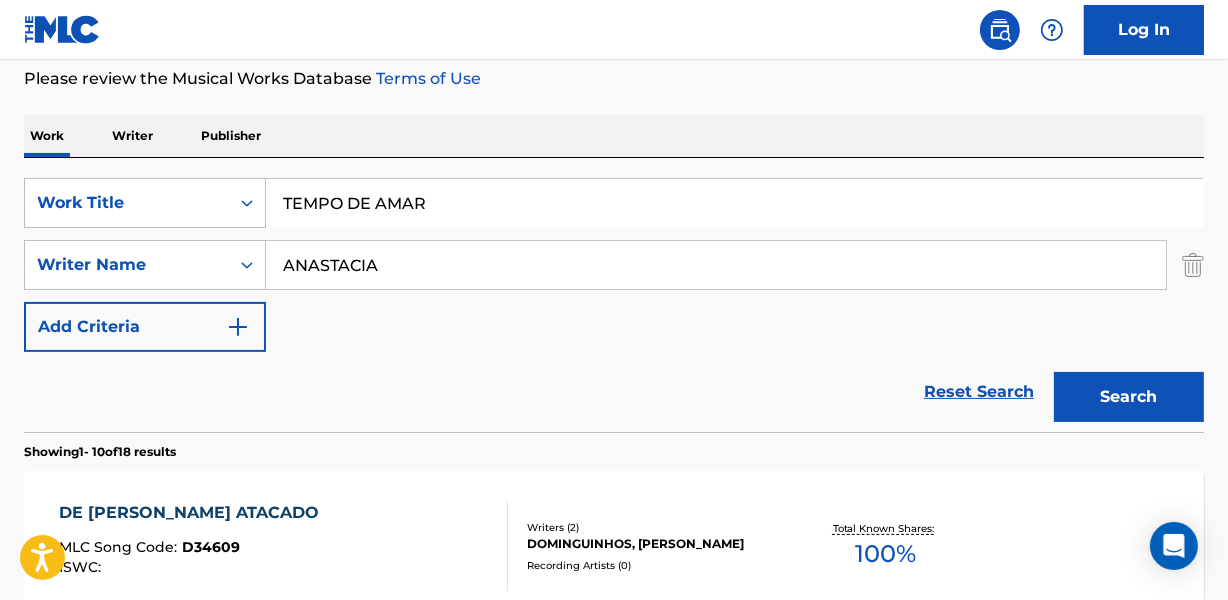 click on "ANASTACIA" at bounding box center (716, 265) 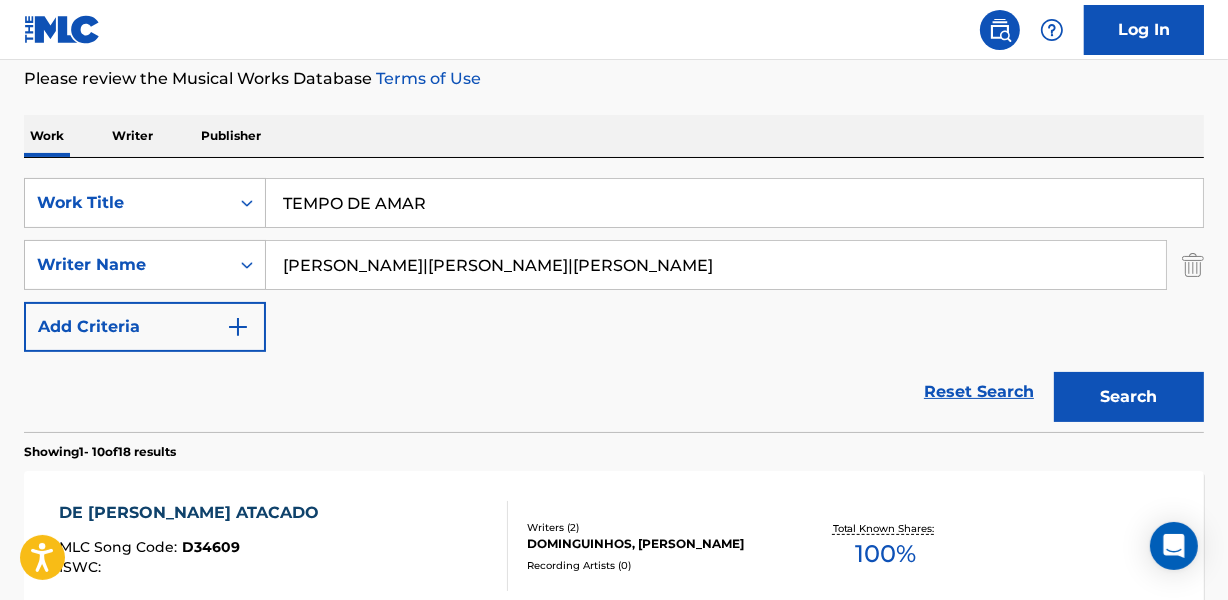 drag, startPoint x: 467, startPoint y: 265, endPoint x: 1057, endPoint y: 201, distance: 593.46106 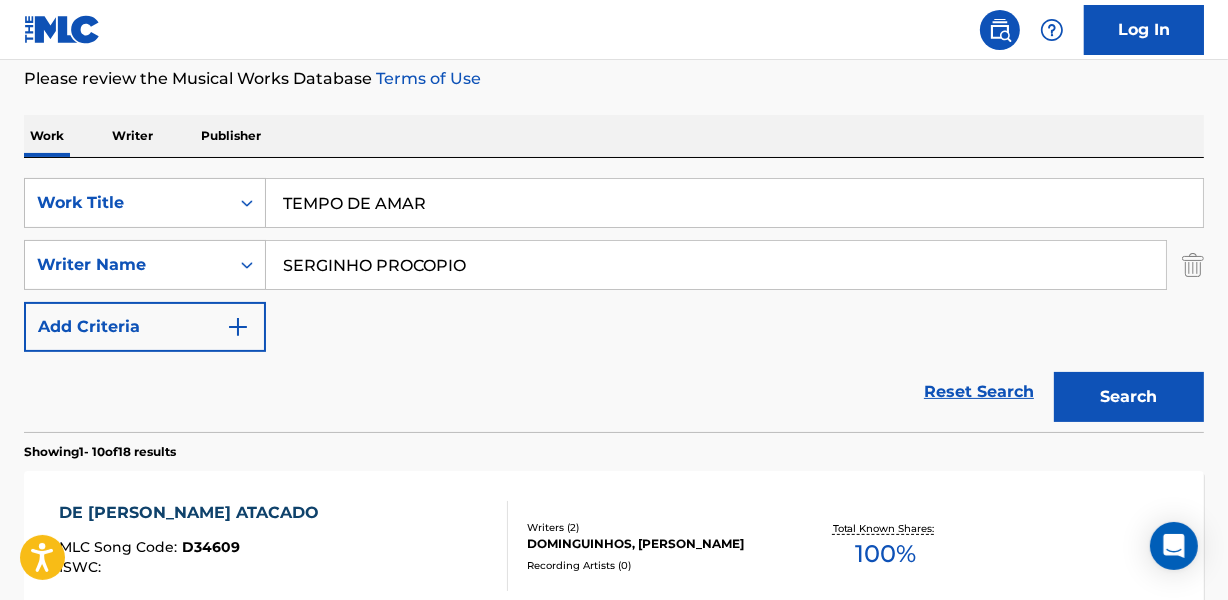 type on "SERGINHO PROCOPIO" 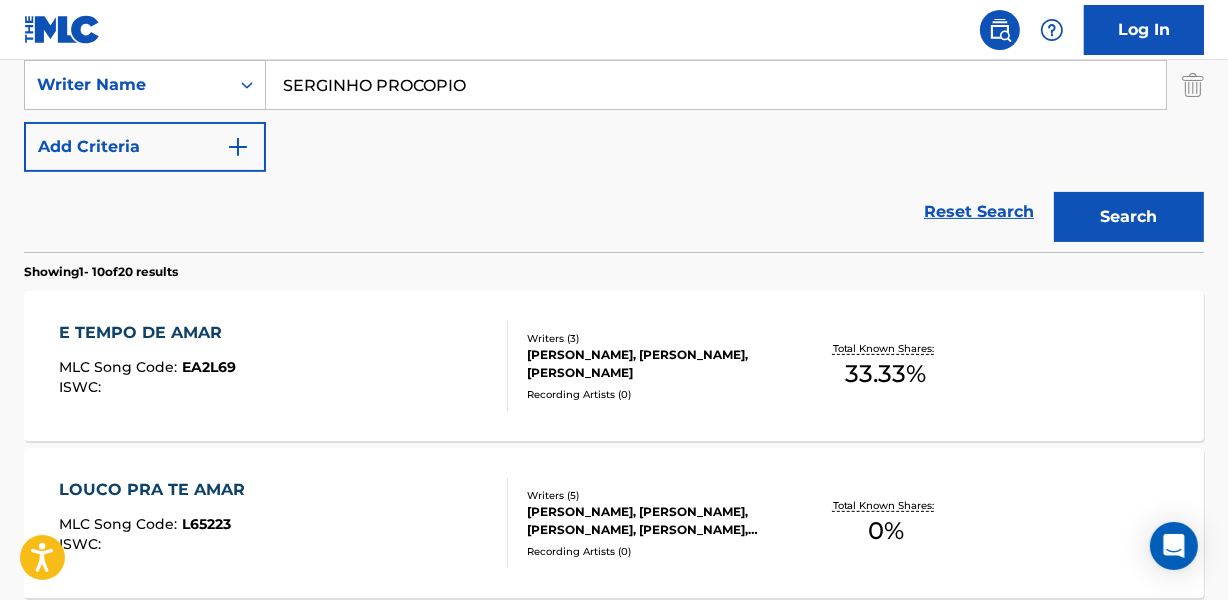 scroll, scrollTop: 449, scrollLeft: 0, axis: vertical 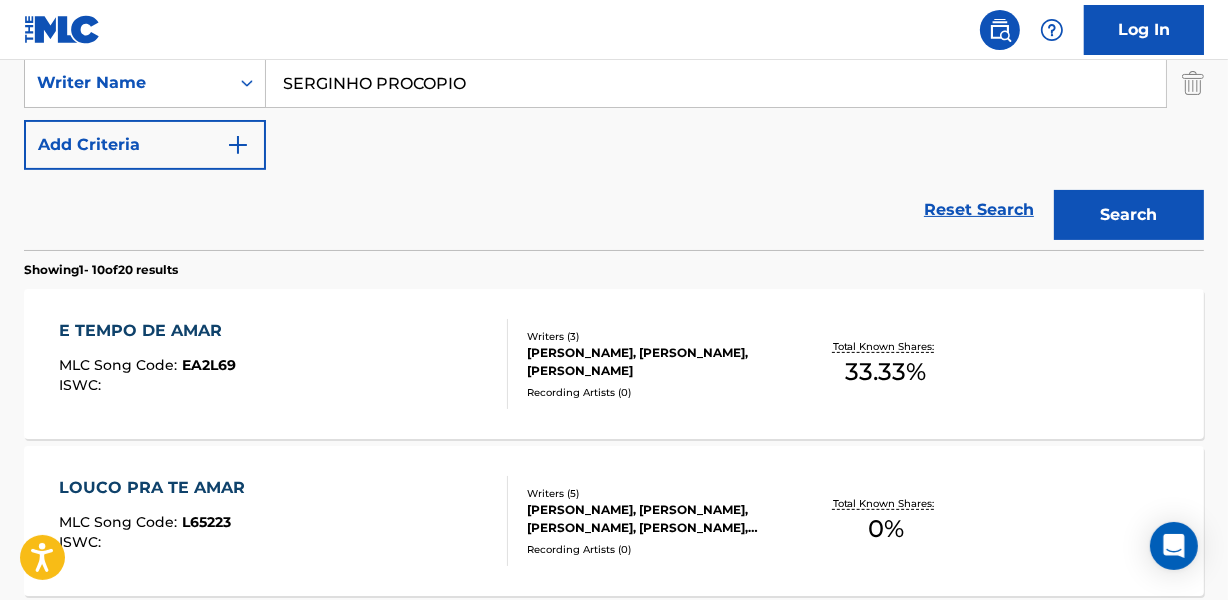 click on "[PERSON_NAME], [PERSON_NAME], [PERSON_NAME]" at bounding box center [657, 362] 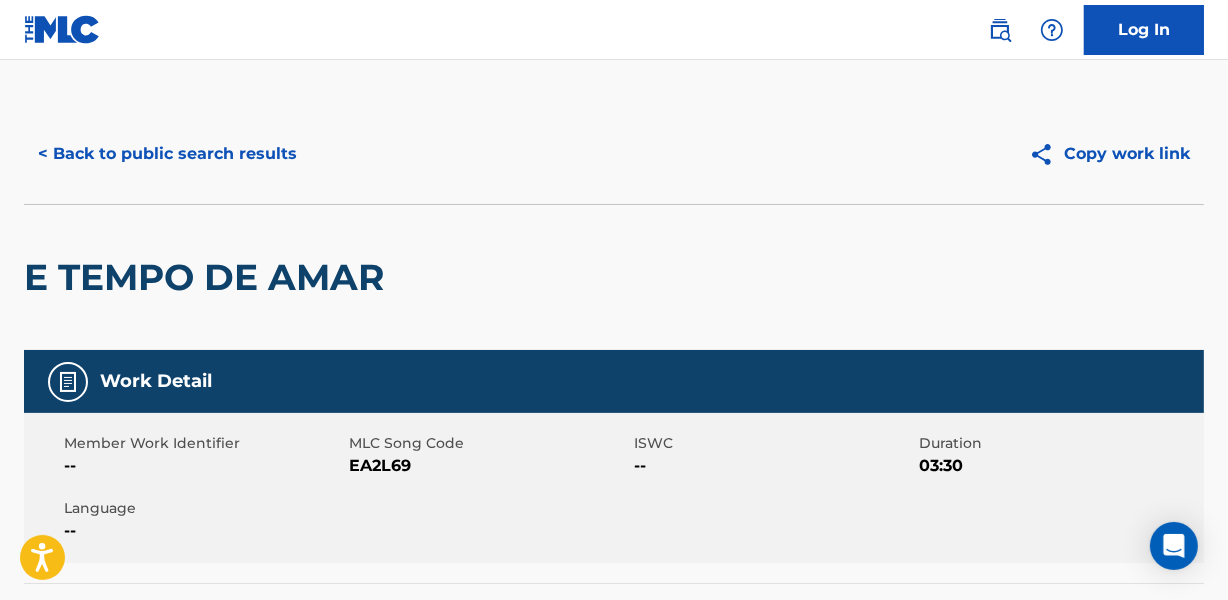 scroll, scrollTop: 0, scrollLeft: 0, axis: both 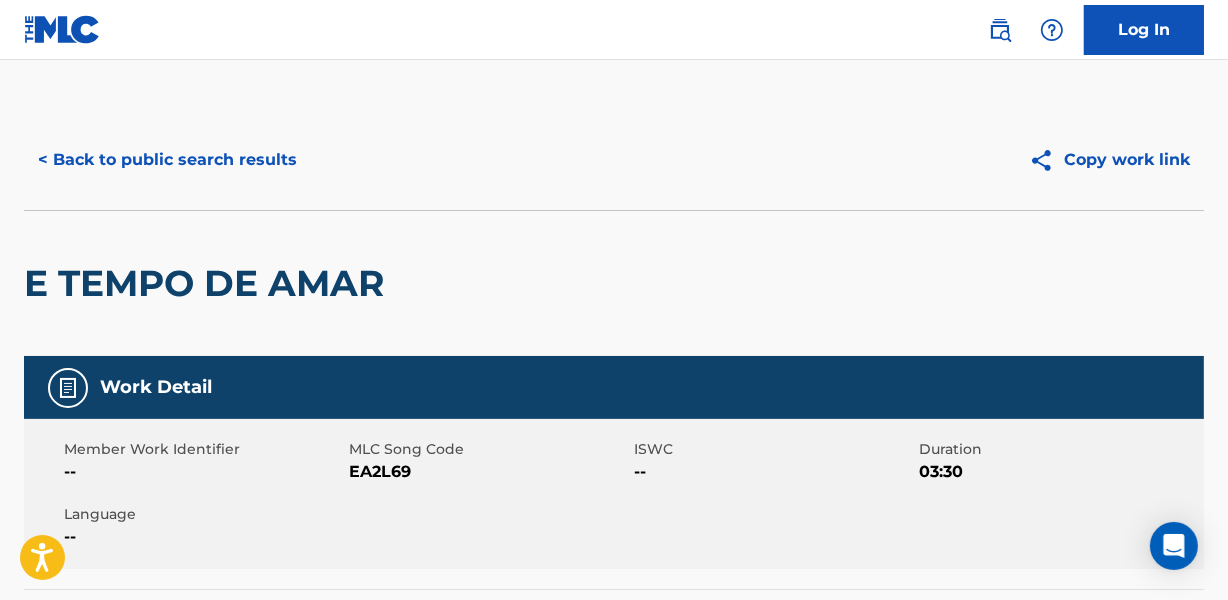 click on "< Back to public search results" at bounding box center [167, 160] 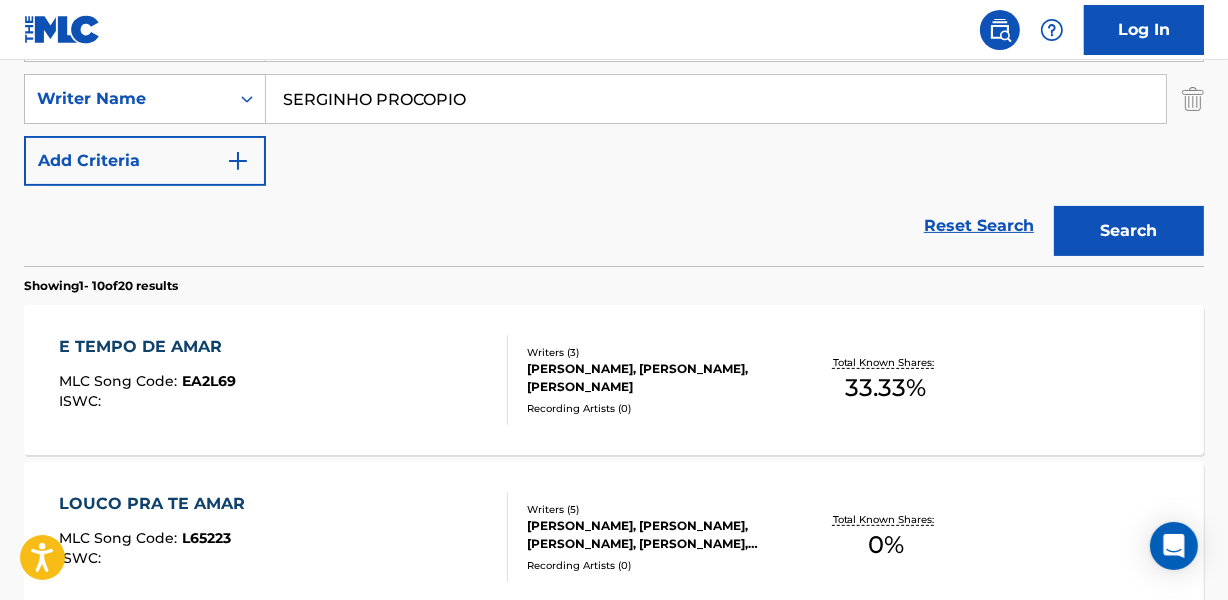 scroll, scrollTop: 257, scrollLeft: 0, axis: vertical 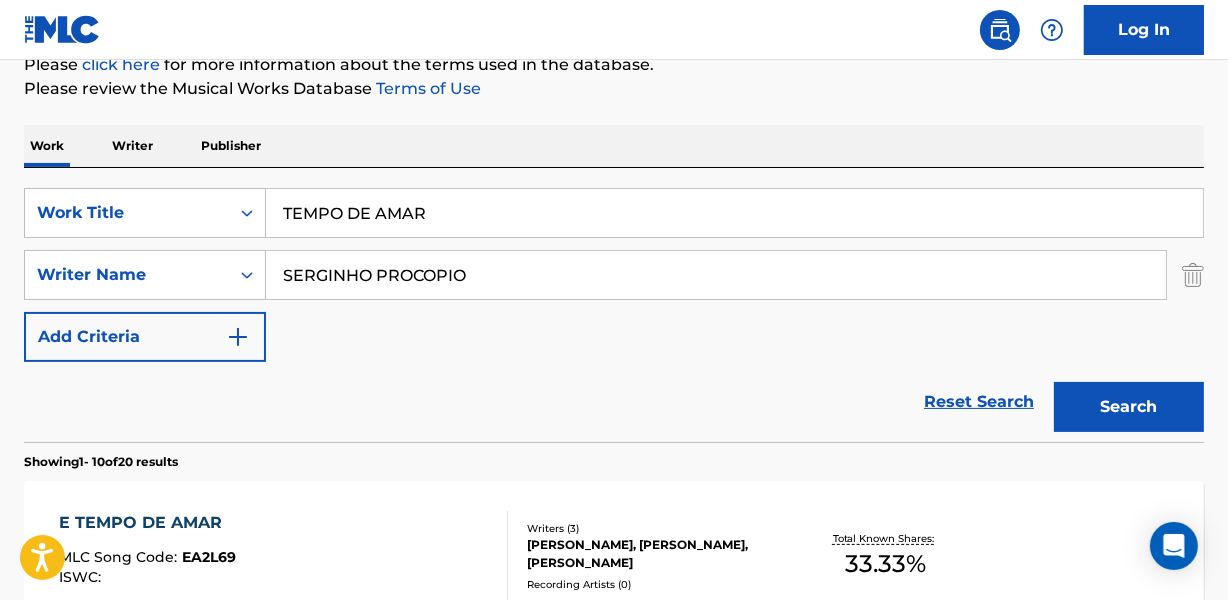 click on "SERGINHO PROCOPIO" at bounding box center [716, 275] 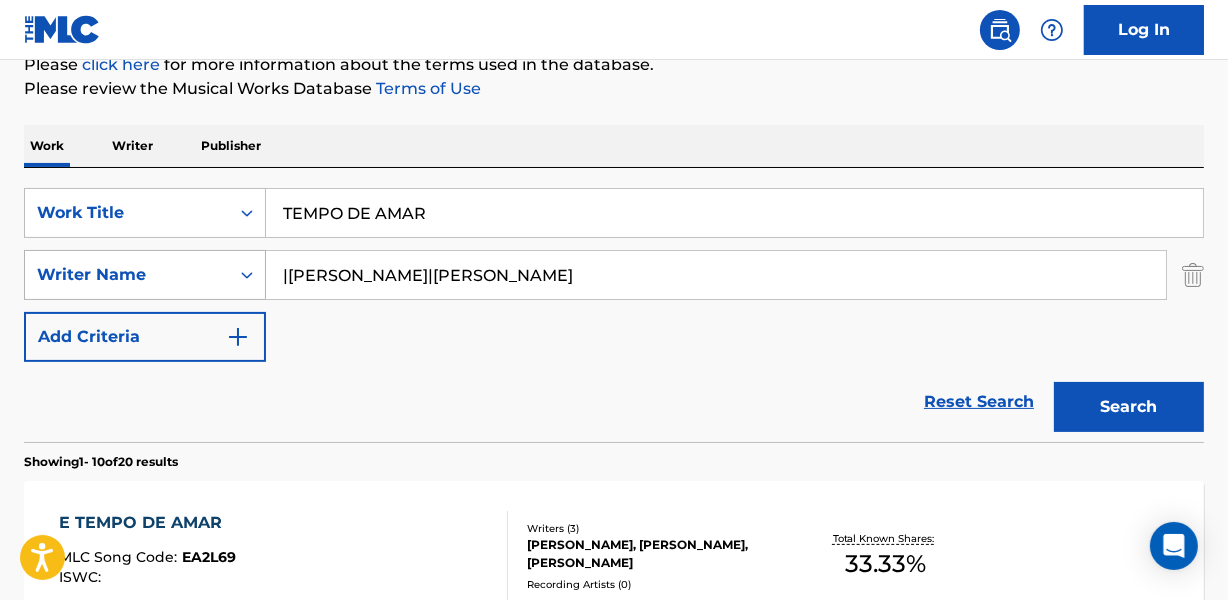 drag, startPoint x: 515, startPoint y: 270, endPoint x: 108, endPoint y: 273, distance: 407.01105 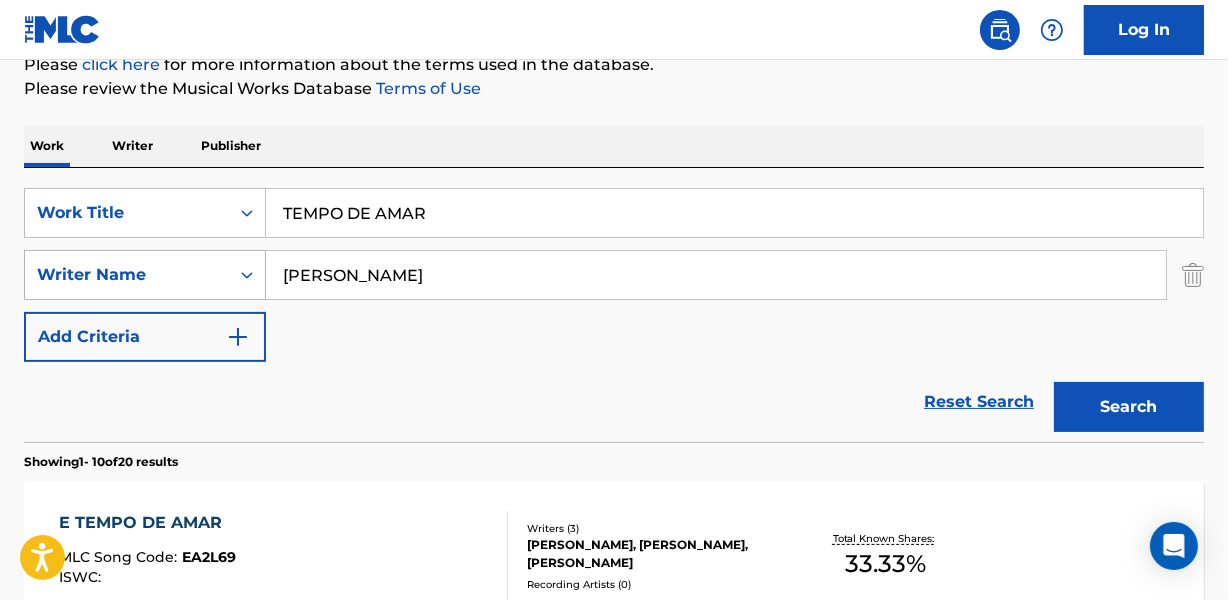 type on "[PERSON_NAME]" 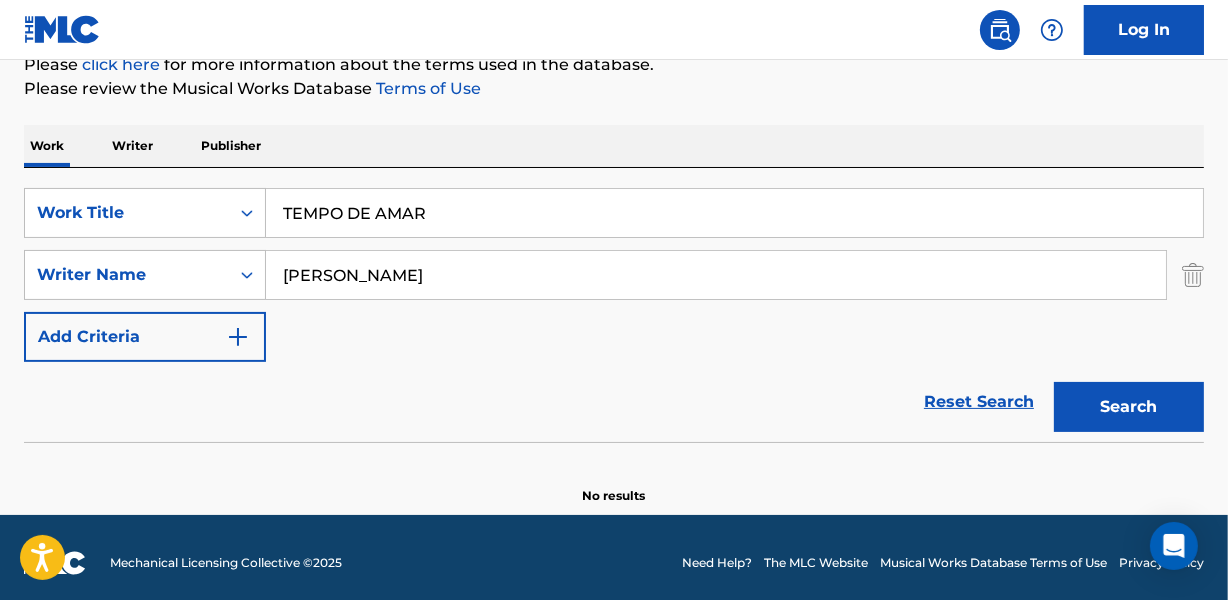 click on "Search" at bounding box center (1129, 407) 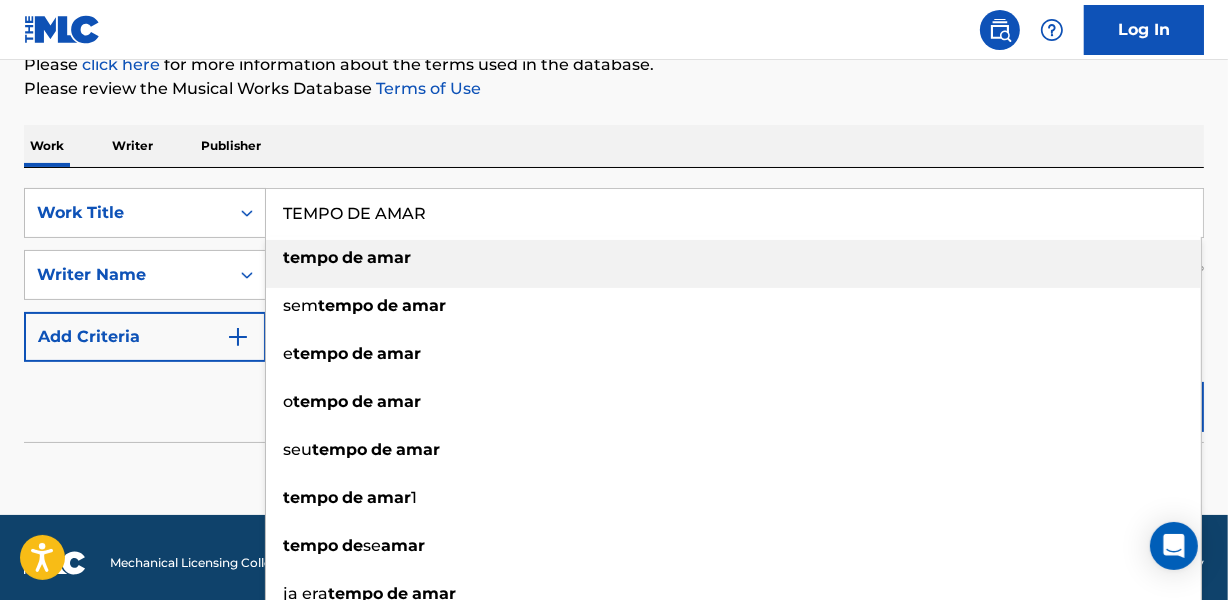 click on "TEMPO DE AMAR" at bounding box center [734, 213] 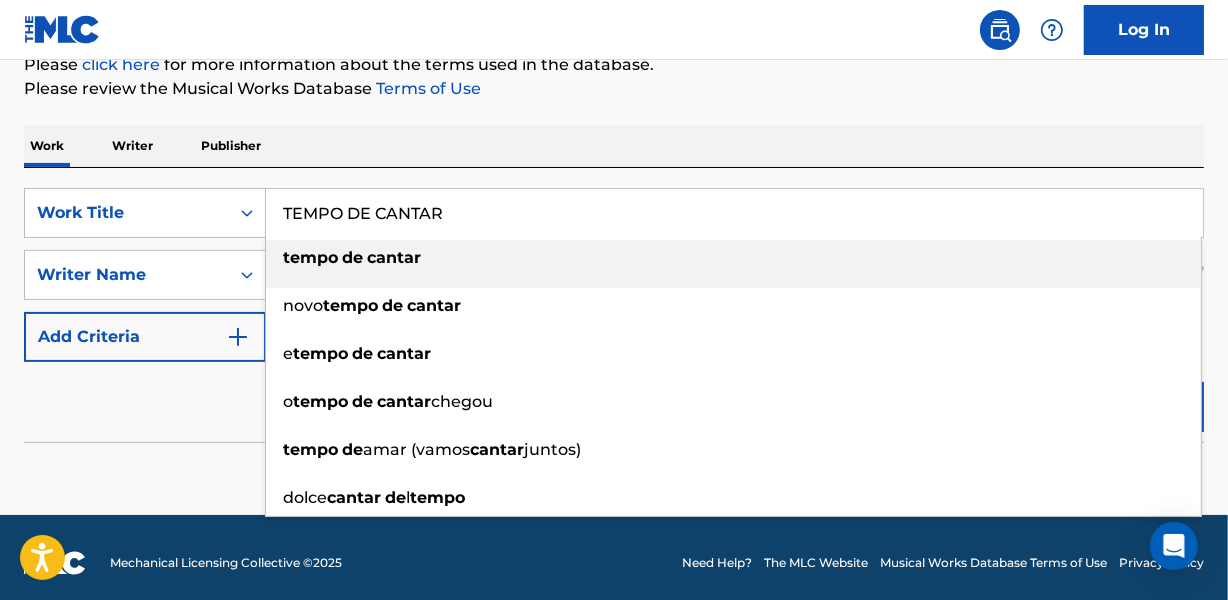type on "TEMPO DE CANTAR" 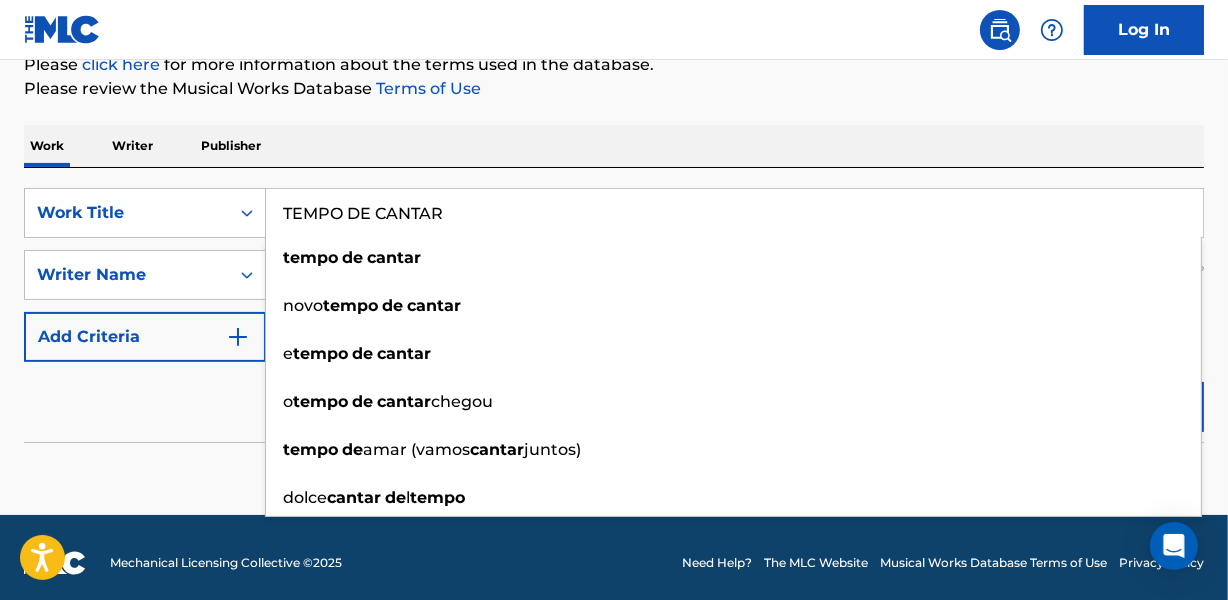 click on "Work Writer Publisher" at bounding box center (614, 146) 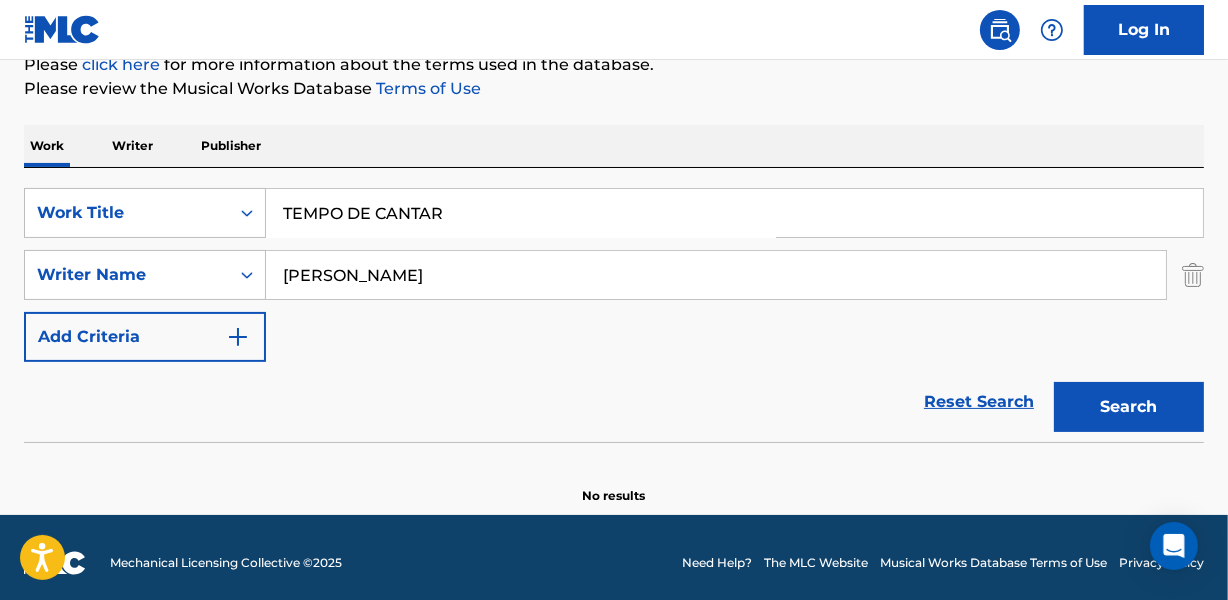 click on "[PERSON_NAME]" at bounding box center [716, 275] 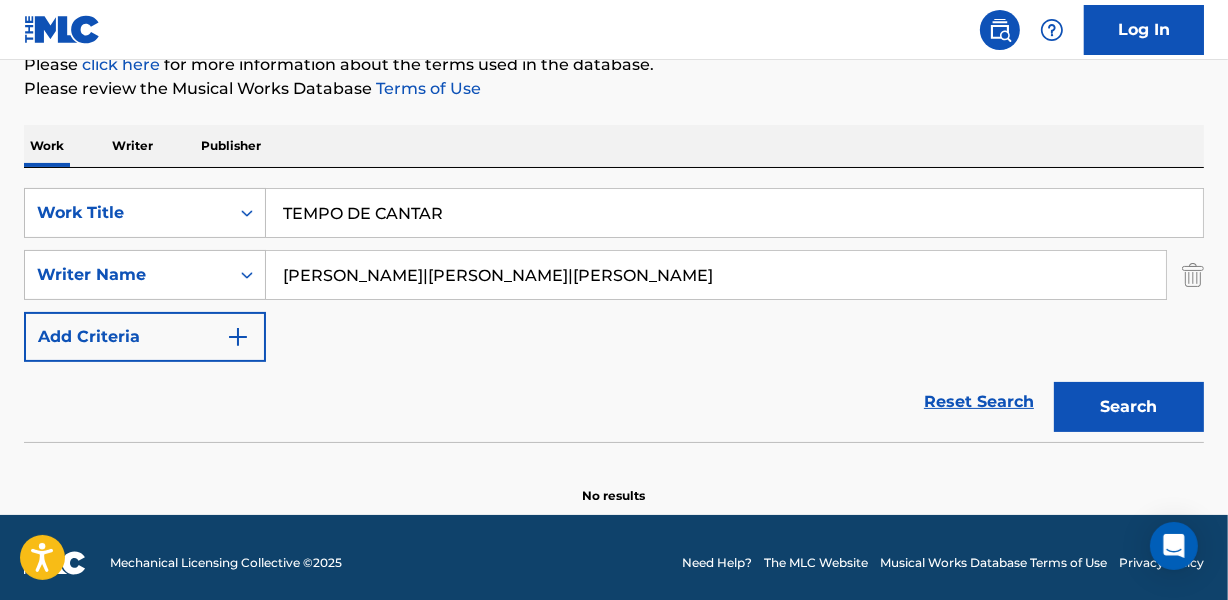 drag, startPoint x: 577, startPoint y: 270, endPoint x: 934, endPoint y: 271, distance: 357.0014 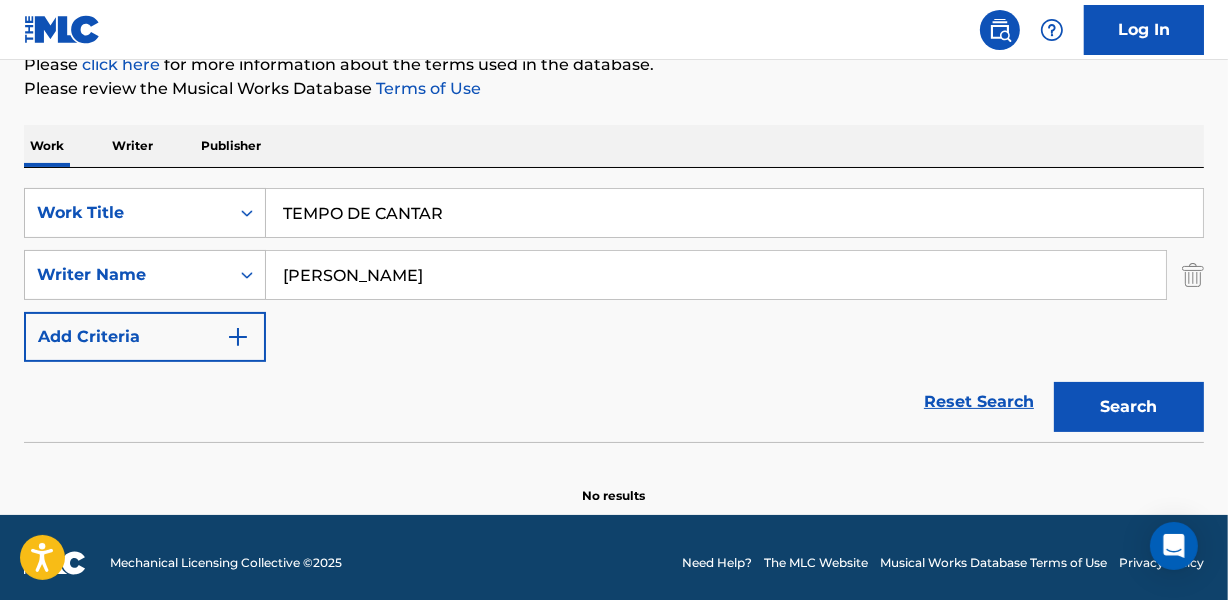 click on "Search" at bounding box center (1129, 407) 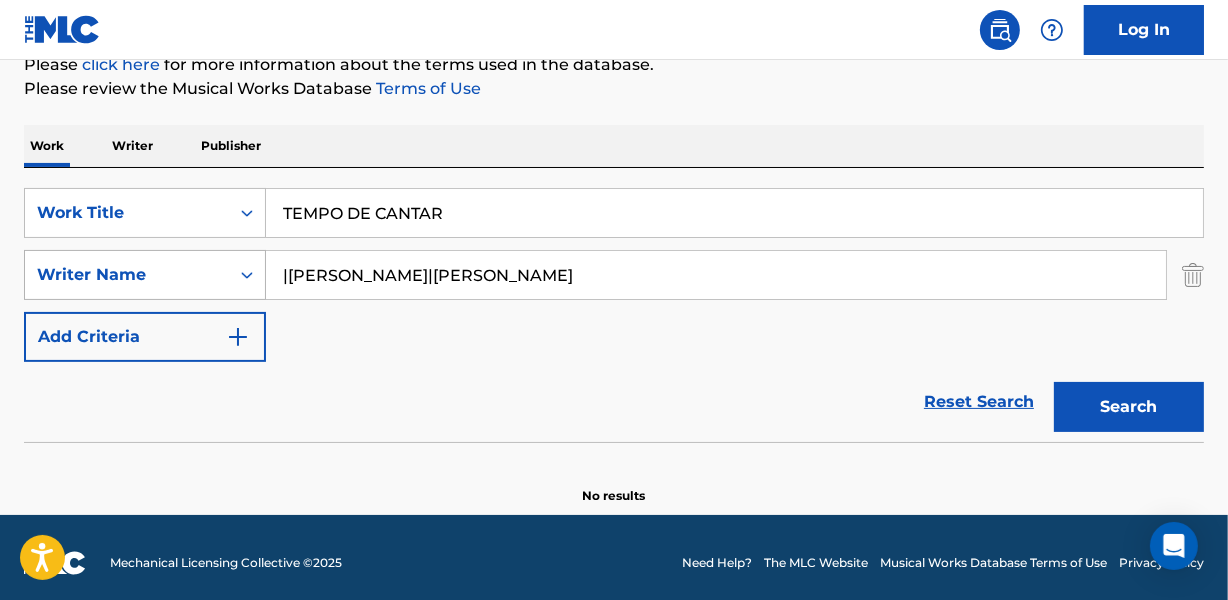 drag, startPoint x: 445, startPoint y: 276, endPoint x: 208, endPoint y: 274, distance: 237.00844 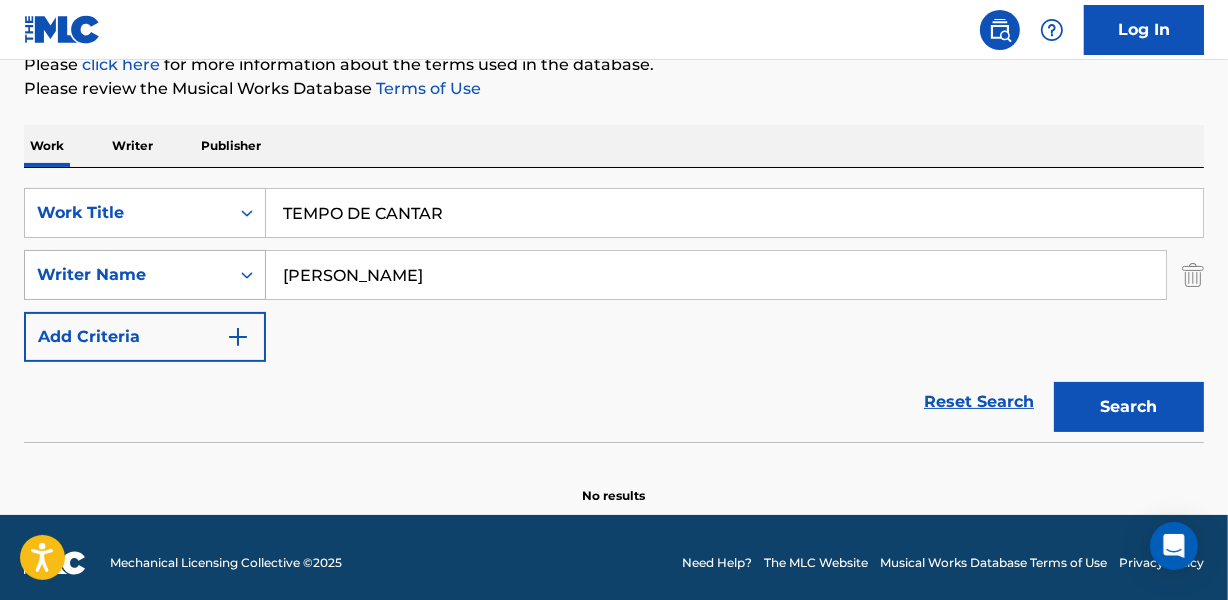 type on "[PERSON_NAME]" 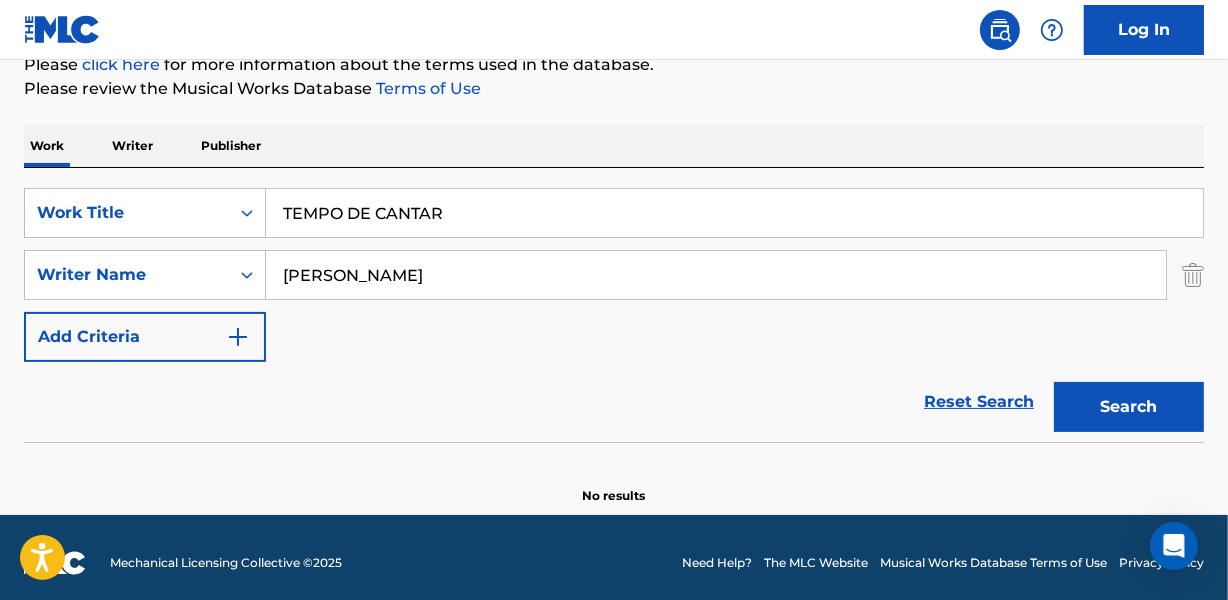 click on "TEMPO DE CANTAR" at bounding box center [734, 213] 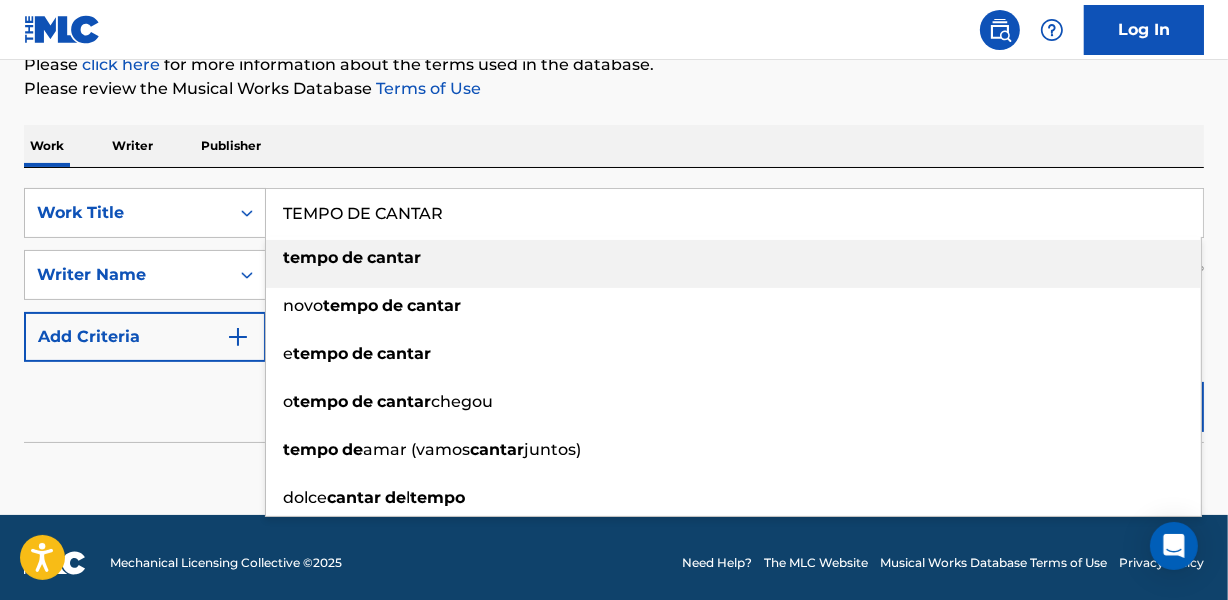 paste on "OLHE" 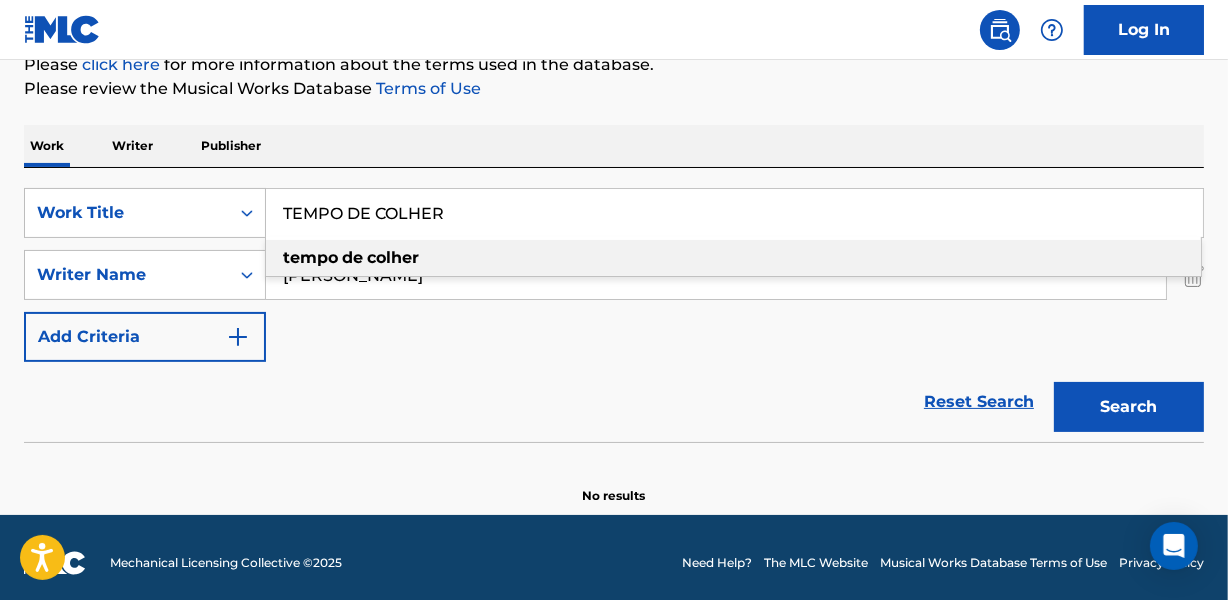 type on "TEMPO DE COLHER" 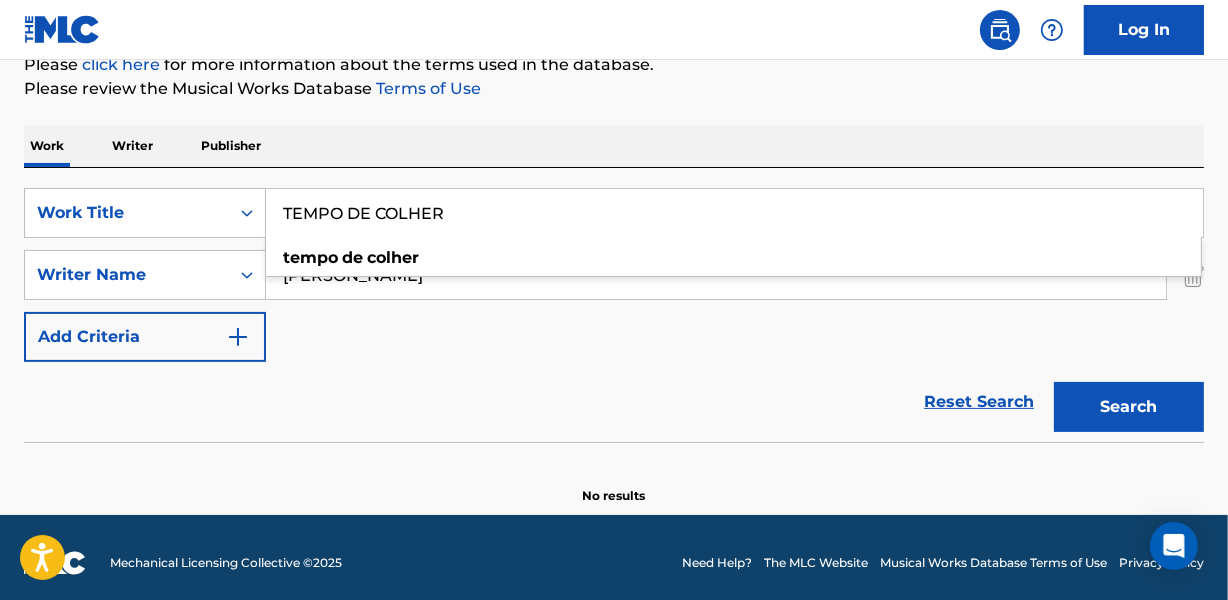 click on "[PERSON_NAME]" at bounding box center [716, 275] 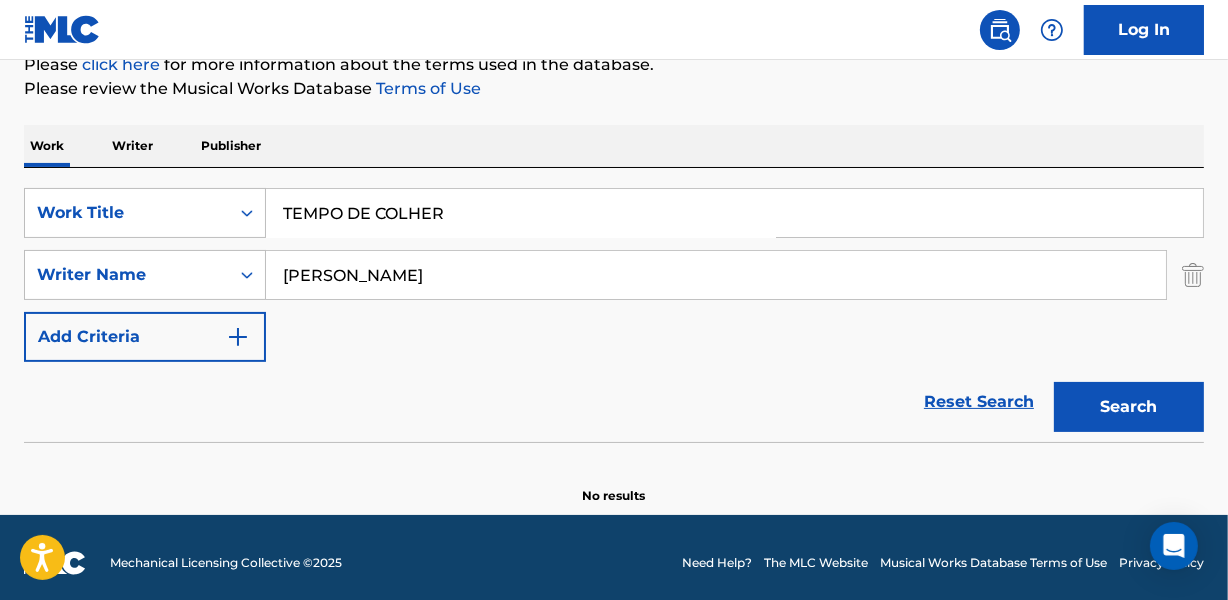 click on "[PERSON_NAME]" at bounding box center [716, 275] 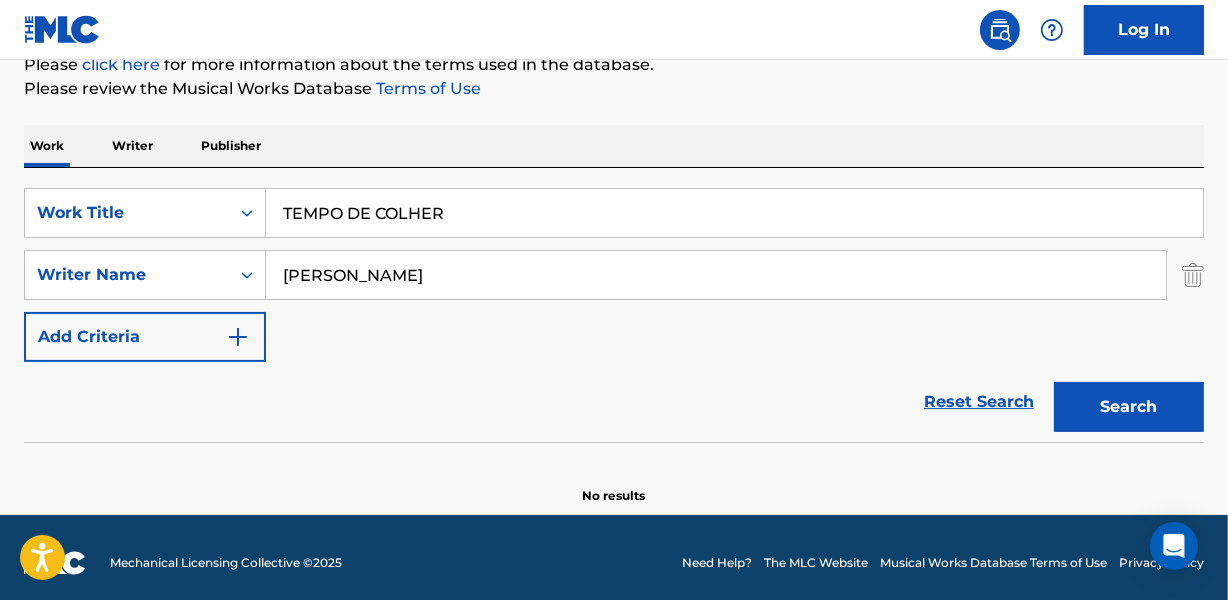 type on "[PERSON_NAME]" 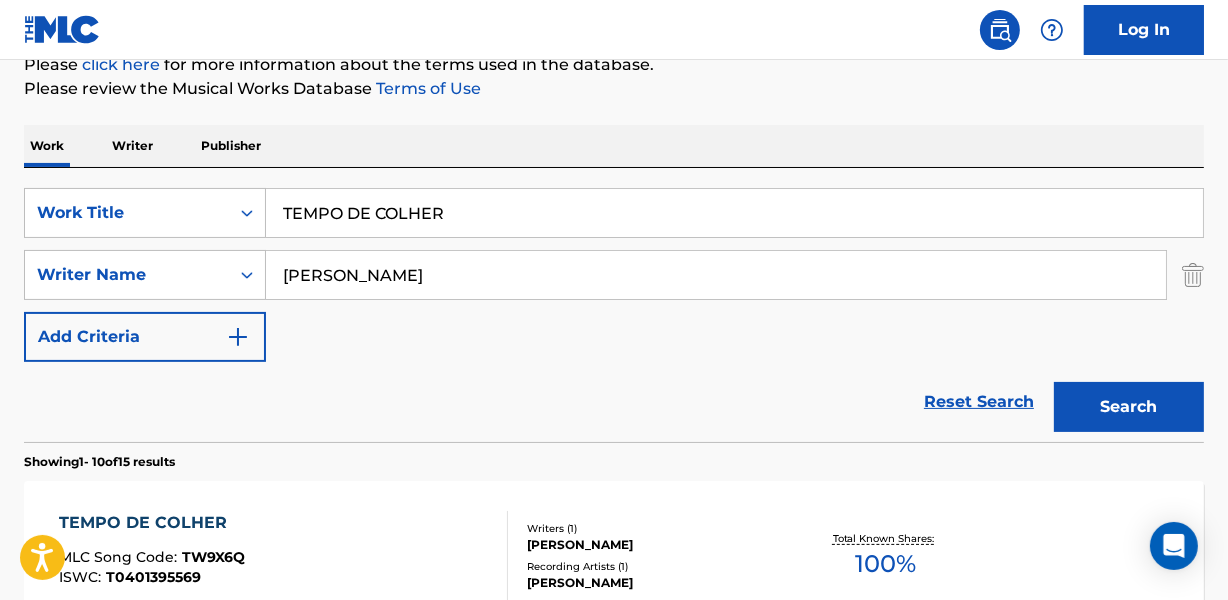 click on "Reset Search Search" at bounding box center (614, 402) 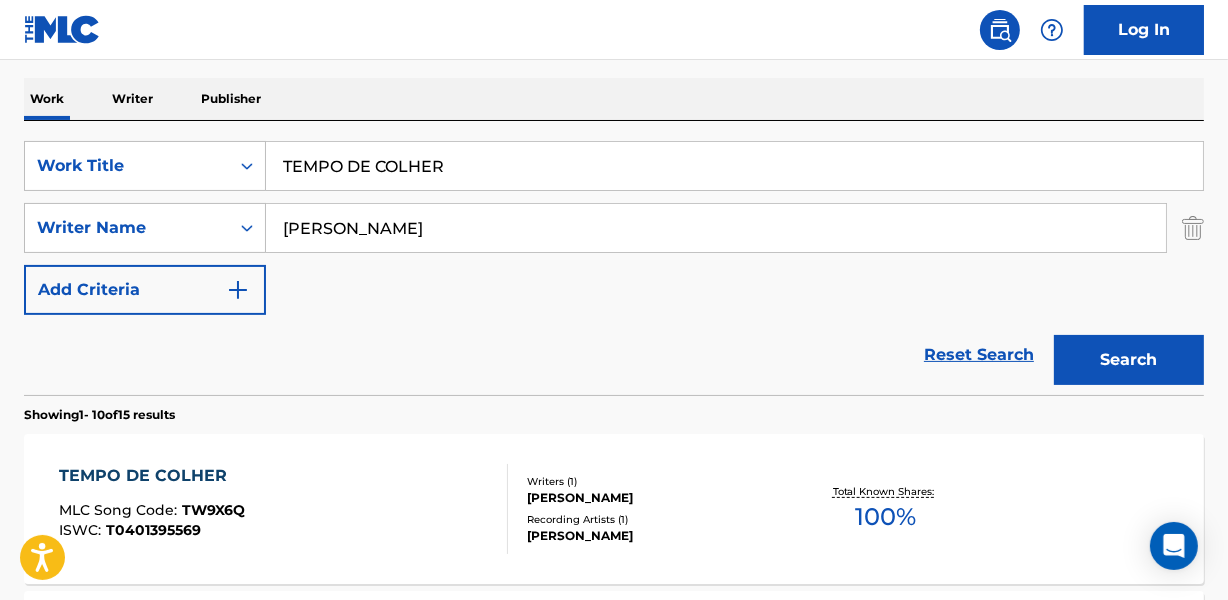 scroll, scrollTop: 348, scrollLeft: 0, axis: vertical 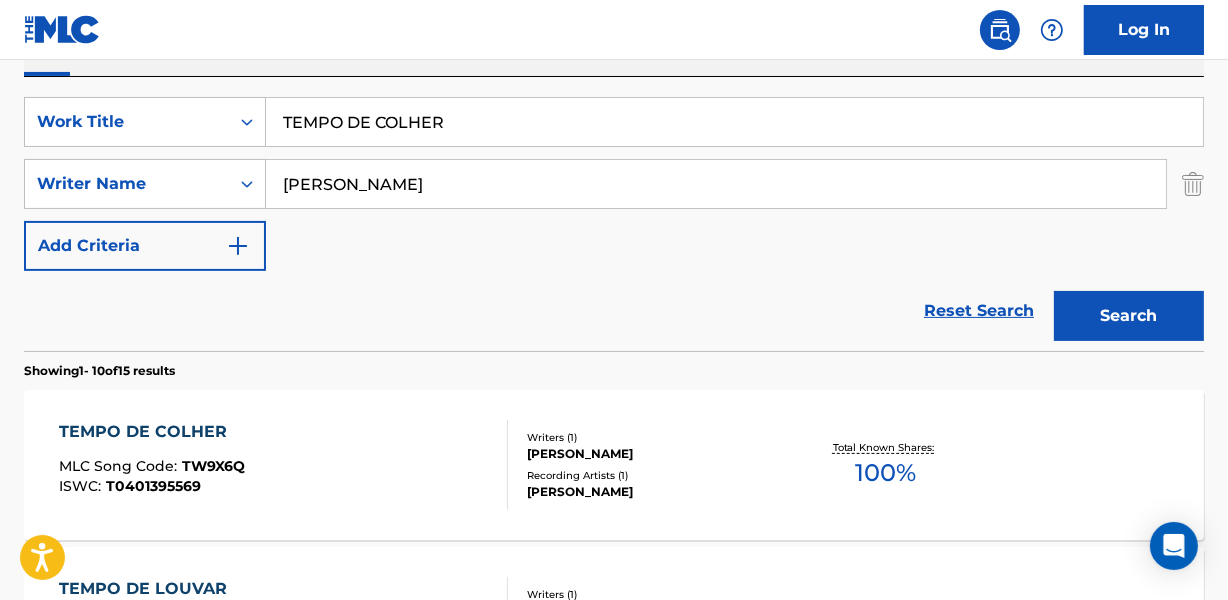click on "[PERSON_NAME]" at bounding box center [657, 454] 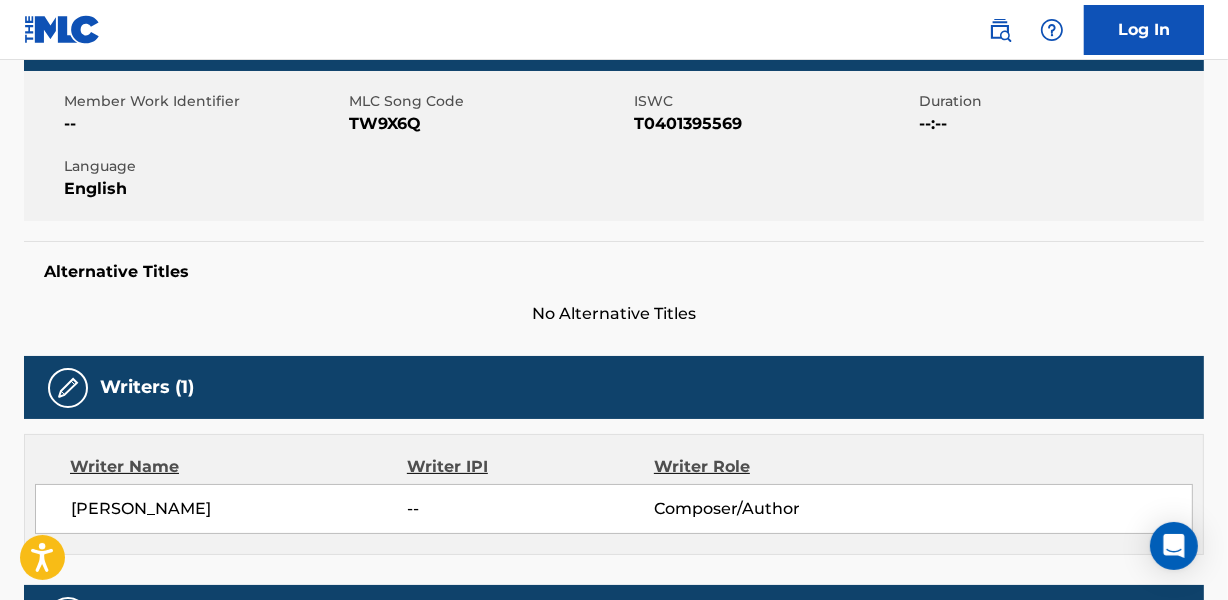 scroll, scrollTop: 0, scrollLeft: 0, axis: both 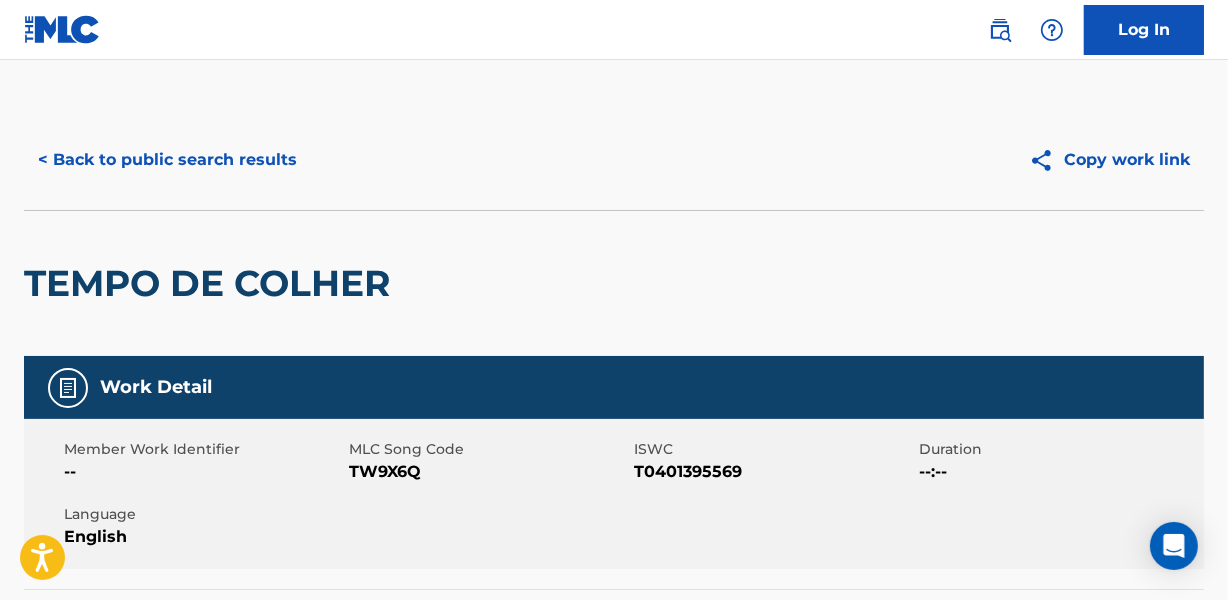 click on "TEMPO DE COLHER" at bounding box center (614, 283) 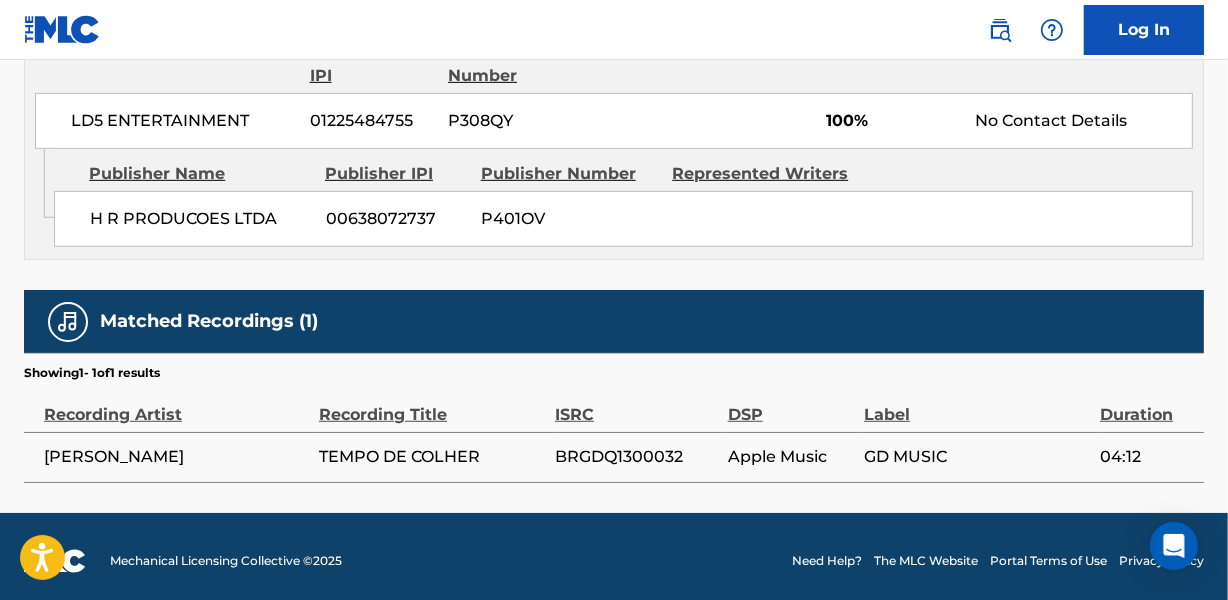 scroll, scrollTop: 1000, scrollLeft: 0, axis: vertical 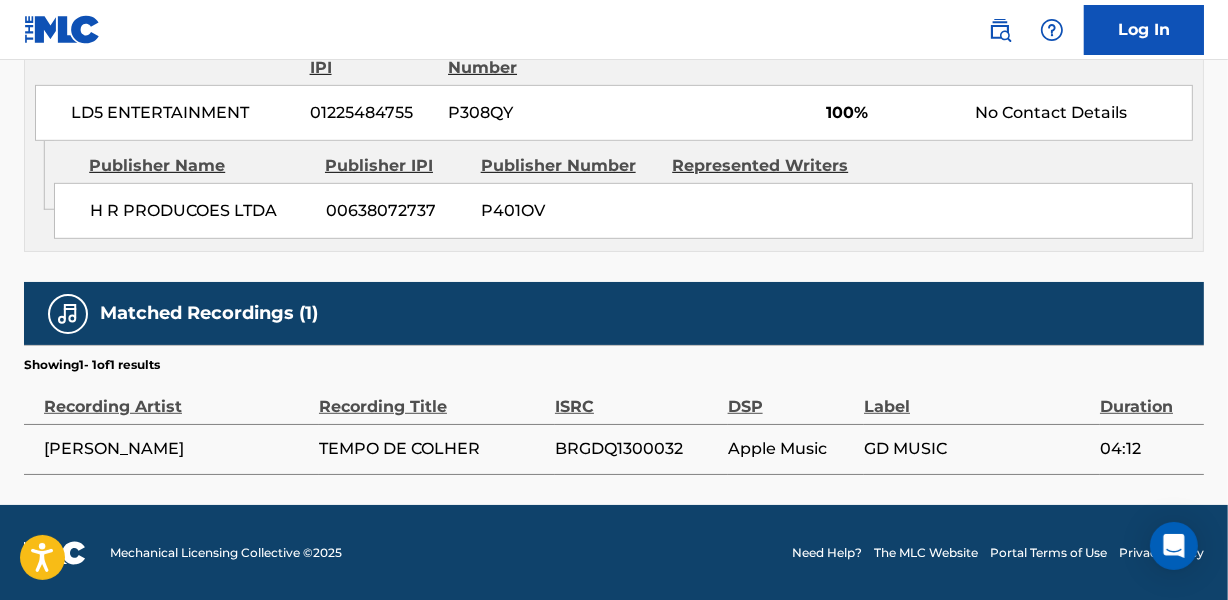 click on "BRGDQ1300032" at bounding box center (636, 449) 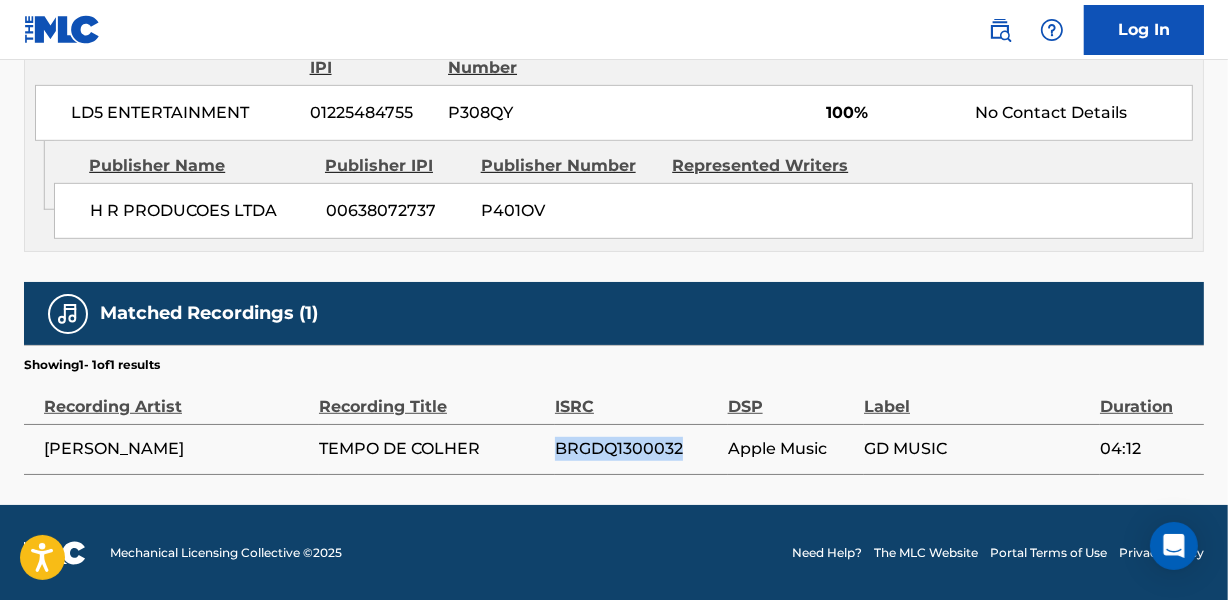 click on "BRGDQ1300032" at bounding box center (636, 449) 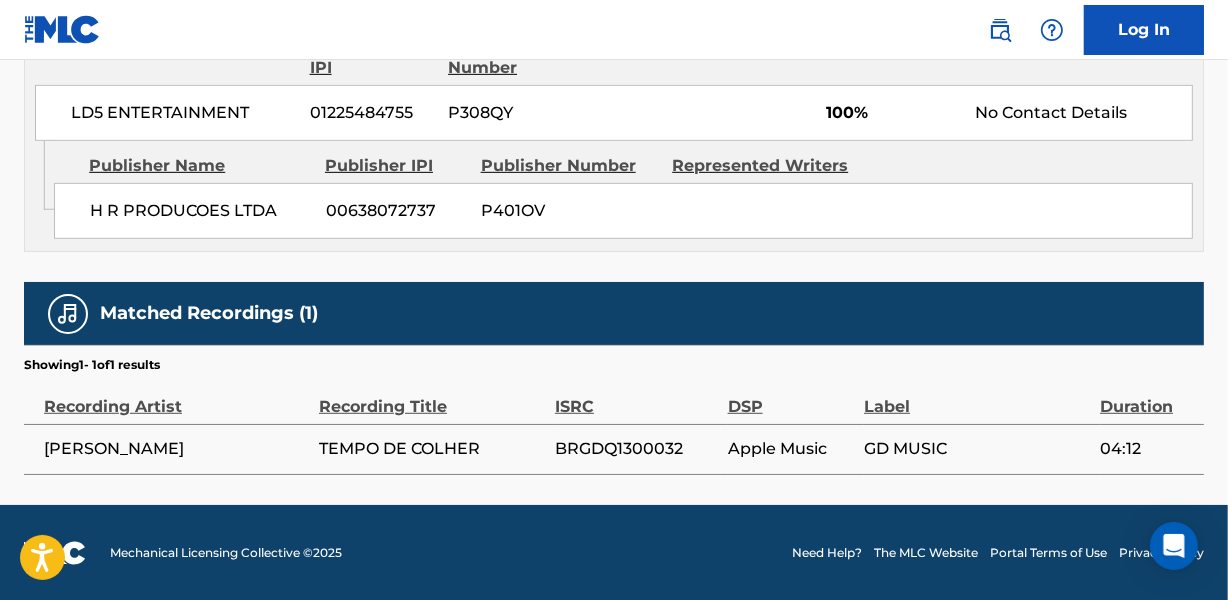 click on "[PERSON_NAME]" at bounding box center (176, 449) 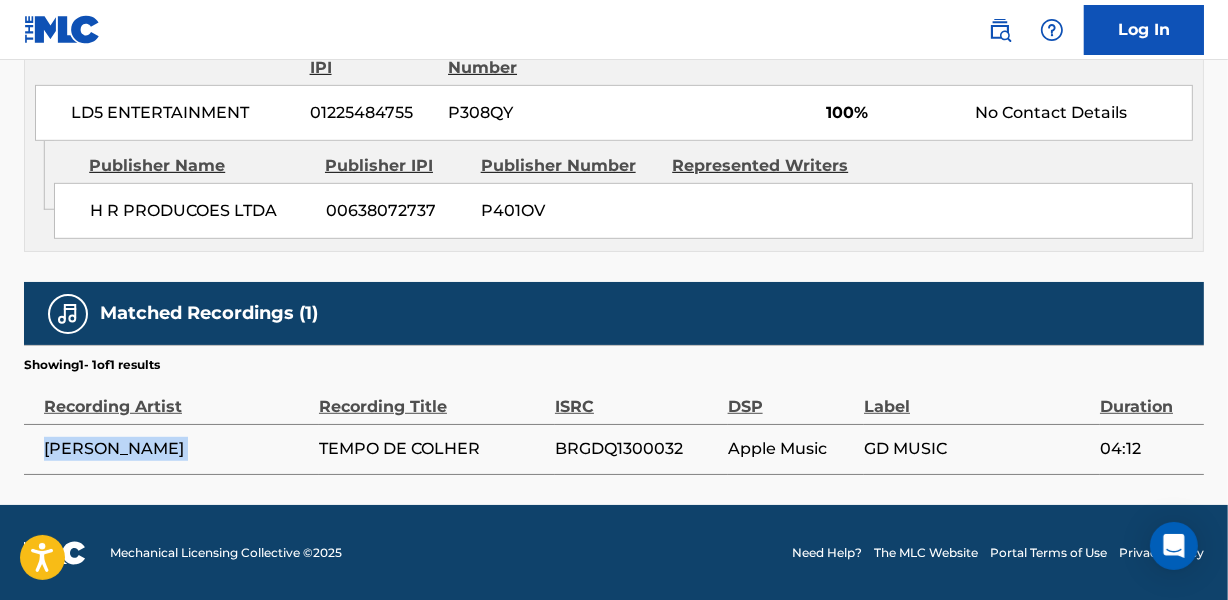click on "[PERSON_NAME]" at bounding box center [176, 449] 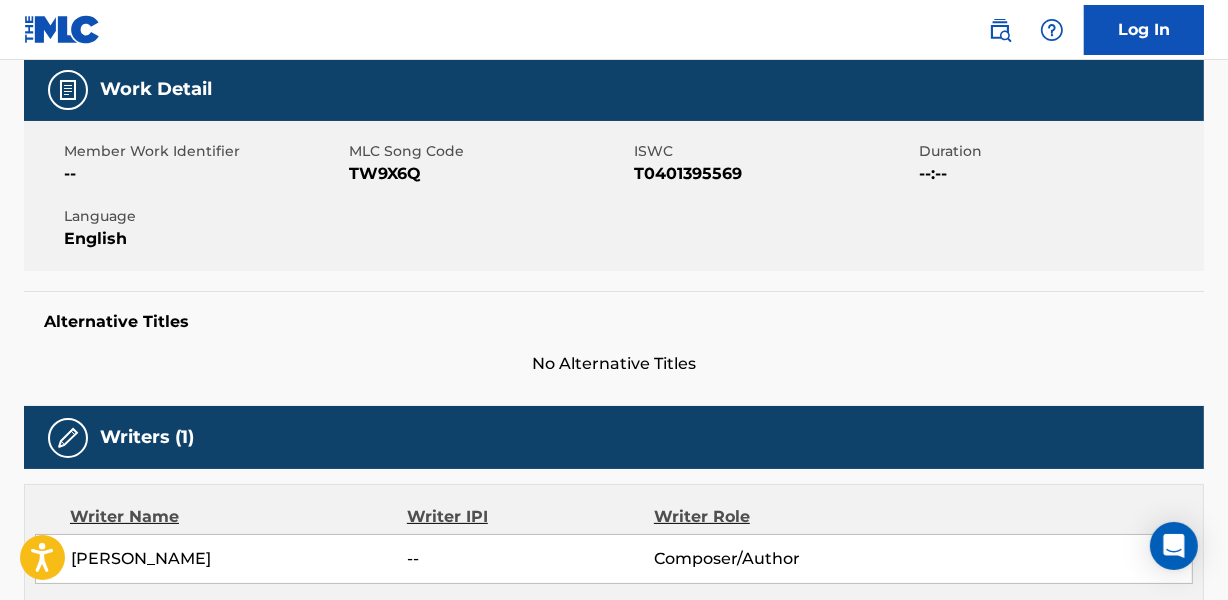scroll, scrollTop: 0, scrollLeft: 0, axis: both 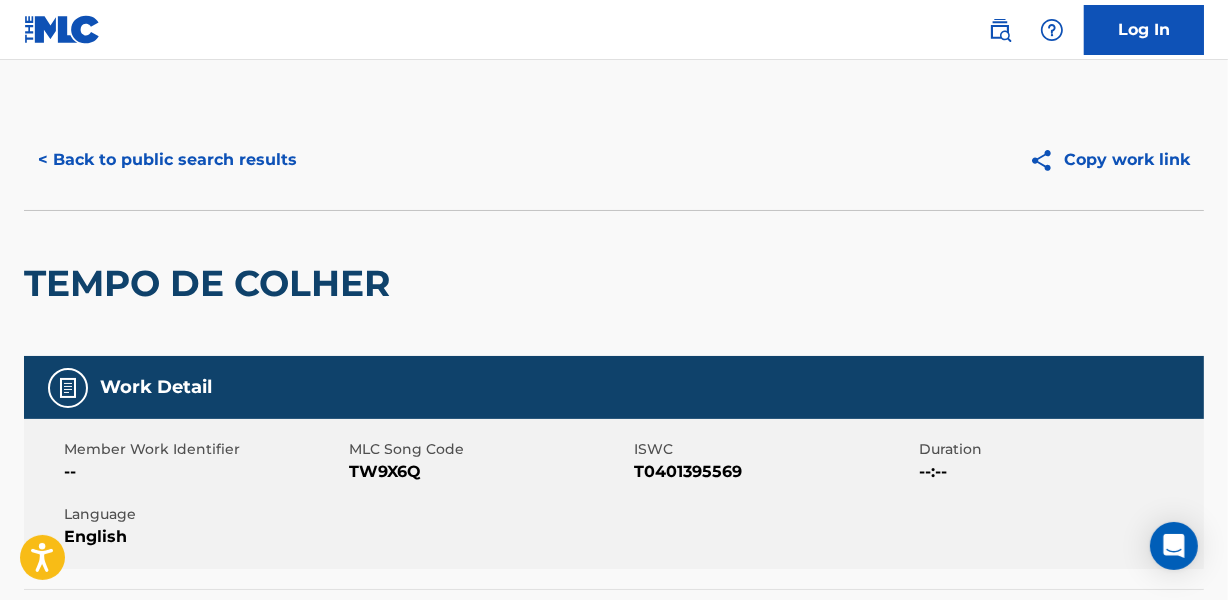 click on "< Back to public search results" at bounding box center [167, 160] 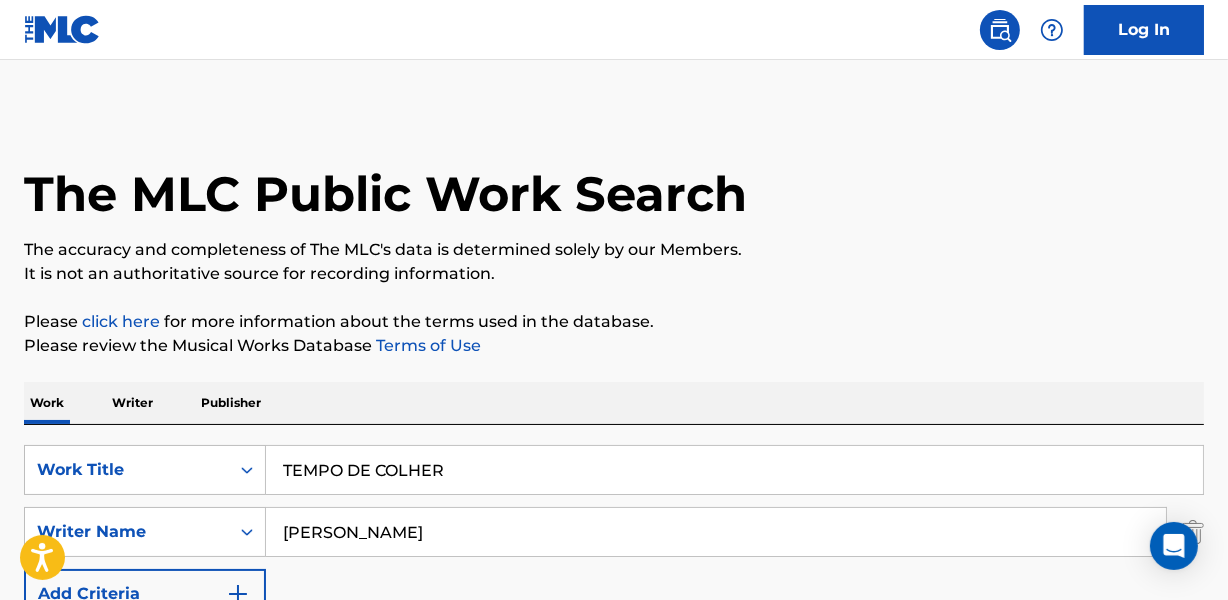 scroll, scrollTop: 348, scrollLeft: 0, axis: vertical 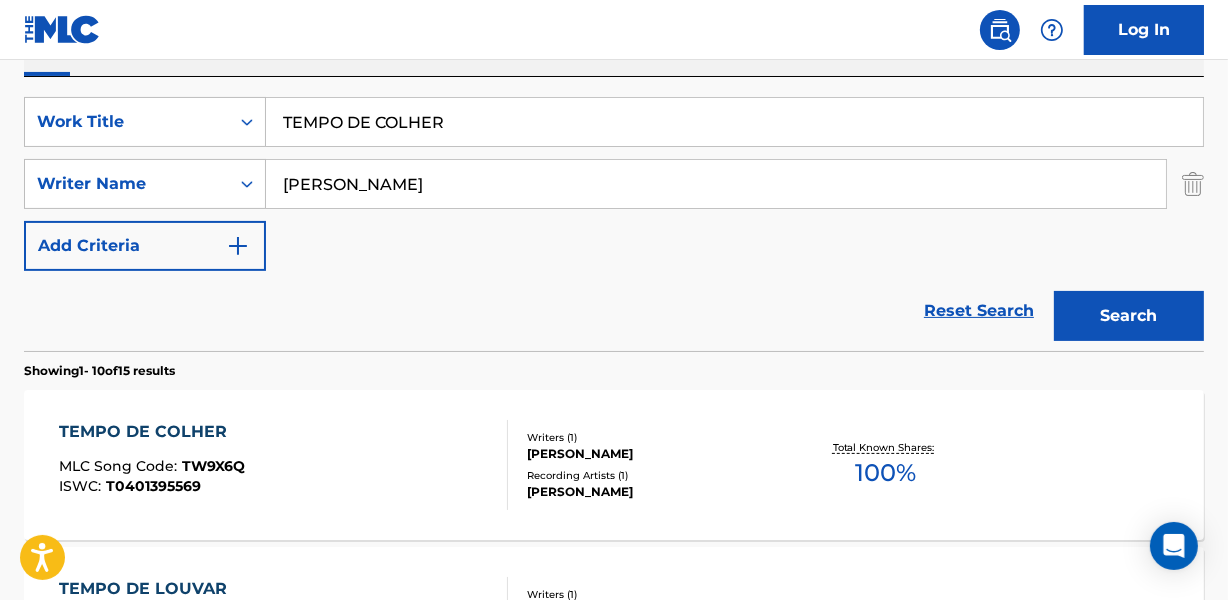 click on "TEMPO DE COLHER" at bounding box center (734, 122) 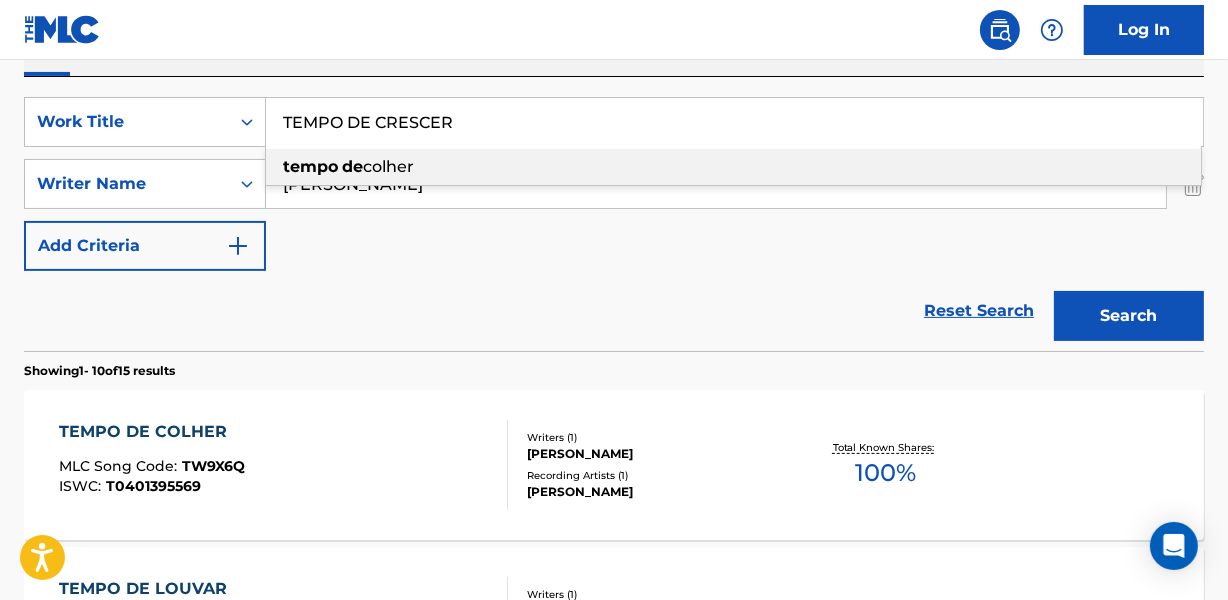 type on "TEMPO DE CRESCER" 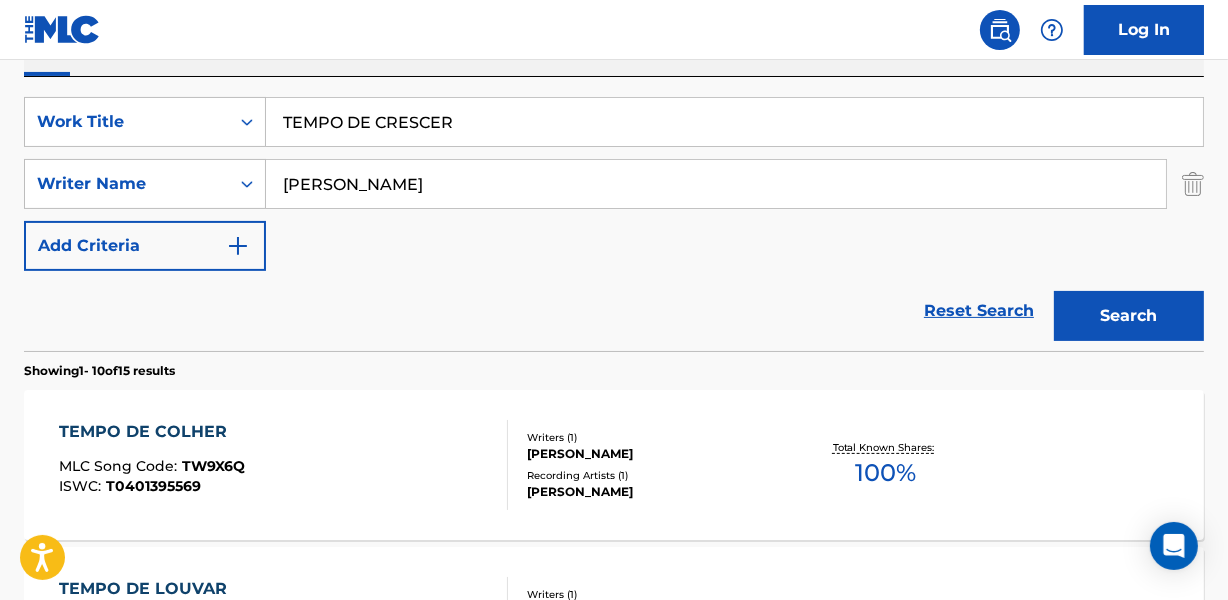 click on "SearchWithCriteriaec8c9687-3692-4313-a08a-2a26f75ebd86 Work Title TEMPO DE CRESCER SearchWithCriteriab343411a-ab1c-4fc0-8b80-c1c2de25fa79 Writer Name [PERSON_NAME] DONATO Add Criteria" at bounding box center (614, 184) 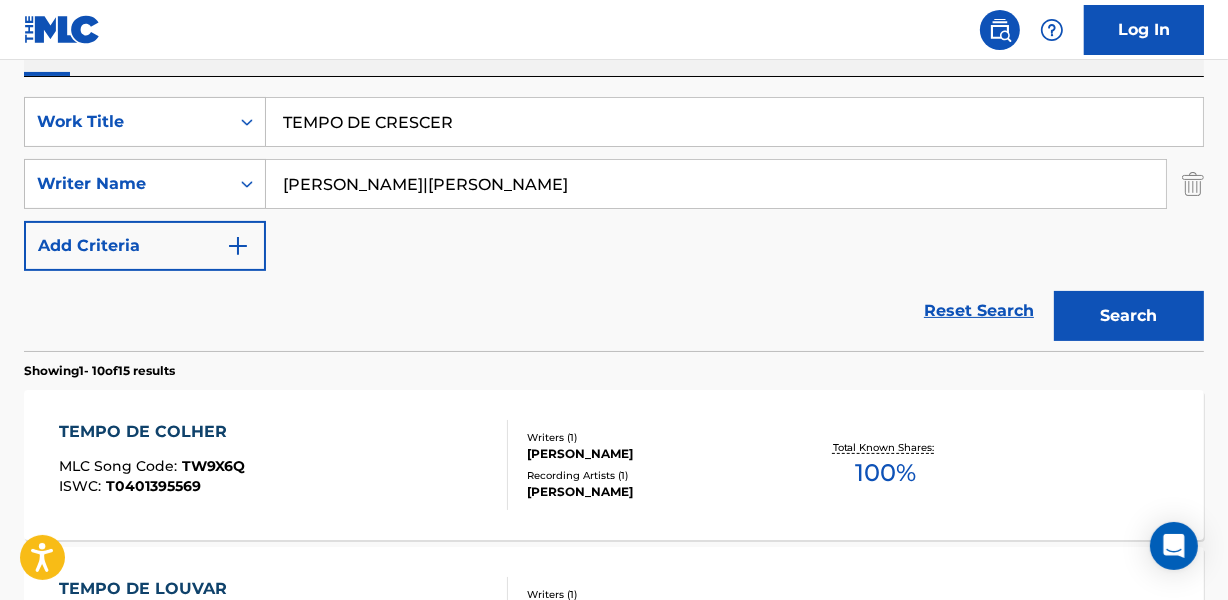drag, startPoint x: 449, startPoint y: 180, endPoint x: 805, endPoint y: 183, distance: 356.01263 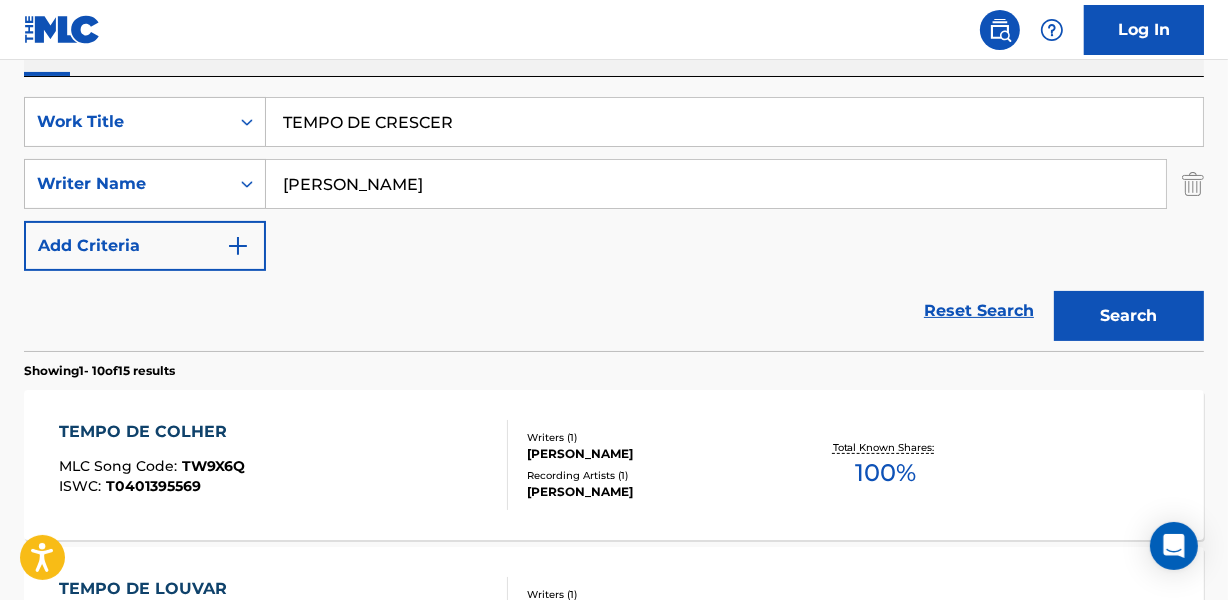 click on "Search" at bounding box center (1129, 316) 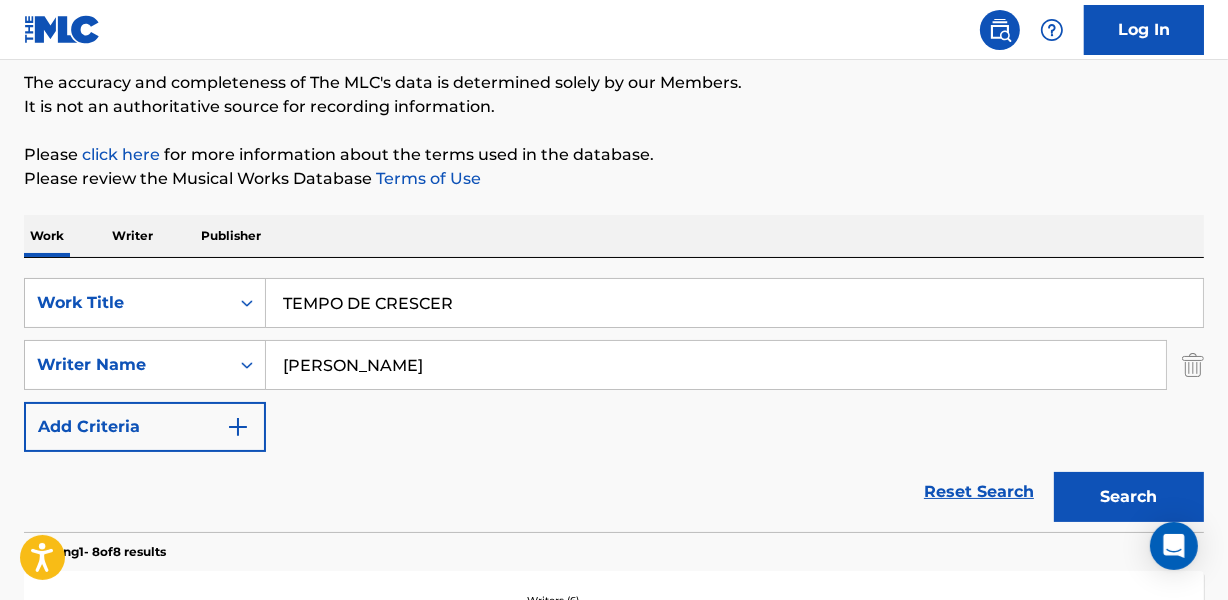 scroll, scrollTop: 166, scrollLeft: 0, axis: vertical 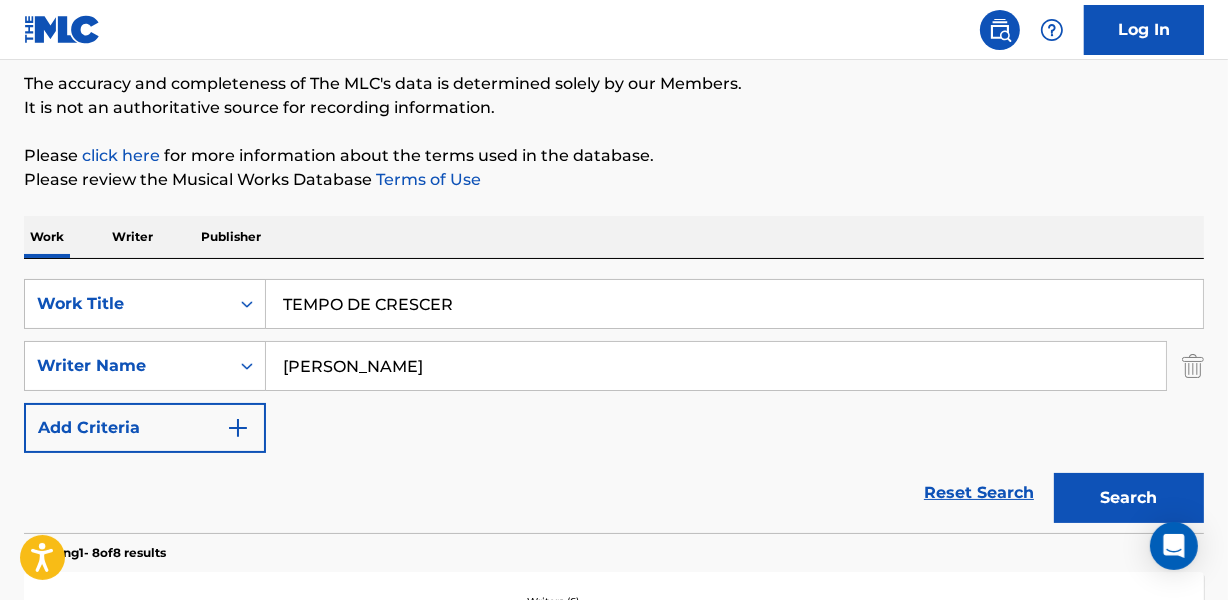 click on "[PERSON_NAME]" at bounding box center [716, 366] 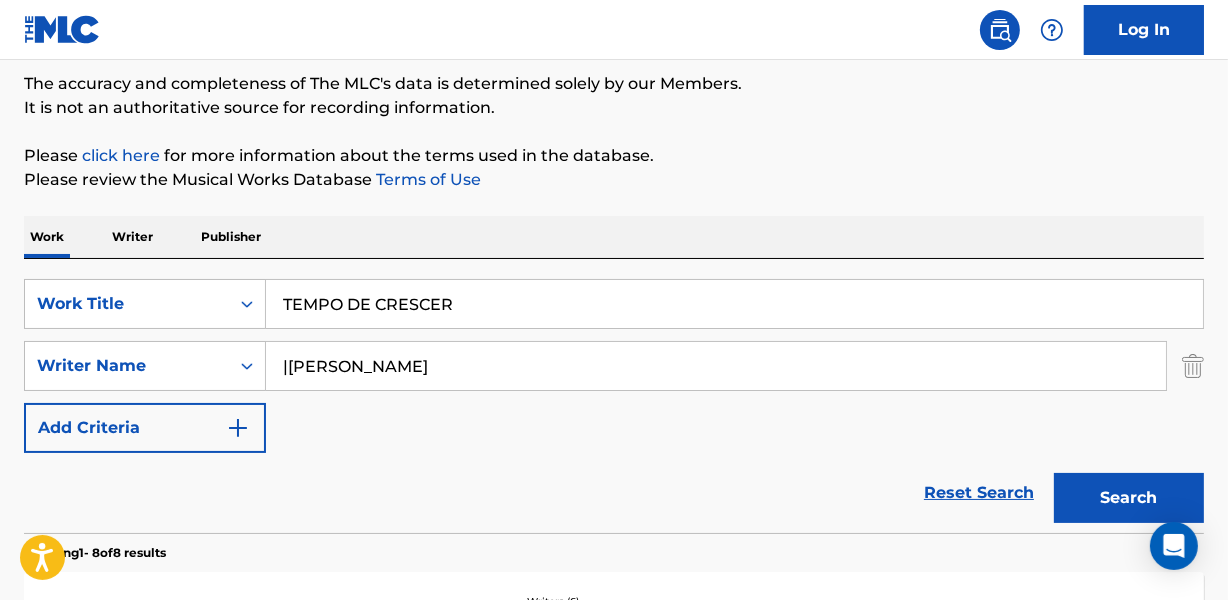 click on "|[PERSON_NAME]" at bounding box center (716, 366) 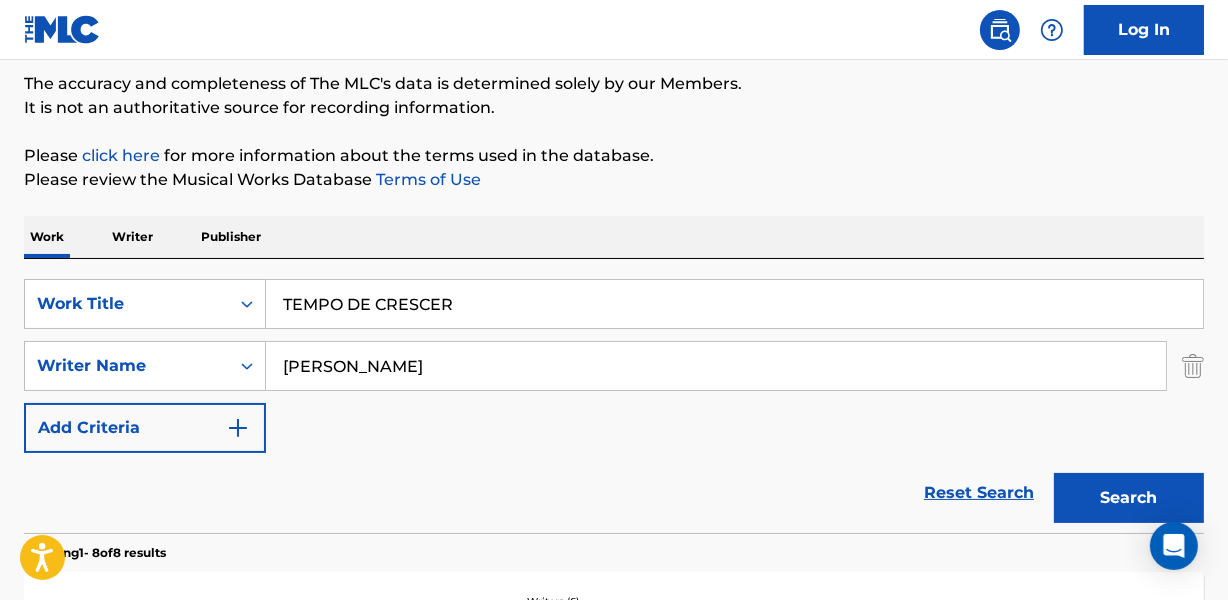 type on "[PERSON_NAME]" 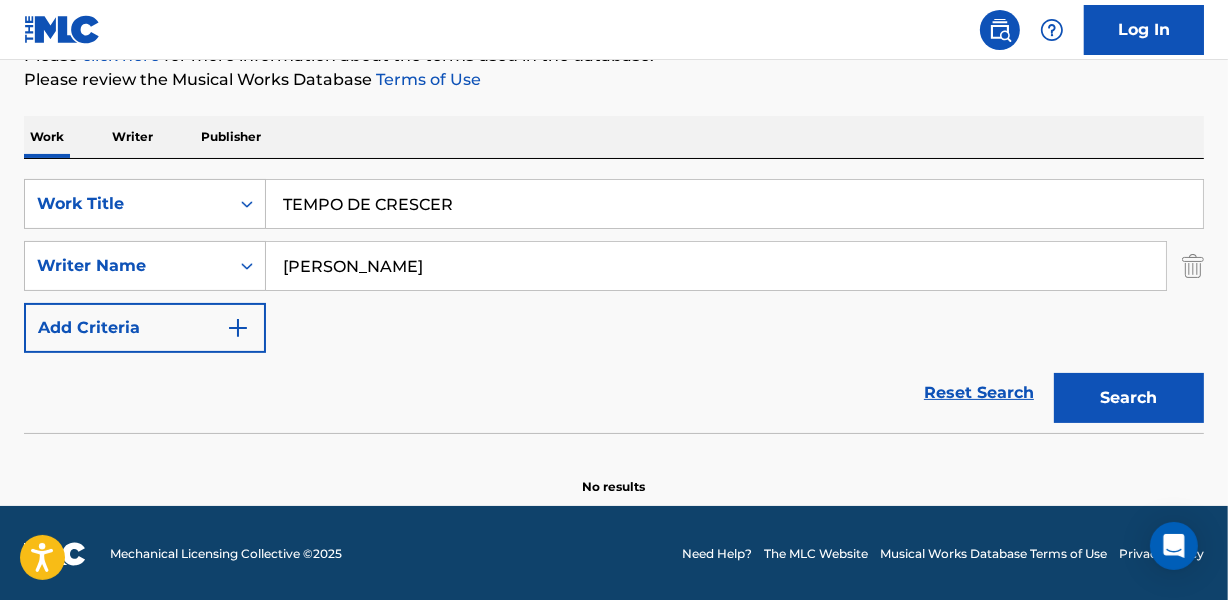 scroll, scrollTop: 267, scrollLeft: 0, axis: vertical 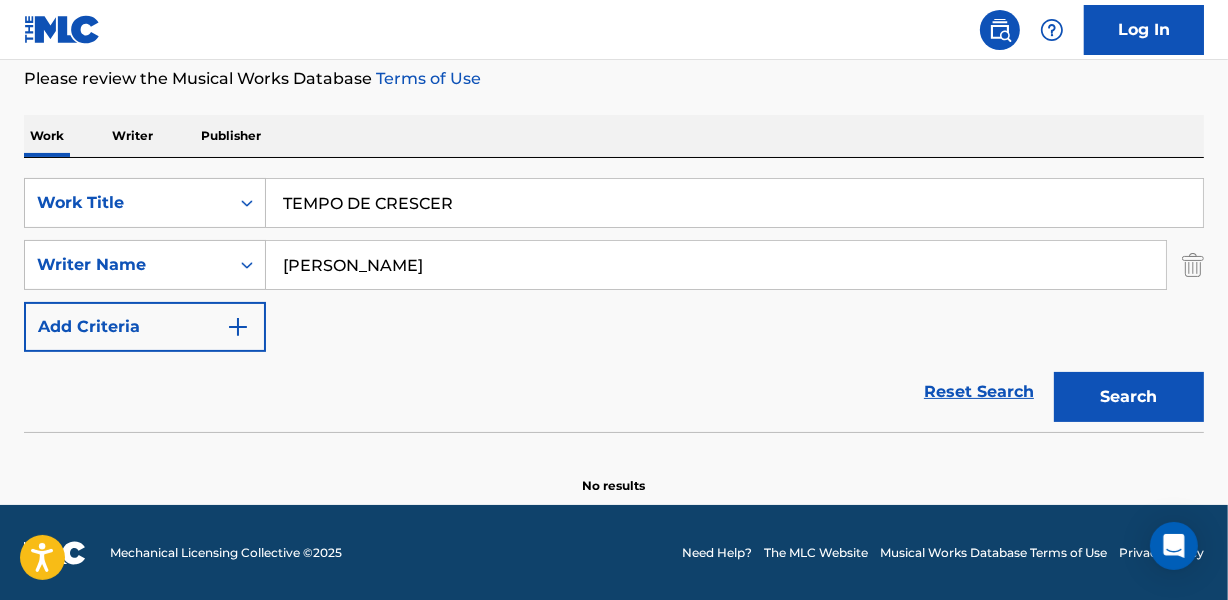 click on "TEMPO DE CRESCER" at bounding box center (734, 203) 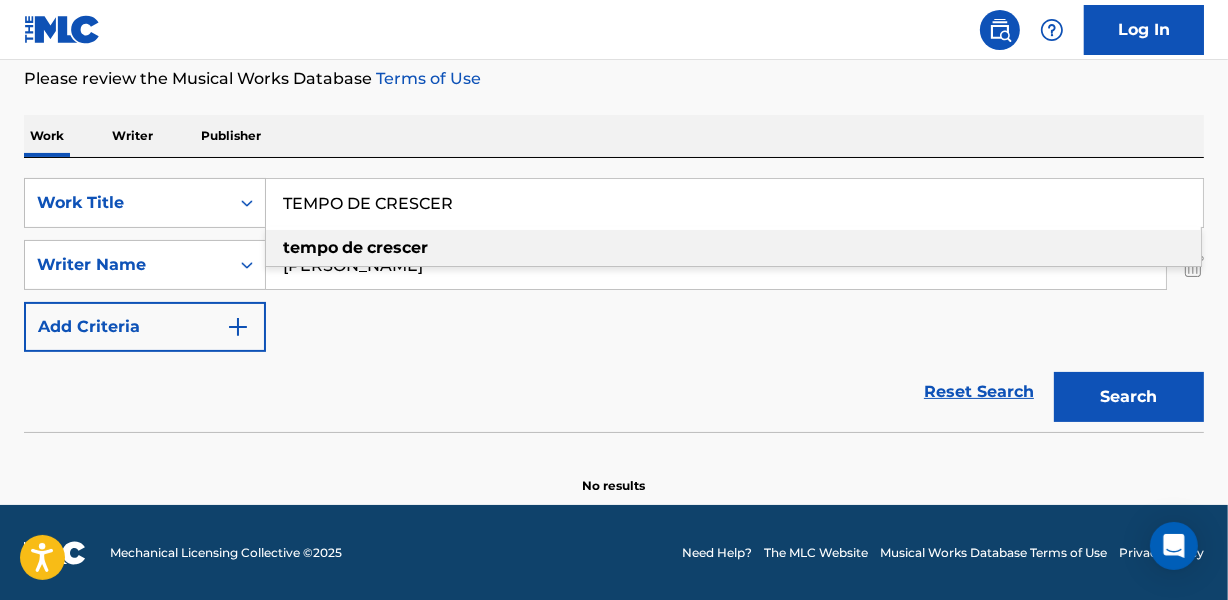 click on "TEMPO DE CRESCER" at bounding box center (734, 203) 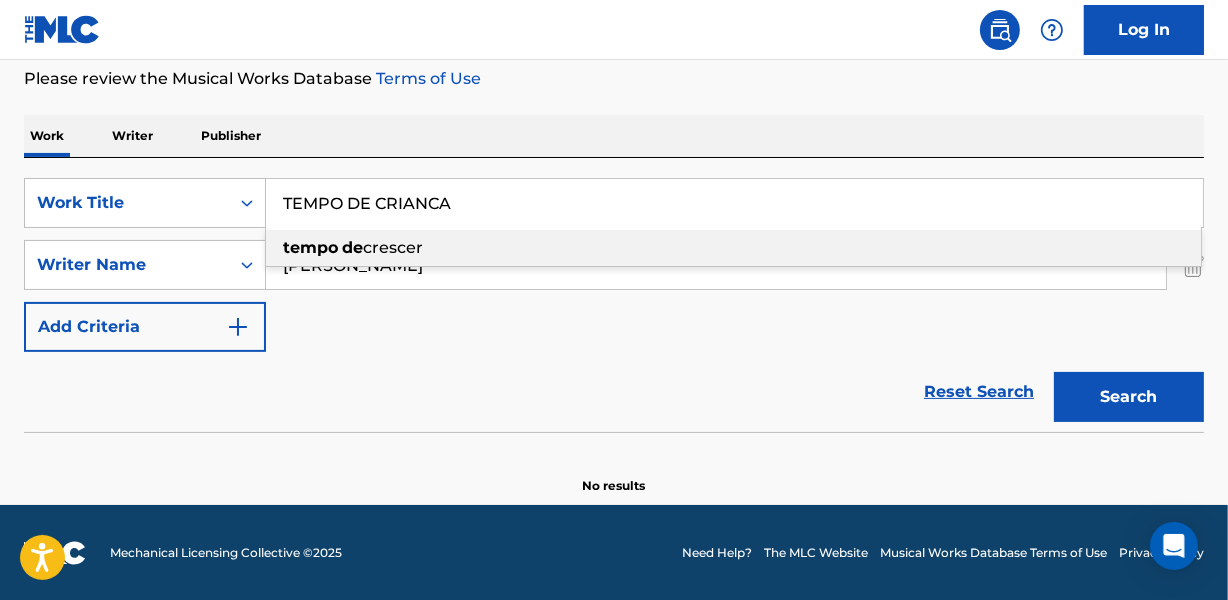 type on "TEMPO DE CRIANCA" 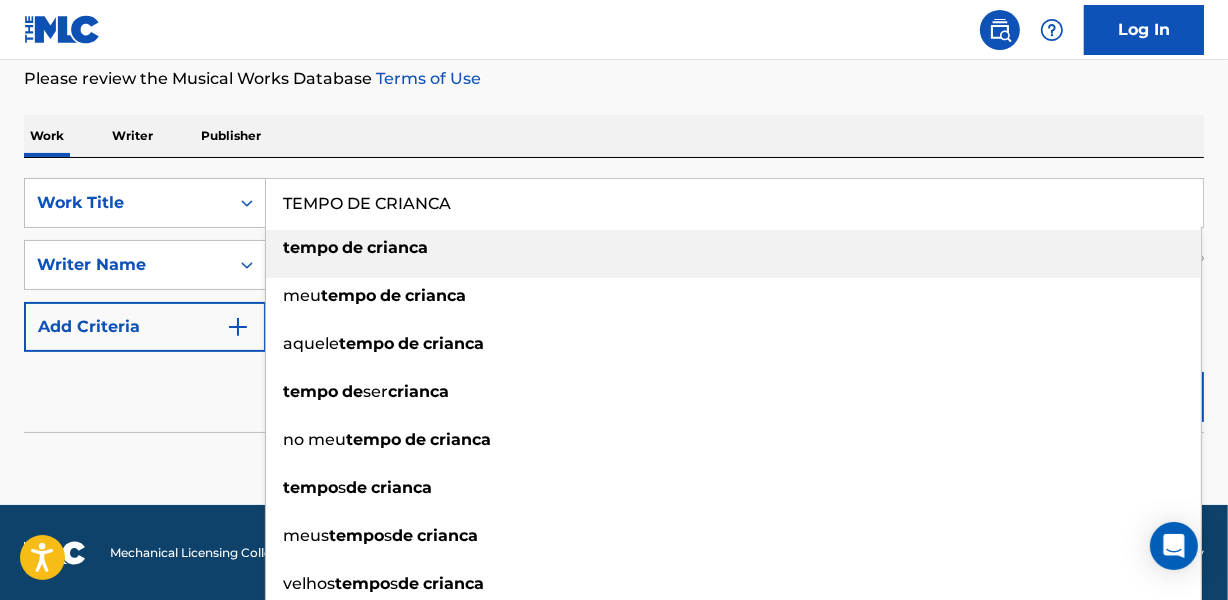 drag, startPoint x: 399, startPoint y: 144, endPoint x: 410, endPoint y: 202, distance: 59.03389 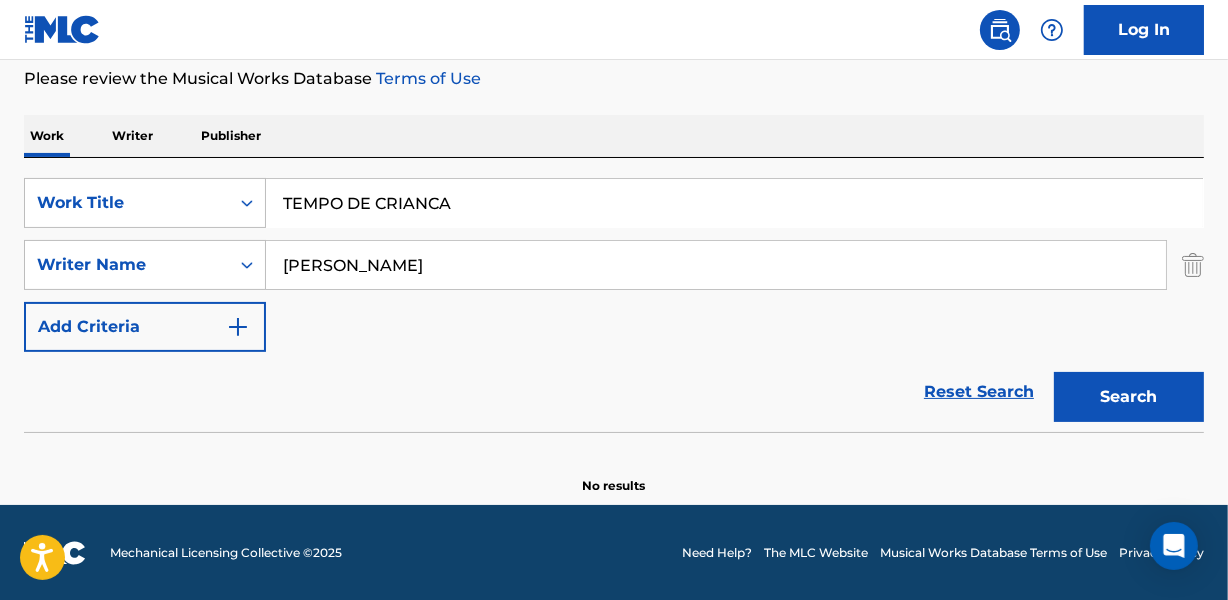 click on "[PERSON_NAME]" at bounding box center (716, 265) 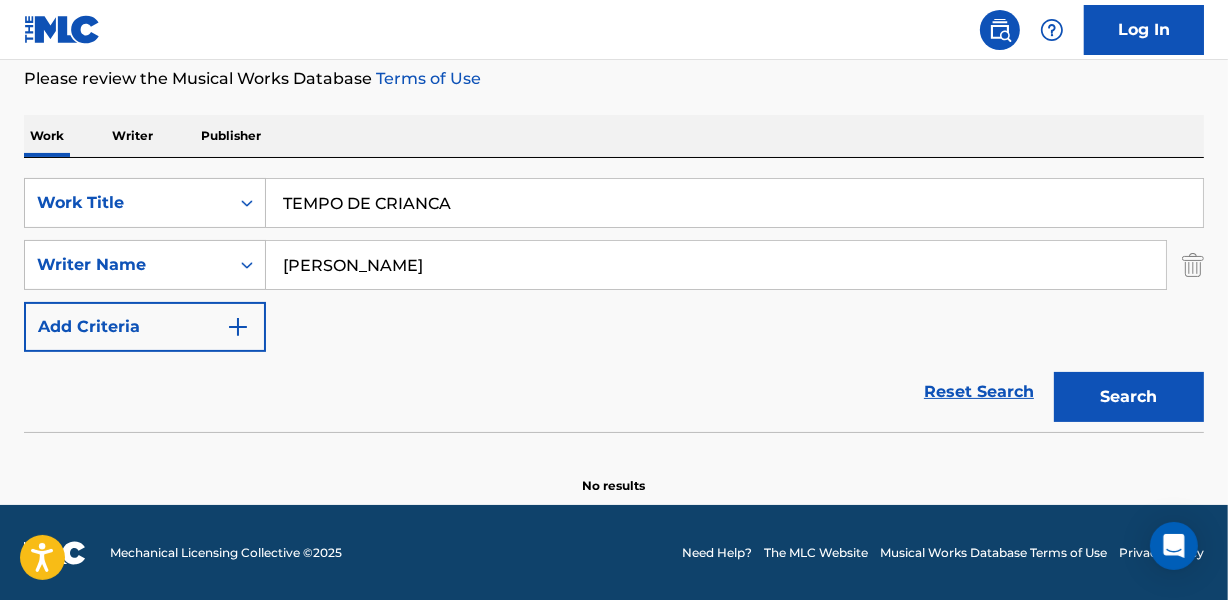 drag, startPoint x: 633, startPoint y: 259, endPoint x: 854, endPoint y: 259, distance: 221 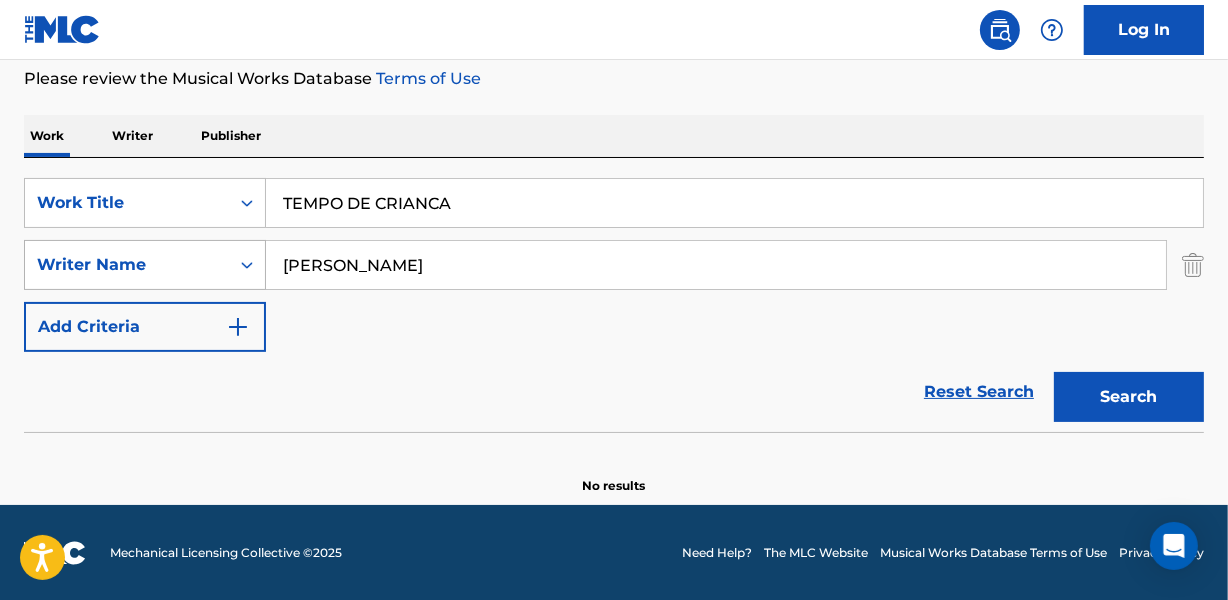 drag, startPoint x: 360, startPoint y: 266, endPoint x: 244, endPoint y: 268, distance: 116.01724 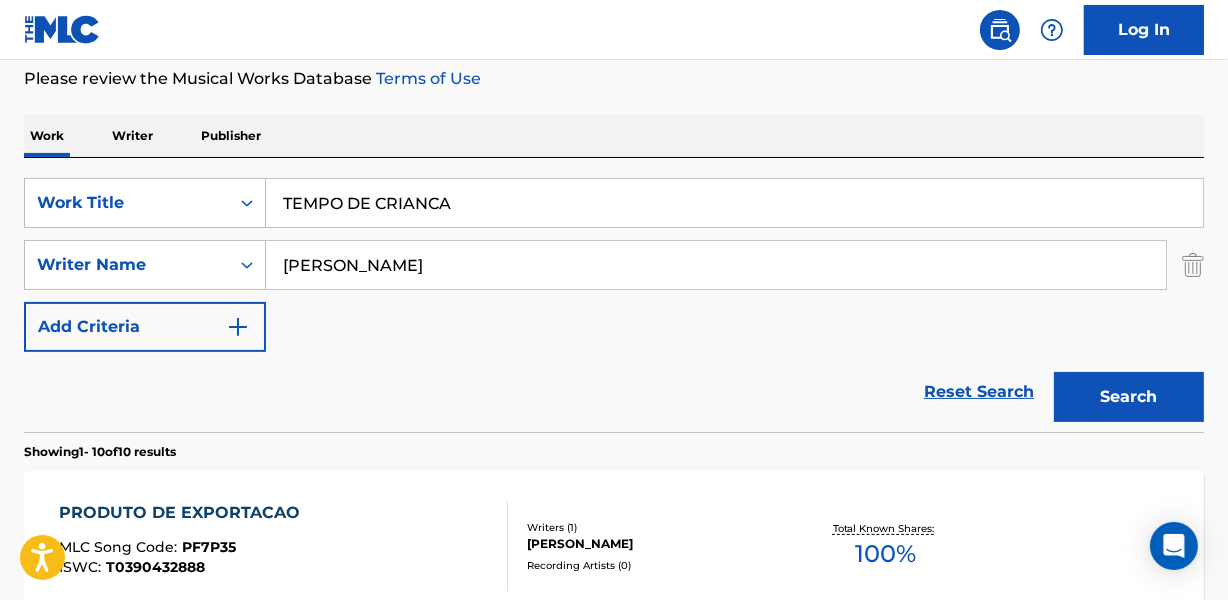 click on "Reset Search Search" at bounding box center [614, 392] 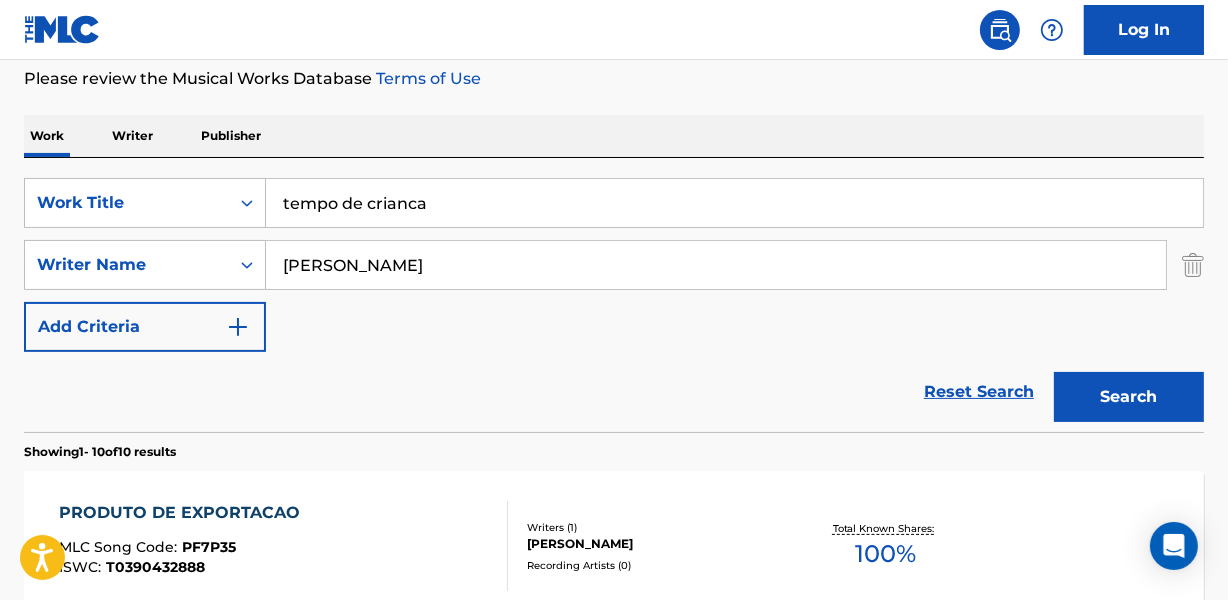 click on "[PERSON_NAME]" at bounding box center [716, 265] 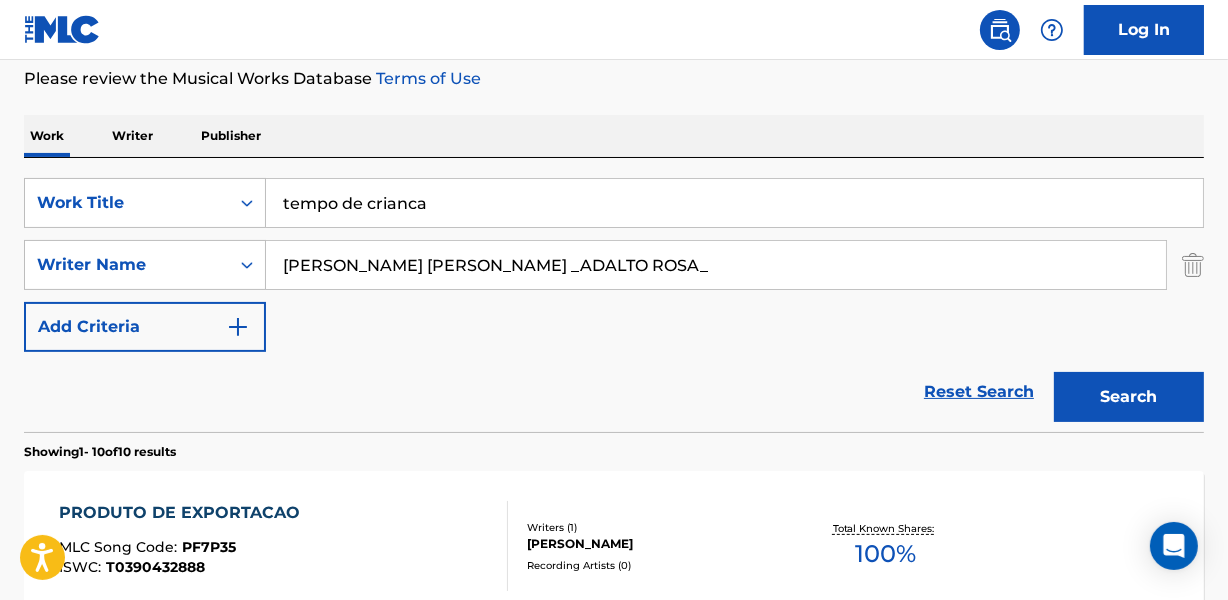 drag, startPoint x: 524, startPoint y: 256, endPoint x: 682, endPoint y: 256, distance: 158 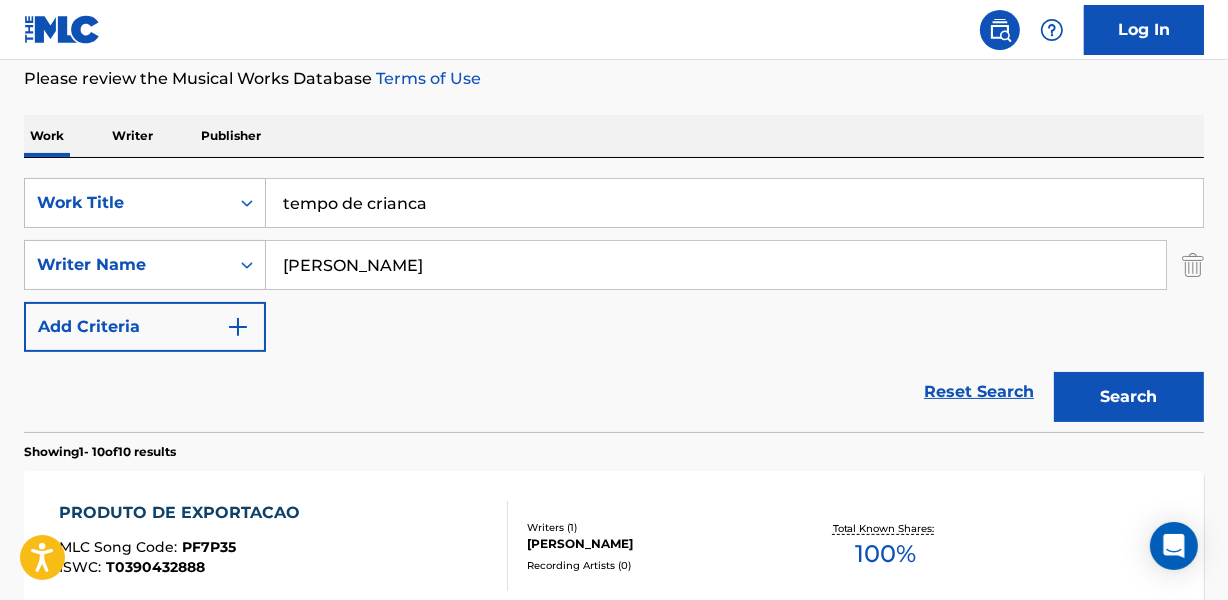 click on "Search" at bounding box center [1129, 397] 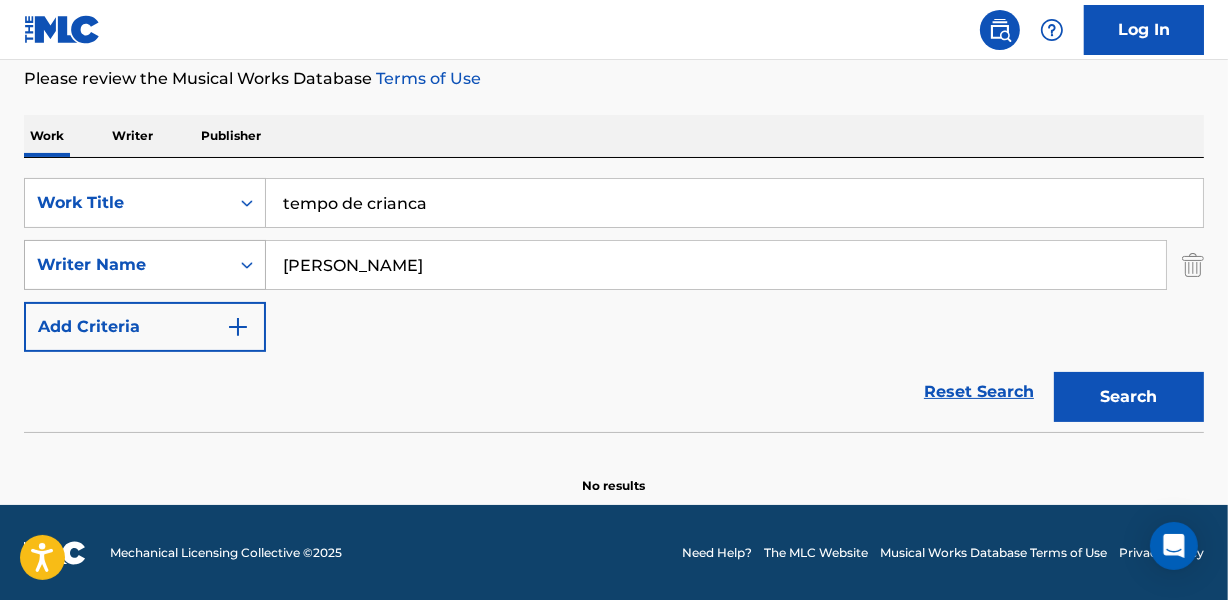 drag, startPoint x: 332, startPoint y: 262, endPoint x: 94, endPoint y: 242, distance: 238.83885 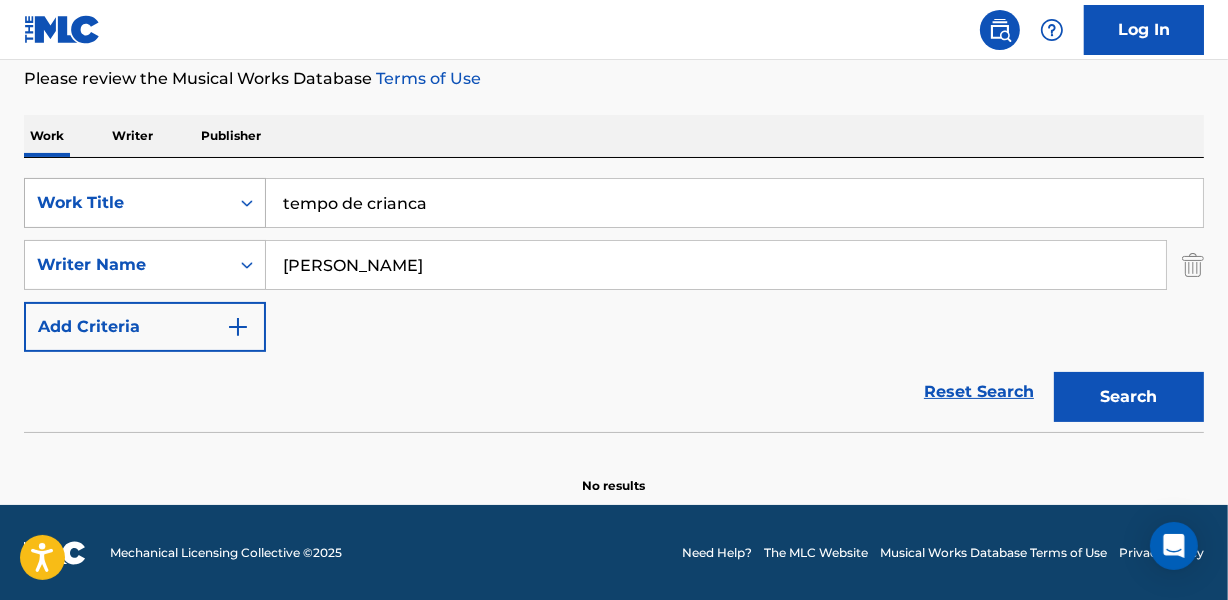 type on "[PERSON_NAME]" 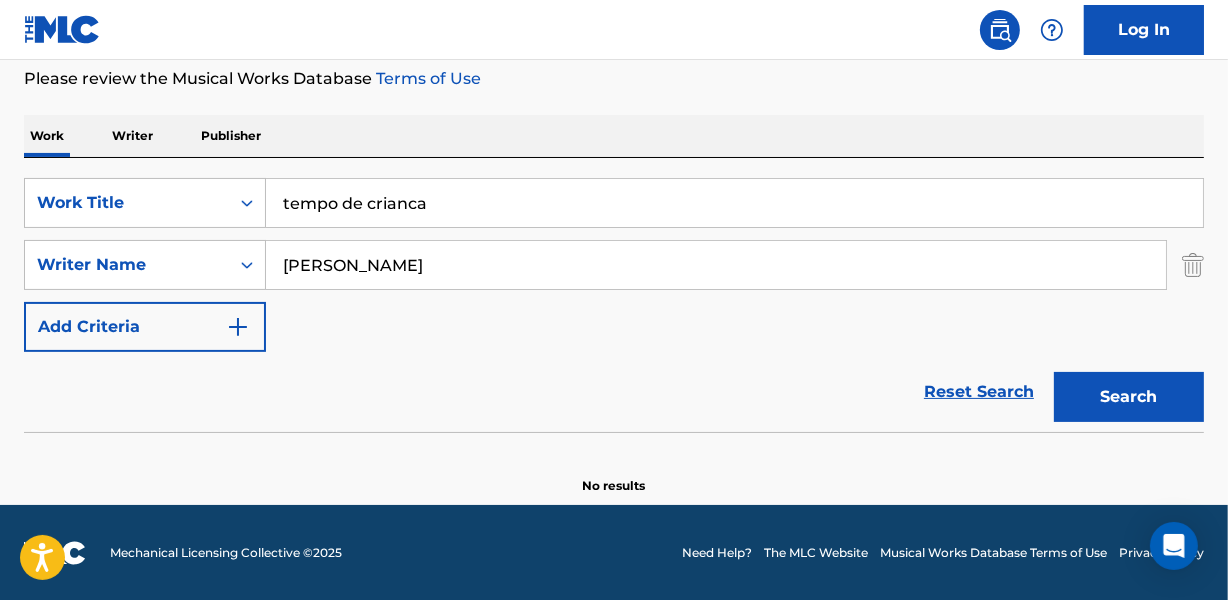 click on "Search" at bounding box center [1129, 397] 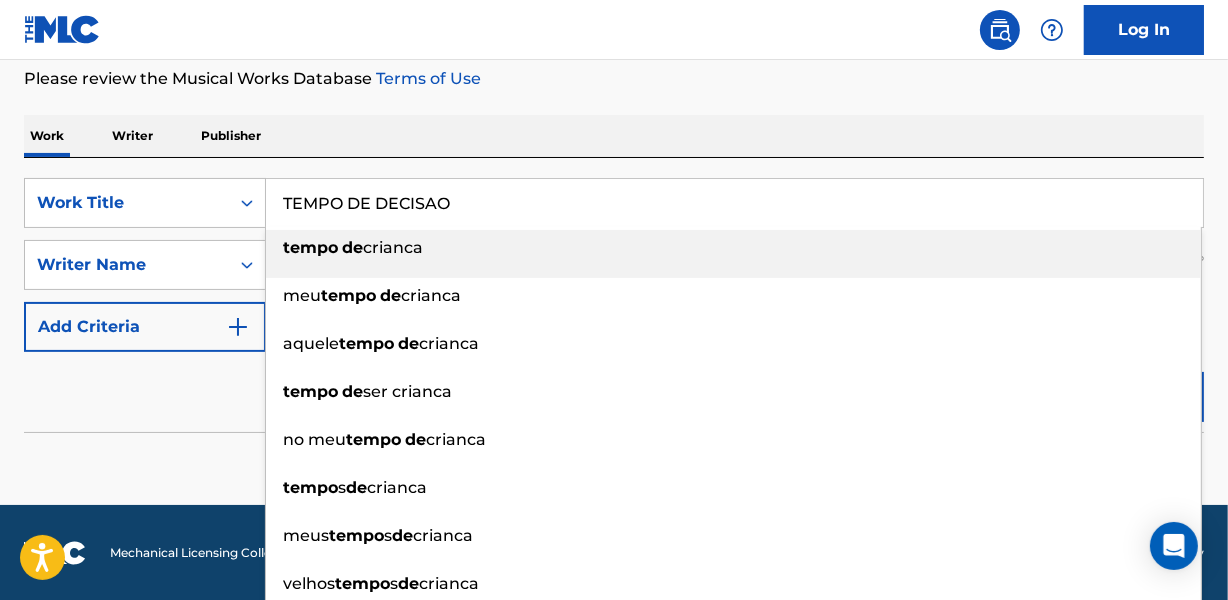 type on "TEMPO DE DECISAO" 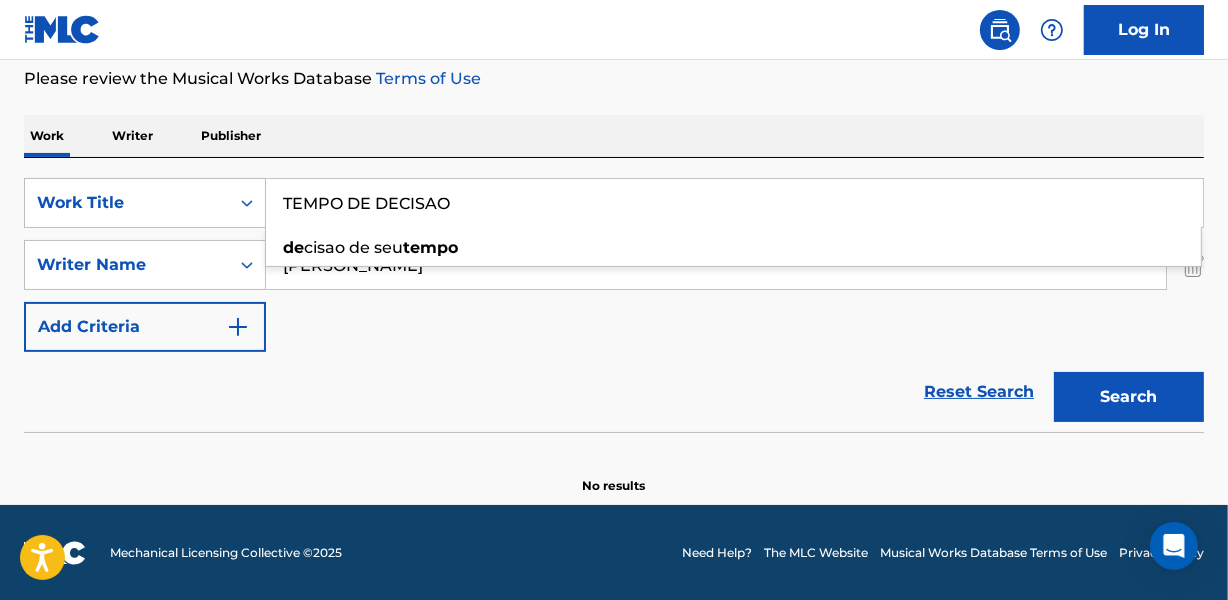 click on "[PERSON_NAME]" at bounding box center (716, 265) 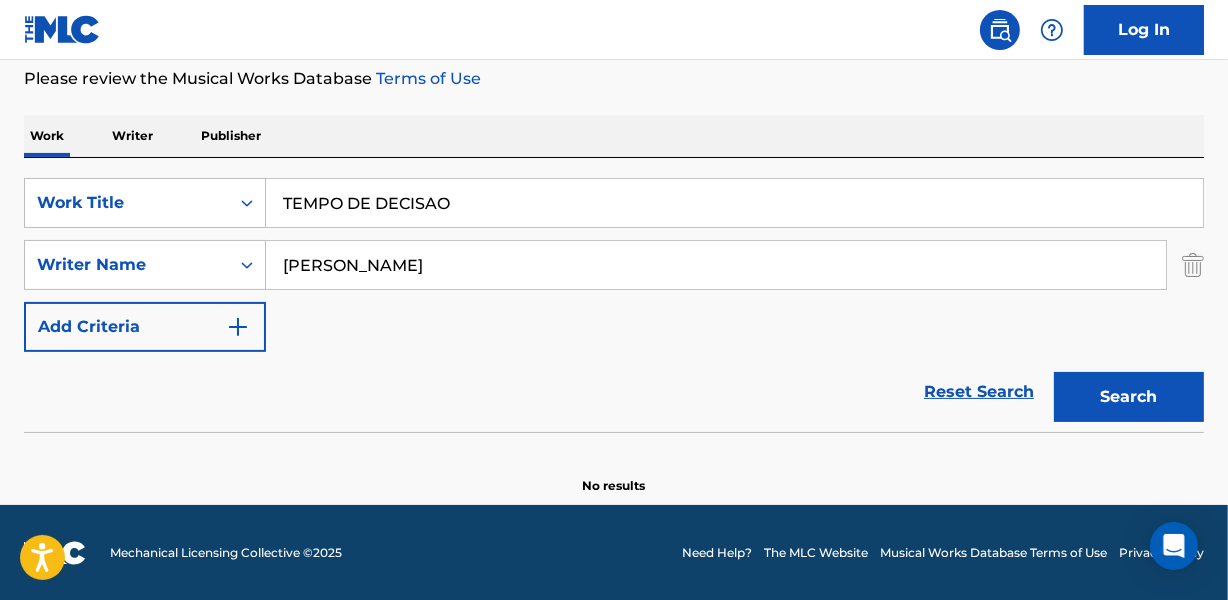 click on "[PERSON_NAME]" at bounding box center [716, 265] 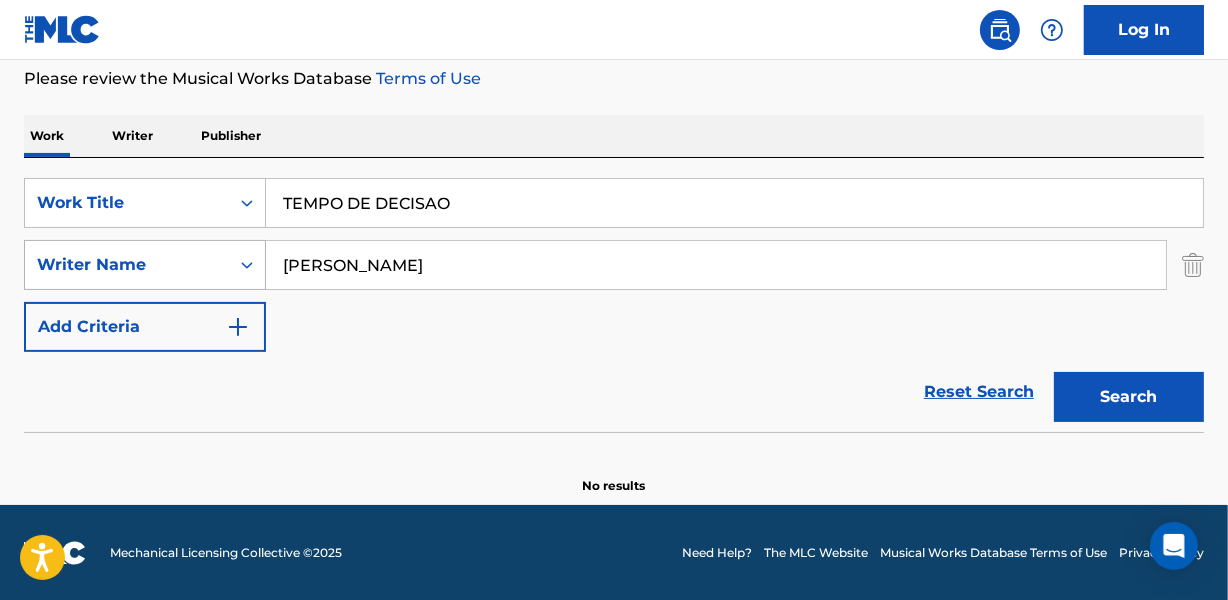 drag, startPoint x: 341, startPoint y: 271, endPoint x: 244, endPoint y: 271, distance: 97 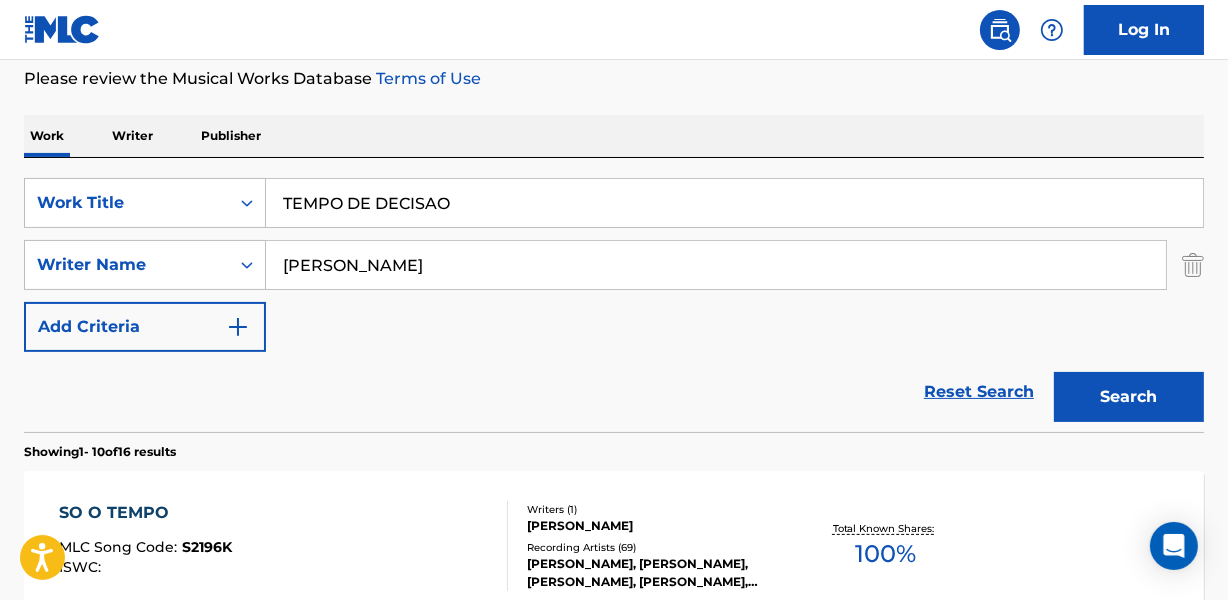 click on "Reset Search Search" at bounding box center (614, 392) 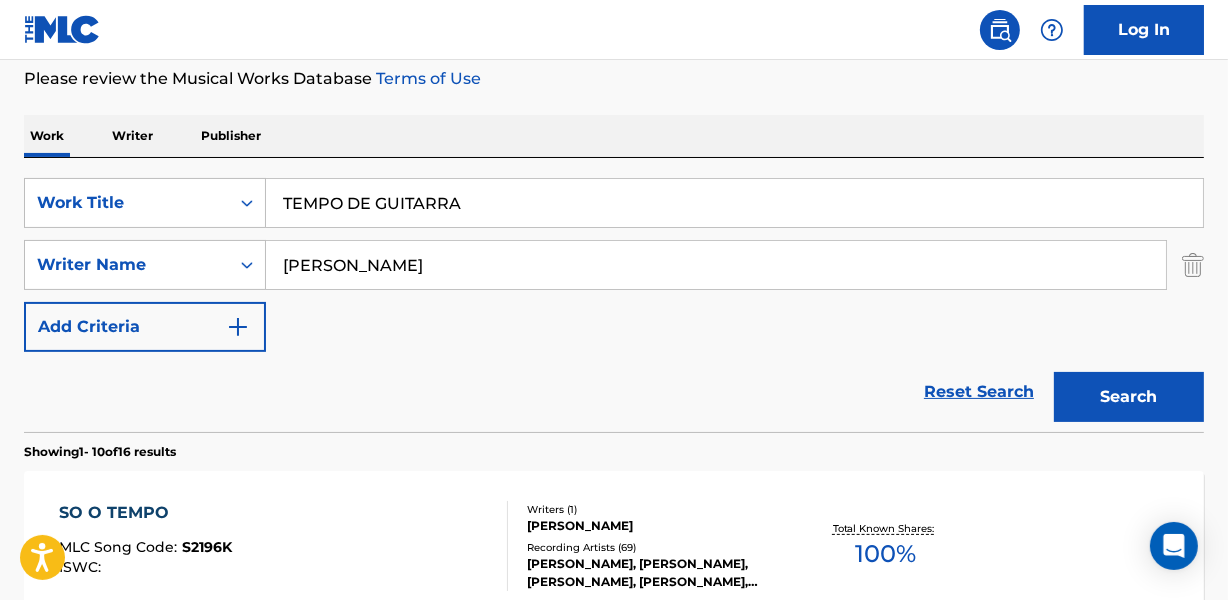 type on "TEMPO DE GUITARRA" 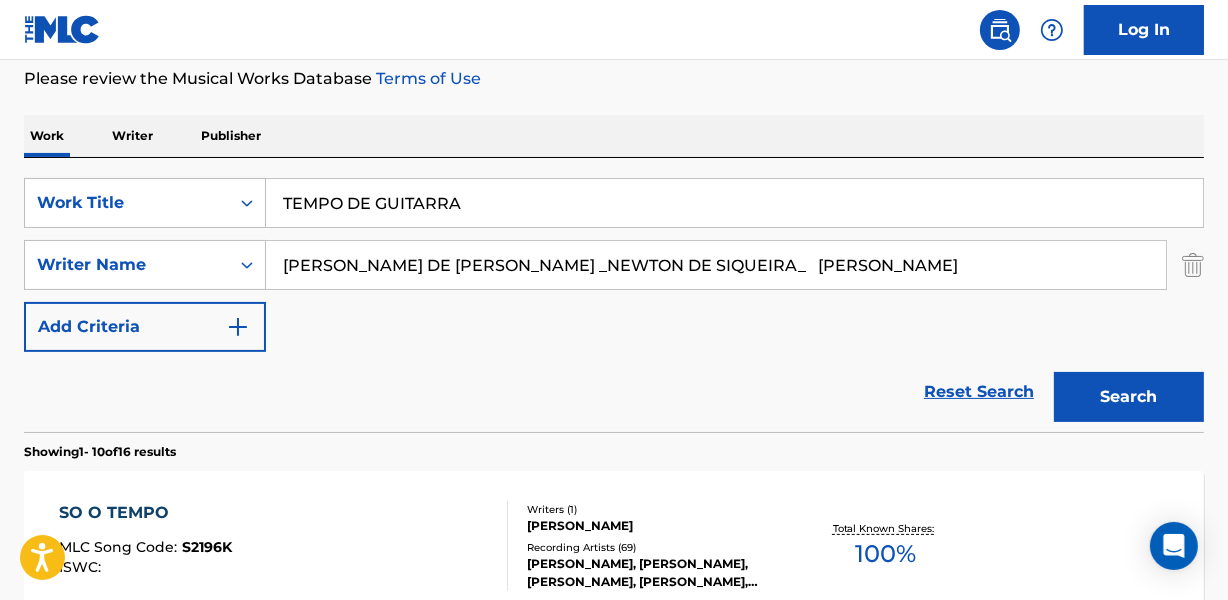 scroll, scrollTop: 0, scrollLeft: 169, axis: horizontal 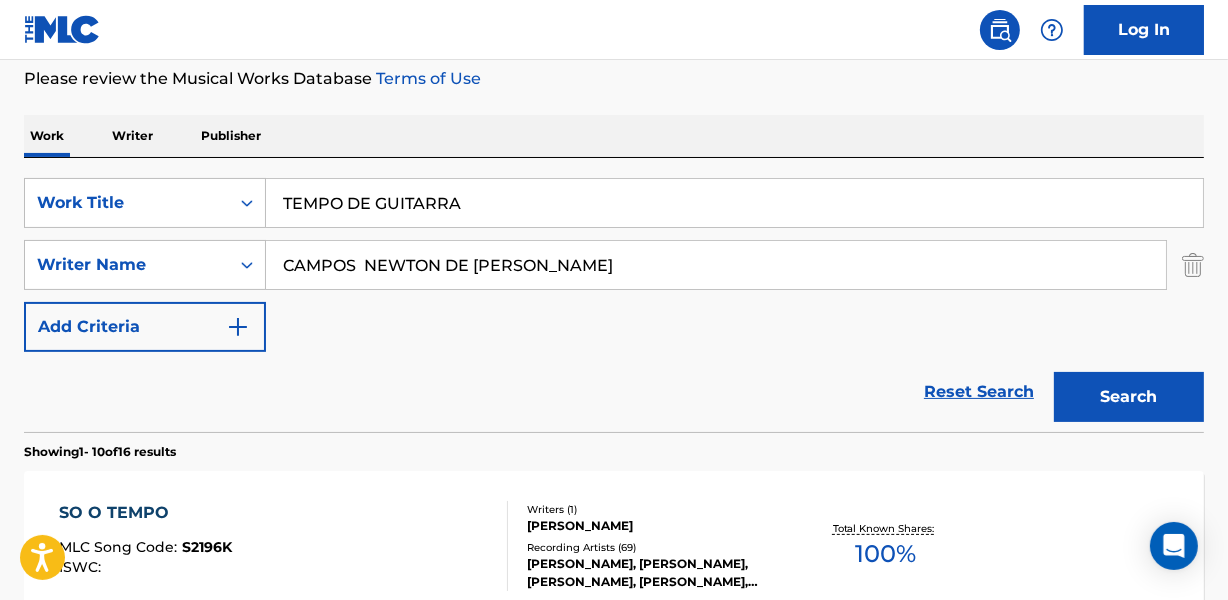 click on "Search" at bounding box center (1129, 397) 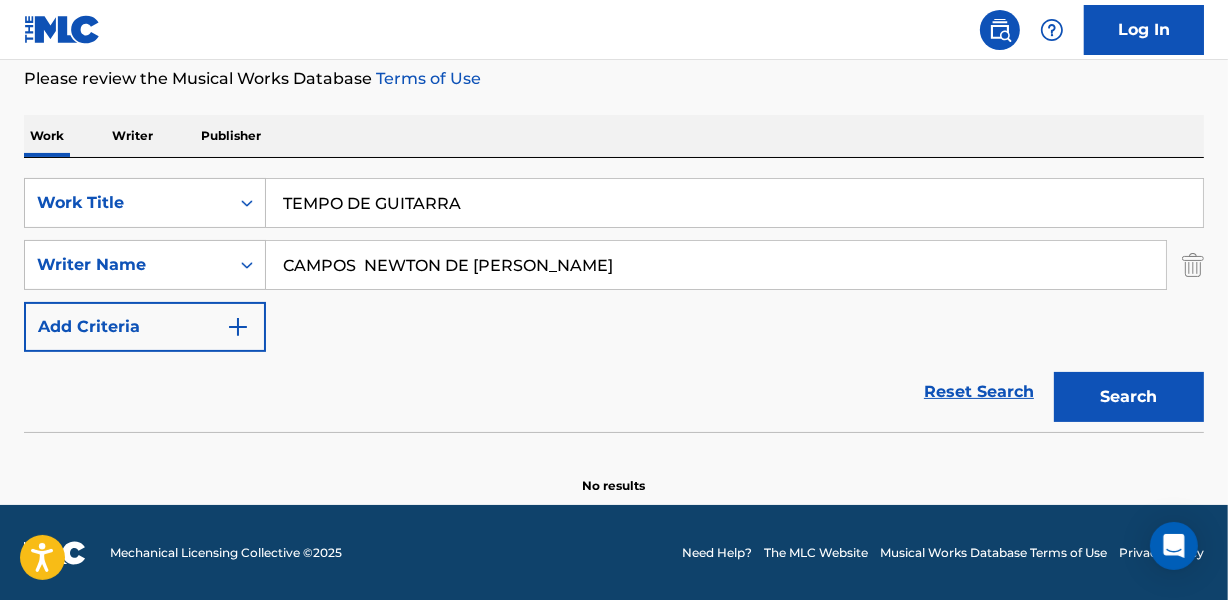 click on "Reset Search Search" at bounding box center (614, 392) 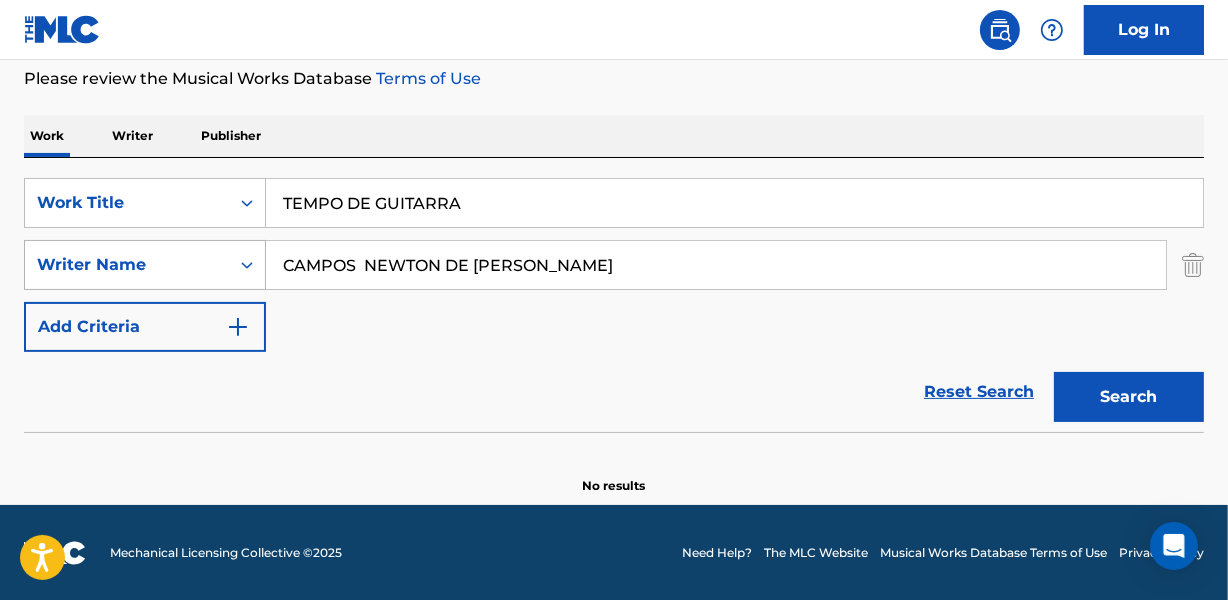 drag, startPoint x: 324, startPoint y: 262, endPoint x: 200, endPoint y: 262, distance: 124 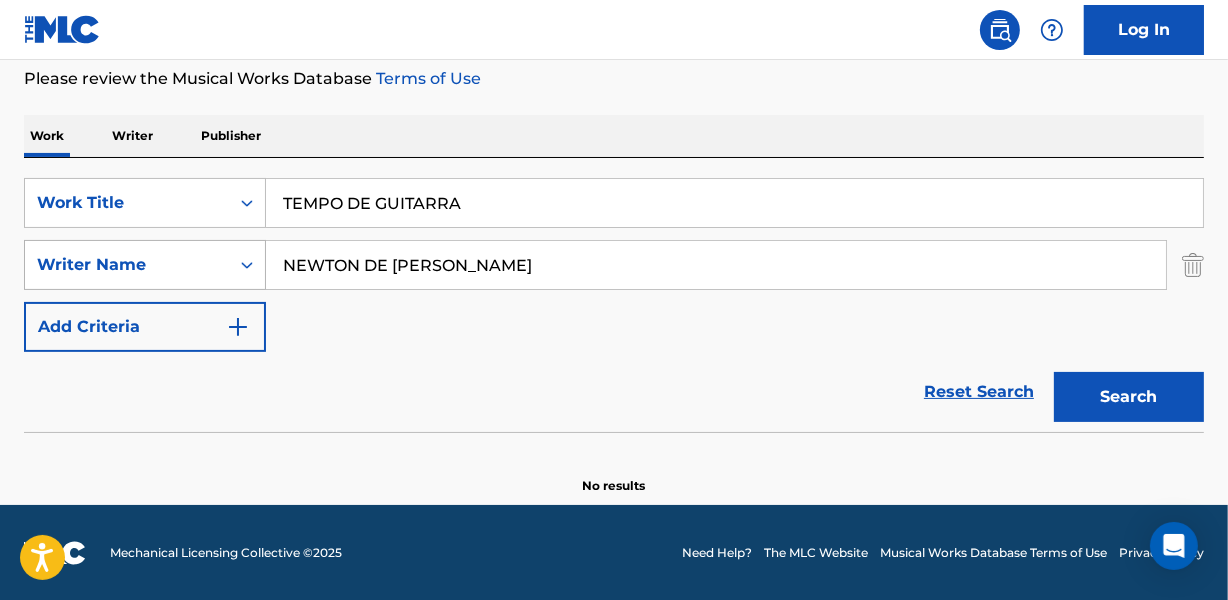 click on "Search" at bounding box center [1129, 397] 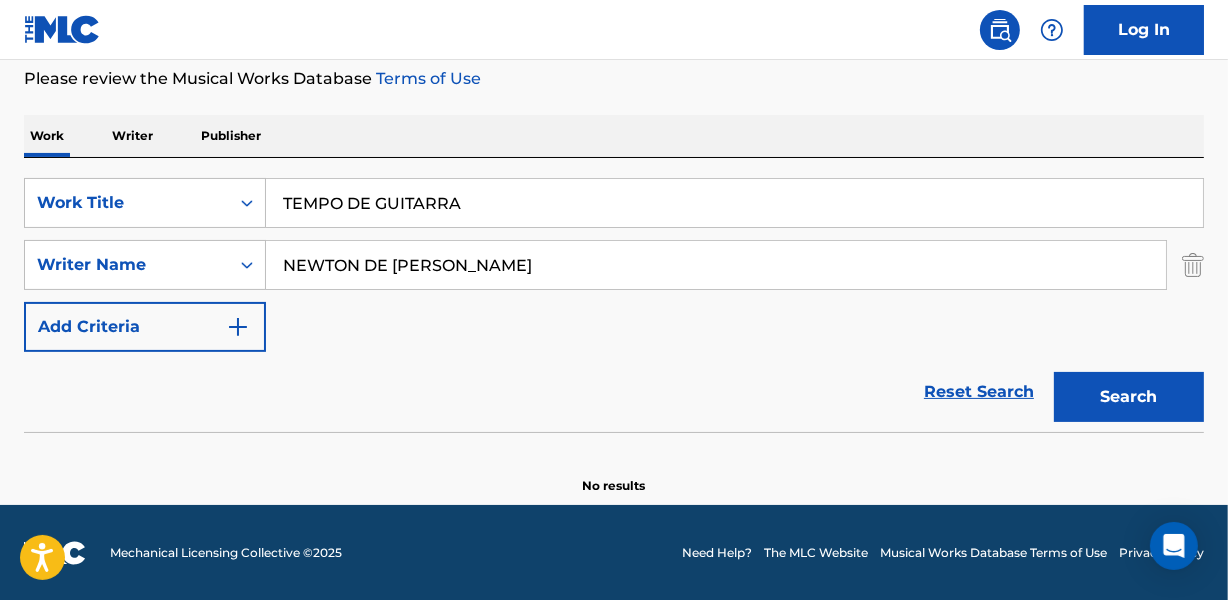 click on "NEWTON DE [PERSON_NAME]" at bounding box center (716, 265) 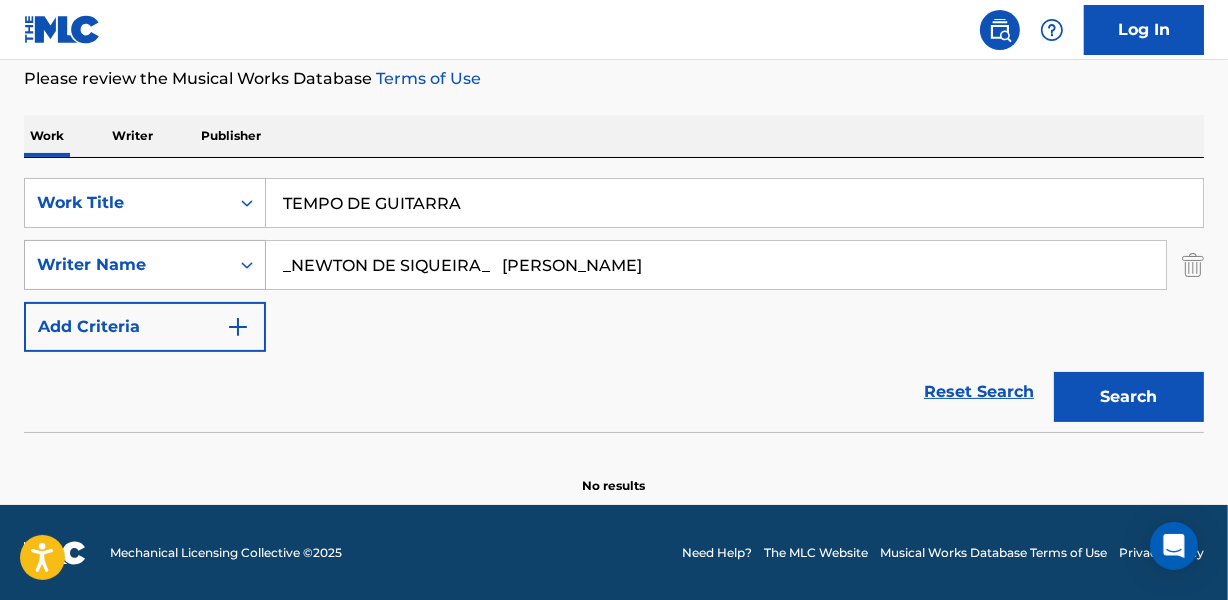 drag, startPoint x: 507, startPoint y: 259, endPoint x: 195, endPoint y: 259, distance: 312 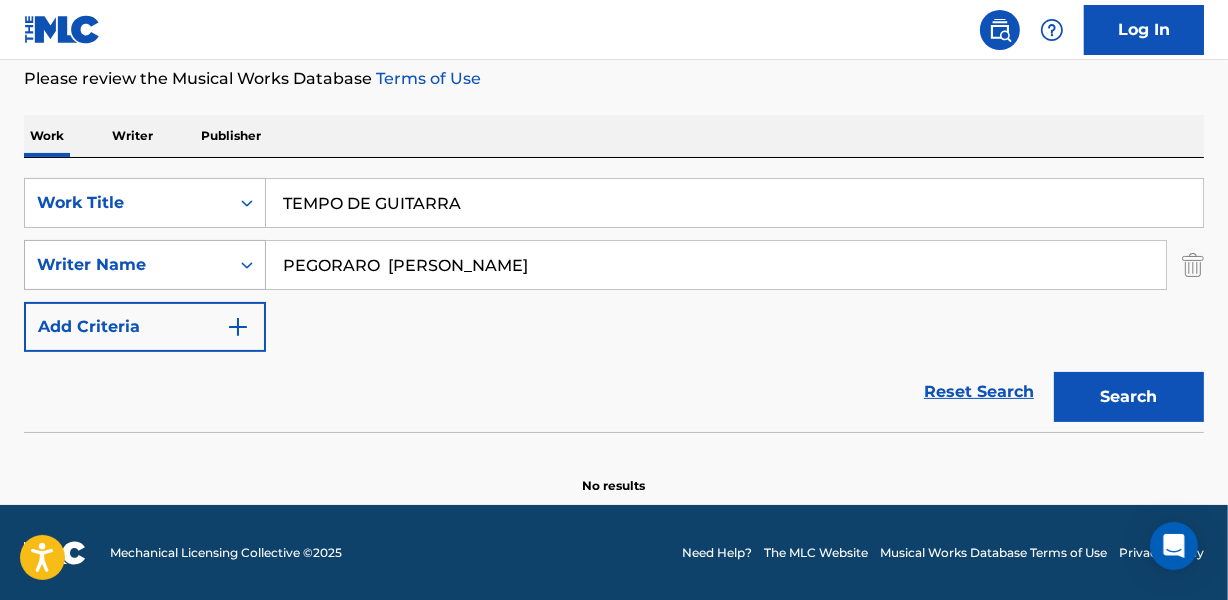 drag, startPoint x: 385, startPoint y: 267, endPoint x: 193, endPoint y: 250, distance: 192.75113 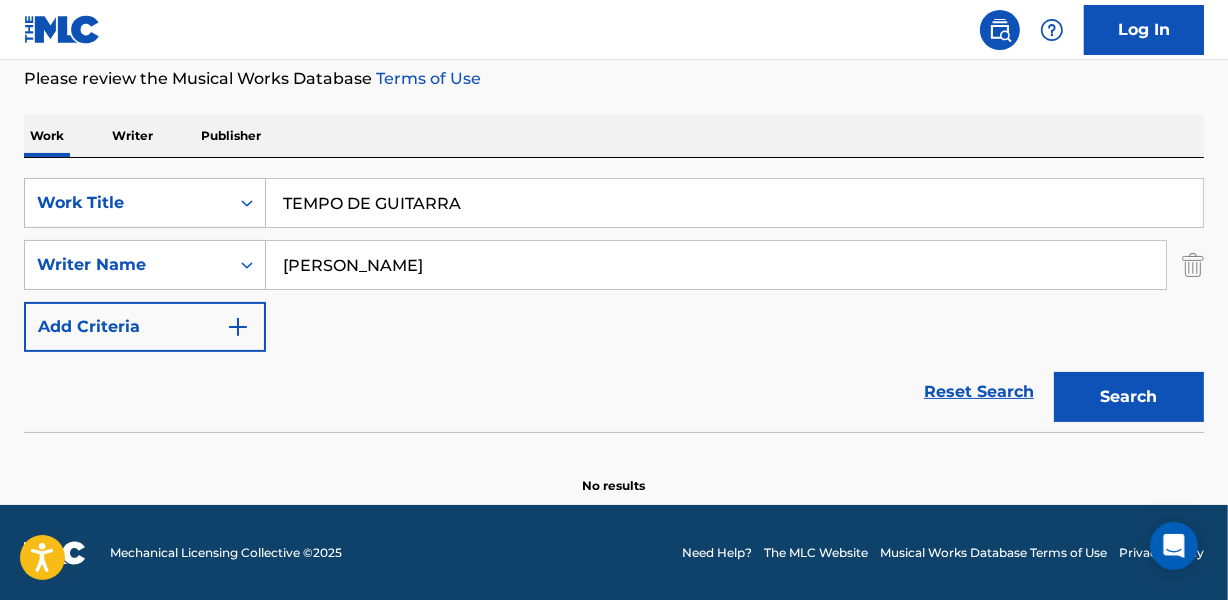 drag, startPoint x: 503, startPoint y: 269, endPoint x: 797, endPoint y: 267, distance: 294.0068 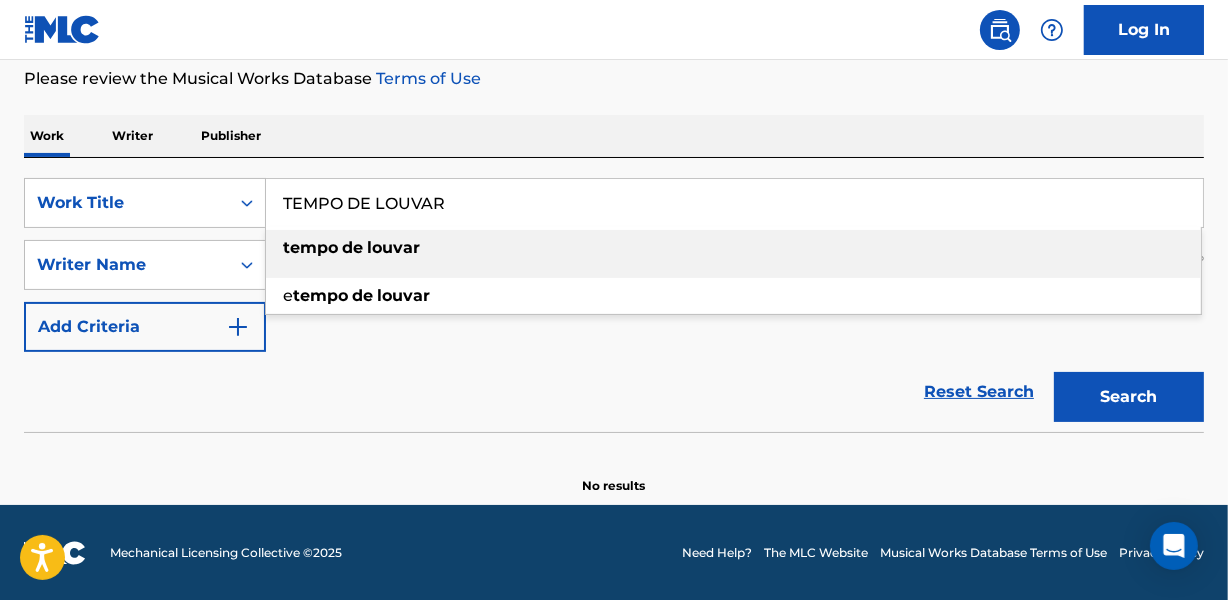 type on "TEMPO DE LOUVAR" 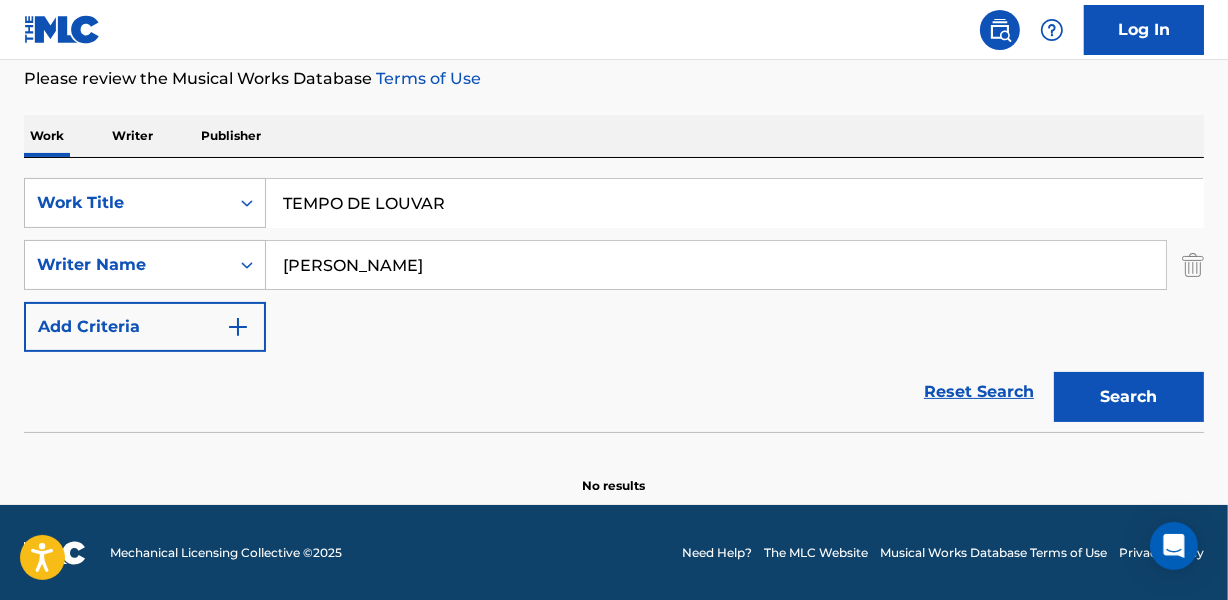 click on "[PERSON_NAME]" at bounding box center [716, 265] 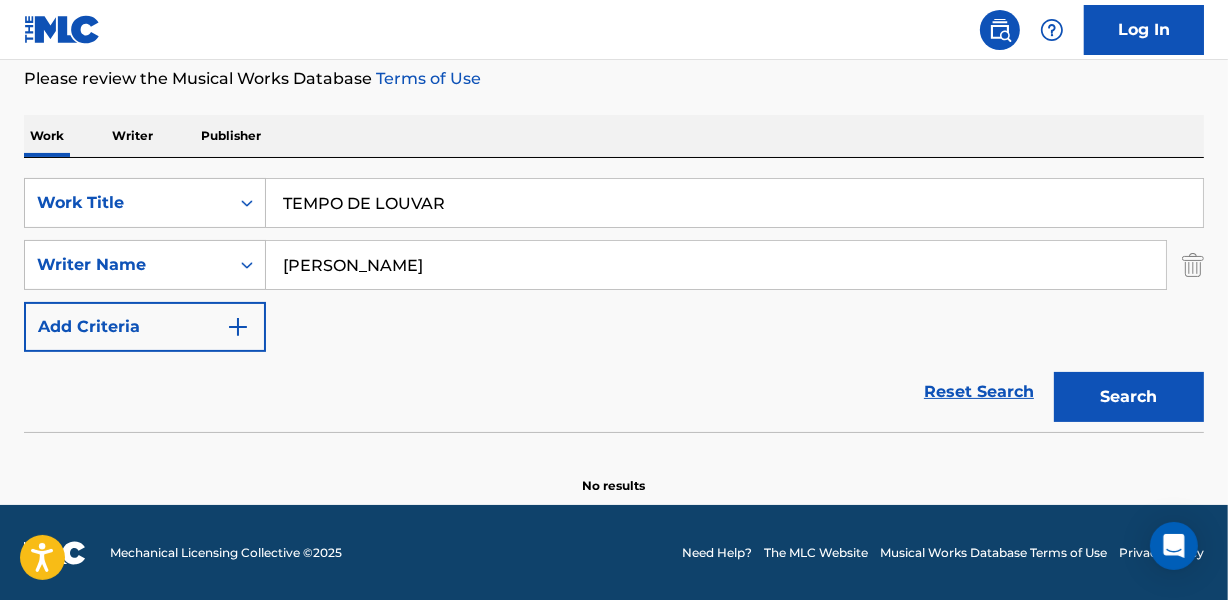 type on "[PERSON_NAME]" 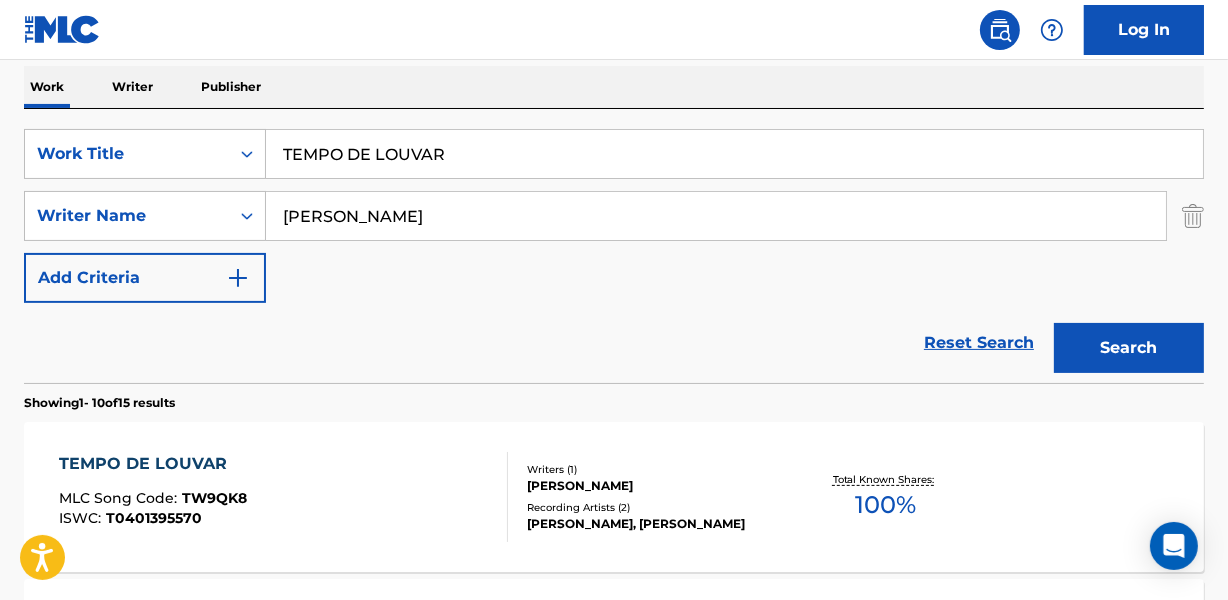 scroll, scrollTop: 358, scrollLeft: 0, axis: vertical 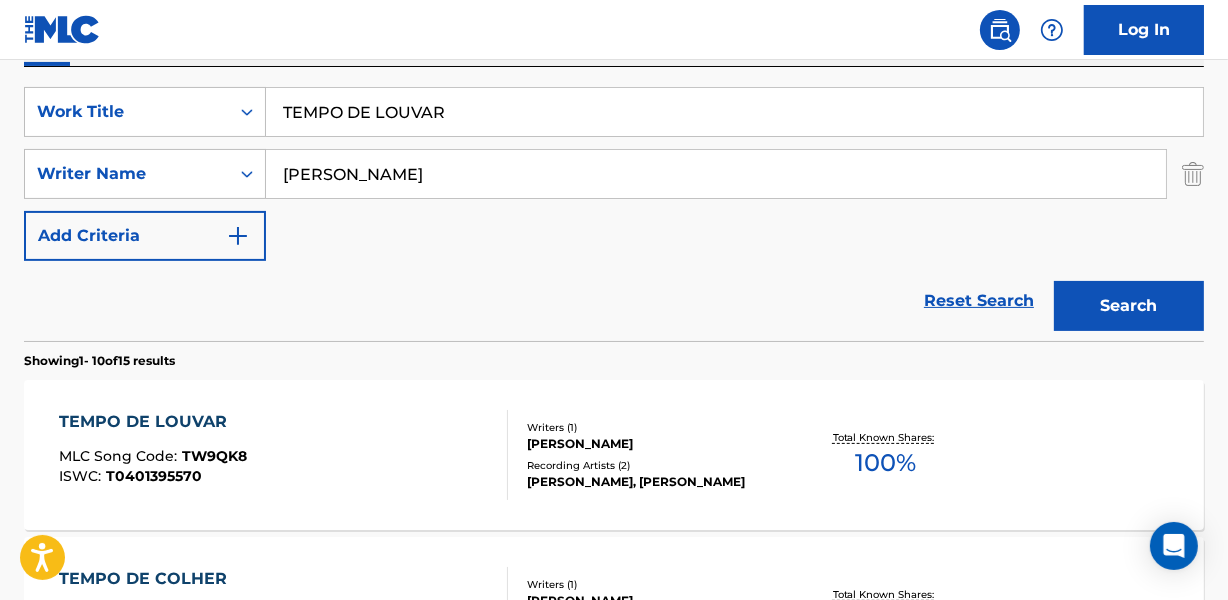 click on "[PERSON_NAME]" at bounding box center [657, 444] 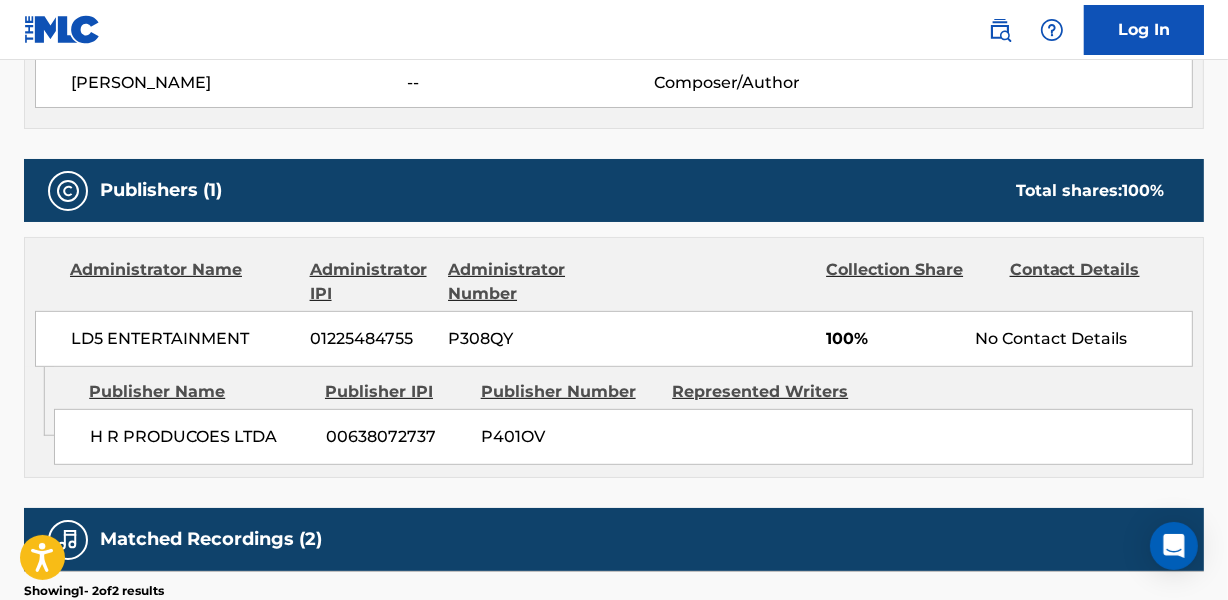 scroll, scrollTop: 1000, scrollLeft: 0, axis: vertical 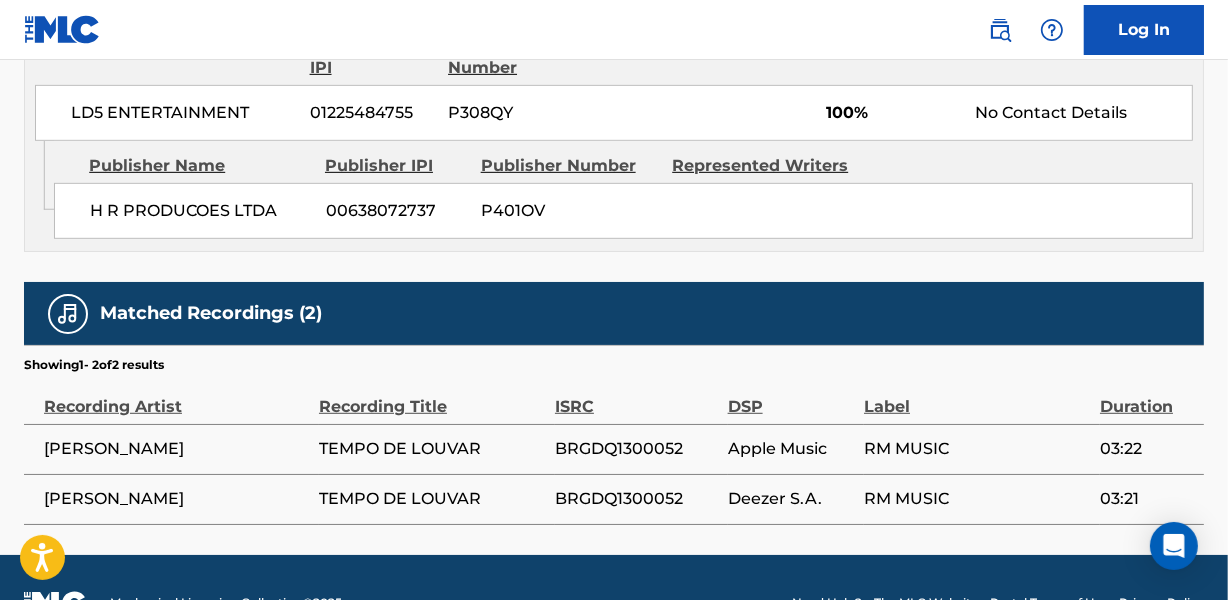 click on "BRGDQ1300052" at bounding box center [636, 449] 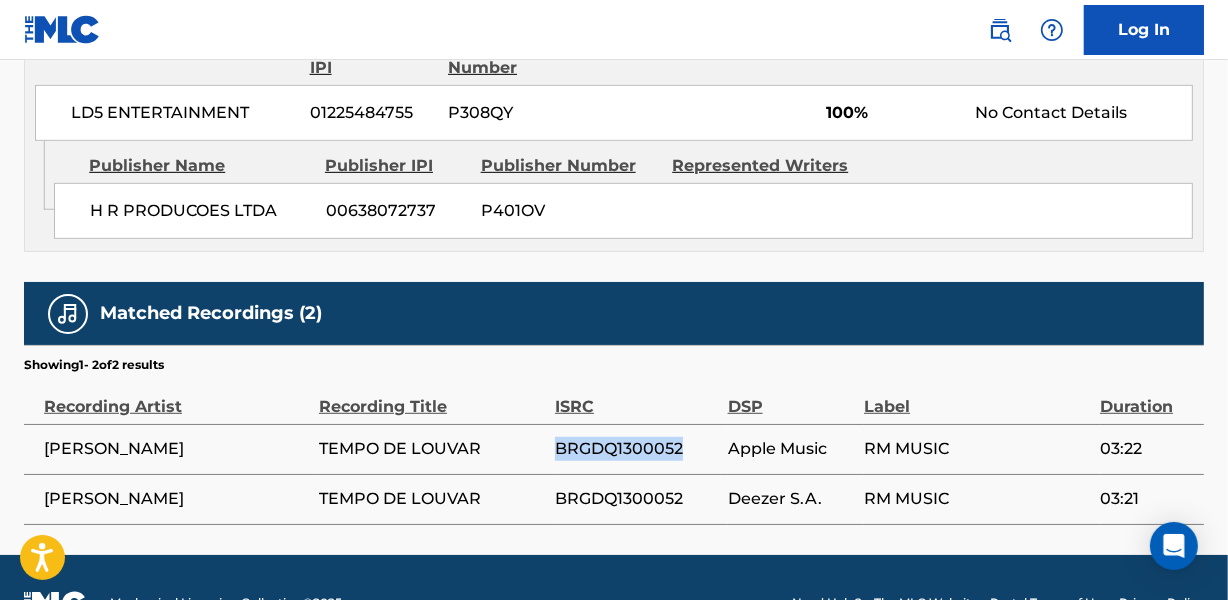click on "BRGDQ1300052" at bounding box center (636, 449) 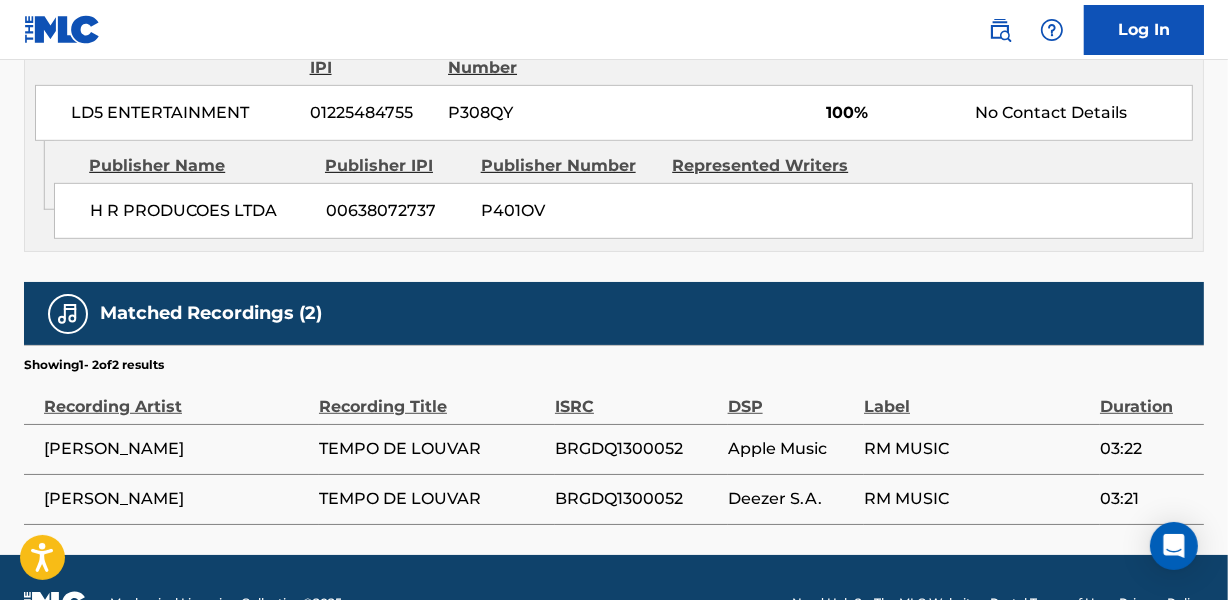 click on "[PERSON_NAME]" at bounding box center (176, 449) 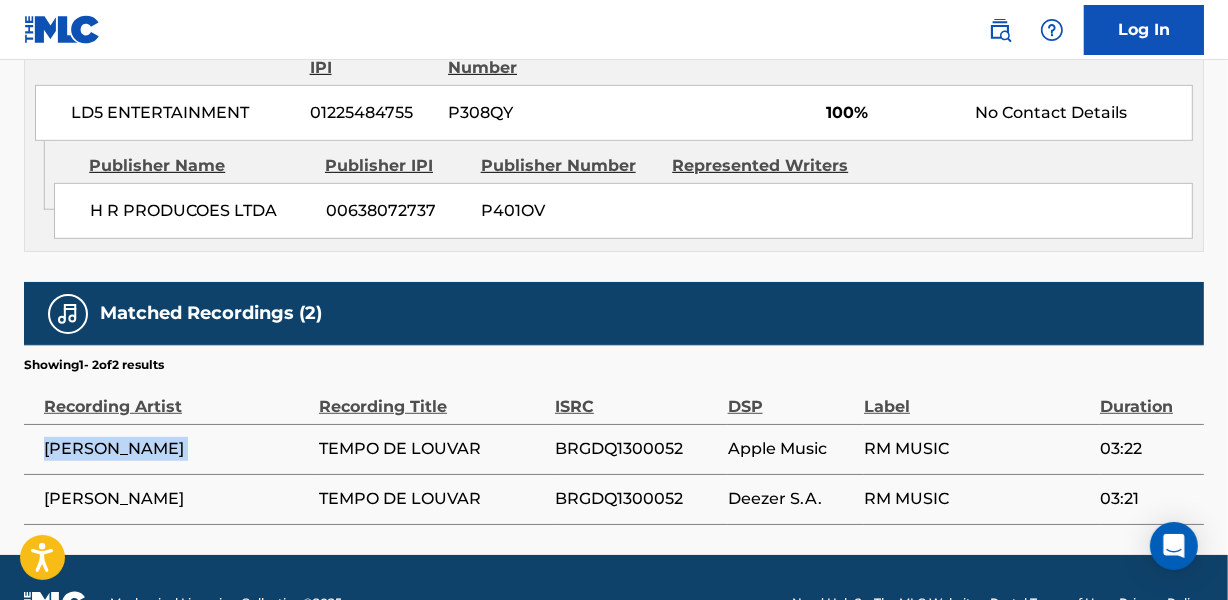 click on "[PERSON_NAME]" at bounding box center [176, 449] 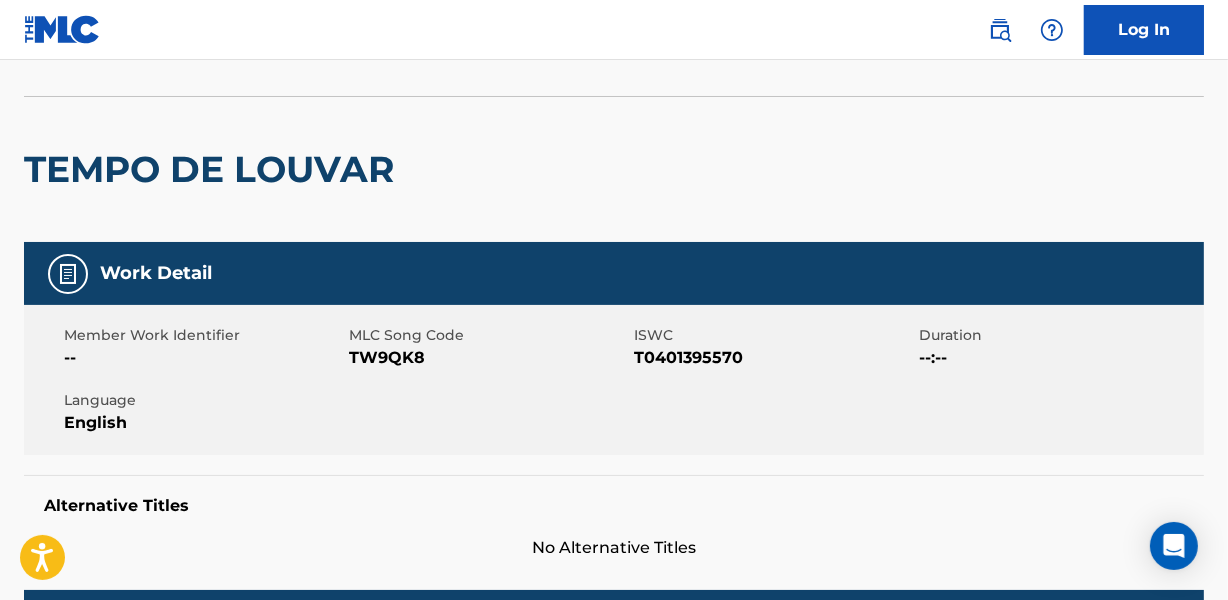 scroll, scrollTop: 0, scrollLeft: 0, axis: both 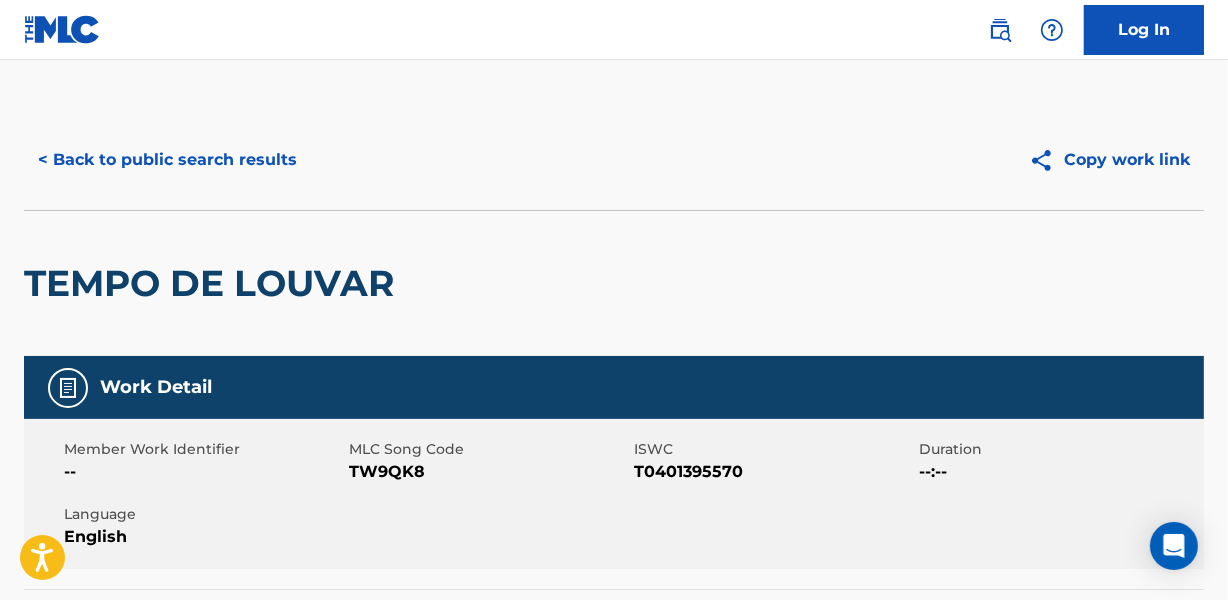 click on "< Back to public search results" at bounding box center [167, 160] 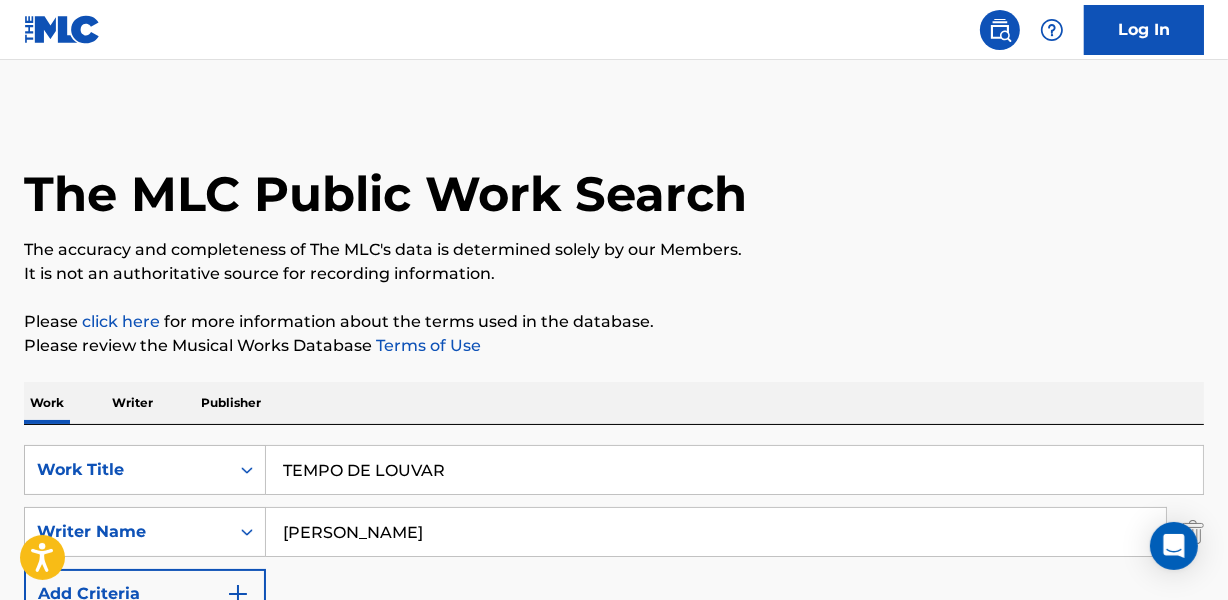 scroll, scrollTop: 358, scrollLeft: 0, axis: vertical 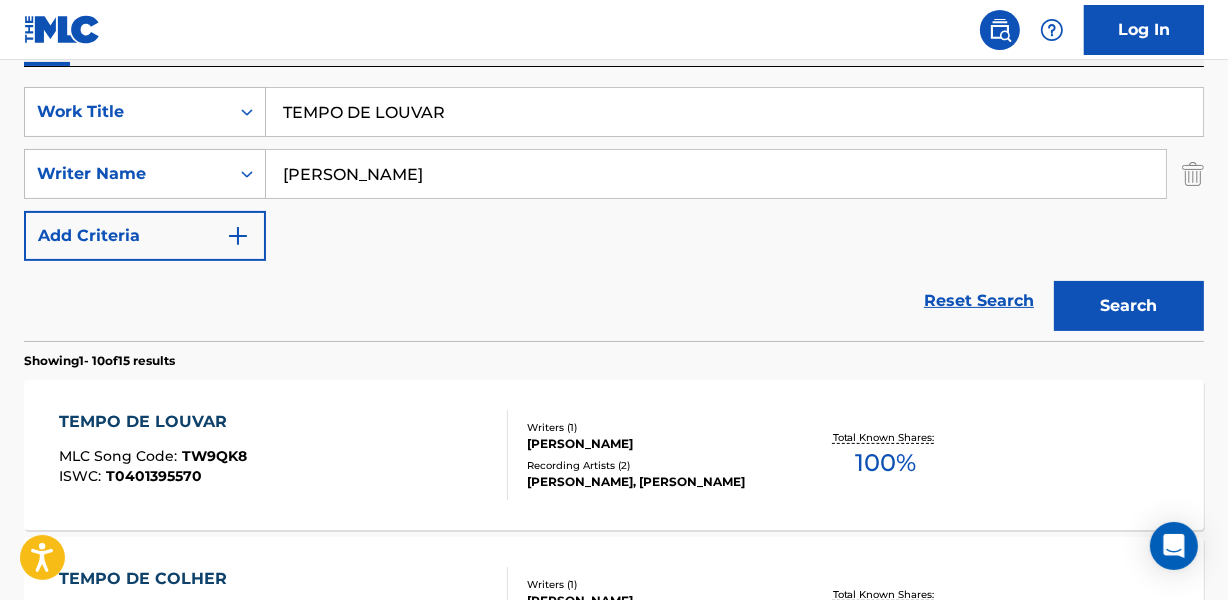 click on "TEMPO DE LOUVAR" at bounding box center (734, 112) 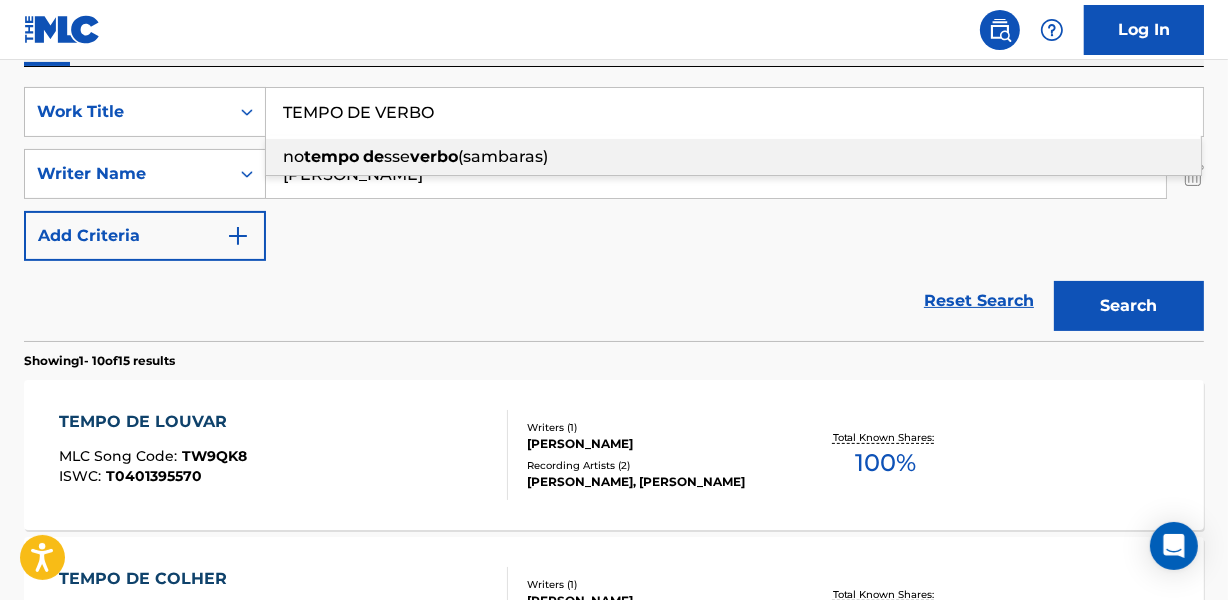 click on "no  tempo   de sse  verbo  (sambaras)" at bounding box center [733, 157] 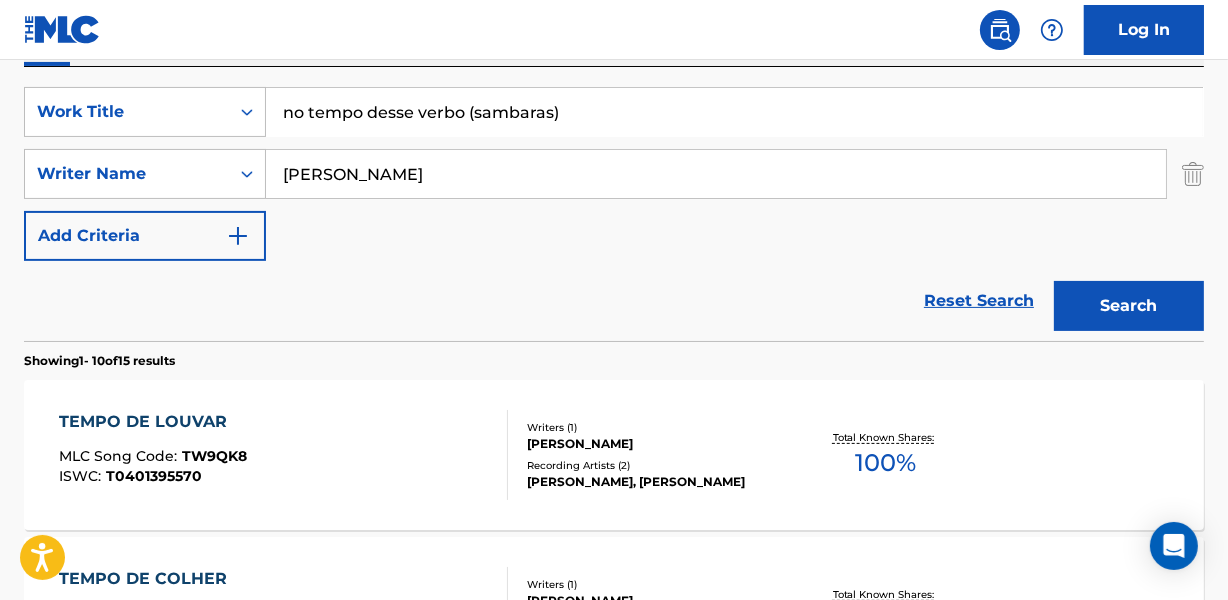 click on "[PERSON_NAME]" at bounding box center [716, 174] 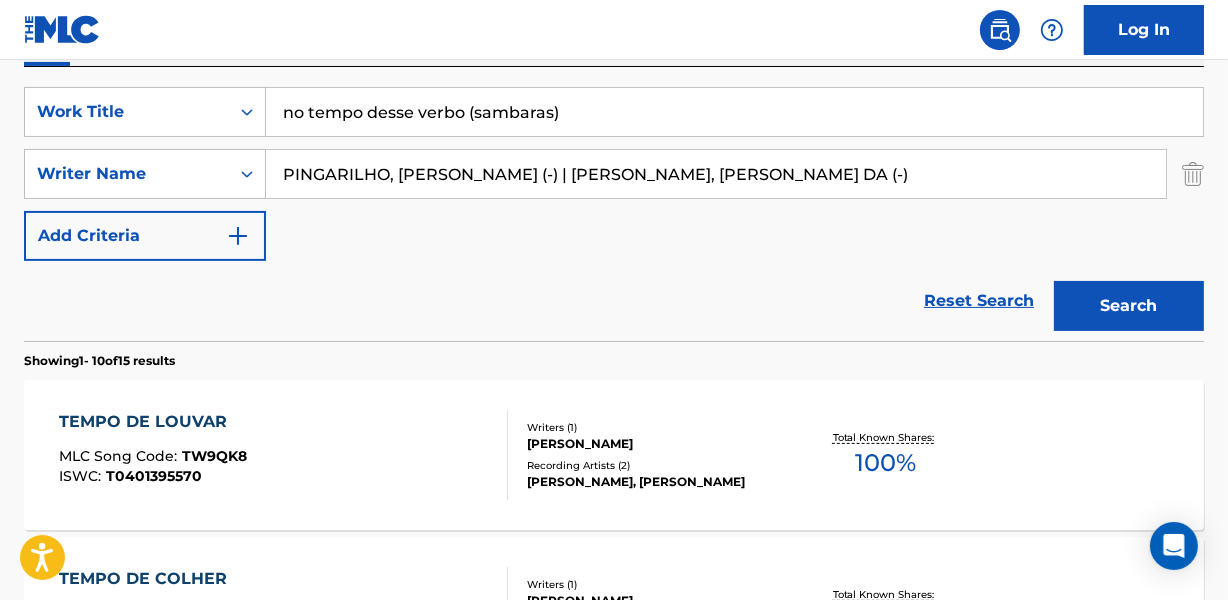 type on "PINGARILHO, [PERSON_NAME] (-) | [PERSON_NAME], [PERSON_NAME] DA (-)" 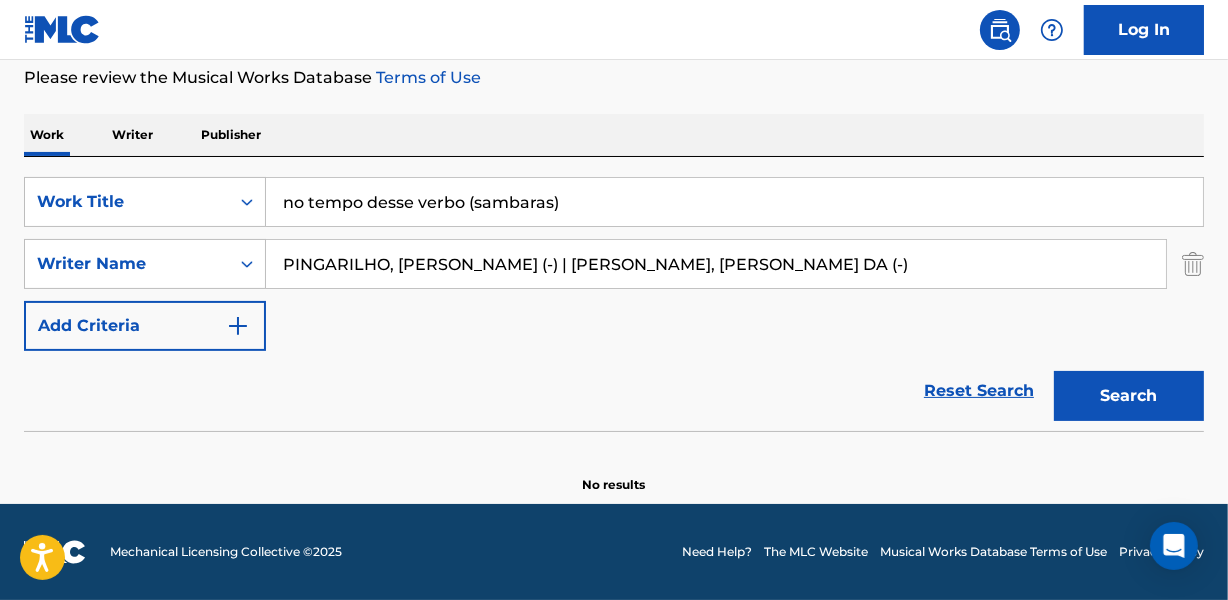 scroll, scrollTop: 267, scrollLeft: 0, axis: vertical 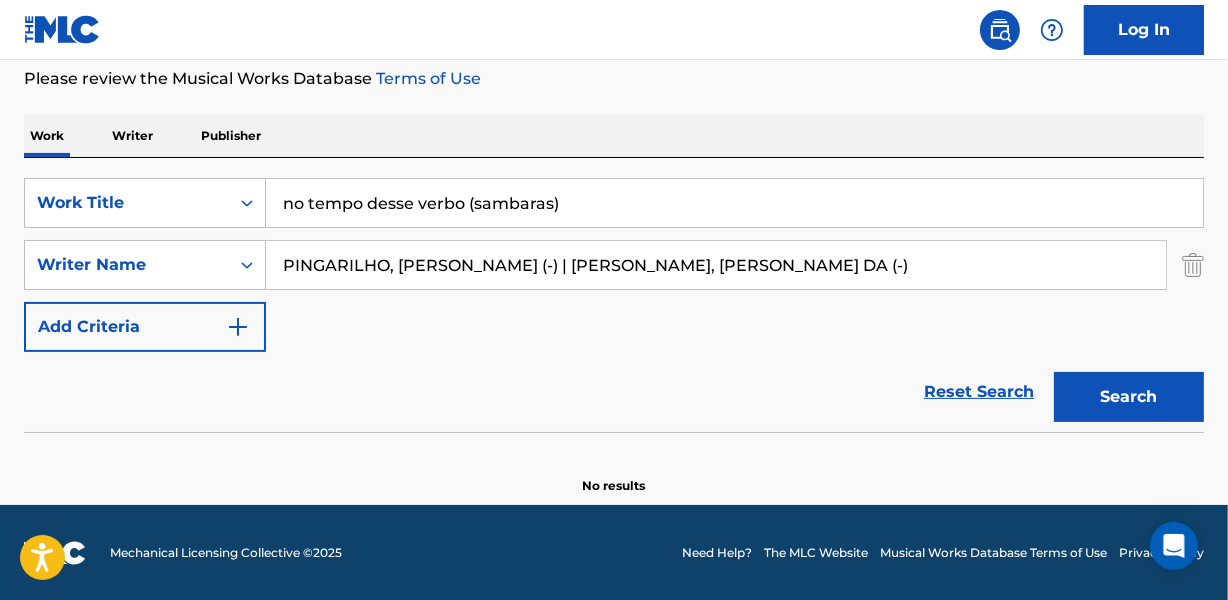 click on "no tempo desse verbo (sambaras)" at bounding box center (734, 203) 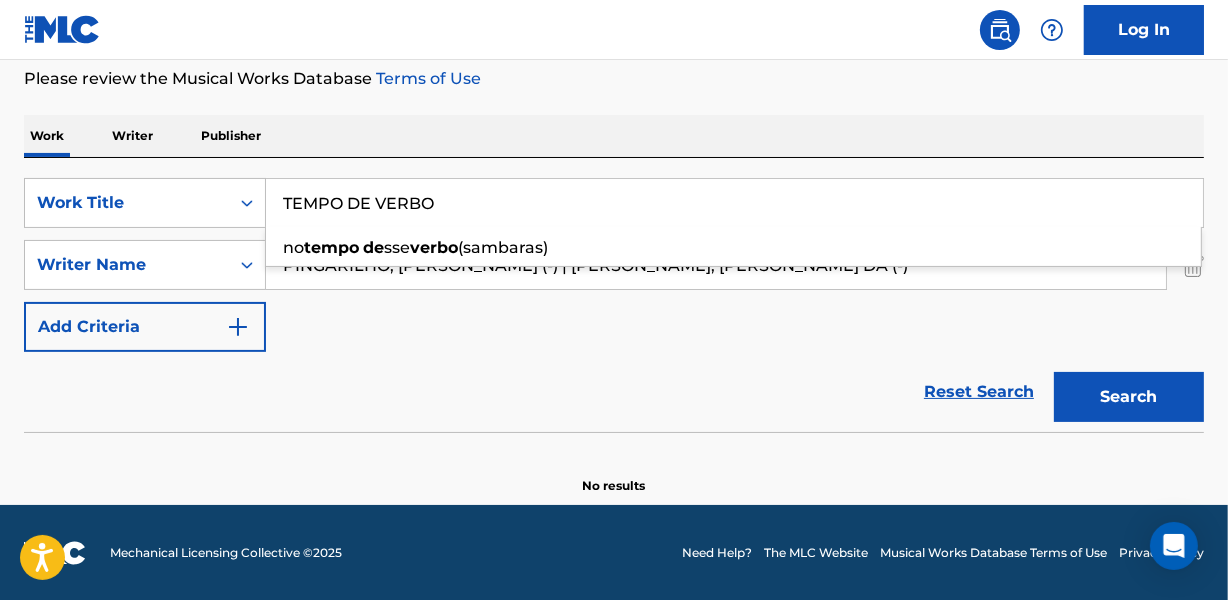 type on "TEMPO DE VERBO" 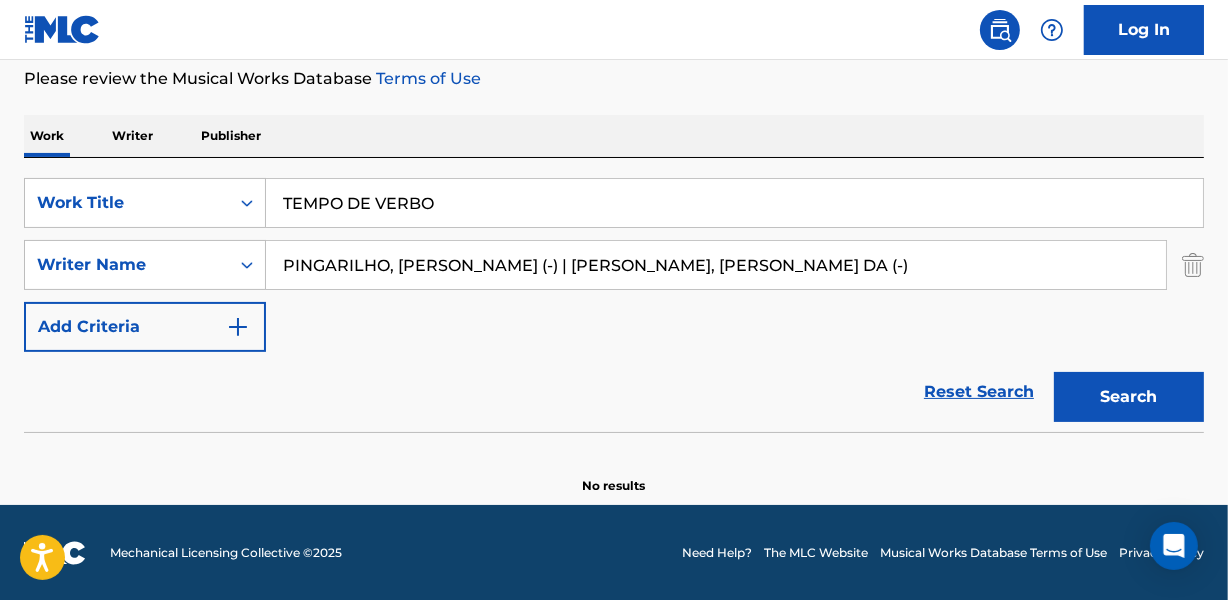 drag, startPoint x: 605, startPoint y: 260, endPoint x: 930, endPoint y: 260, distance: 325 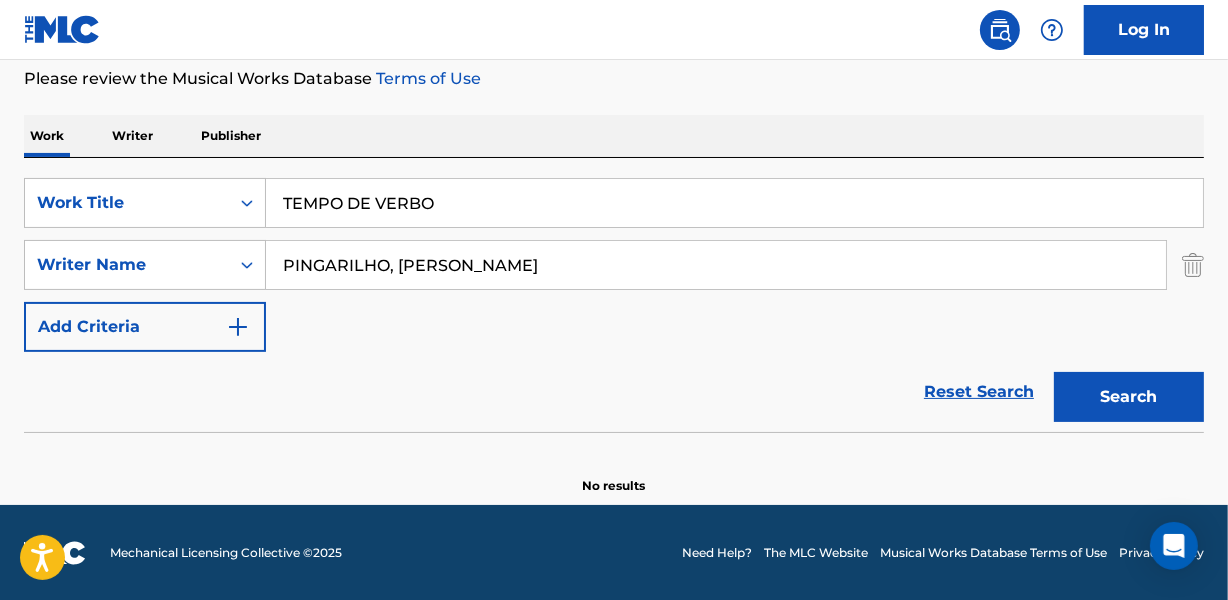 click on "Search" at bounding box center [1129, 397] 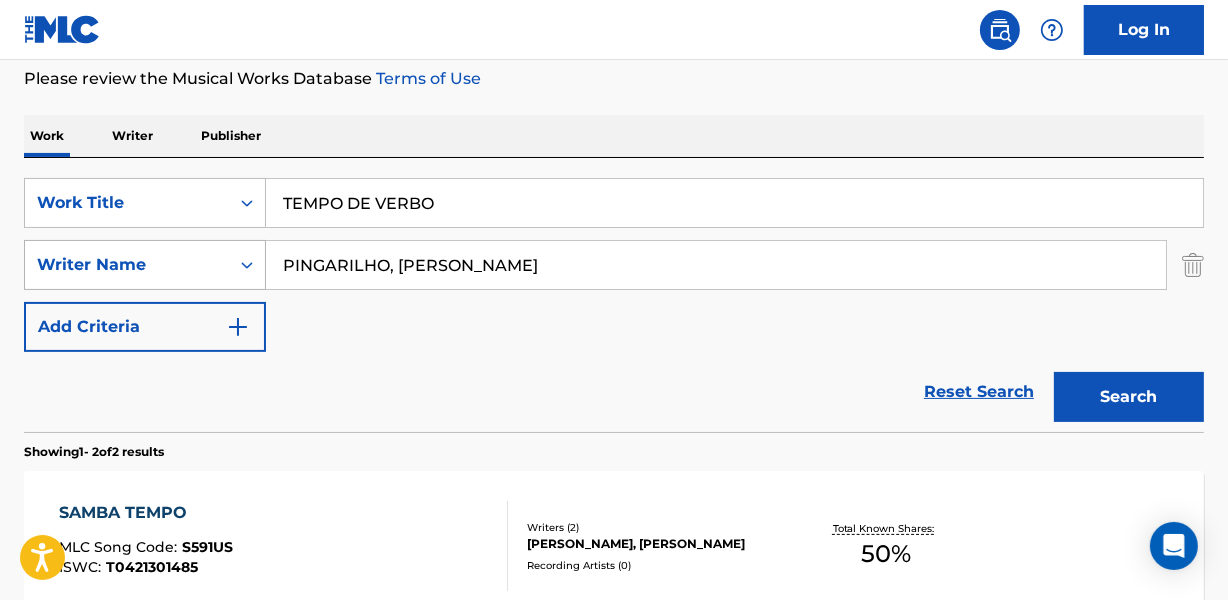 drag, startPoint x: 396, startPoint y: 270, endPoint x: 251, endPoint y: 270, distance: 145 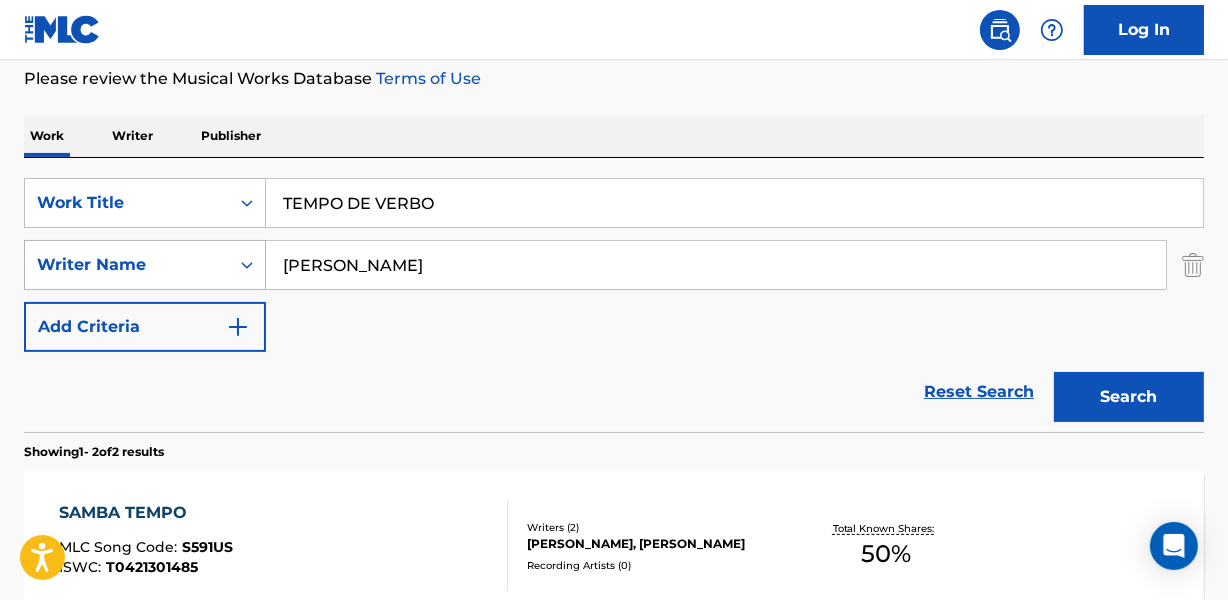 click on "Search" at bounding box center [1129, 397] 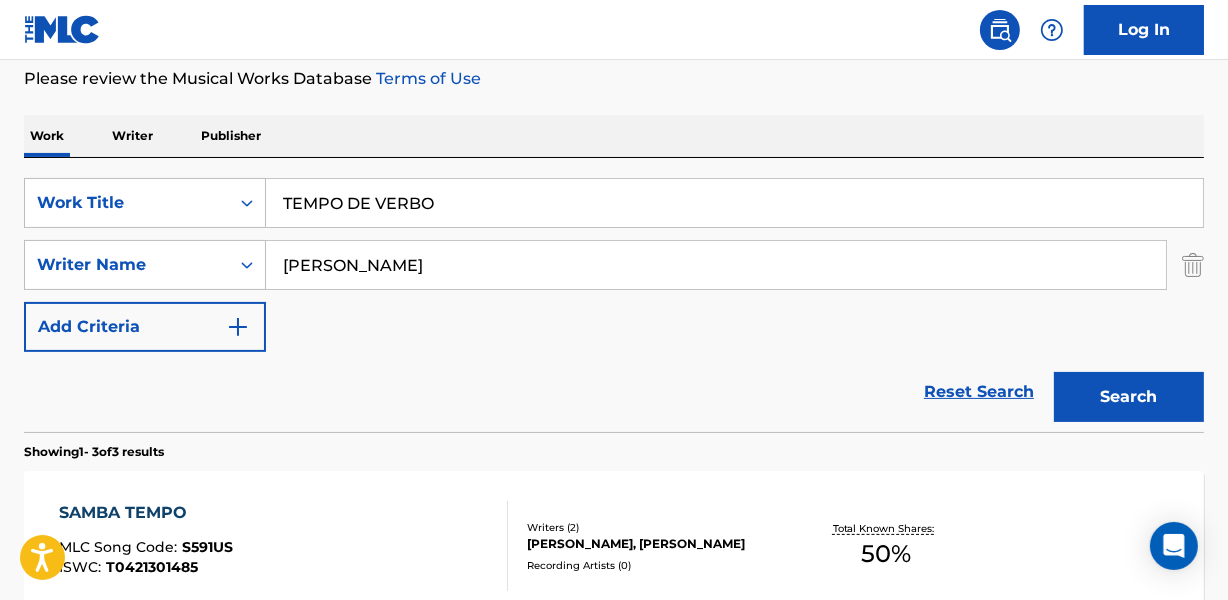 click on "[PERSON_NAME]" at bounding box center (716, 265) 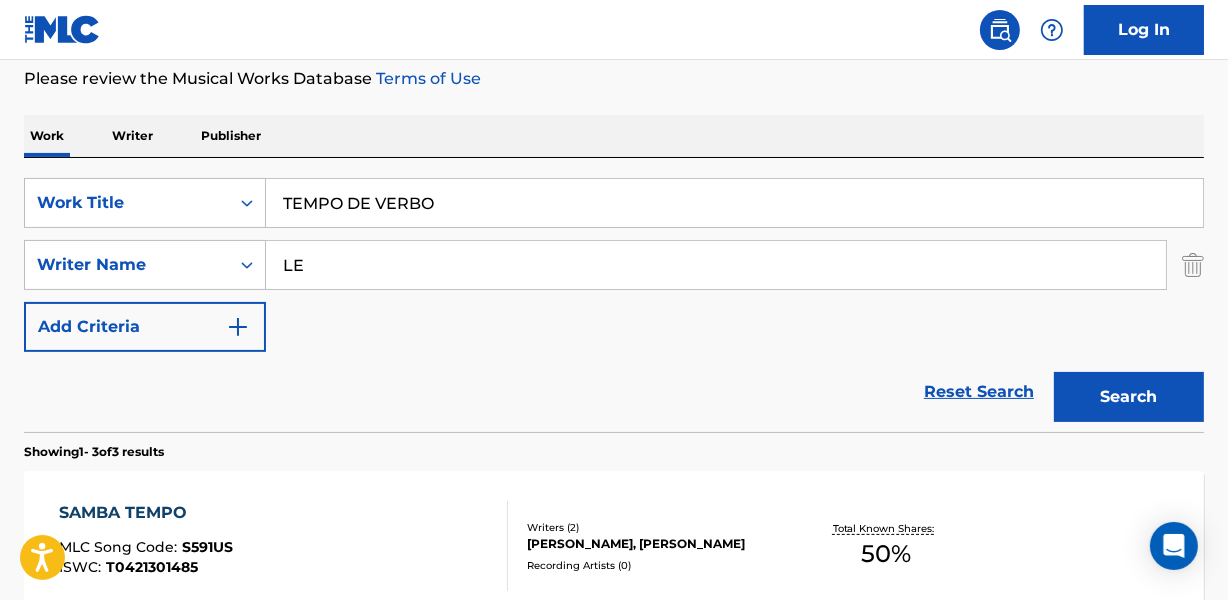type on "E" 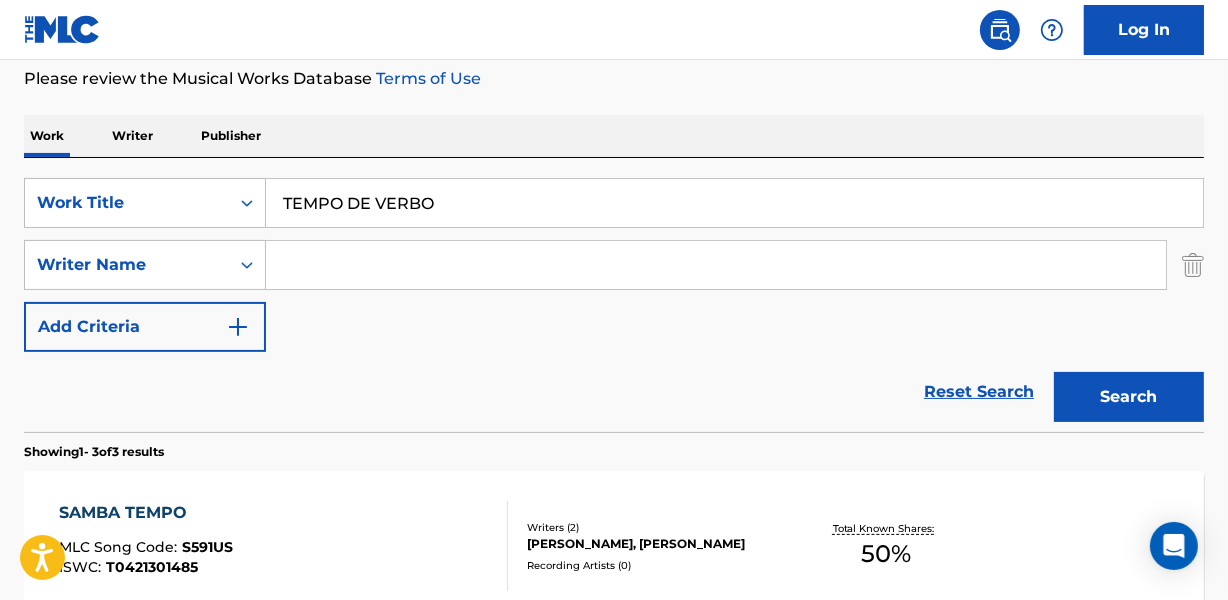 paste on "(-) | [PERSON_NAME], [PERSON_NAME]" 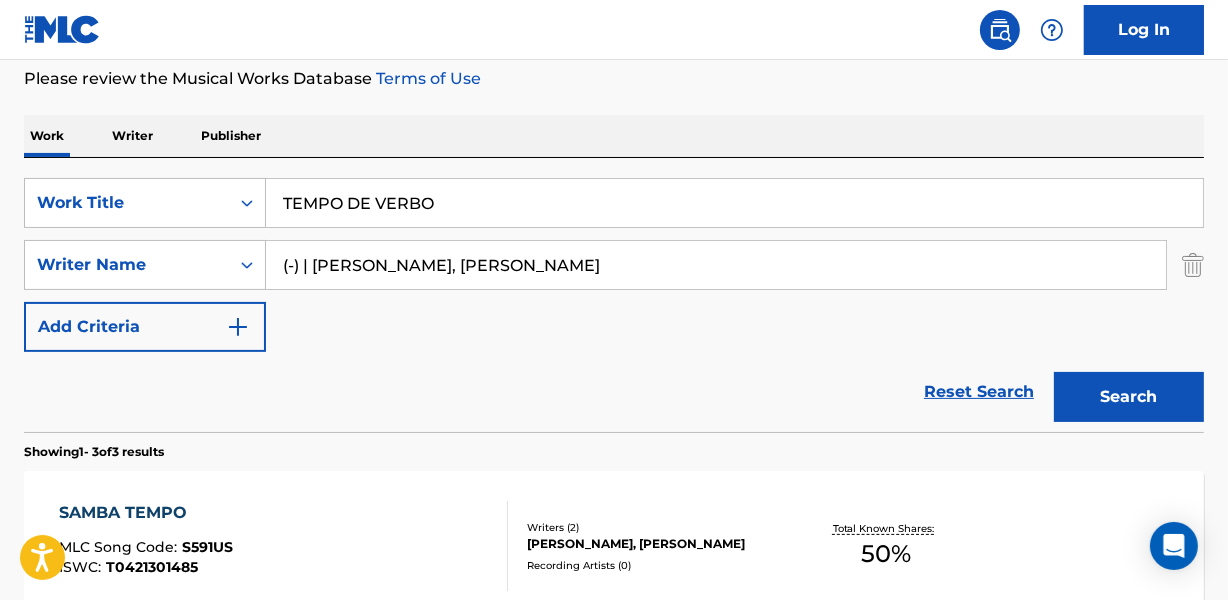 drag, startPoint x: 369, startPoint y: 261, endPoint x: 300, endPoint y: 193, distance: 96.87621 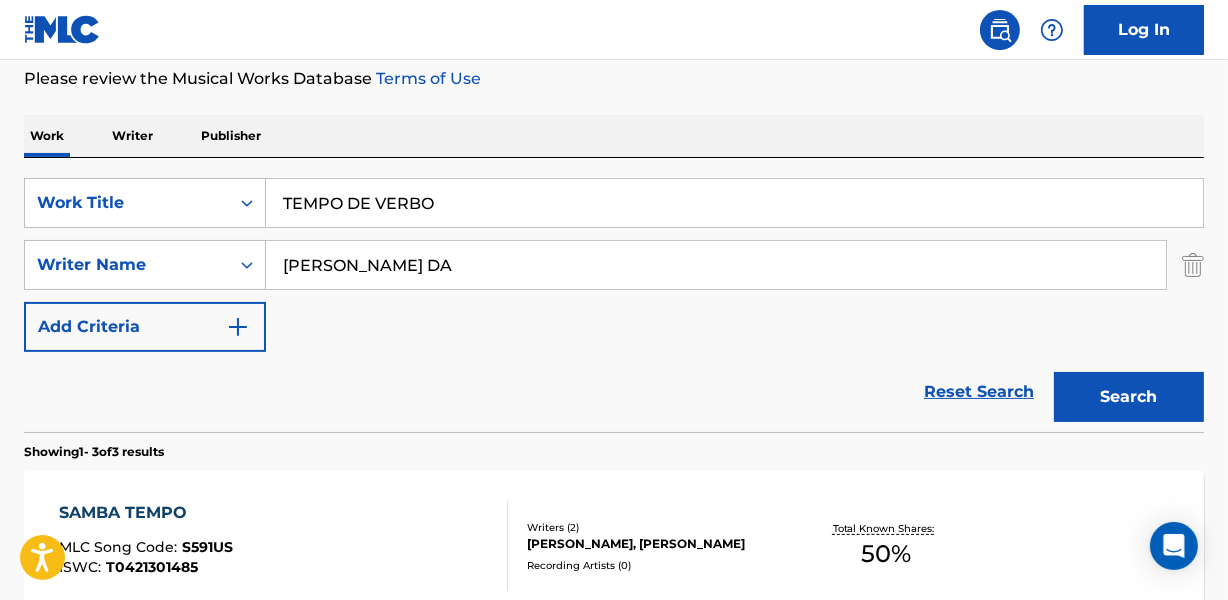 type on "[PERSON_NAME] DA" 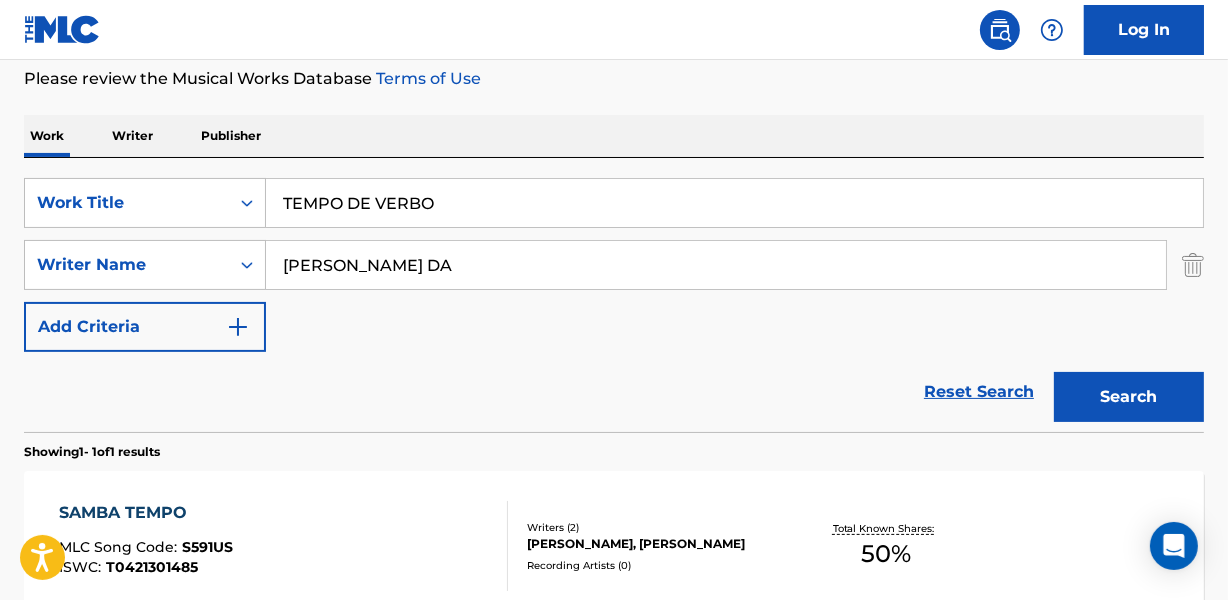 click on "Reset Search Search" at bounding box center [614, 392] 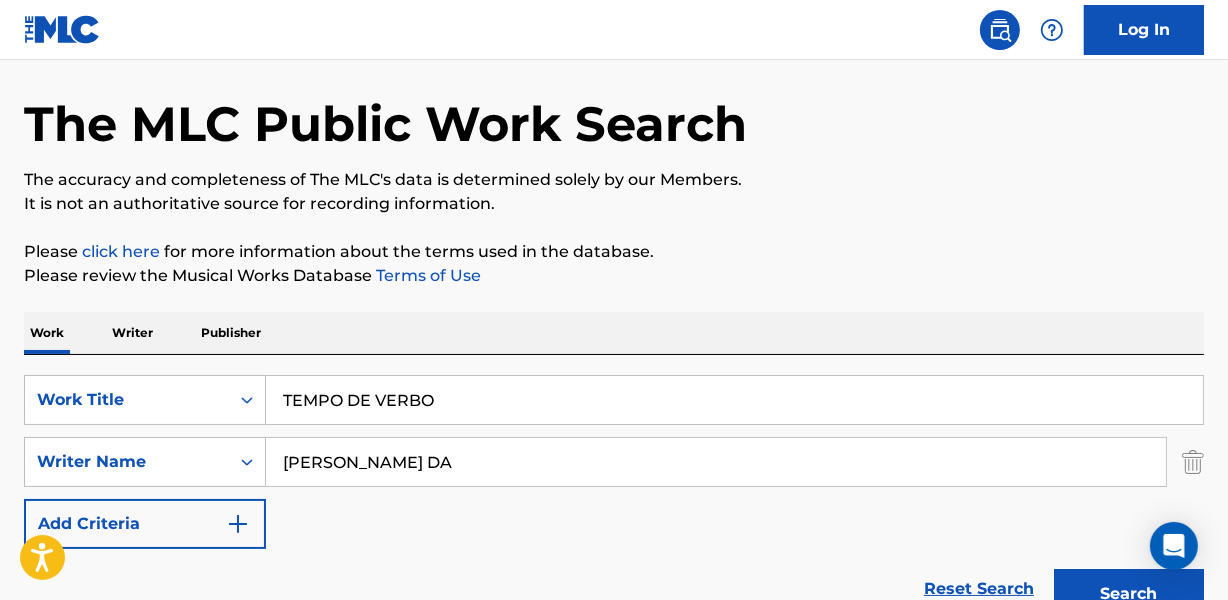 scroll, scrollTop: 181, scrollLeft: 0, axis: vertical 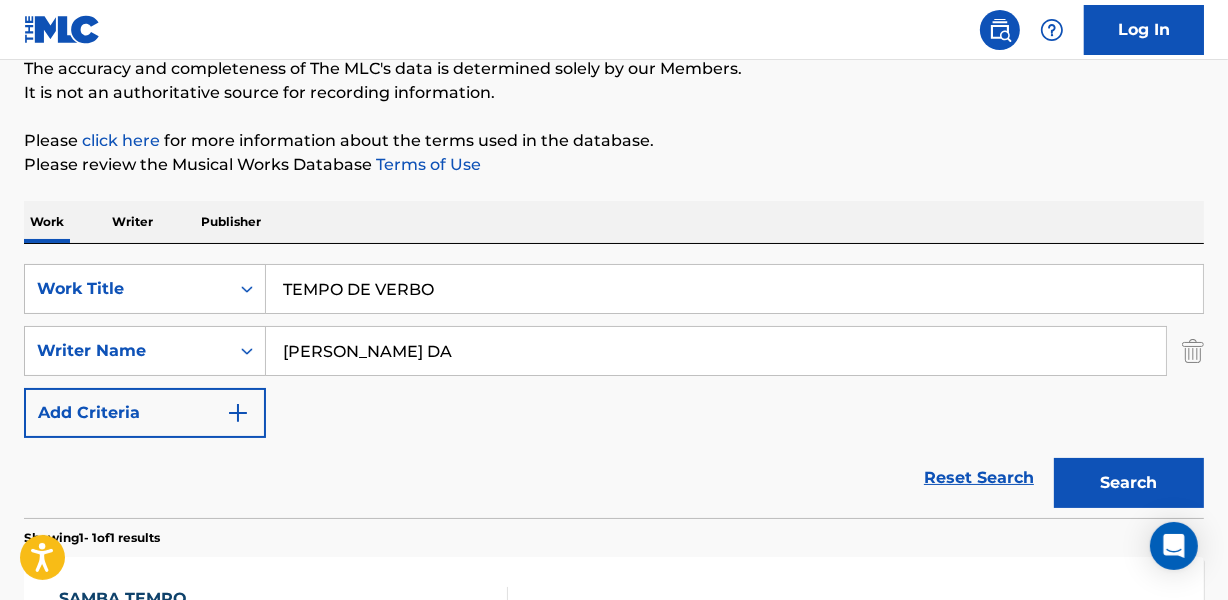 click on "TEMPO DE VERBO" at bounding box center [734, 289] 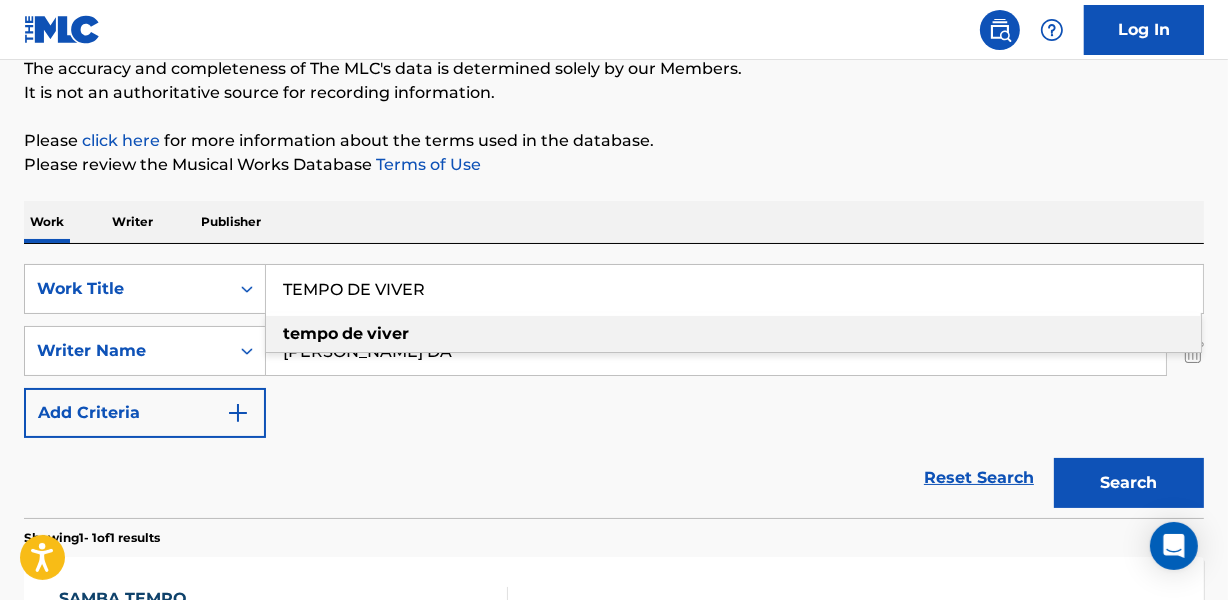 type on "TEMPO DE VIVER" 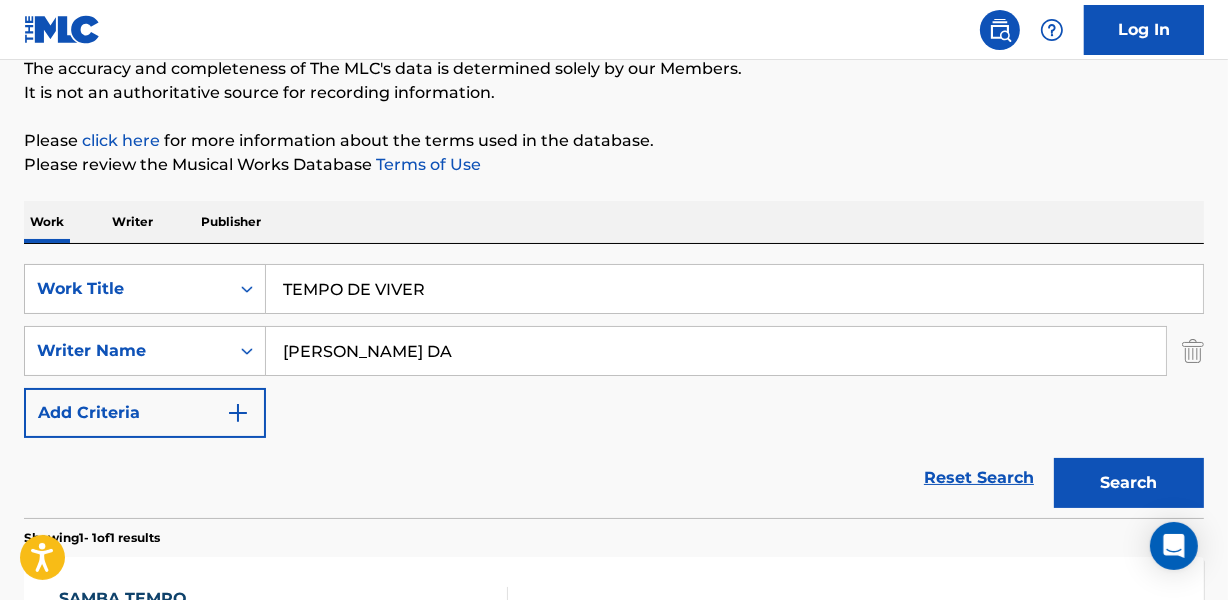 click on "Work Writer Publisher" at bounding box center (614, 222) 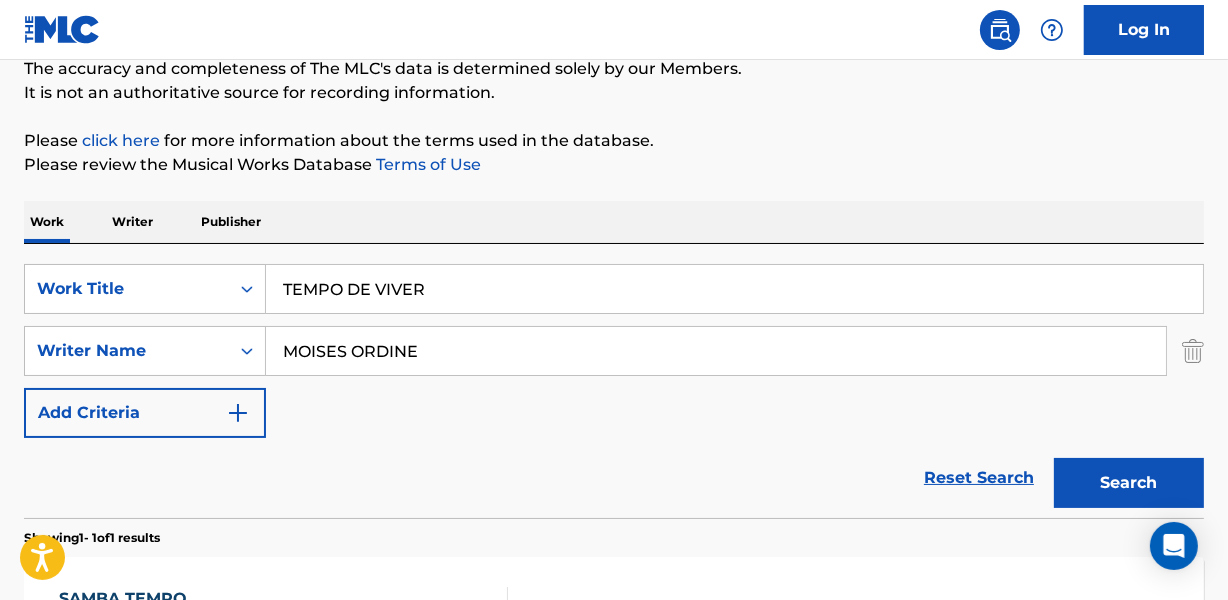 type on "MOISES ORDINE" 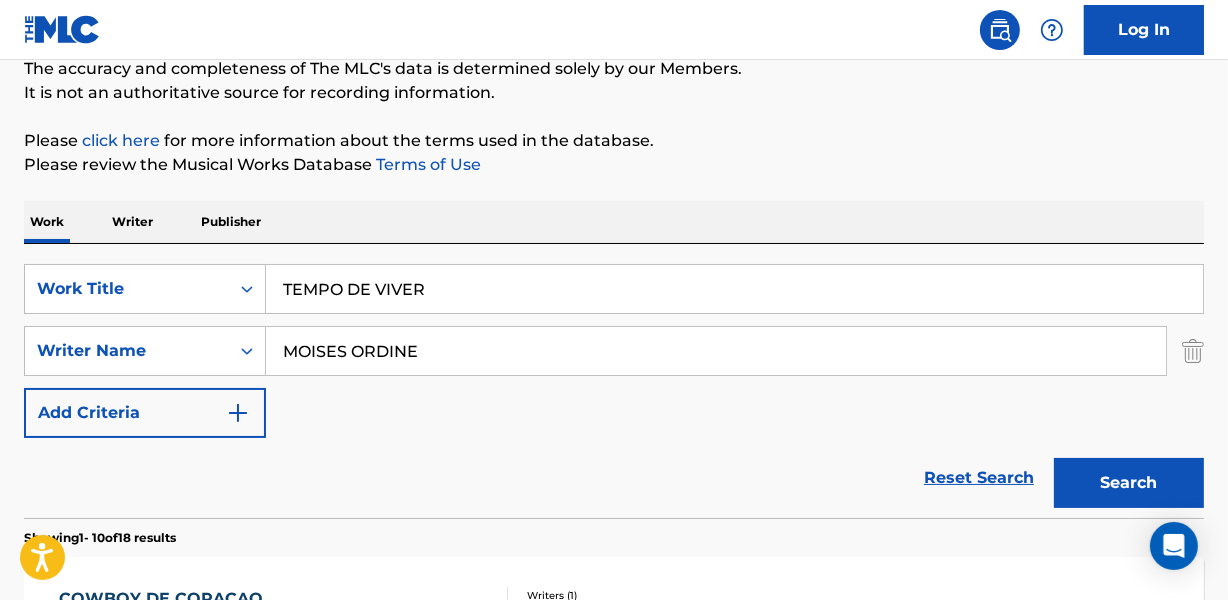 click on "Reset Search Search" at bounding box center [614, 478] 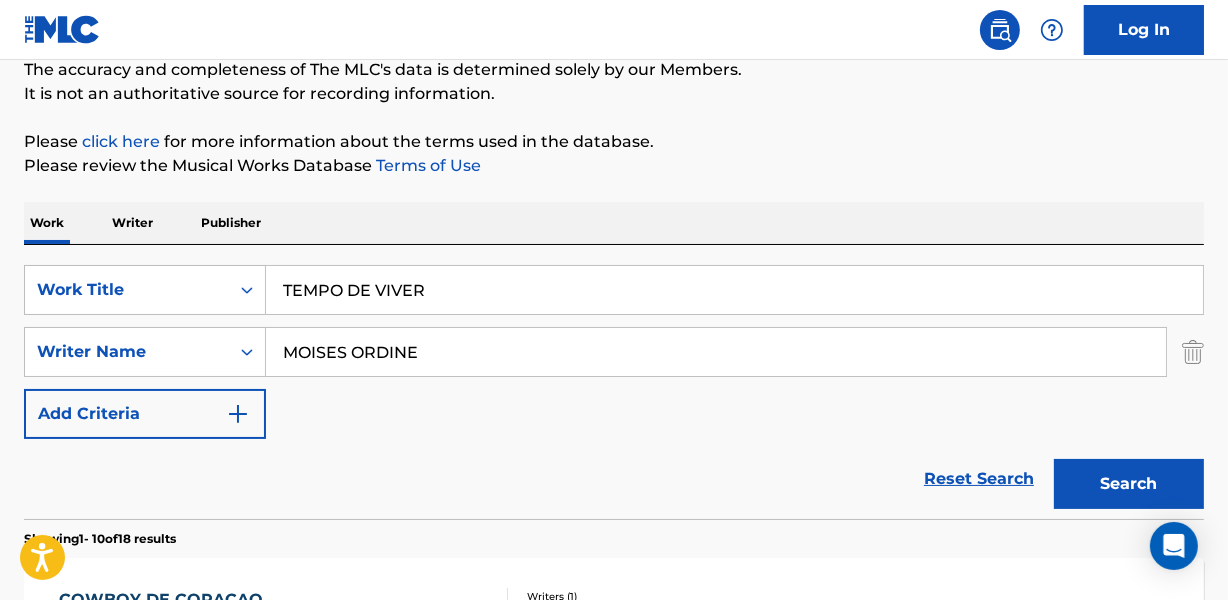 scroll, scrollTop: 181, scrollLeft: 0, axis: vertical 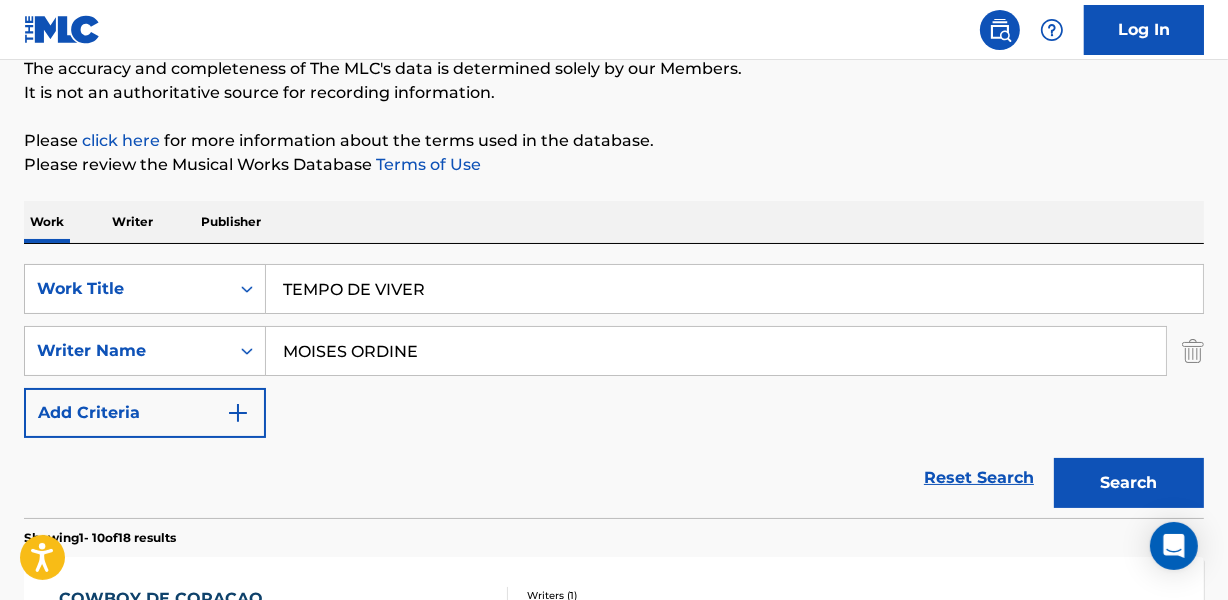 drag, startPoint x: 283, startPoint y: 286, endPoint x: 497, endPoint y: 284, distance: 214.00934 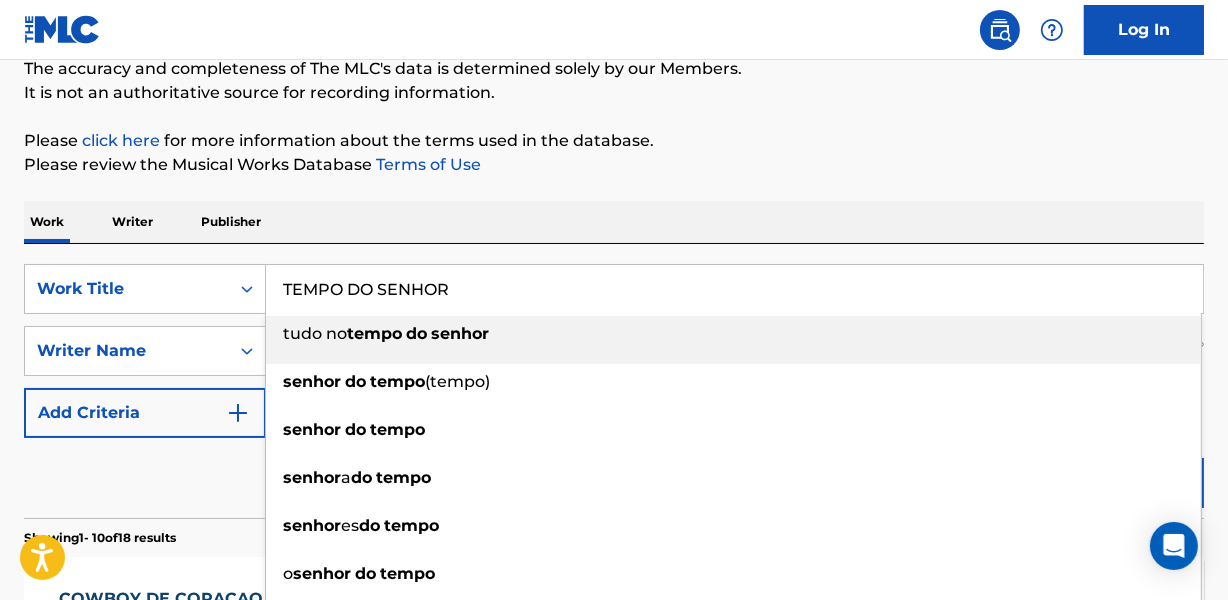 type on "TEMPO DO SENHOR" 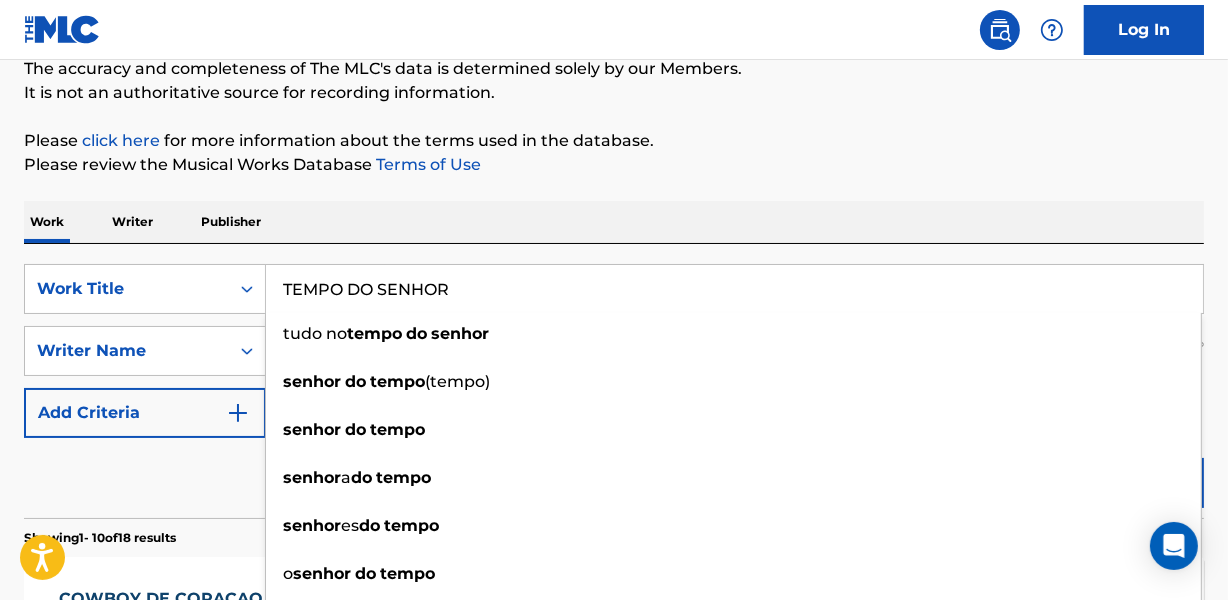 click on "Reset Search Search" at bounding box center (614, 478) 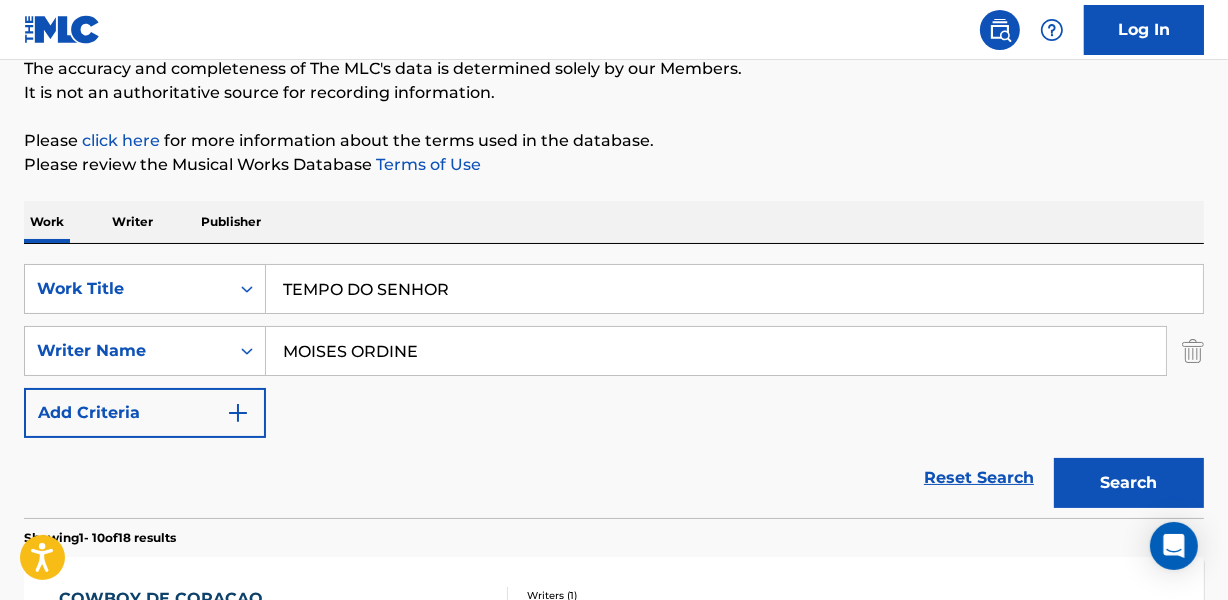 drag, startPoint x: 282, startPoint y: 357, endPoint x: 577, endPoint y: 352, distance: 295.04236 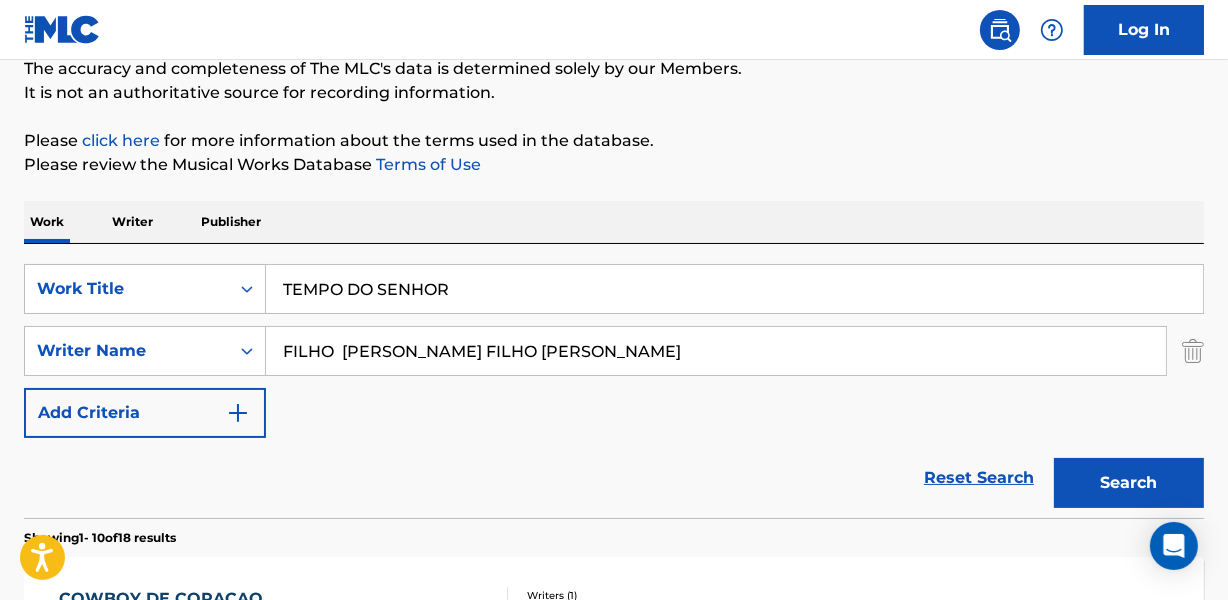 drag, startPoint x: 616, startPoint y: 348, endPoint x: 905, endPoint y: 348, distance: 289 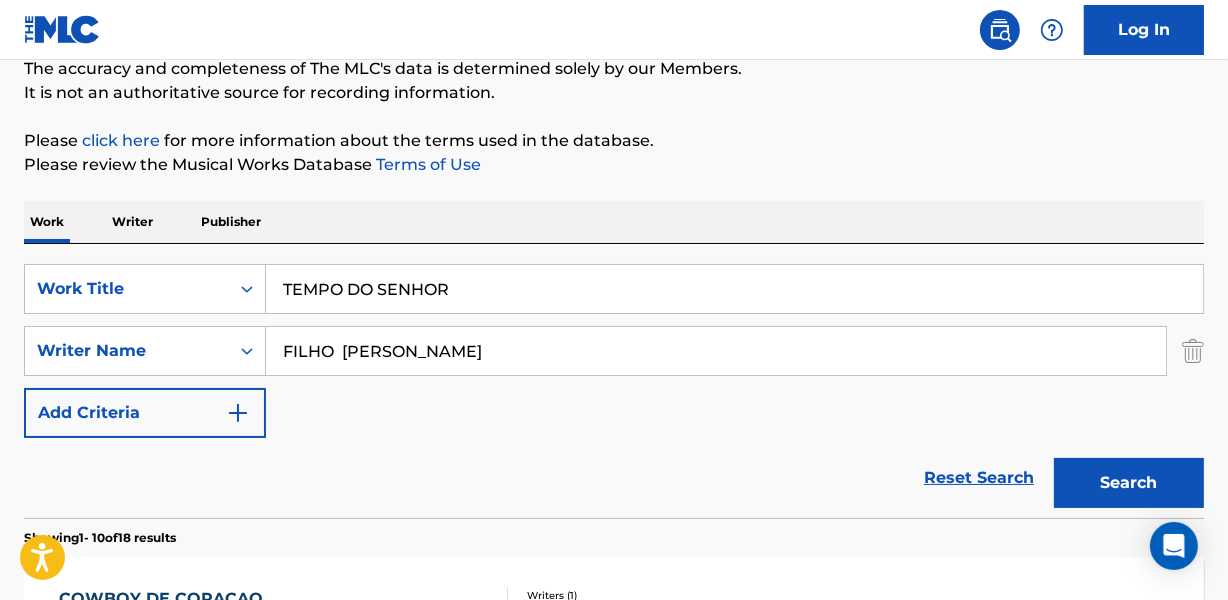 click on "Search" at bounding box center (1129, 483) 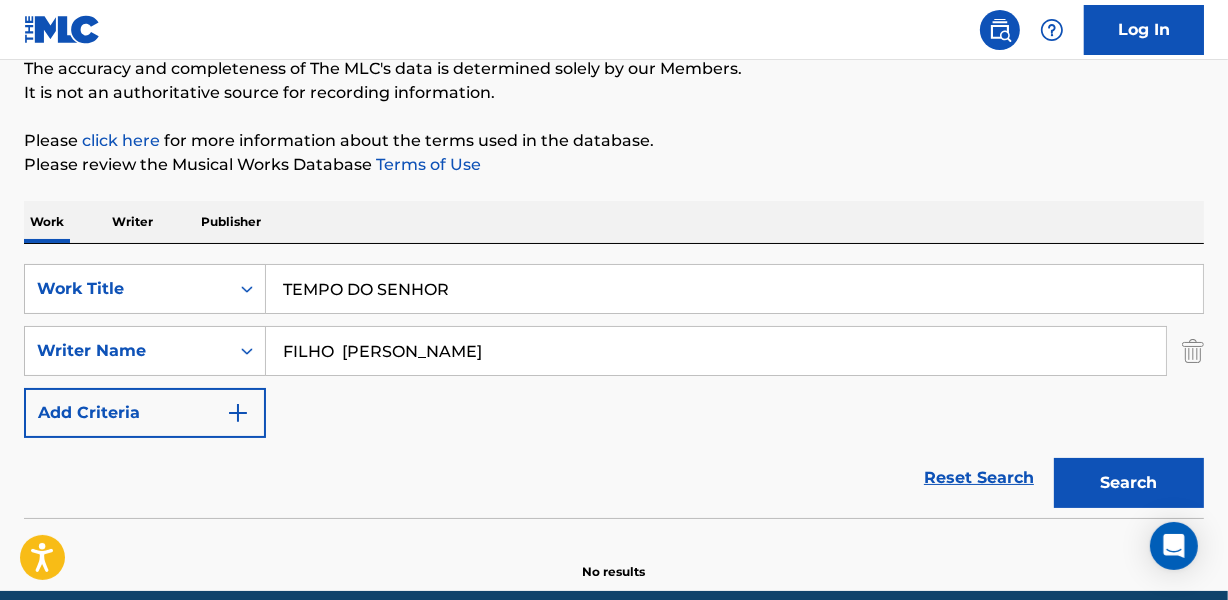 click on "Search" at bounding box center (1129, 483) 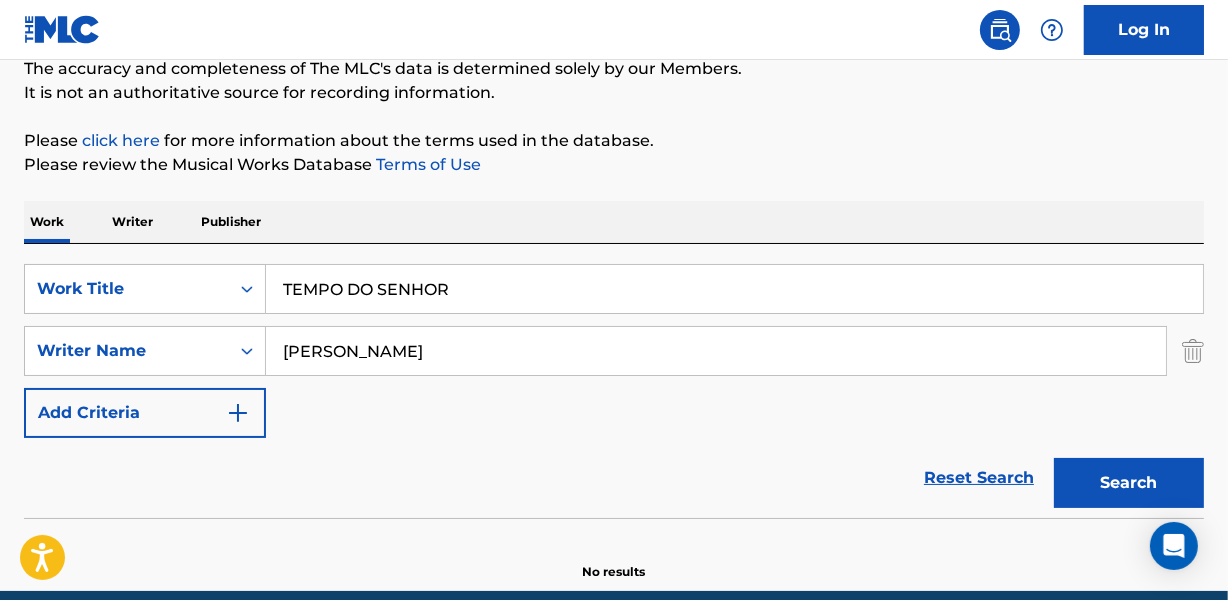 type on "[PERSON_NAME]" 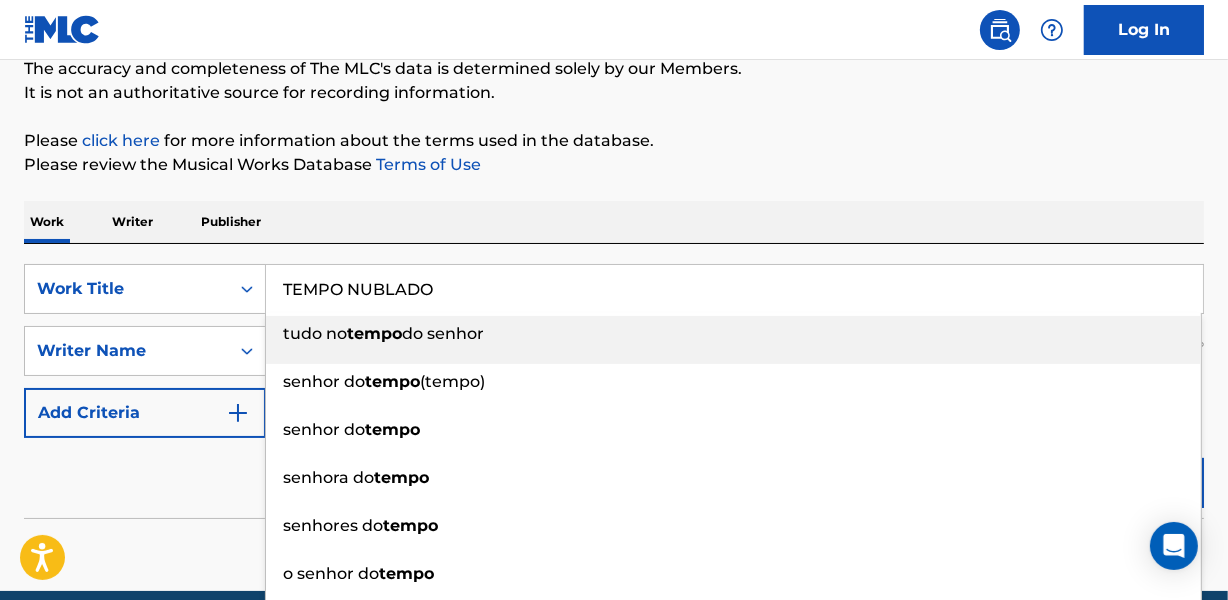 type on "TEMPO NUBLADO" 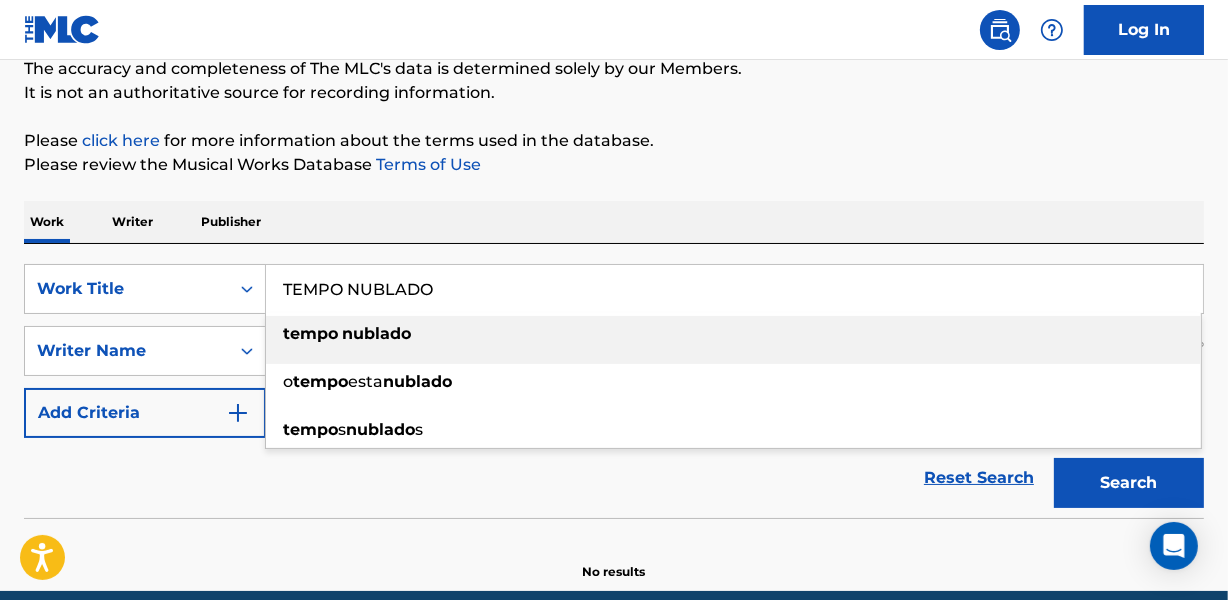 drag, startPoint x: 619, startPoint y: 200, endPoint x: 593, endPoint y: 219, distance: 32.202484 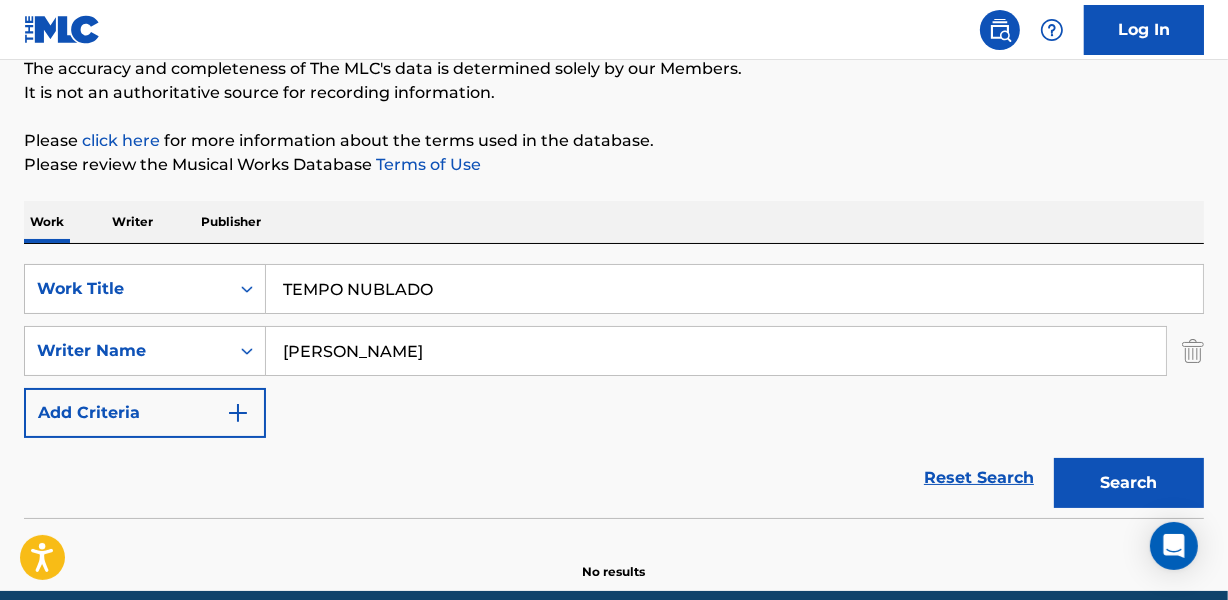 drag, startPoint x: 277, startPoint y: 351, endPoint x: 731, endPoint y: 355, distance: 454.0176 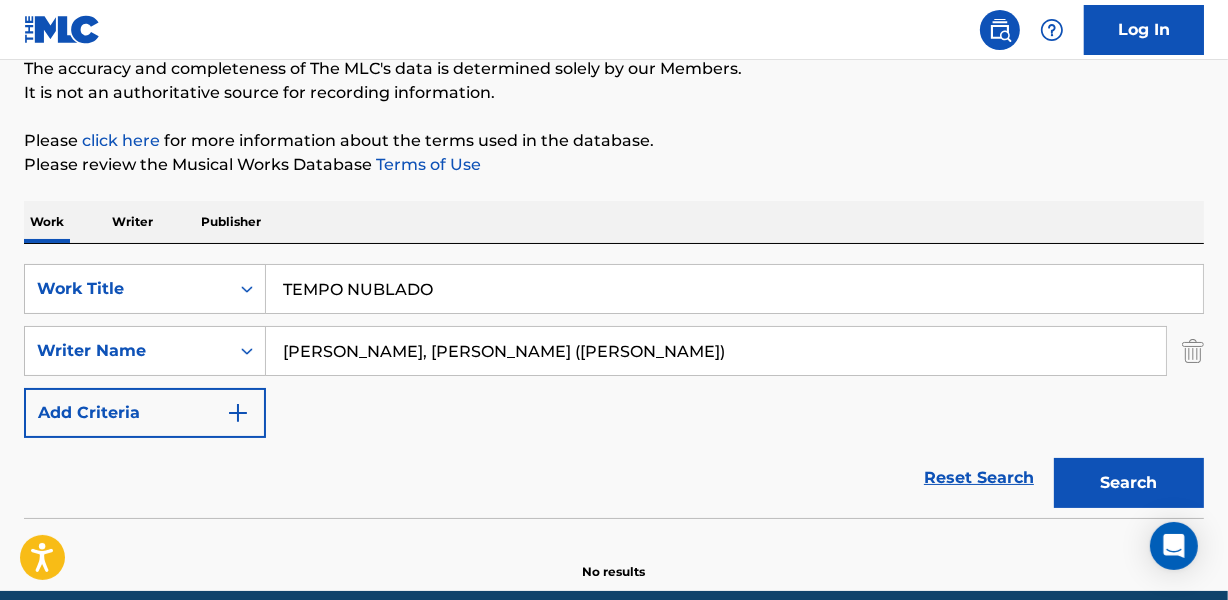 drag, startPoint x: 552, startPoint y: 348, endPoint x: 976, endPoint y: 355, distance: 424.05777 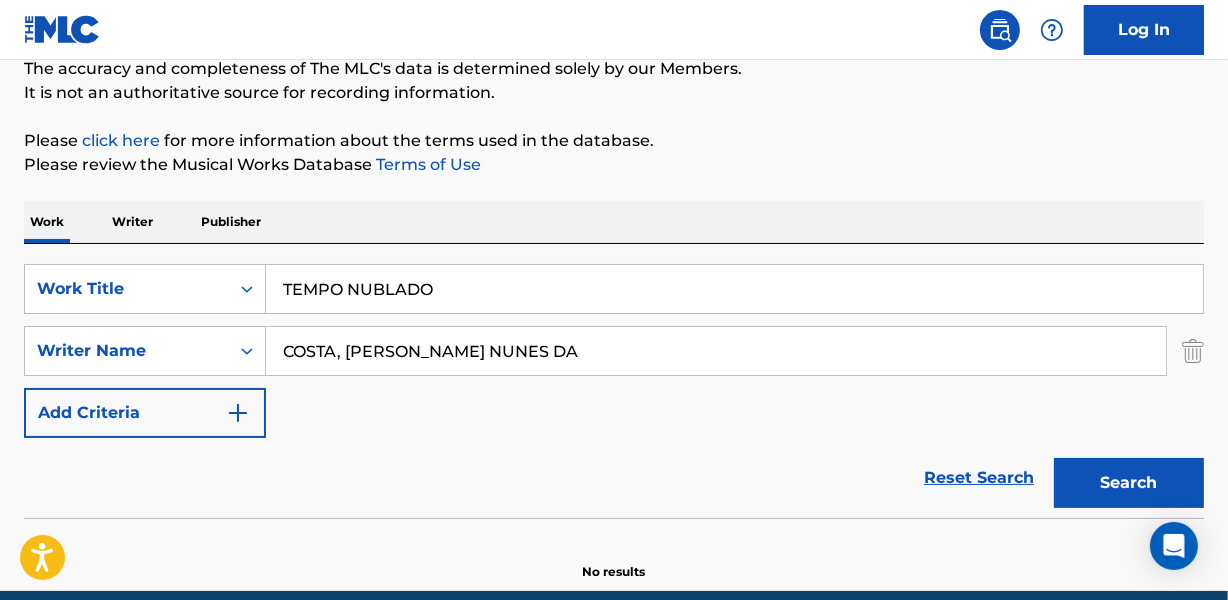 click on "Search" at bounding box center (1129, 483) 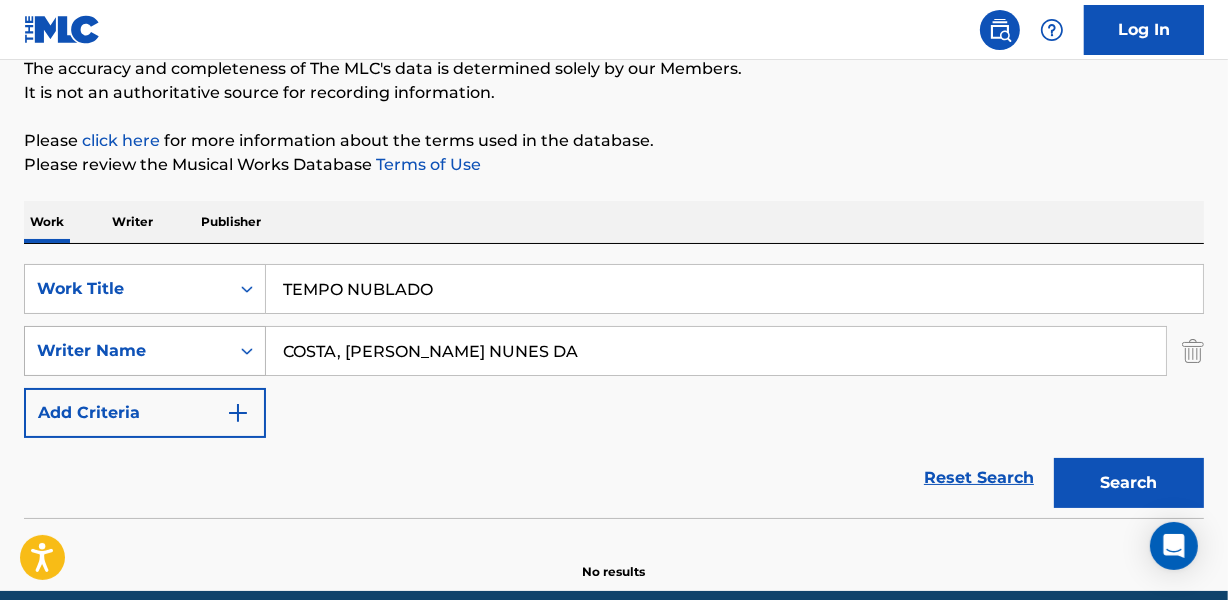 drag, startPoint x: 342, startPoint y: 361, endPoint x: 253, endPoint y: 355, distance: 89.20202 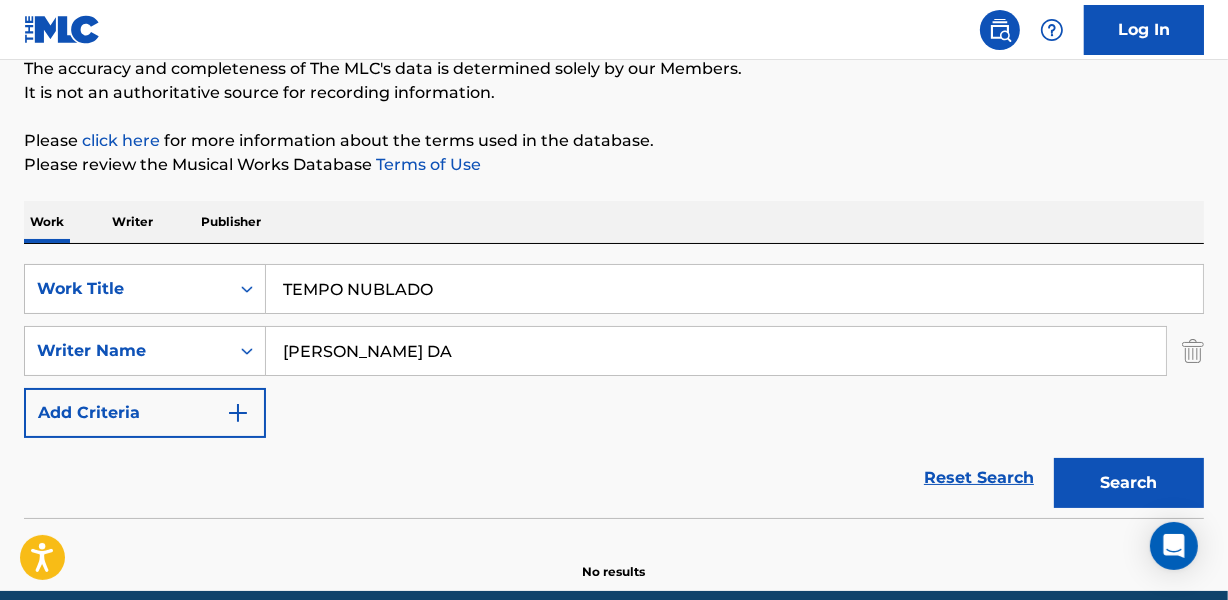 type on "[PERSON_NAME] DA" 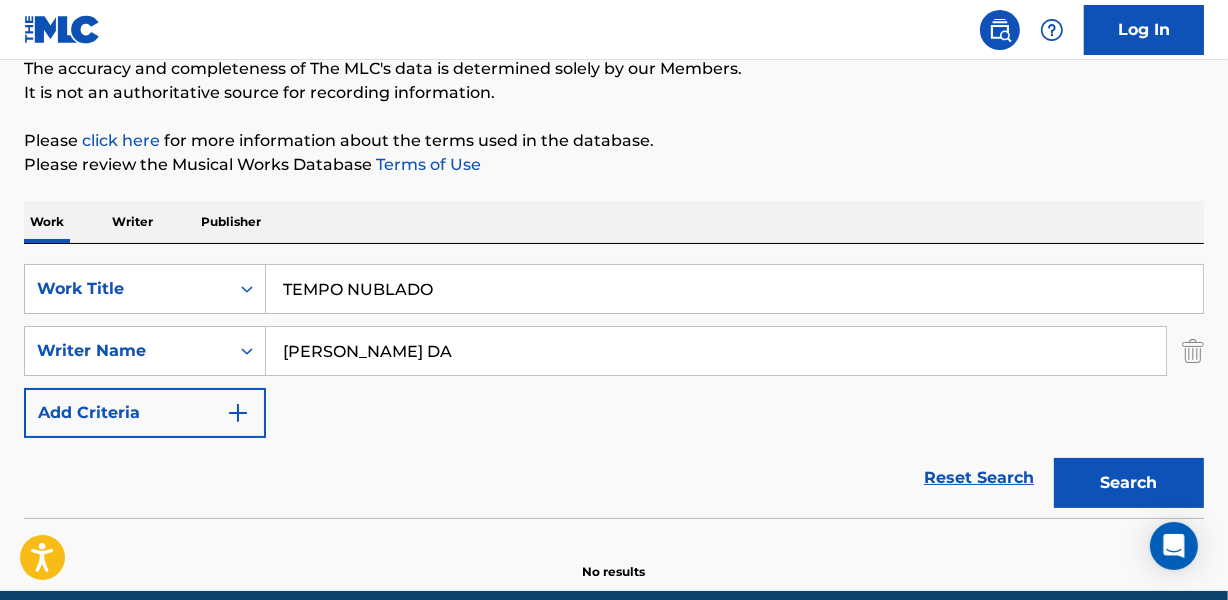 click on "Reset Search Search" at bounding box center [614, 478] 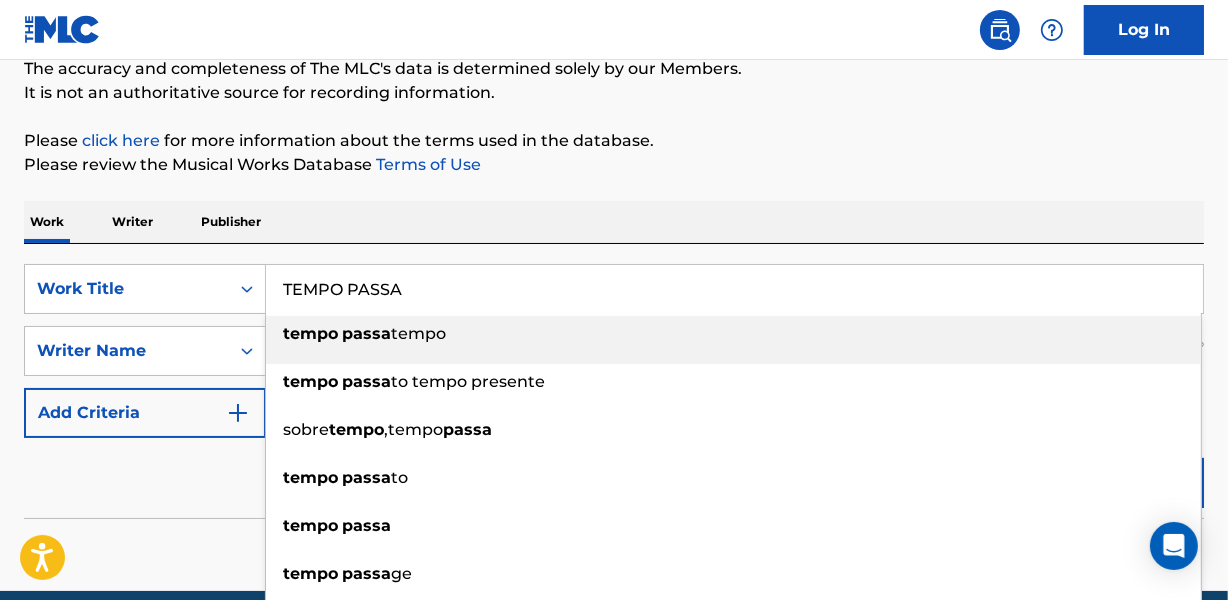type on "TEMPO PASSA" 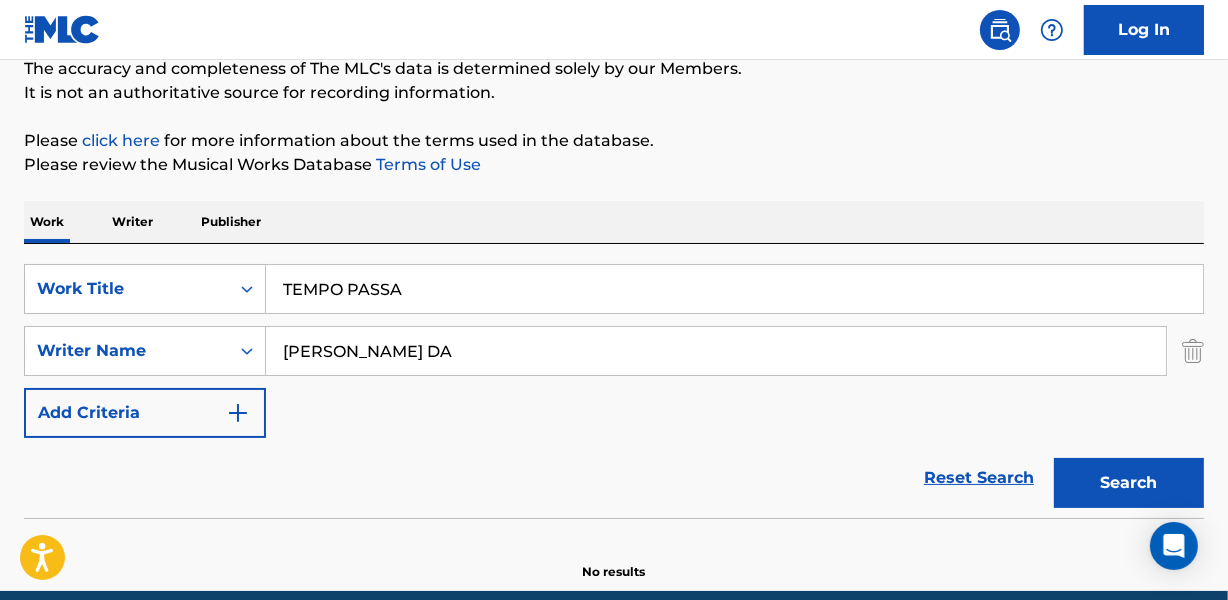 click on "[PERSON_NAME] DA" at bounding box center [716, 351] 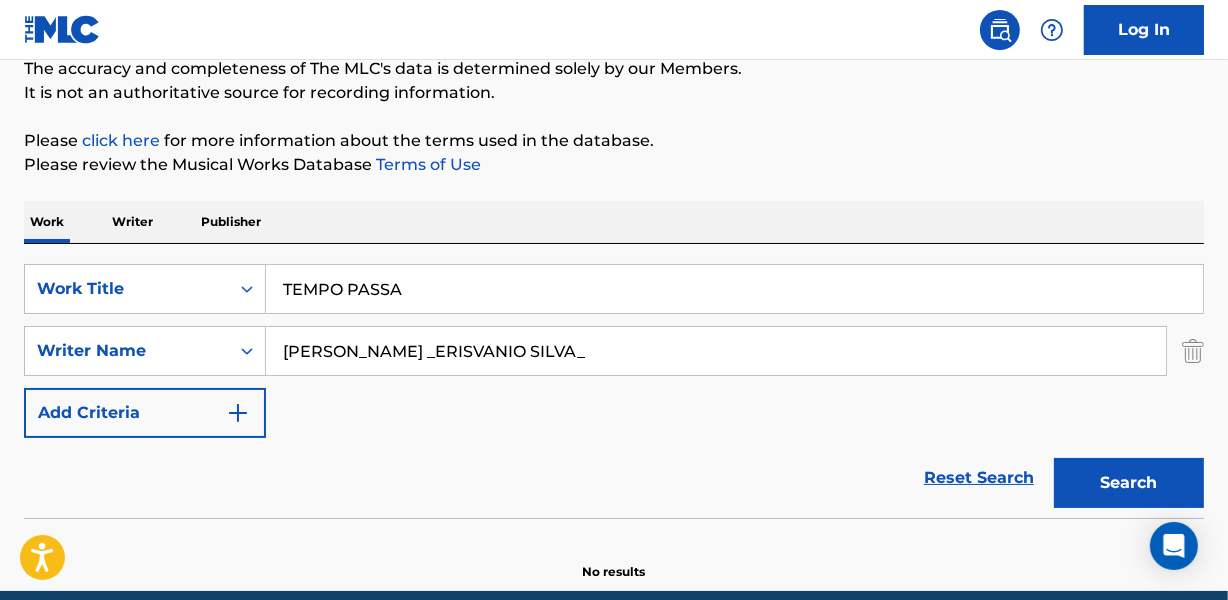scroll, scrollTop: 0, scrollLeft: 108, axis: horizontal 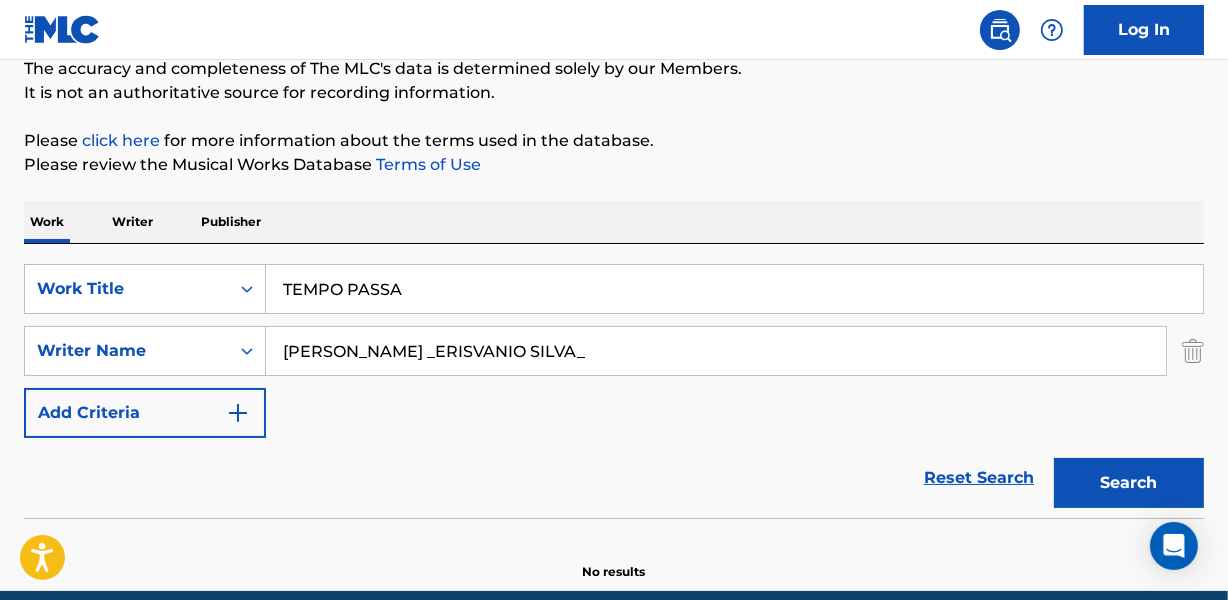 drag, startPoint x: 509, startPoint y: 351, endPoint x: 1237, endPoint y: 346, distance: 728.01715 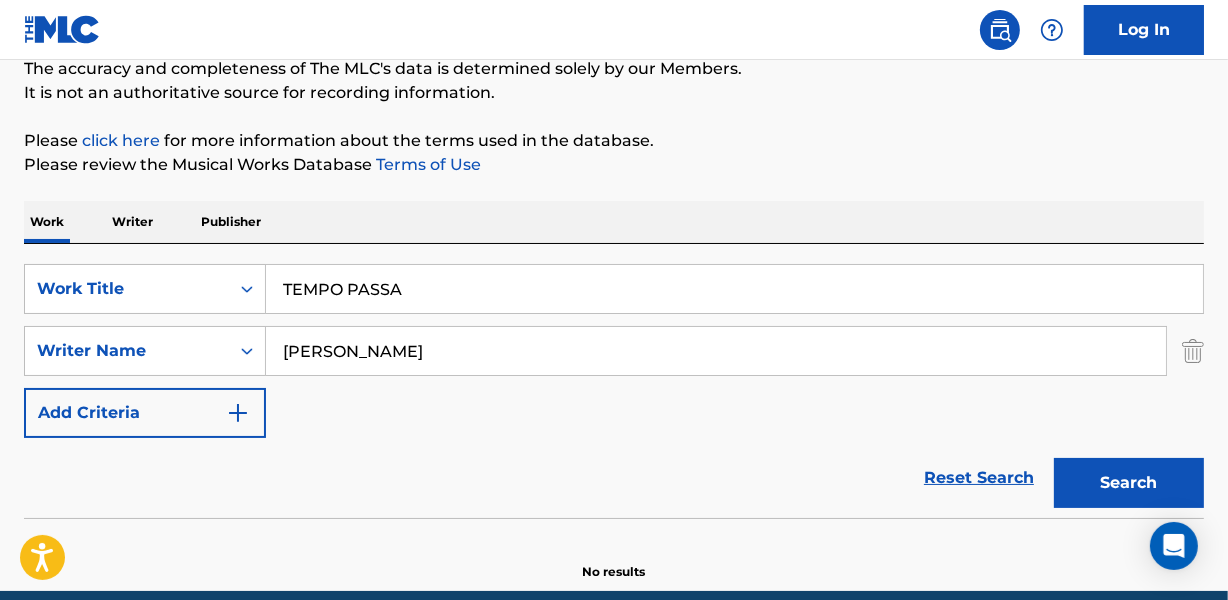 scroll, scrollTop: 0, scrollLeft: 0, axis: both 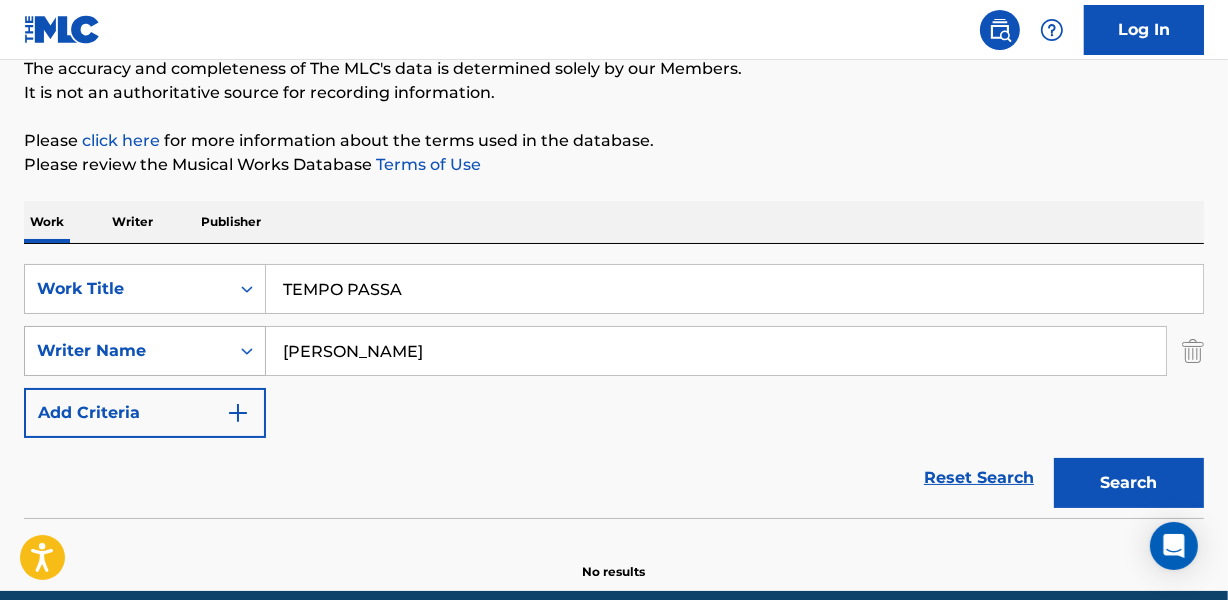 drag, startPoint x: 349, startPoint y: 350, endPoint x: 213, endPoint y: 362, distance: 136.52838 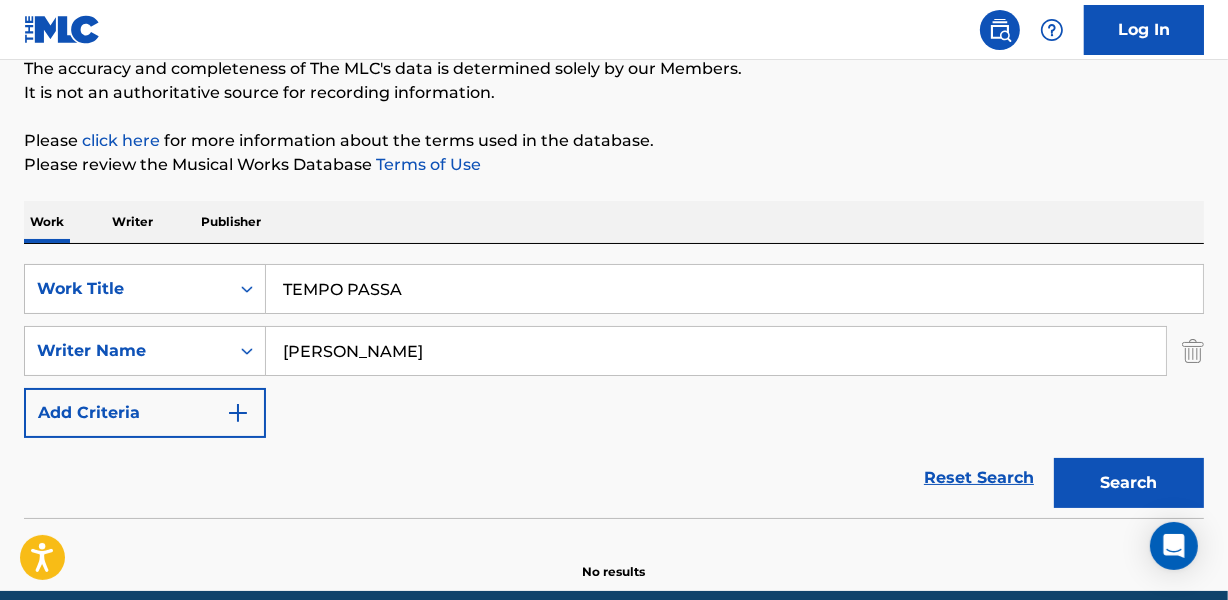 click on "SearchWithCriteriaec8c9687-3692-4313-a08a-2a26f75ebd86 Work Title TEMPO PASSA SearchWithCriteriab343411a-ab1c-4fc0-8b80-c1c2de25fa79 Writer Name [PERSON_NAME] Add Criteria" at bounding box center (614, 351) 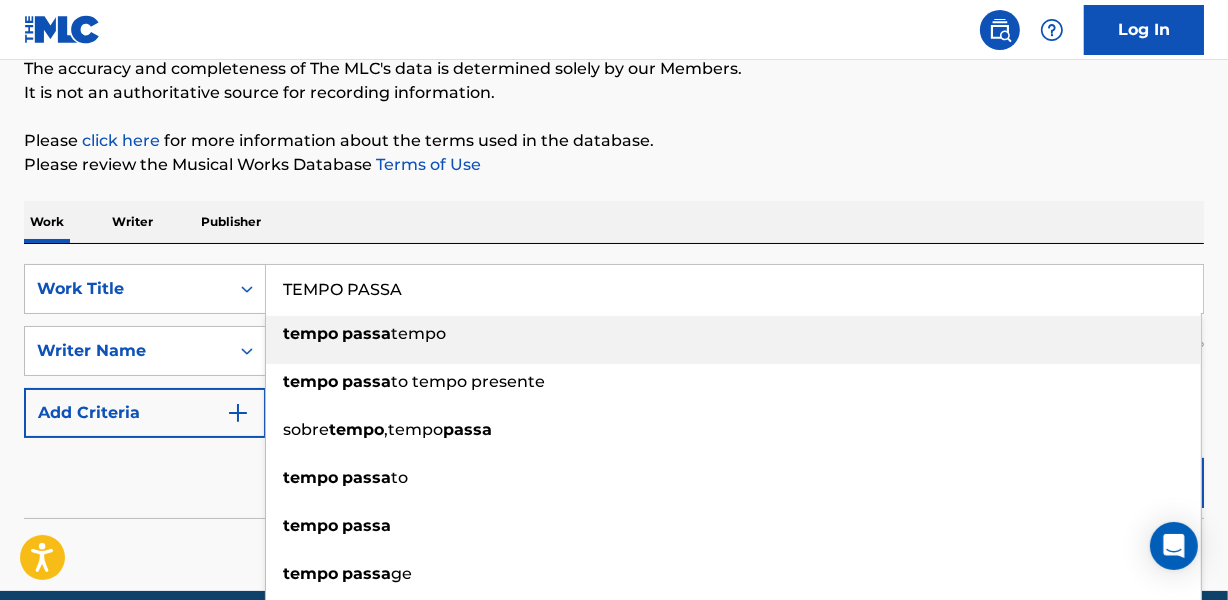 click on "TEMPO PASSA" at bounding box center [734, 289] 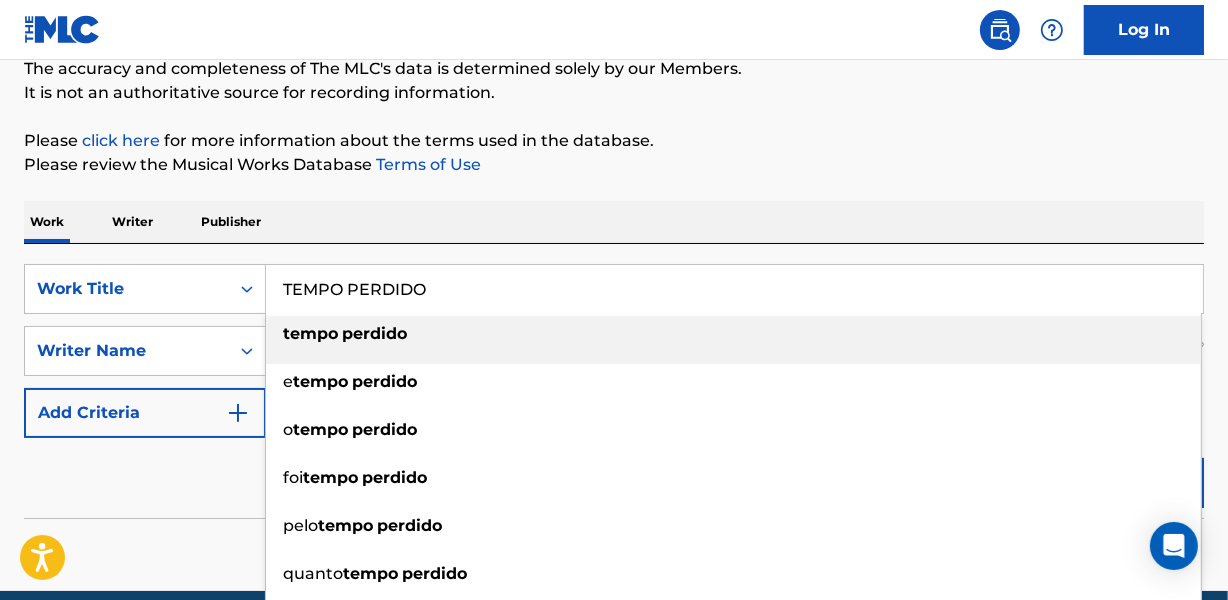 type on "TEMPO PERDIDO" 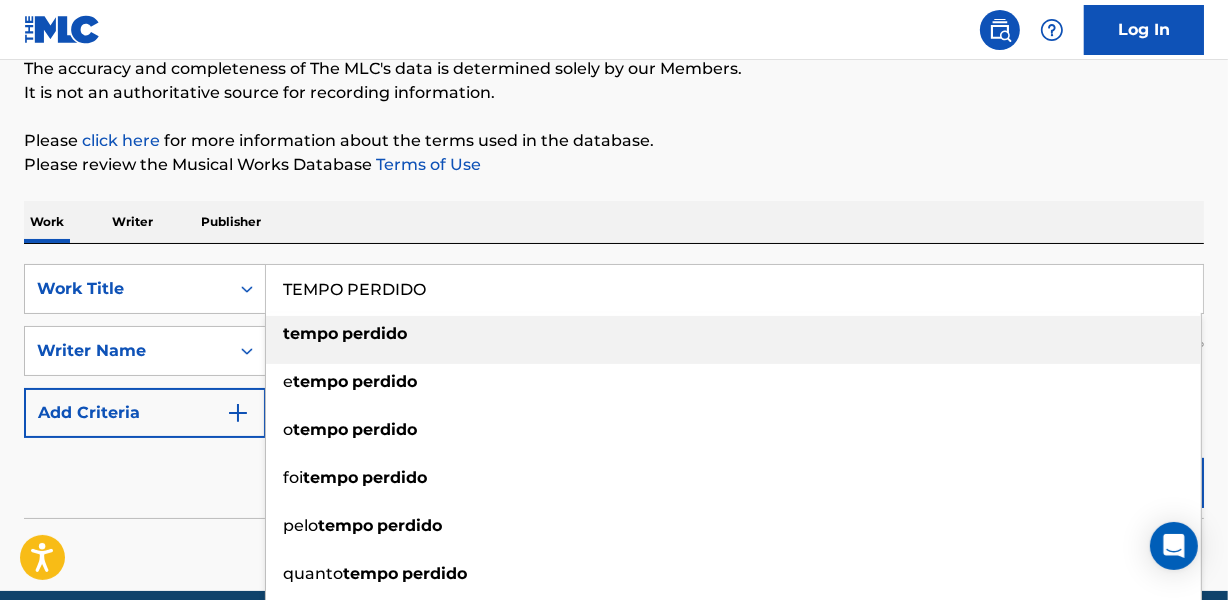 click on "Work Writer Publisher" at bounding box center (614, 222) 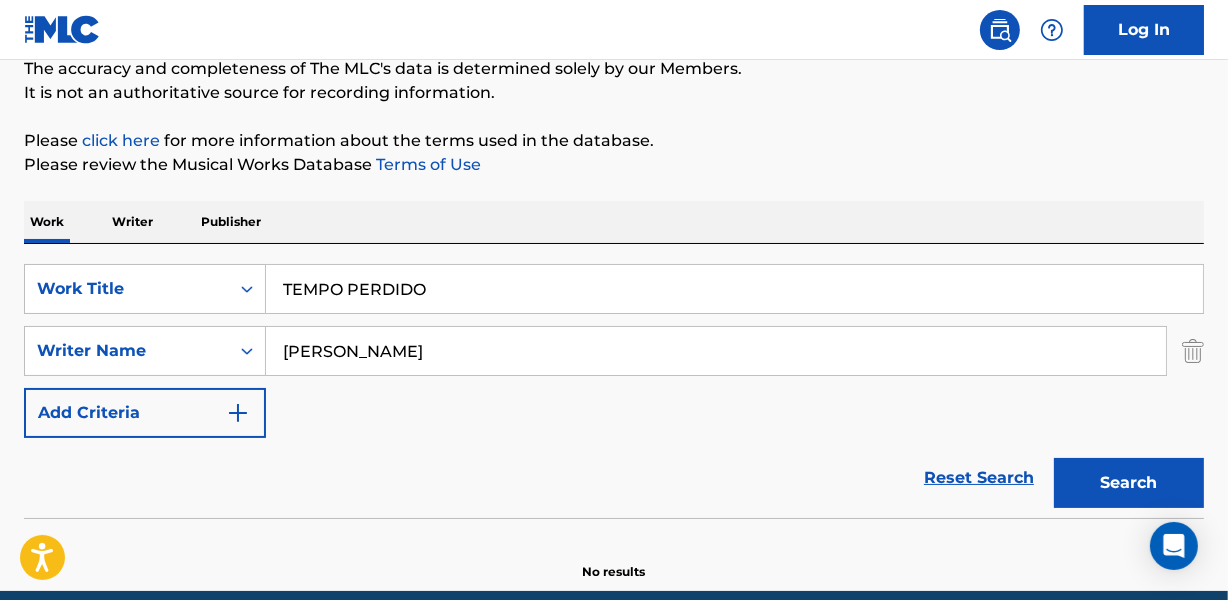 click on "[PERSON_NAME]" at bounding box center (716, 351) 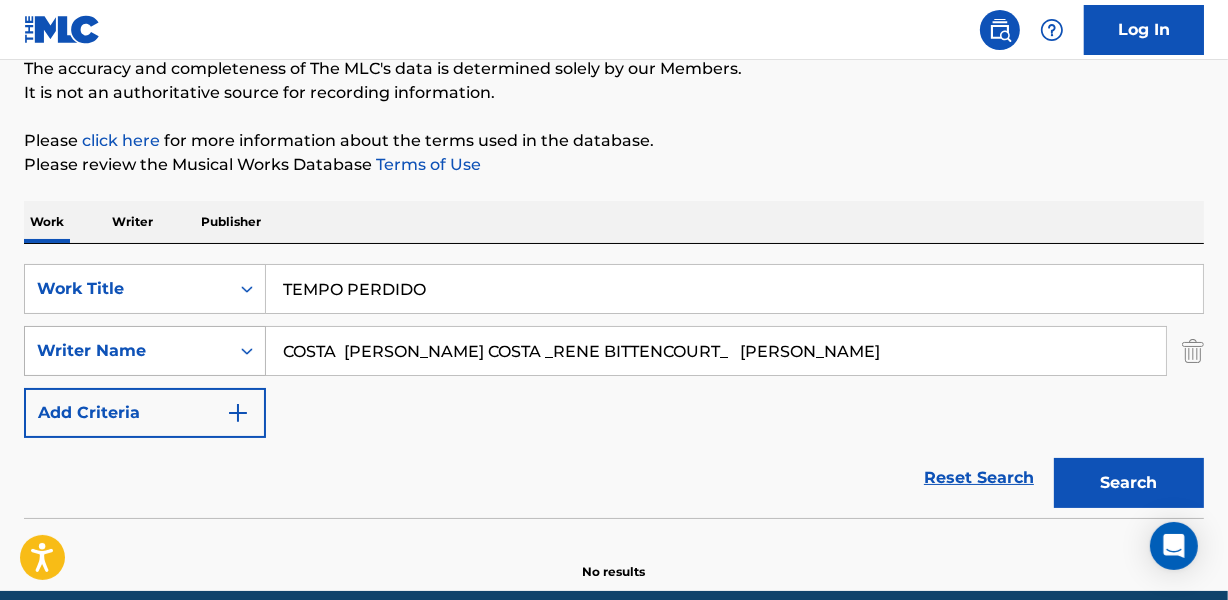 scroll, scrollTop: 0, scrollLeft: 0, axis: both 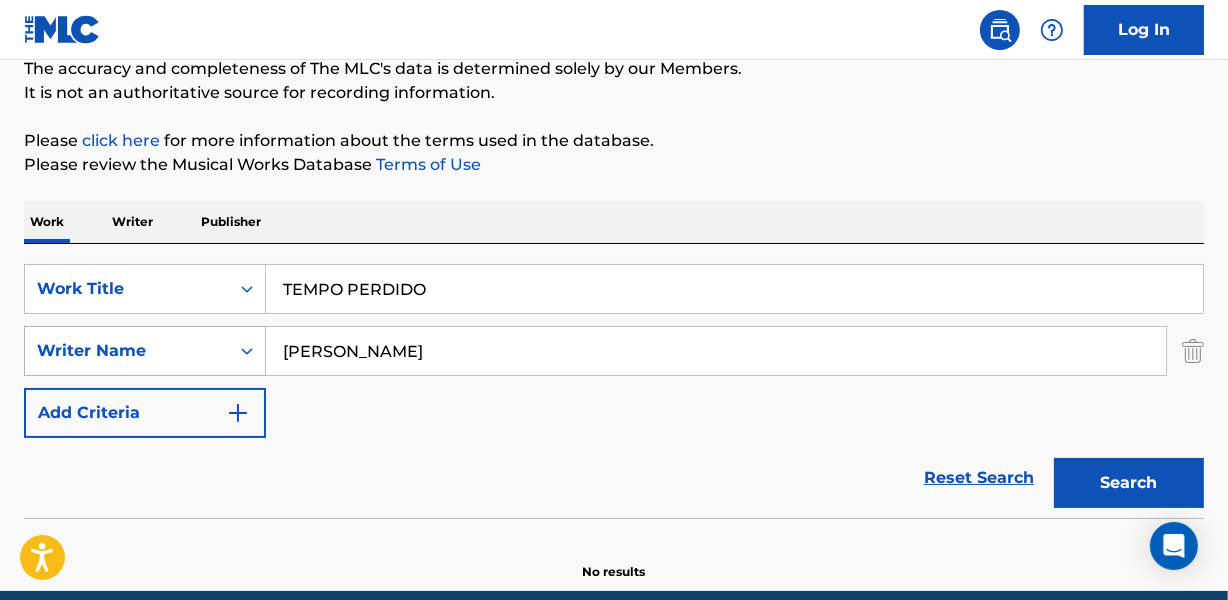 click on "Search" at bounding box center [1129, 483] 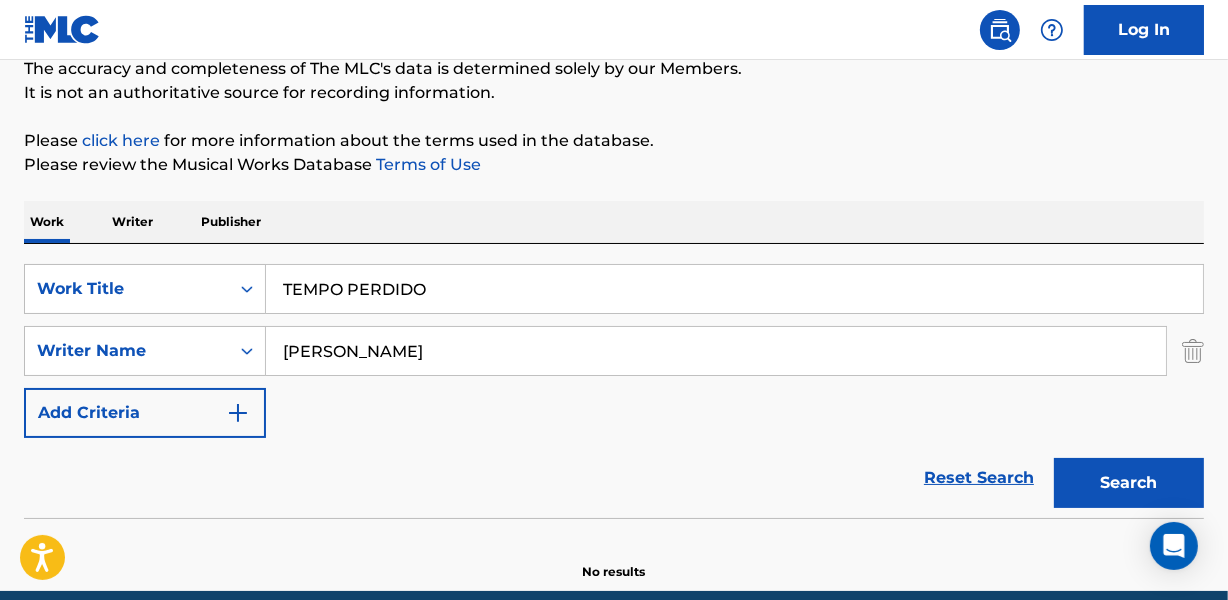 drag, startPoint x: 658, startPoint y: 360, endPoint x: 1069, endPoint y: 357, distance: 411.01096 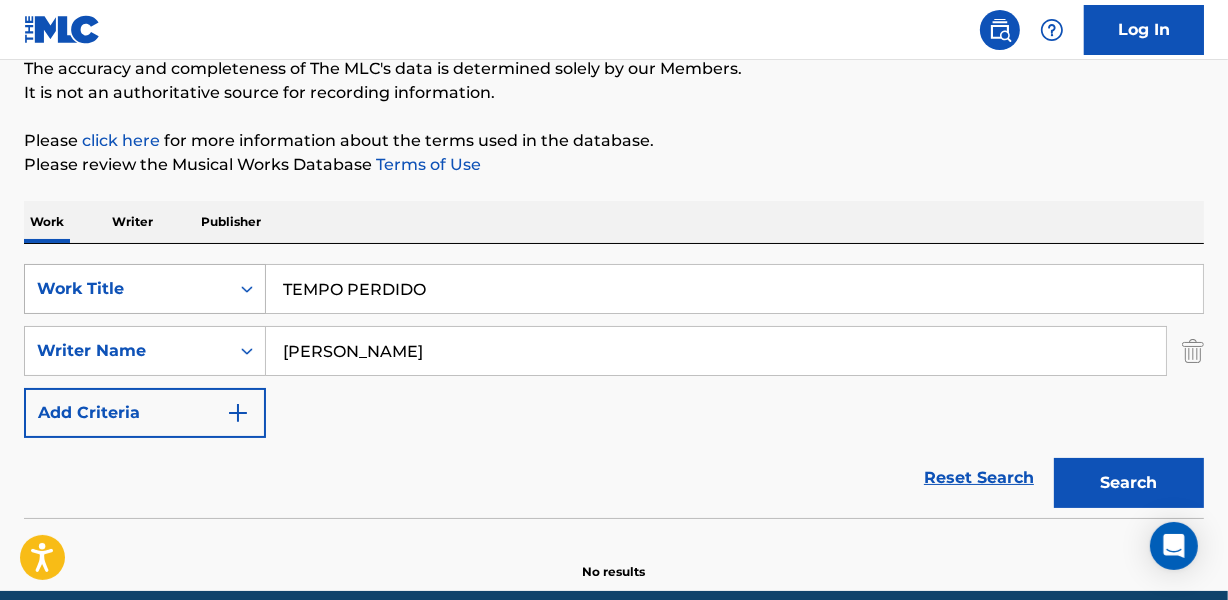 click on "Search" at bounding box center (1129, 483) 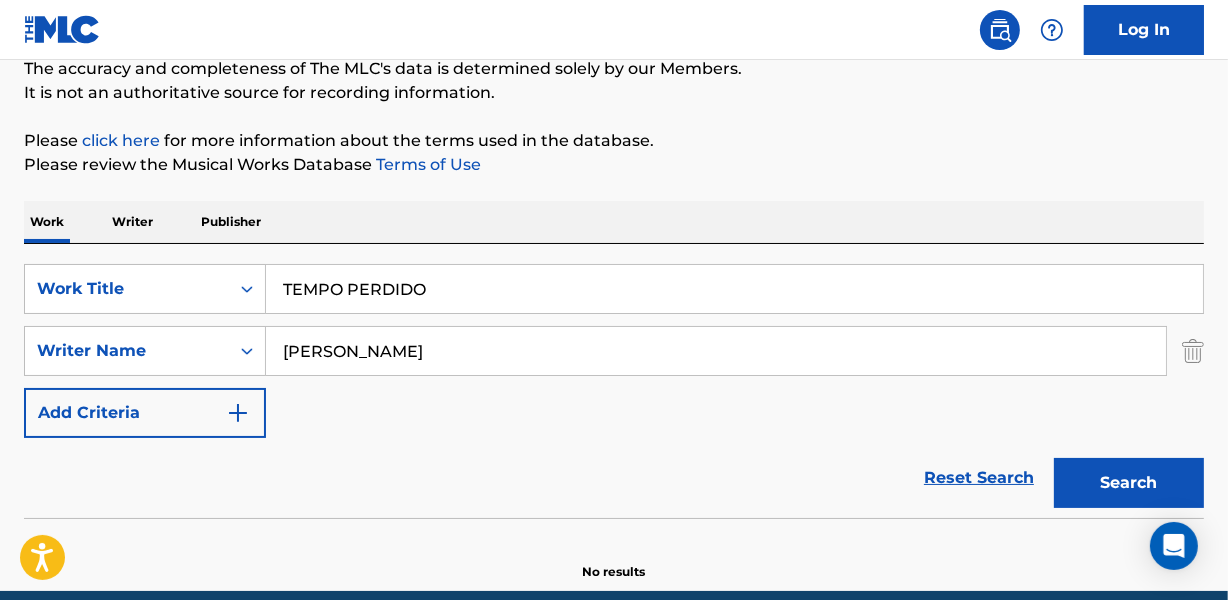 drag, startPoint x: 276, startPoint y: 350, endPoint x: 627, endPoint y: 349, distance: 351.00143 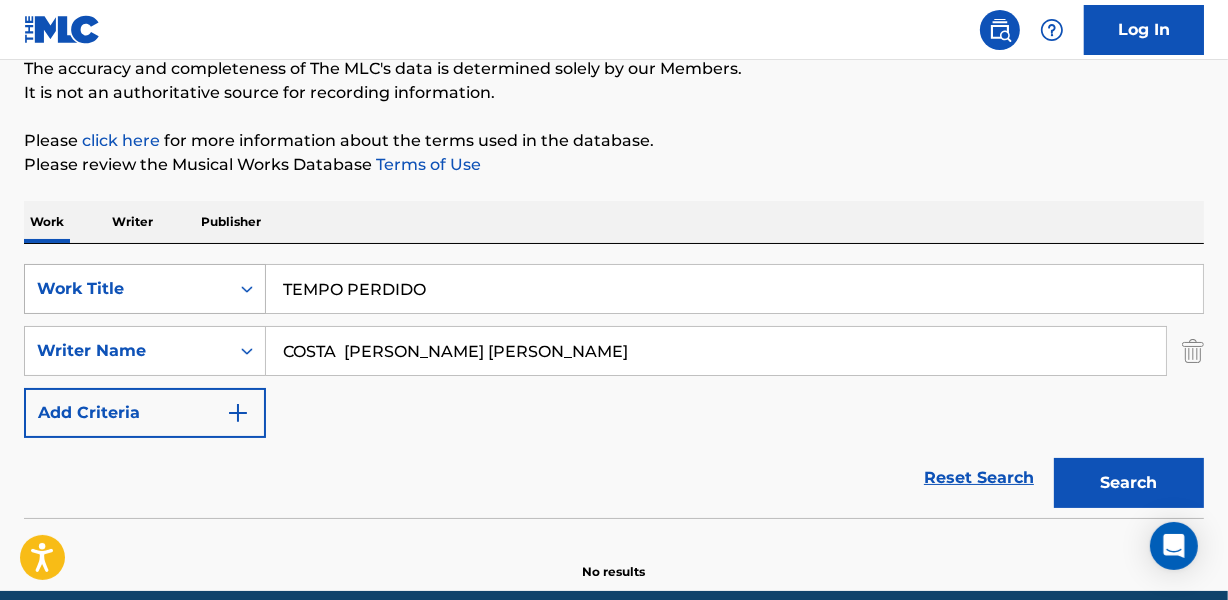 drag, startPoint x: 584, startPoint y: 348, endPoint x: 154, endPoint y: 298, distance: 432.89722 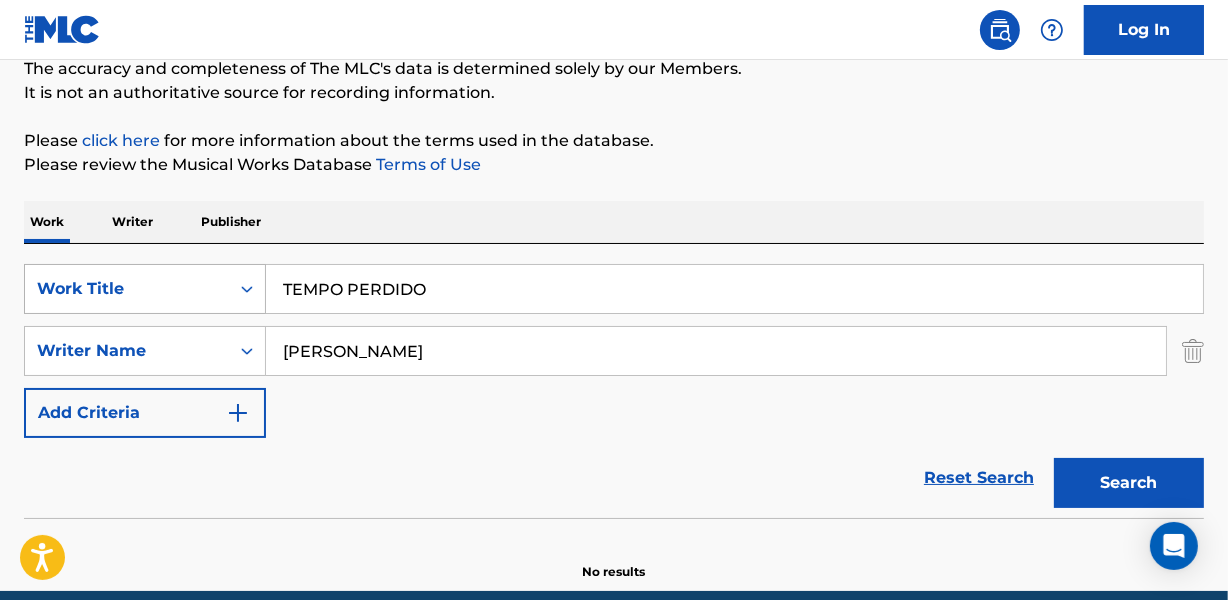 click on "Search" at bounding box center (1129, 483) 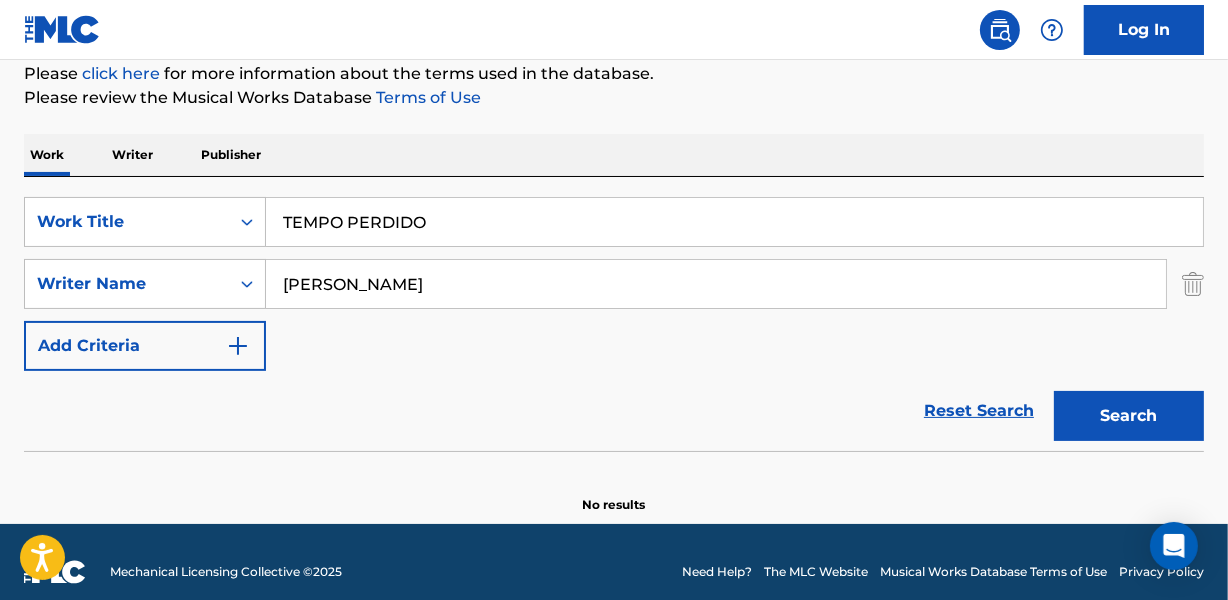 scroll, scrollTop: 267, scrollLeft: 0, axis: vertical 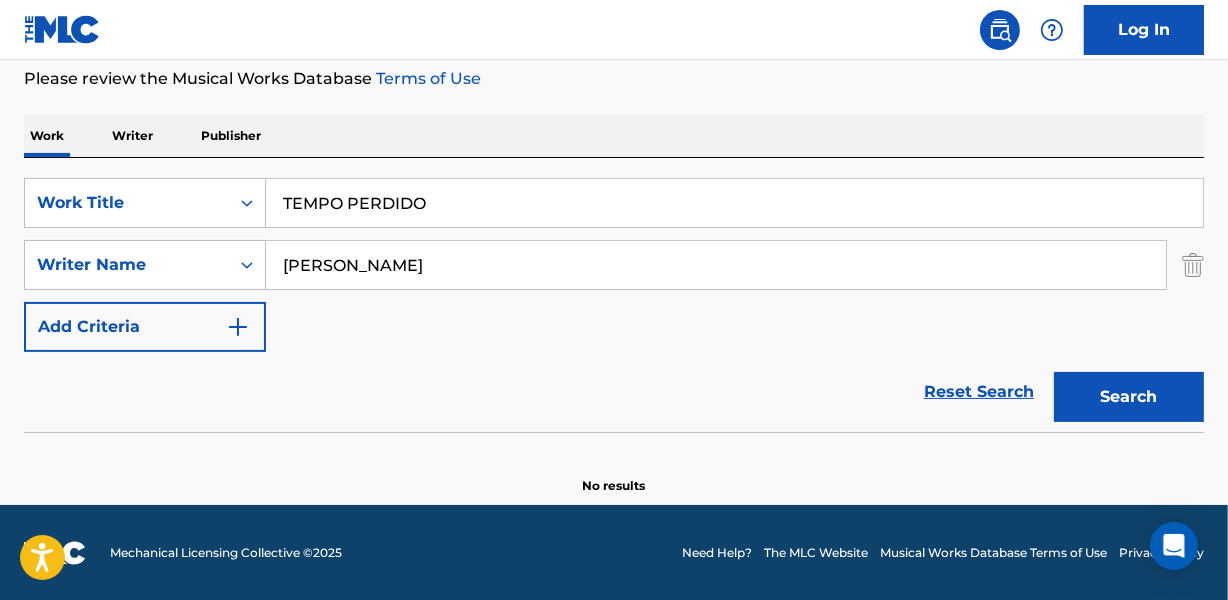 click on "[PERSON_NAME]" at bounding box center [716, 265] 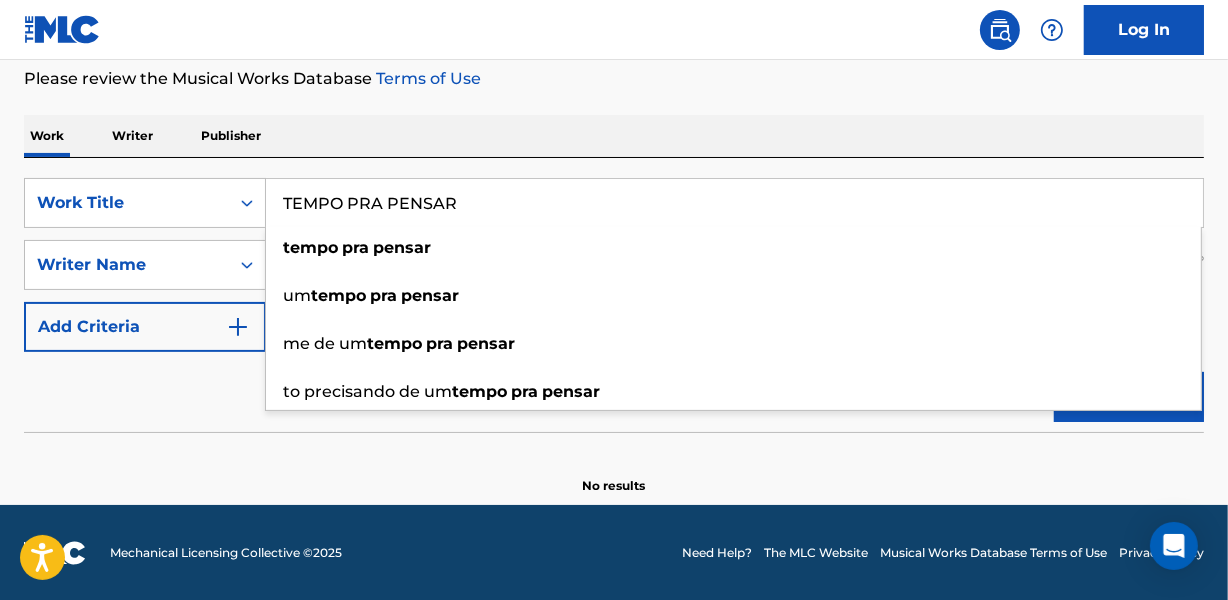 type on "TEMPO PRA PENSAR" 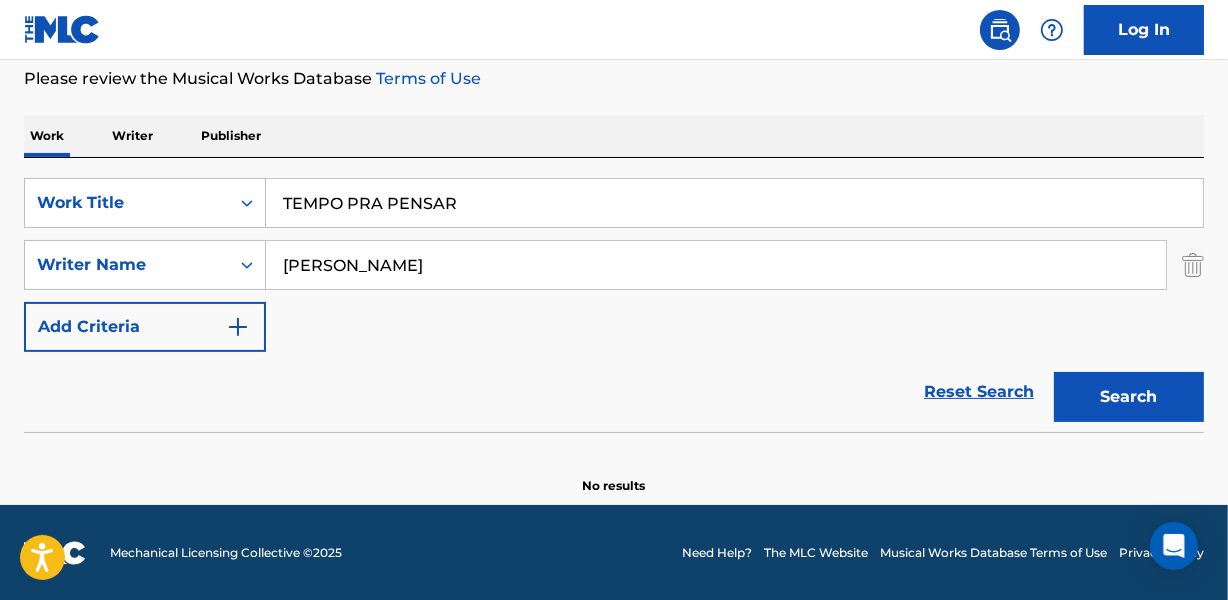 drag, startPoint x: 481, startPoint y: 124, endPoint x: 370, endPoint y: 271, distance: 184.20097 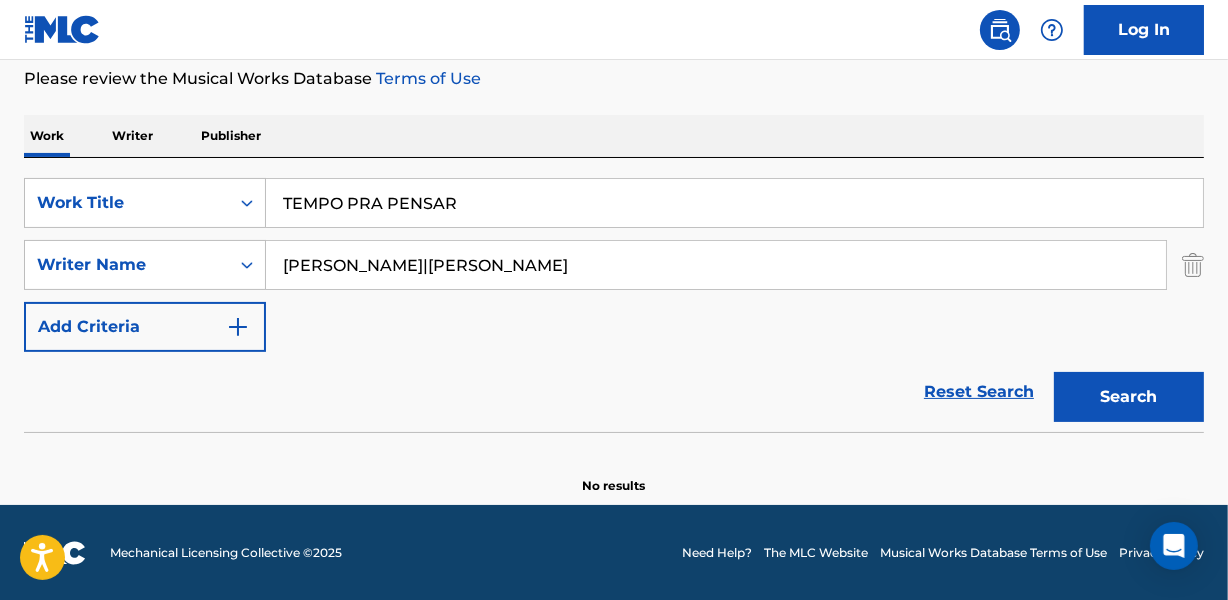 drag, startPoint x: 434, startPoint y: 264, endPoint x: 653, endPoint y: 264, distance: 219 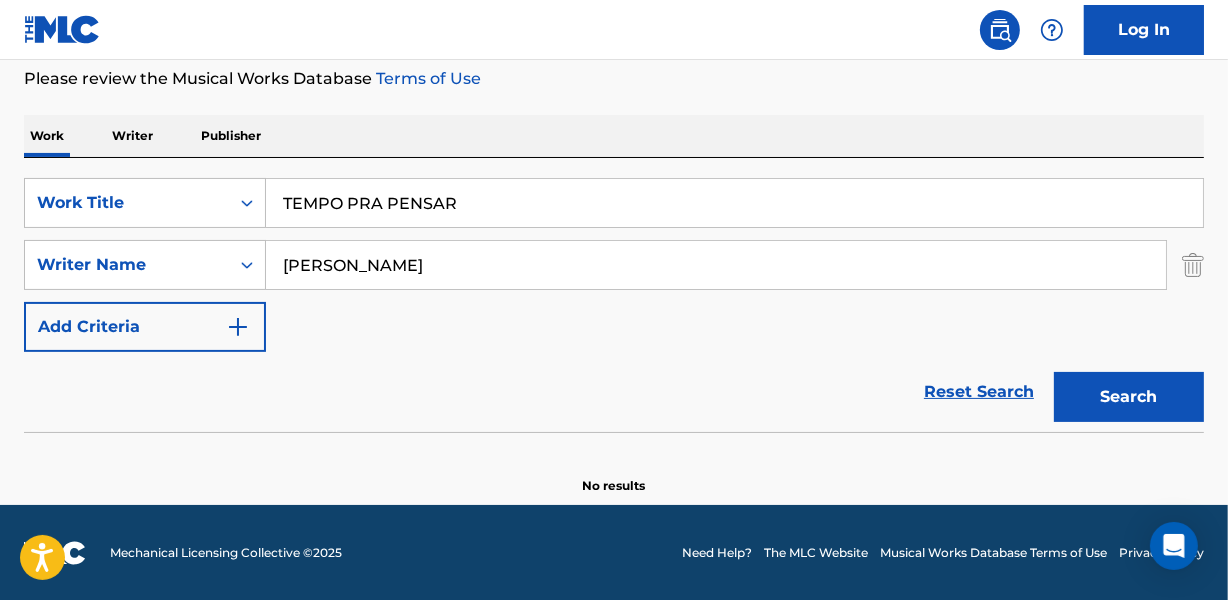 type on "[PERSON_NAME]" 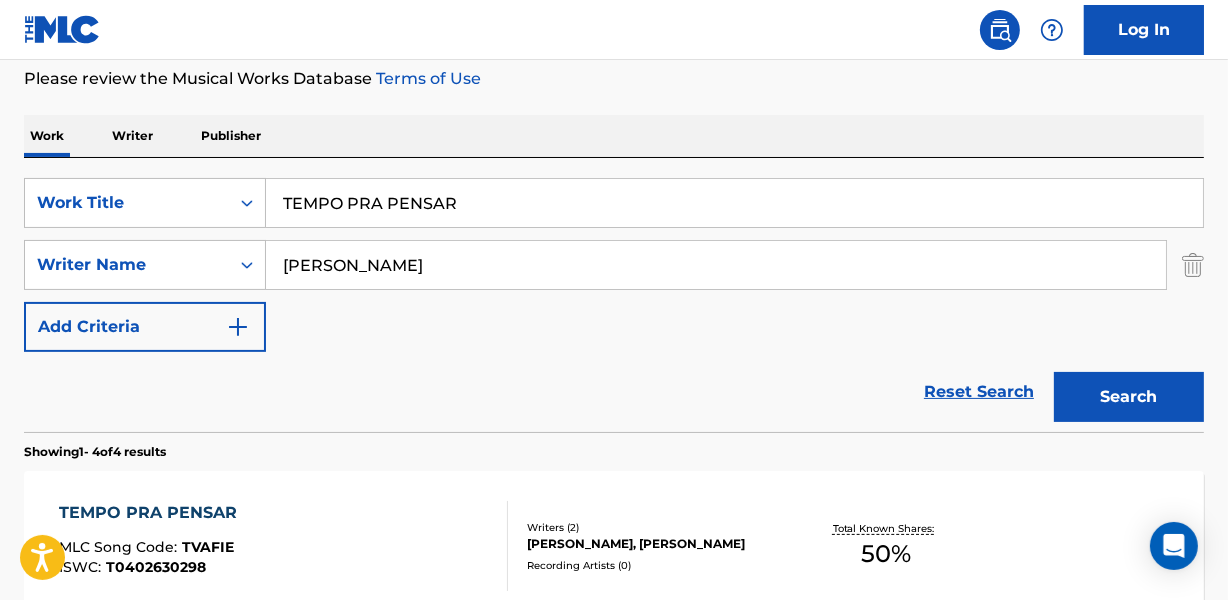 click on "[PERSON_NAME], [PERSON_NAME]" at bounding box center (657, 544) 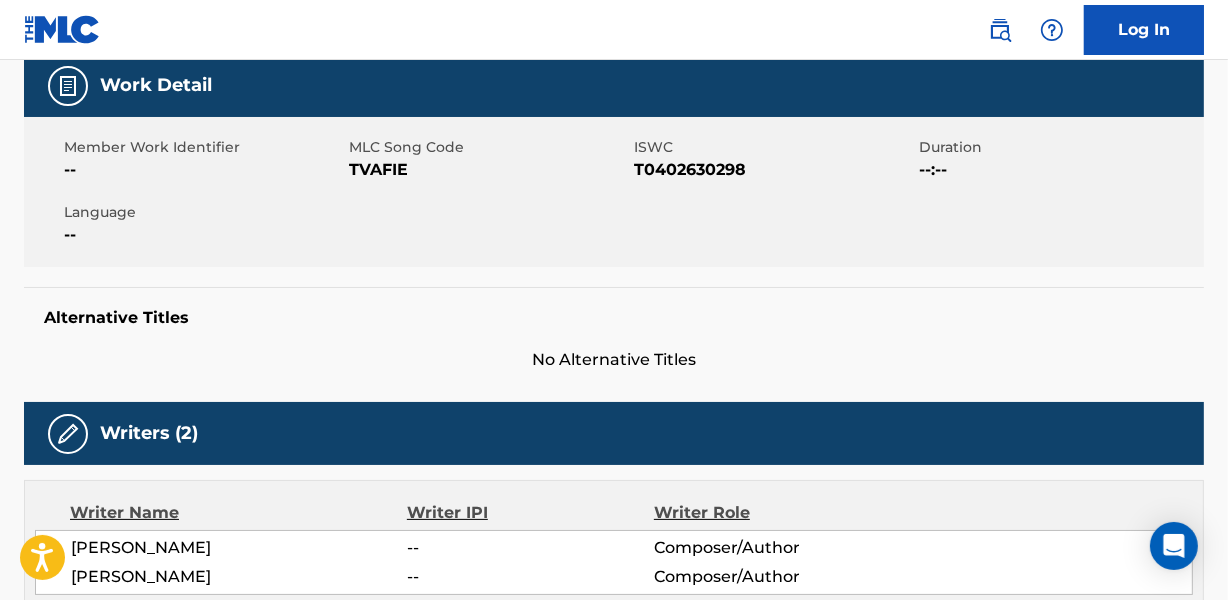 scroll, scrollTop: 0, scrollLeft: 0, axis: both 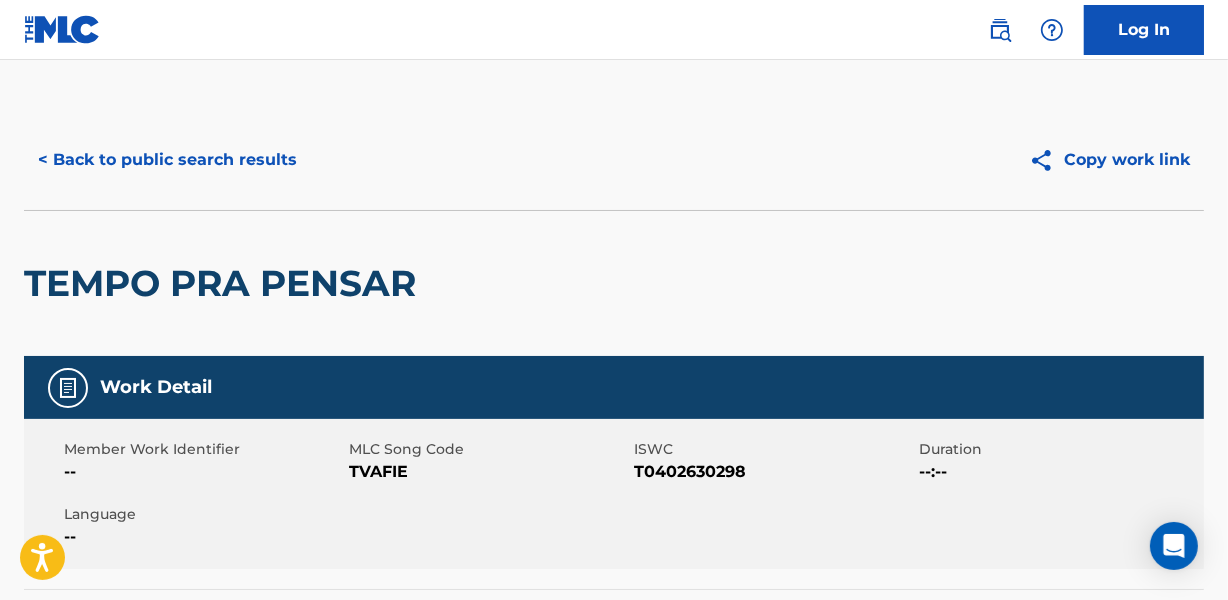 click on "< Back to public search results" at bounding box center [167, 160] 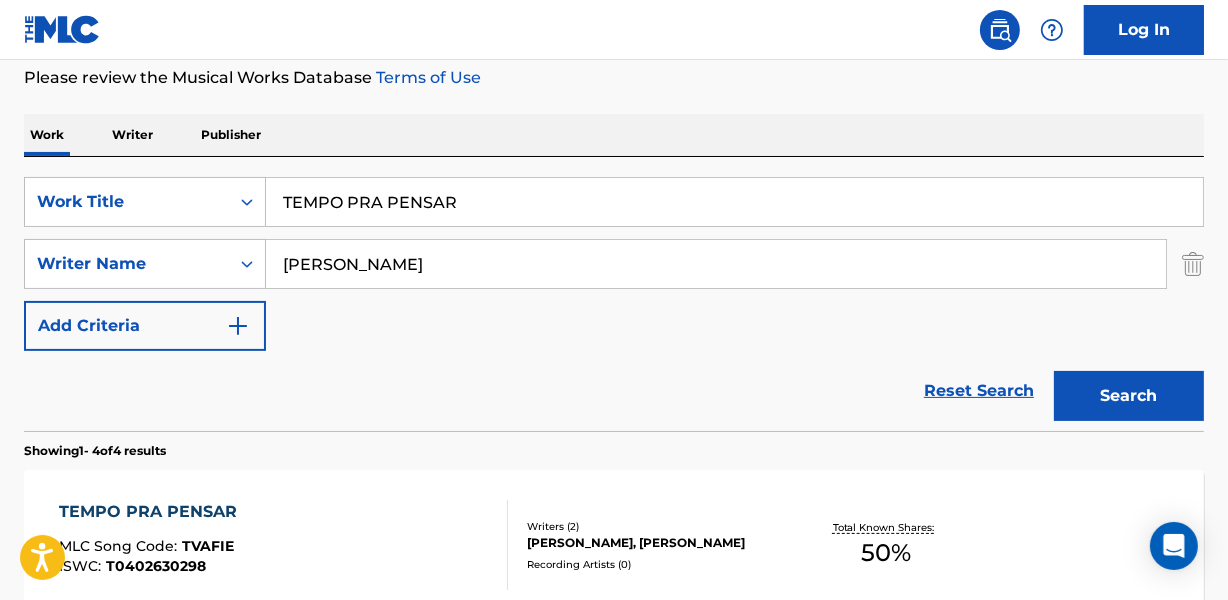 scroll, scrollTop: 267, scrollLeft: 0, axis: vertical 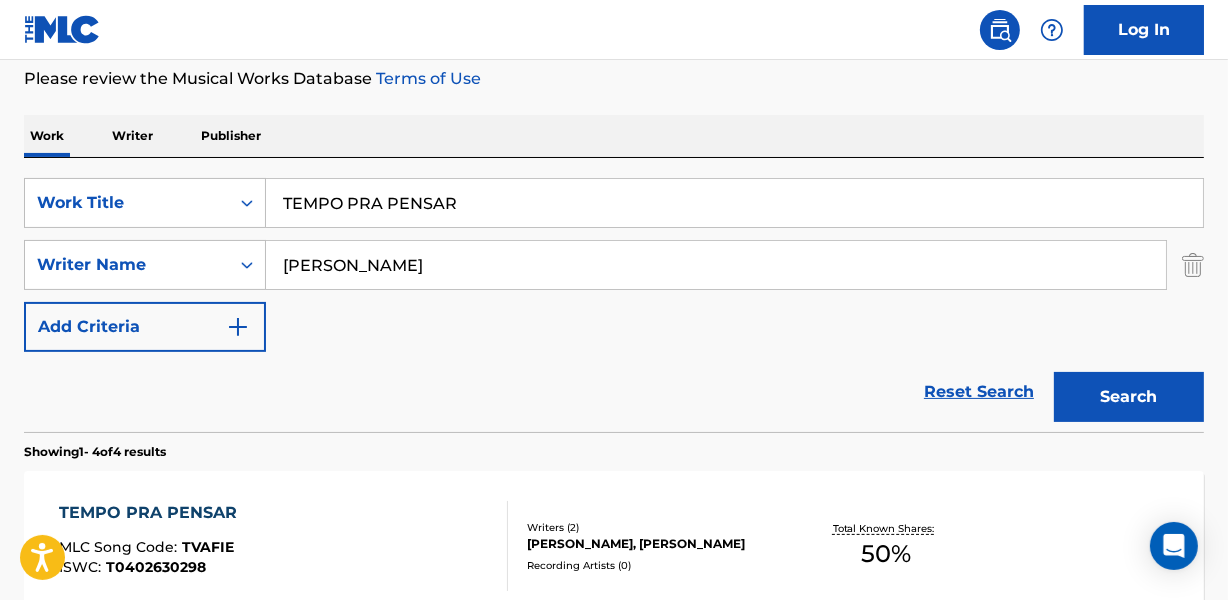 click on "Reset Search Search" at bounding box center [614, 392] 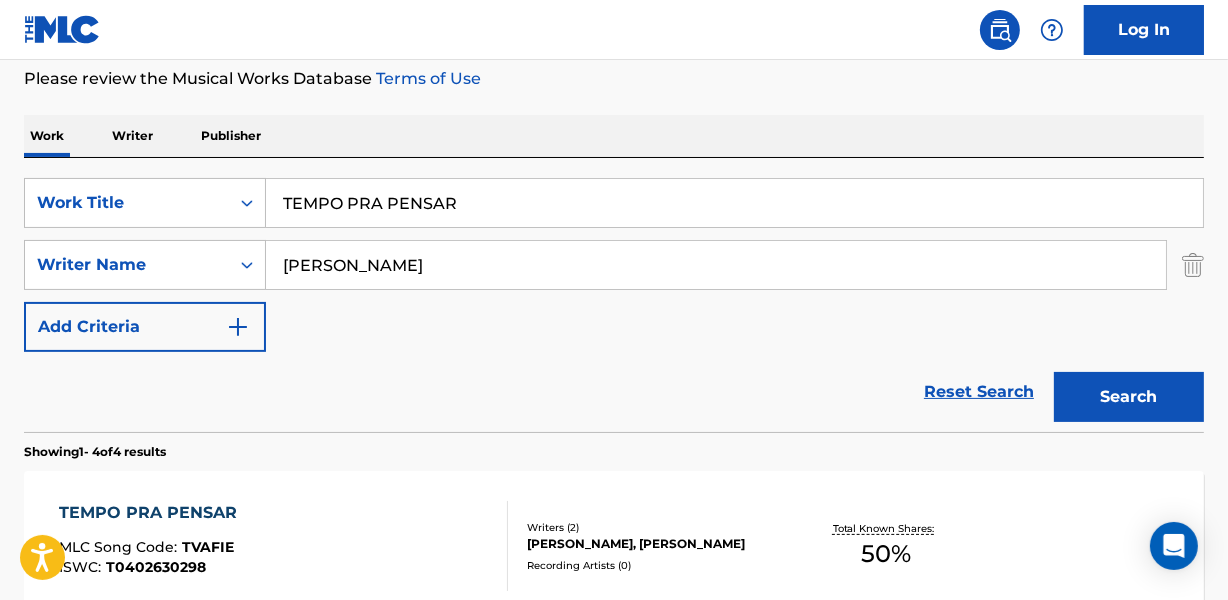 click on "TEMPO PRA PENSAR" at bounding box center [734, 203] 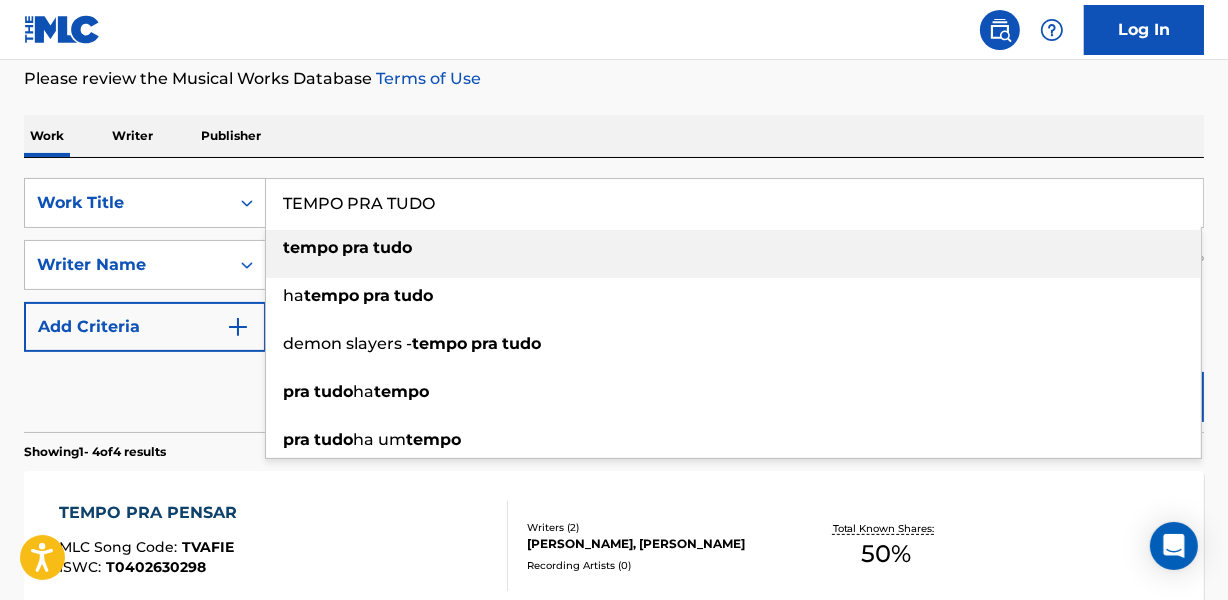 type on "TEMPO PRA TUDO" 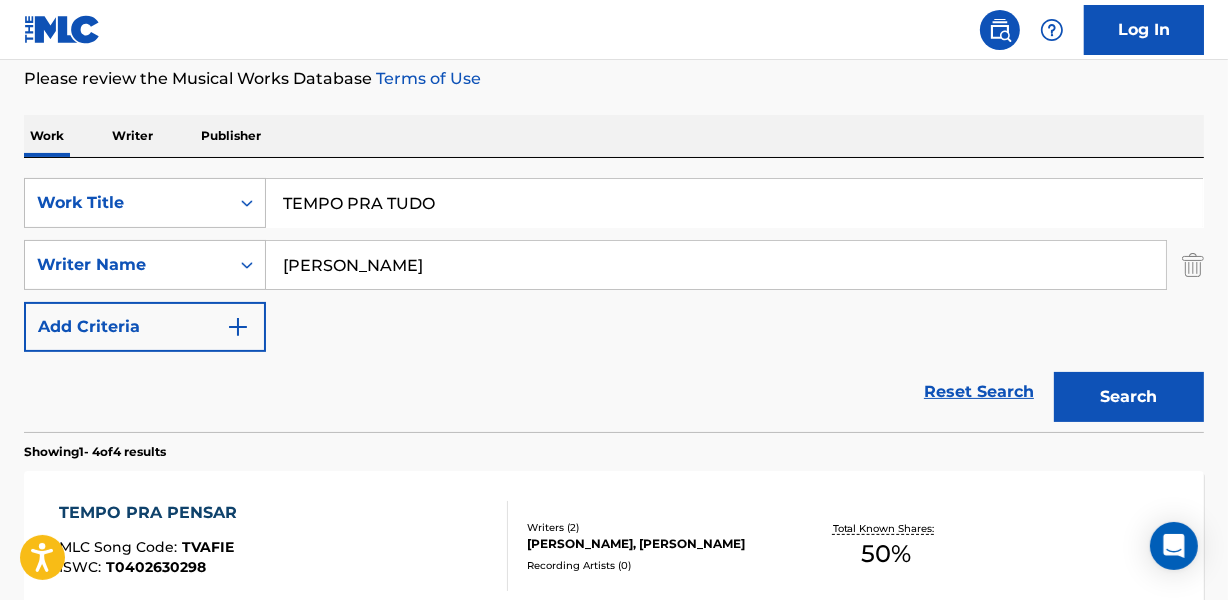 click on "[PERSON_NAME]" at bounding box center (716, 265) 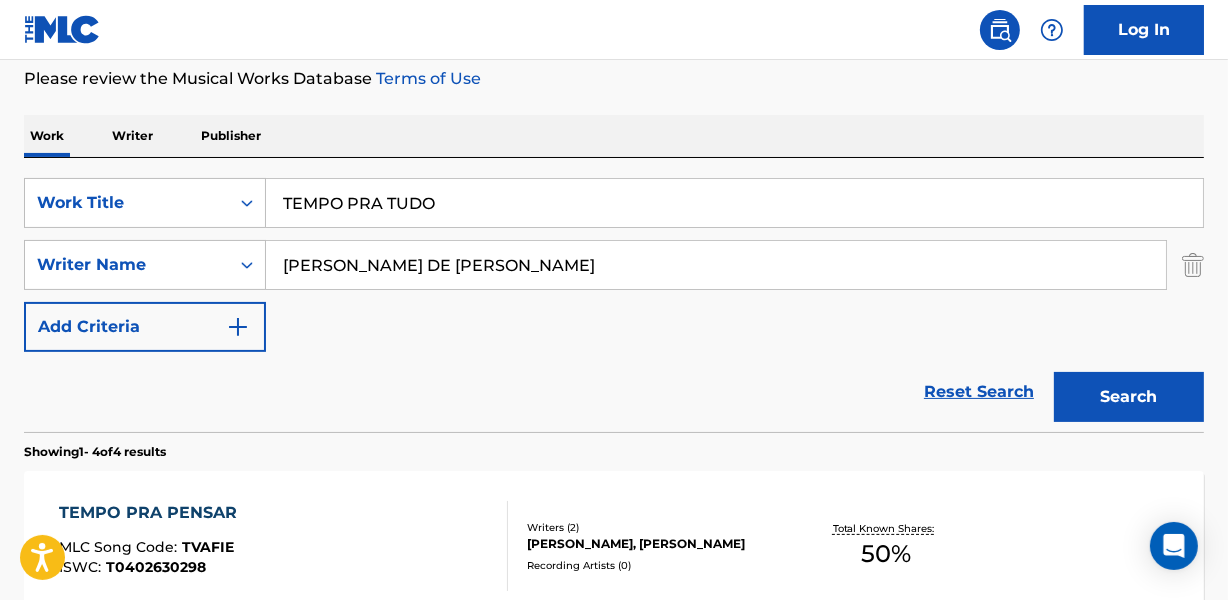 type on "[PERSON_NAME] DE [PERSON_NAME]" 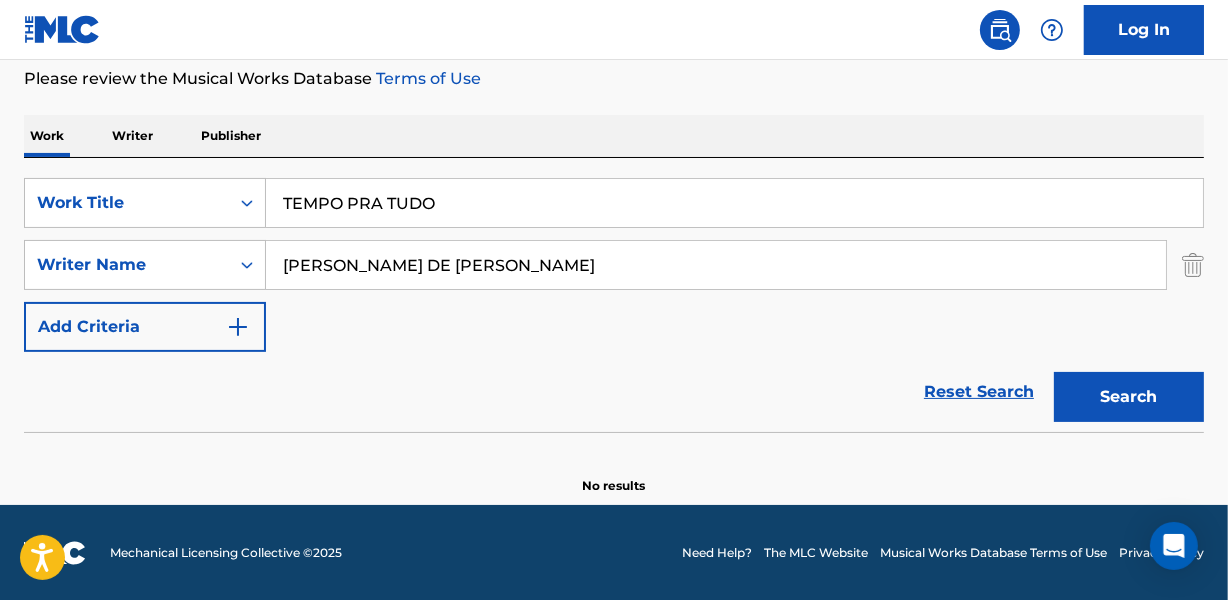 click on "Reset Search Search" at bounding box center [614, 392] 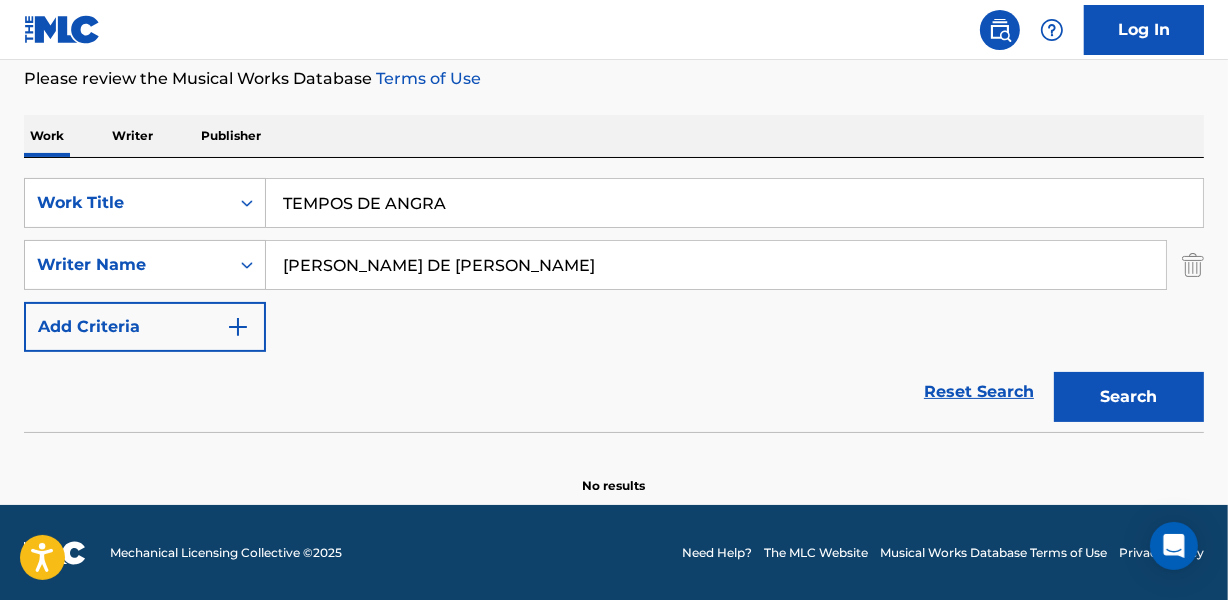 type on "TEMPOS DE ANGRA" 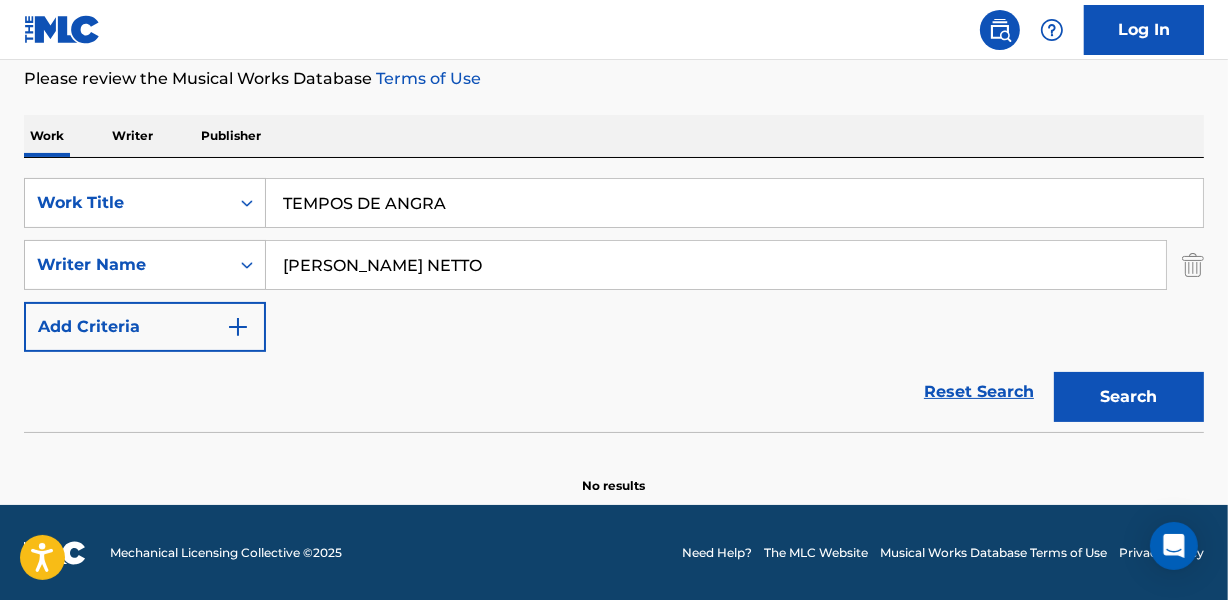 type on "[PERSON_NAME] NETTO" 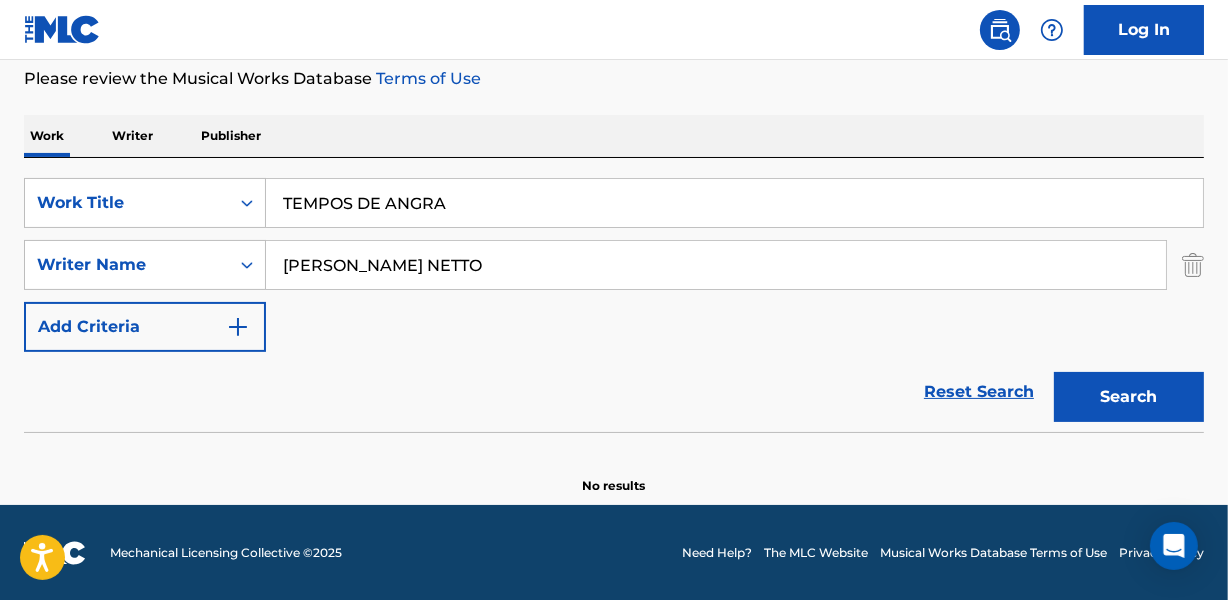 click at bounding box center (614, 437) 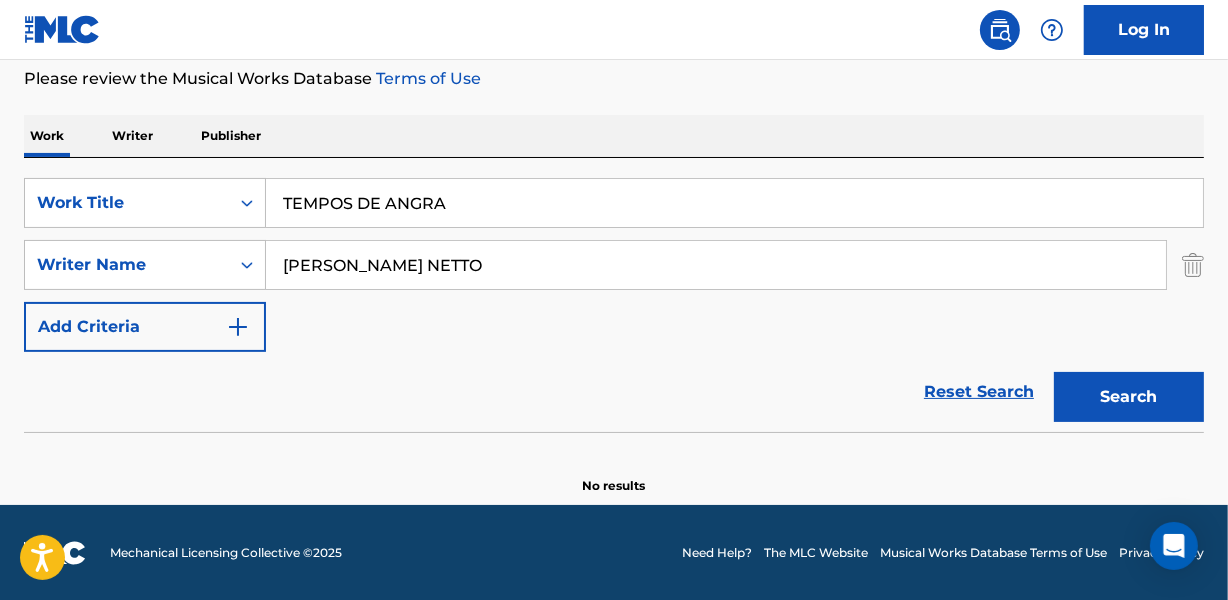click on "TEMPOS DE ANGRA" at bounding box center [734, 203] 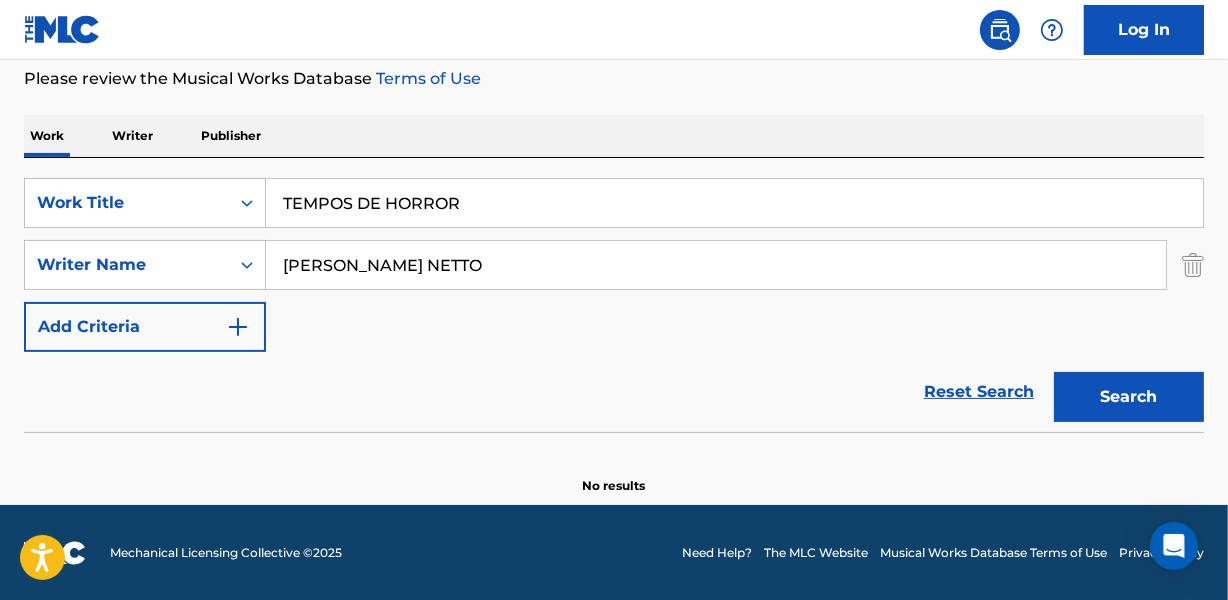 type on "TEMPOS DE HORROR" 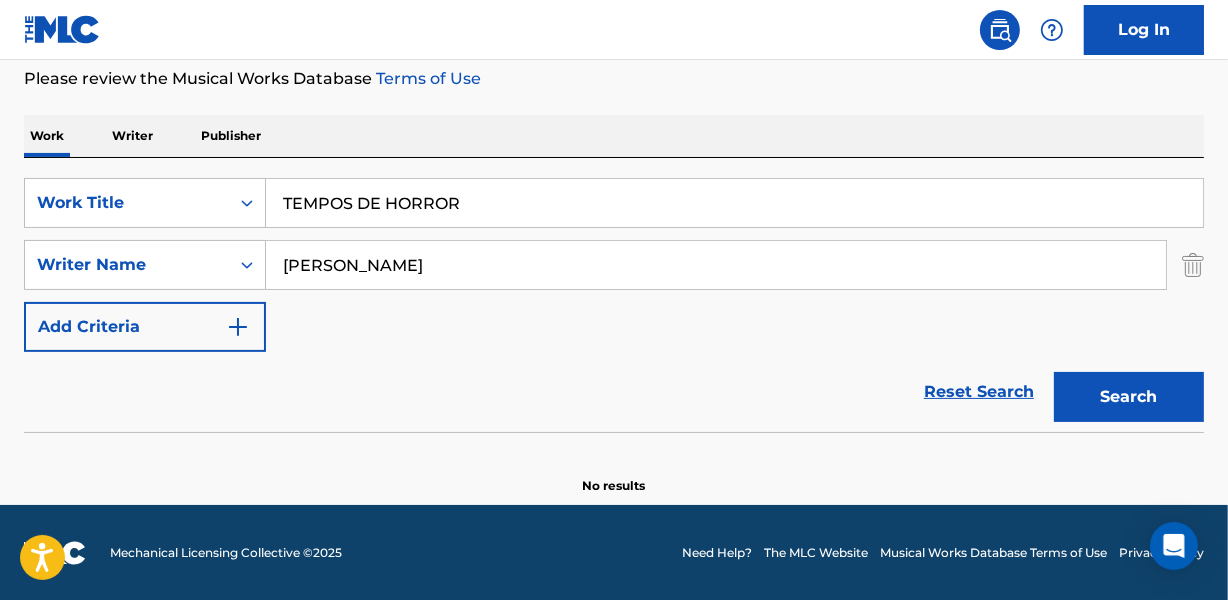 type on "[PERSON_NAME]" 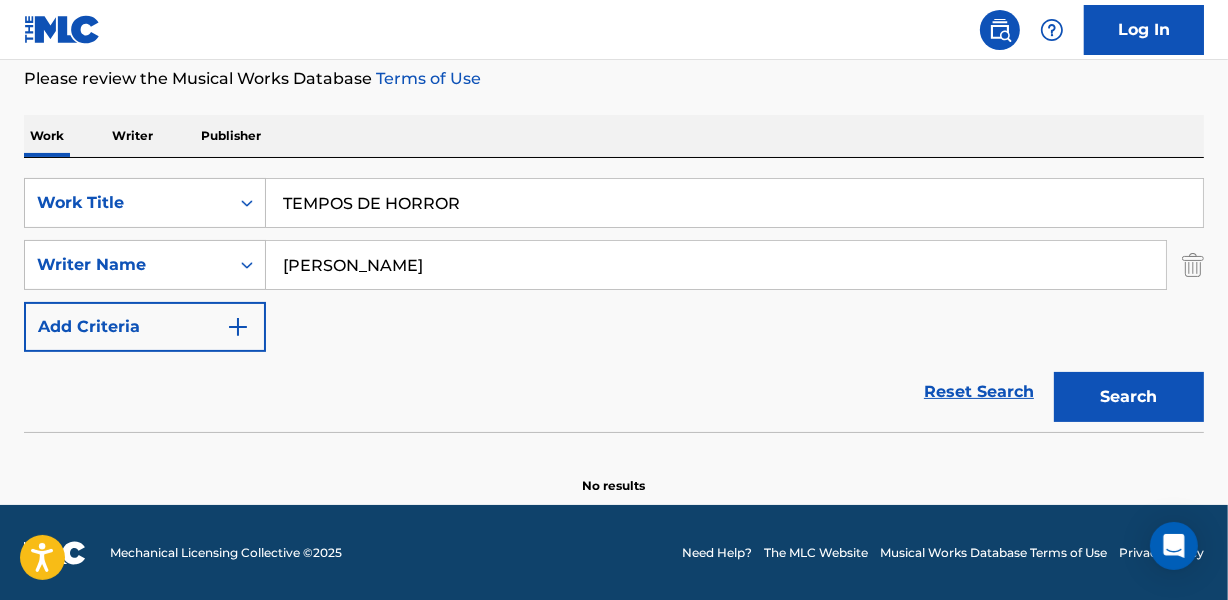 click on "Reset Search Search" at bounding box center [614, 392] 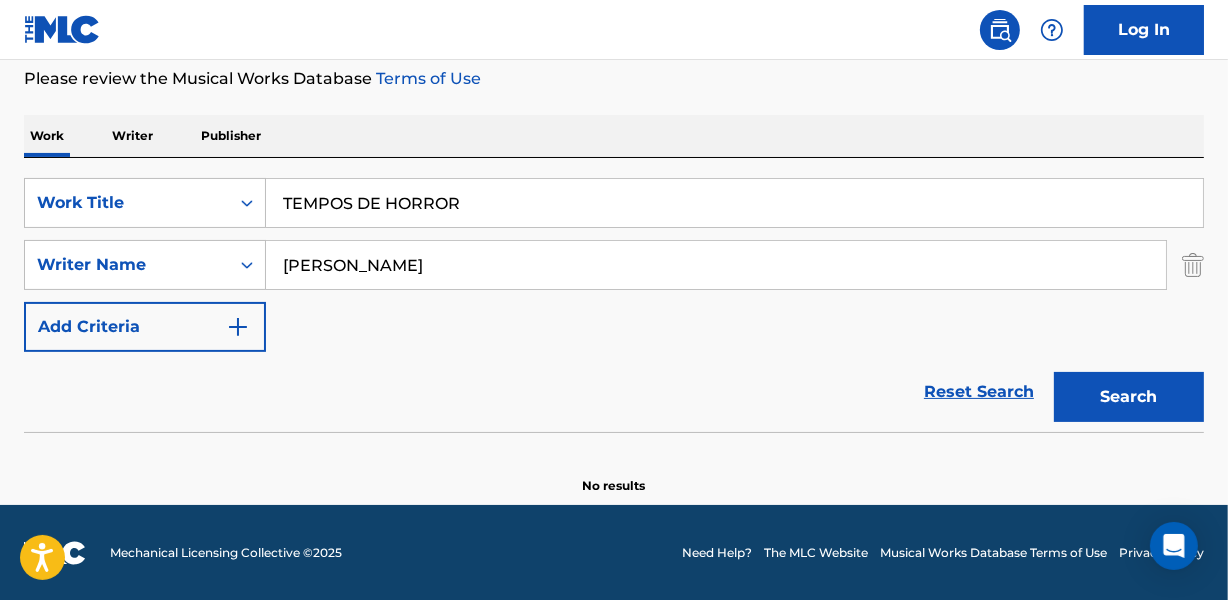 drag, startPoint x: 280, startPoint y: 209, endPoint x: 533, endPoint y: 209, distance: 253 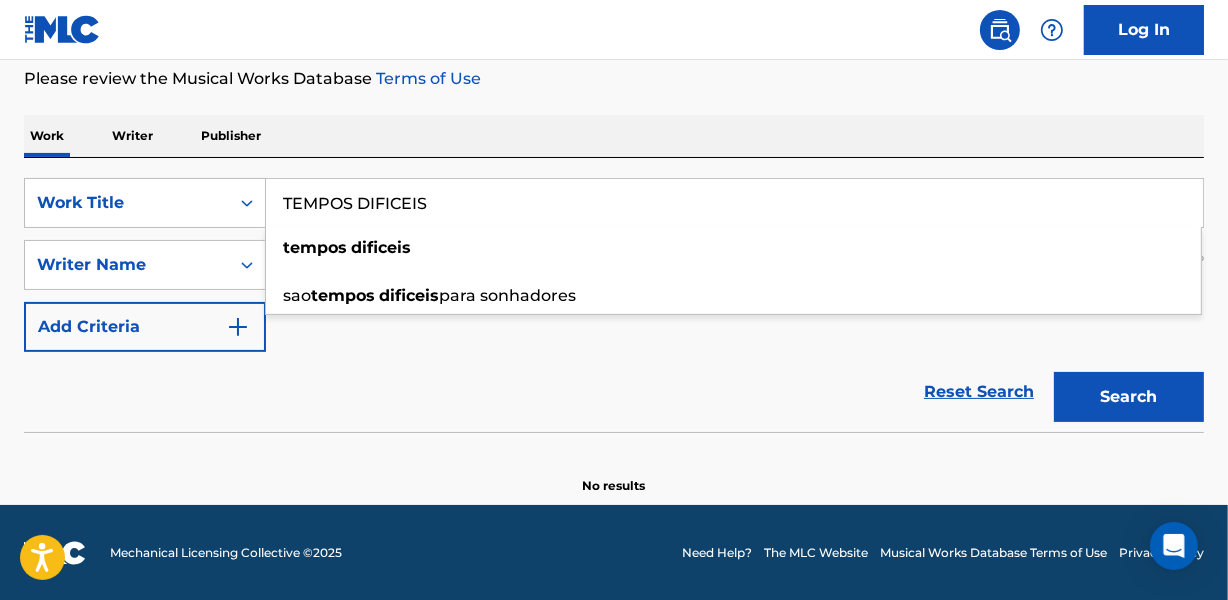 type on "TEMPOS DIFICEIS" 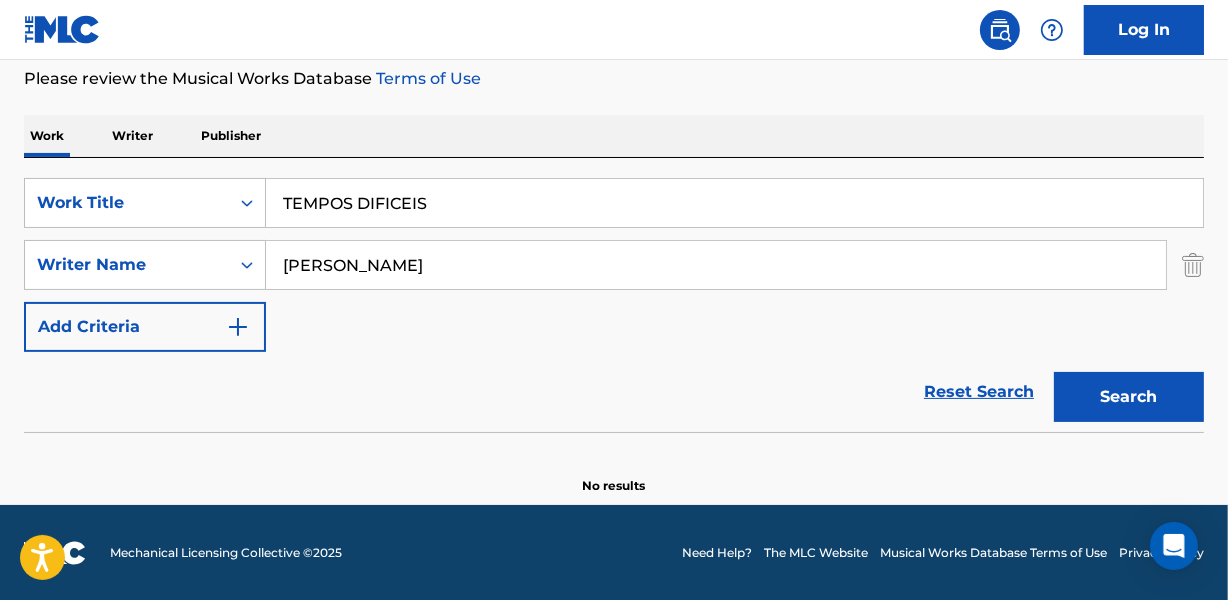 drag, startPoint x: 278, startPoint y: 266, endPoint x: 645, endPoint y: 268, distance: 367.00546 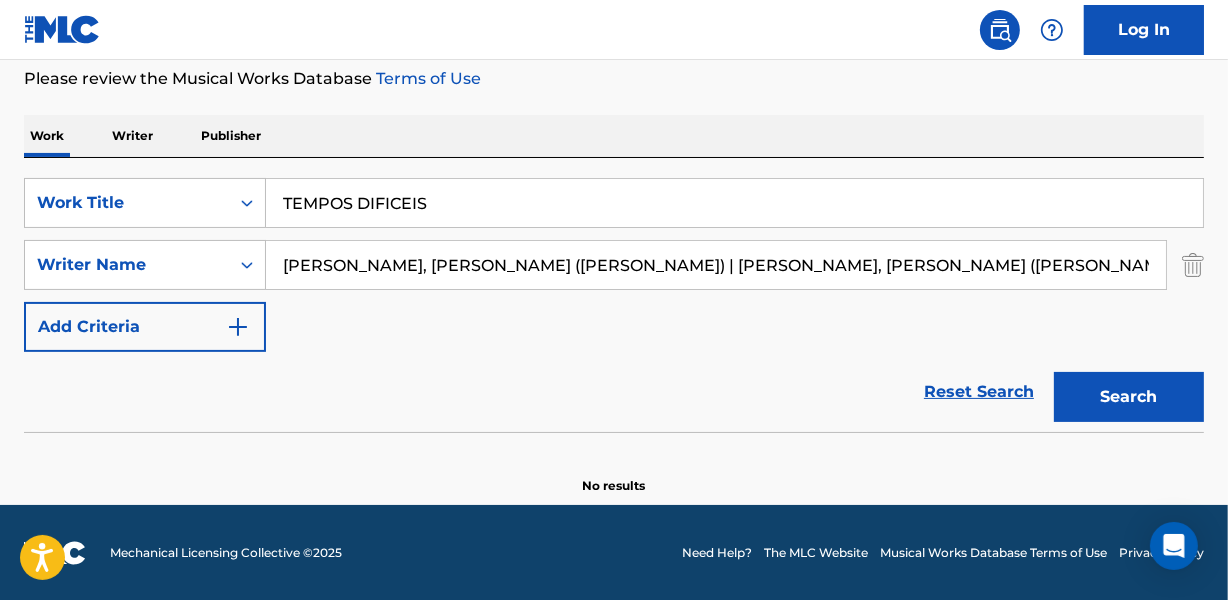 drag, startPoint x: 651, startPoint y: 265, endPoint x: 1041, endPoint y: 266, distance: 390.00128 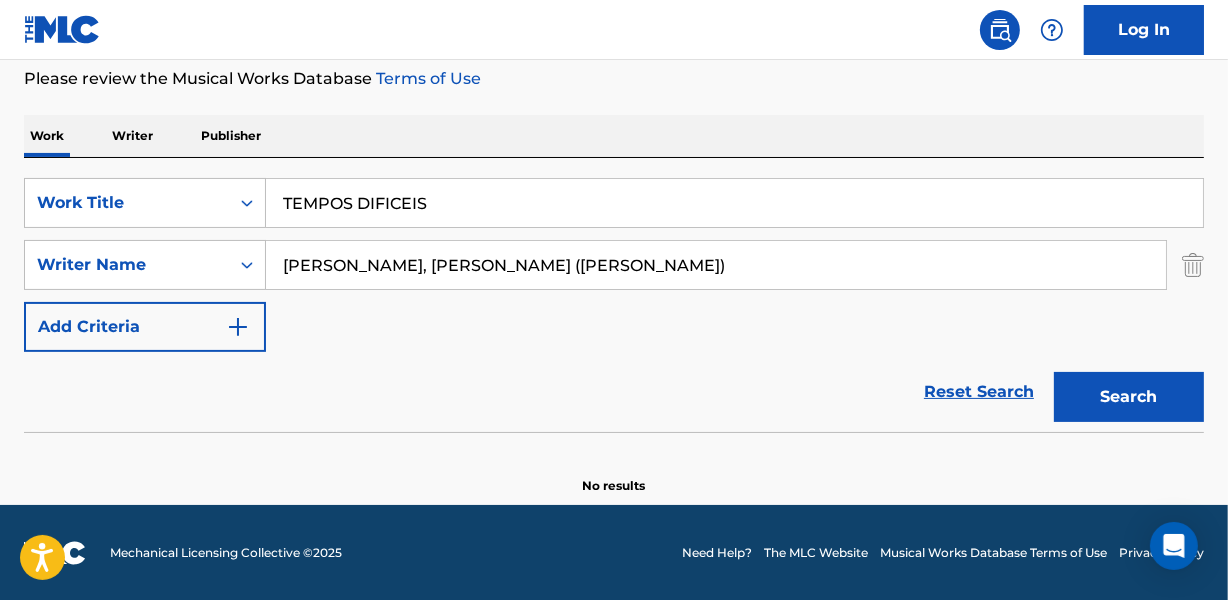 click on "Search" at bounding box center [1129, 397] 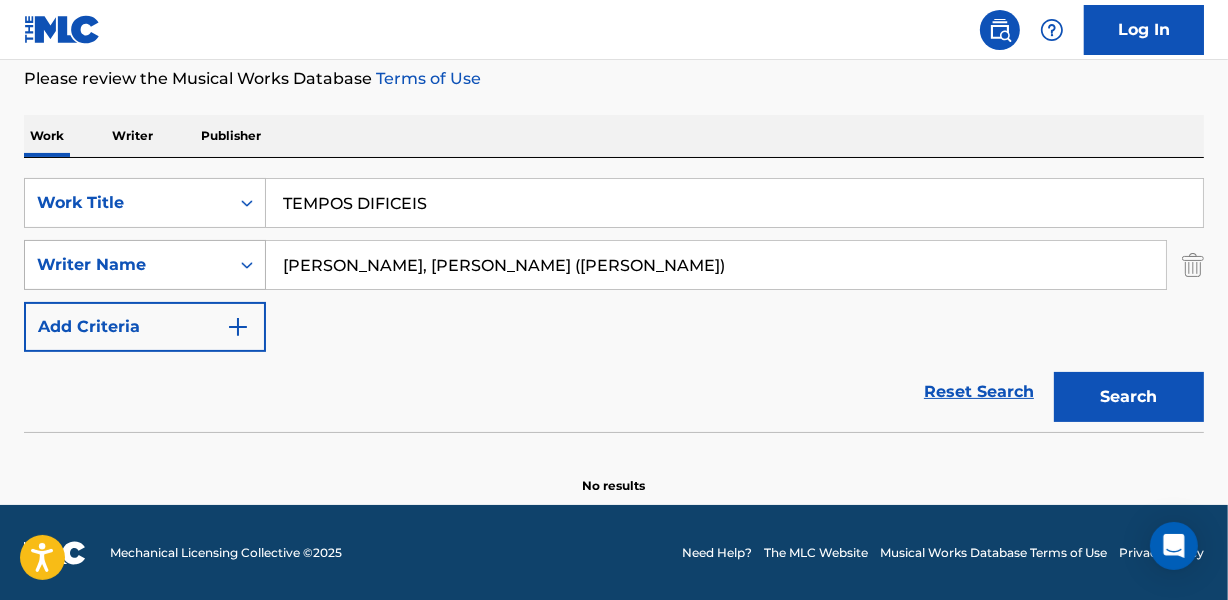 drag, startPoint x: 378, startPoint y: 267, endPoint x: 258, endPoint y: 267, distance: 120 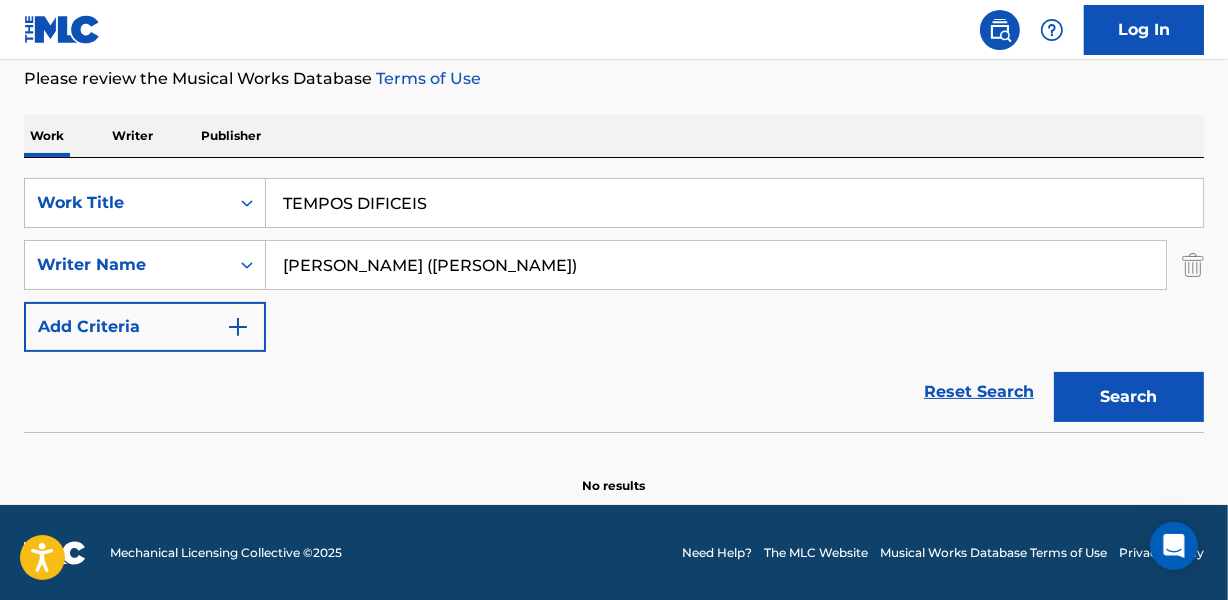 click on "Search" at bounding box center (1129, 397) 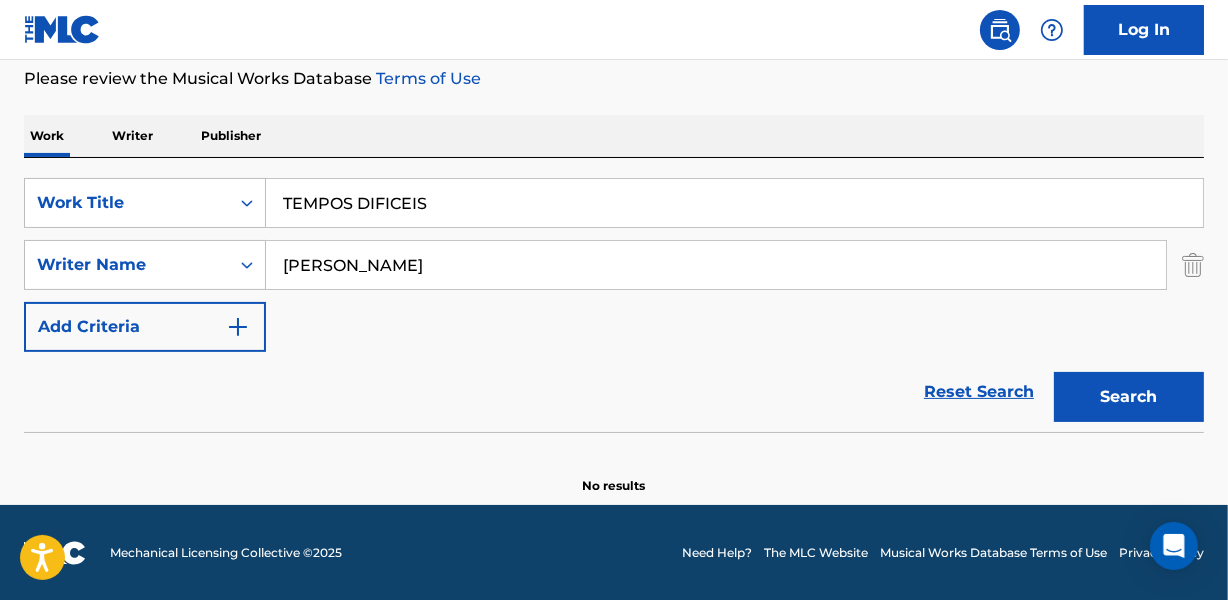 click on "Search" at bounding box center (1129, 397) 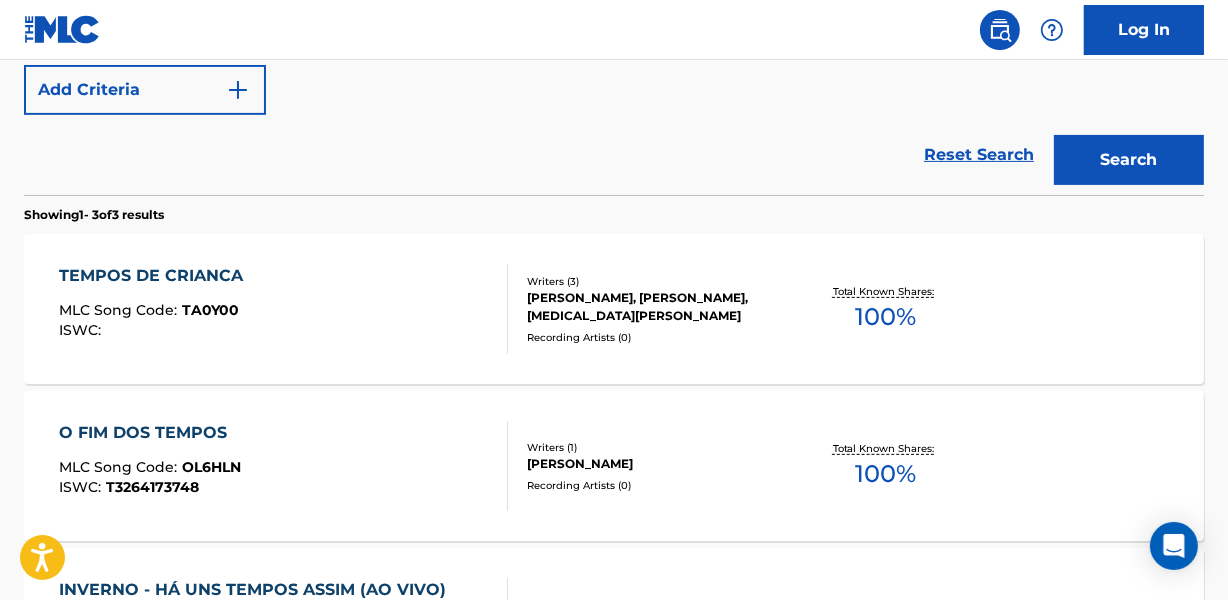 scroll, scrollTop: 85, scrollLeft: 0, axis: vertical 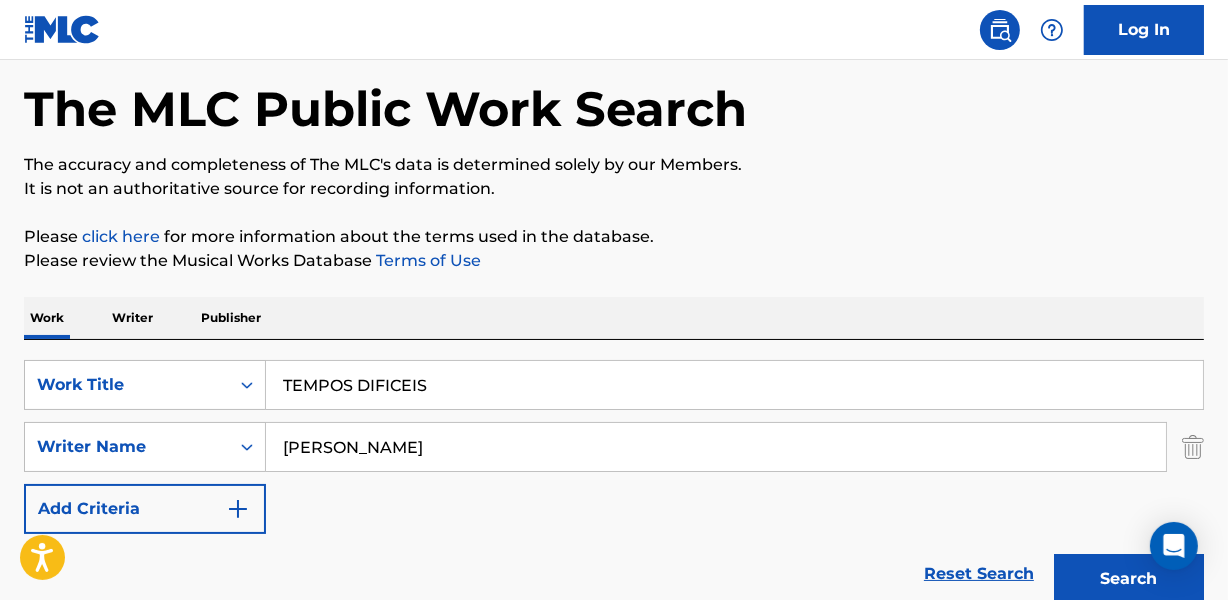 drag, startPoint x: 279, startPoint y: 449, endPoint x: 477, endPoint y: 451, distance: 198.0101 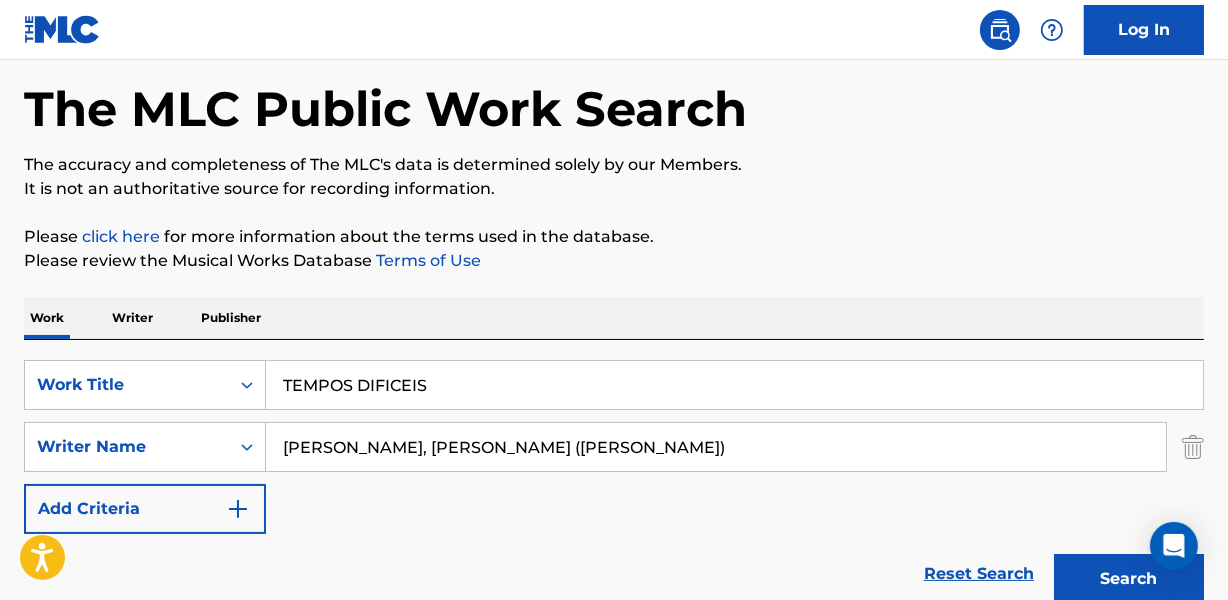 drag, startPoint x: 499, startPoint y: 445, endPoint x: 724, endPoint y: 437, distance: 225.14218 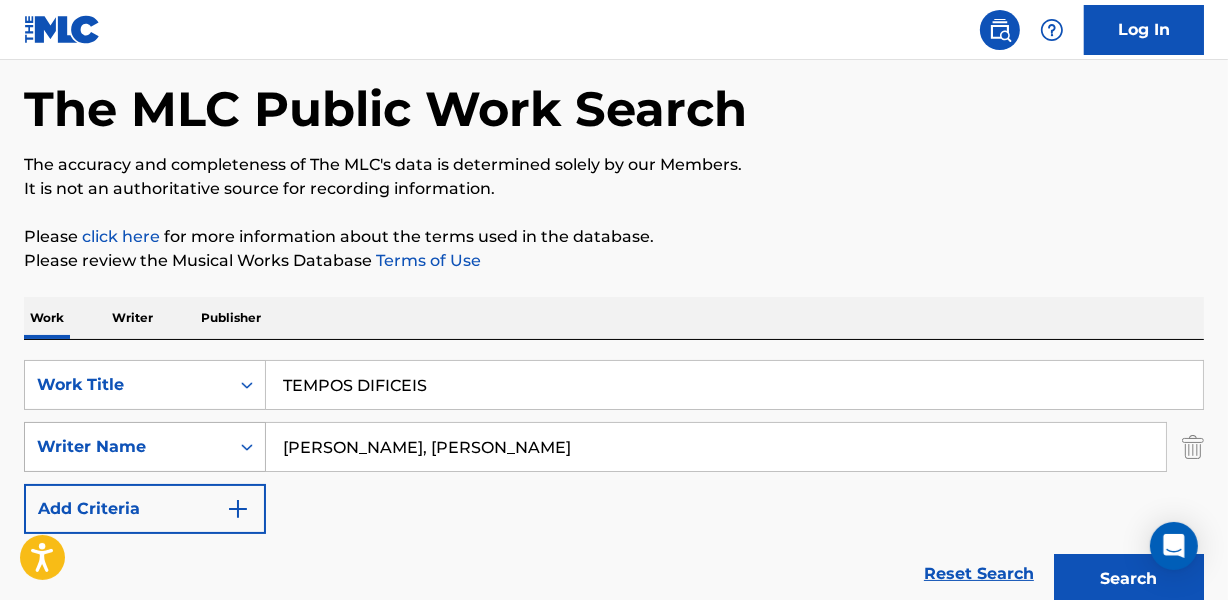 drag, startPoint x: 335, startPoint y: 448, endPoint x: 187, endPoint y: 424, distance: 149.93332 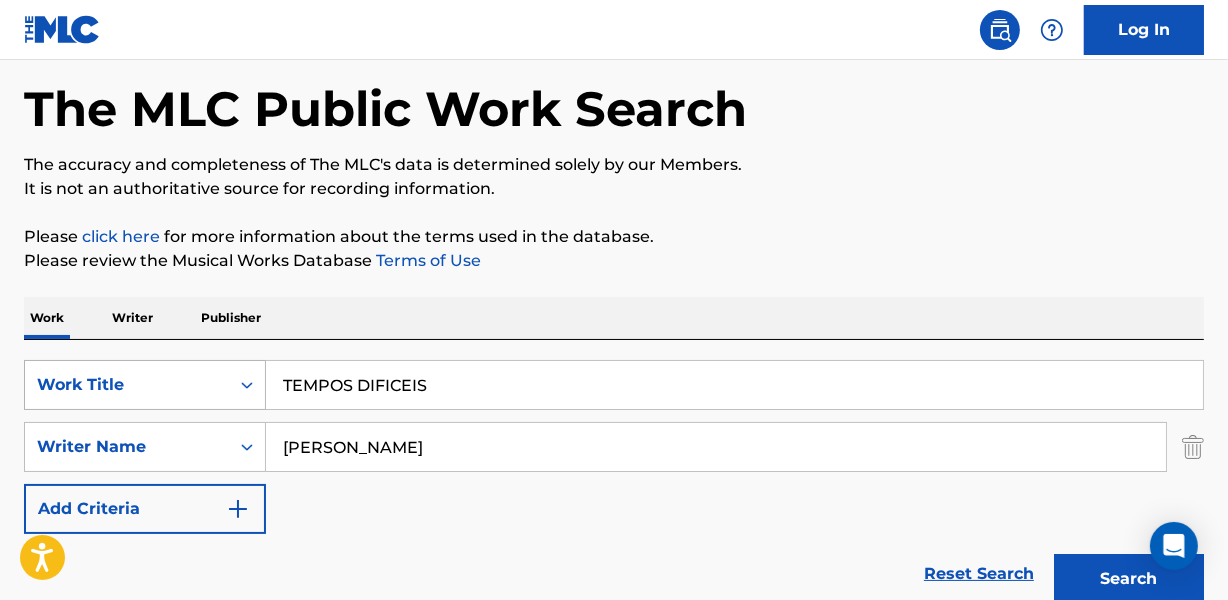 type on "[PERSON_NAME]" 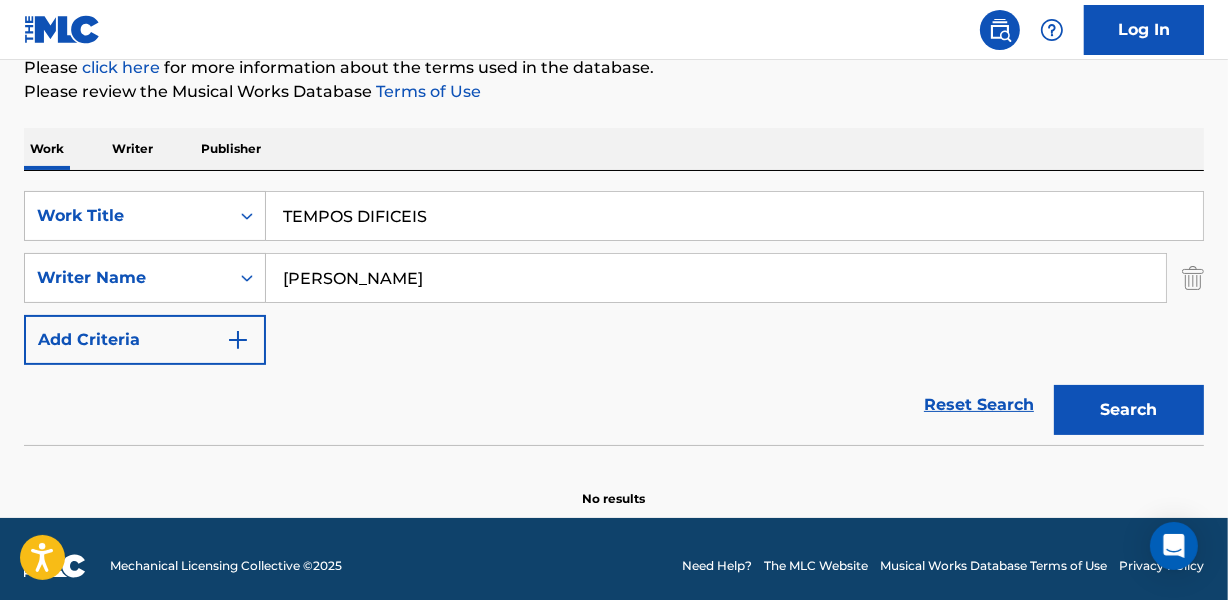 scroll, scrollTop: 267, scrollLeft: 0, axis: vertical 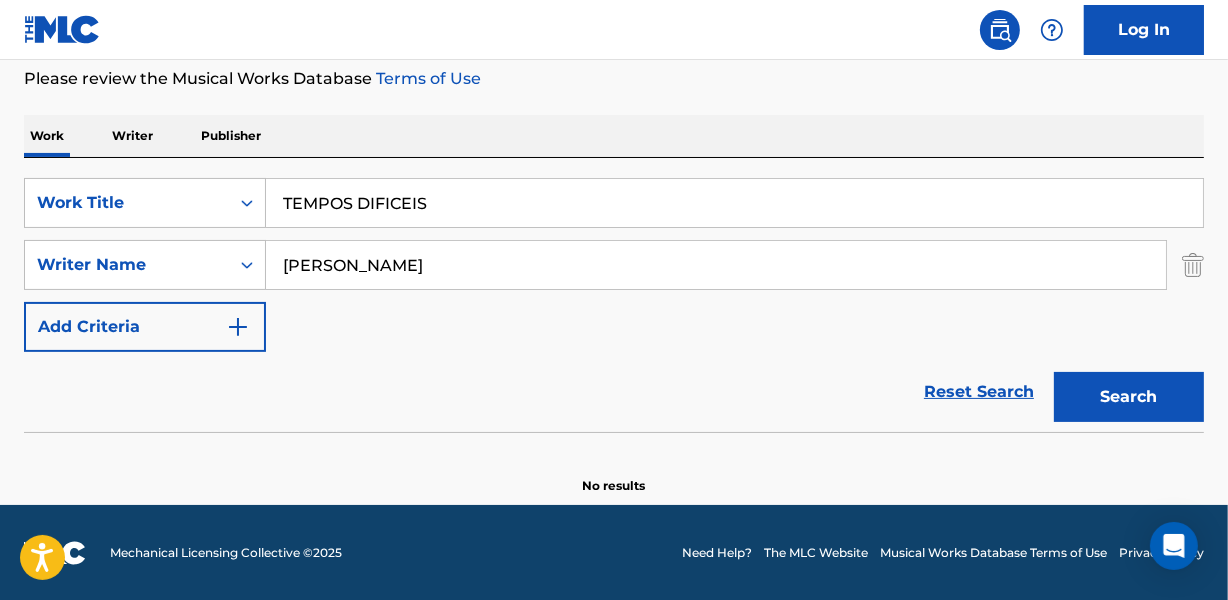drag, startPoint x: 276, startPoint y: 213, endPoint x: 535, endPoint y: 212, distance: 259.00192 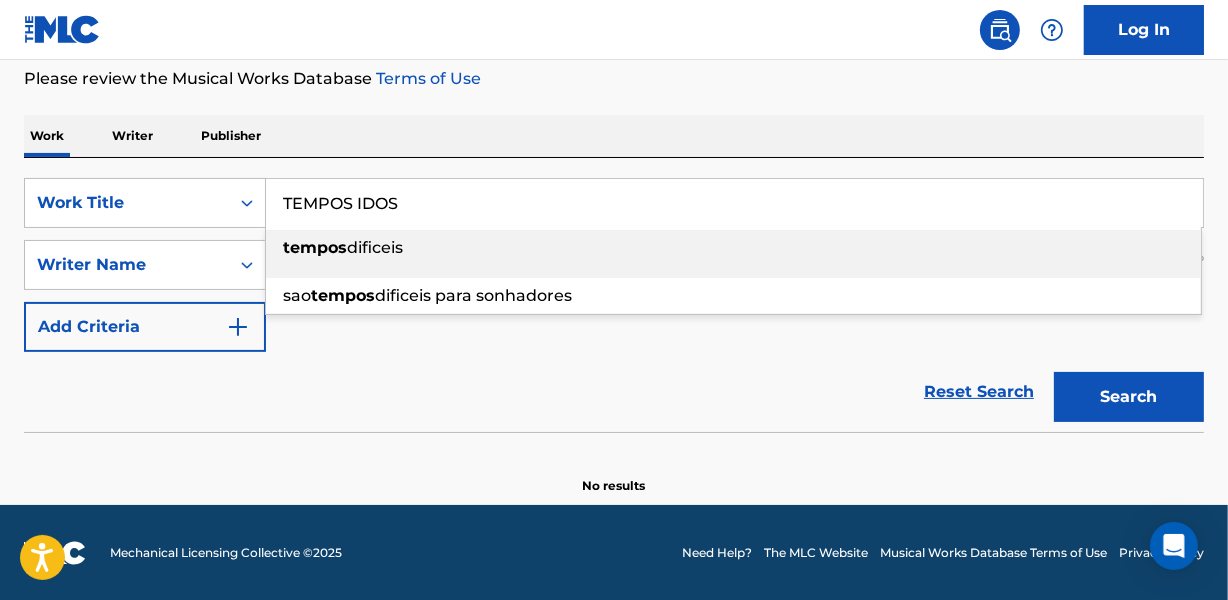 type on "TEMPOS IDOS" 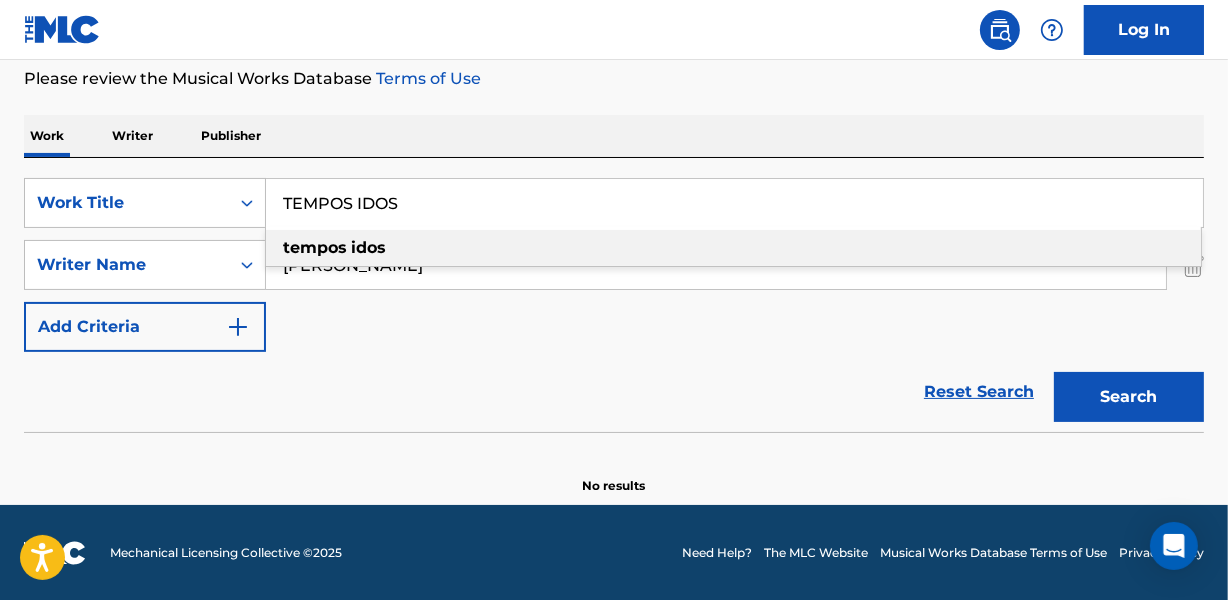 click on "Work Writer Publisher" at bounding box center (614, 136) 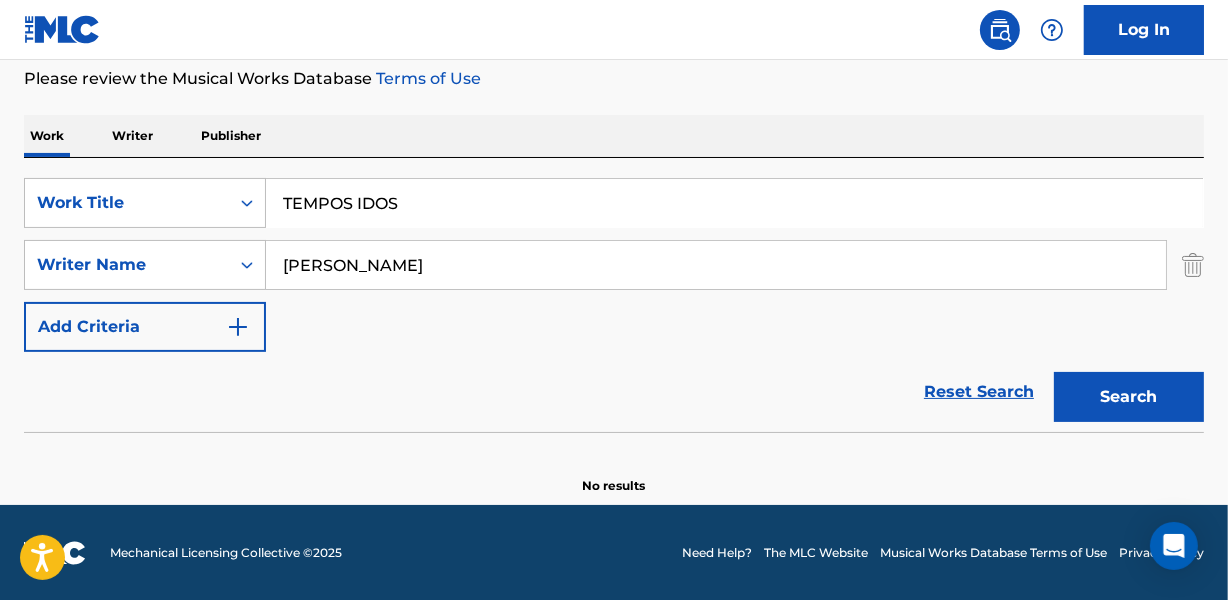 drag, startPoint x: 271, startPoint y: 274, endPoint x: 547, endPoint y: 270, distance: 276.029 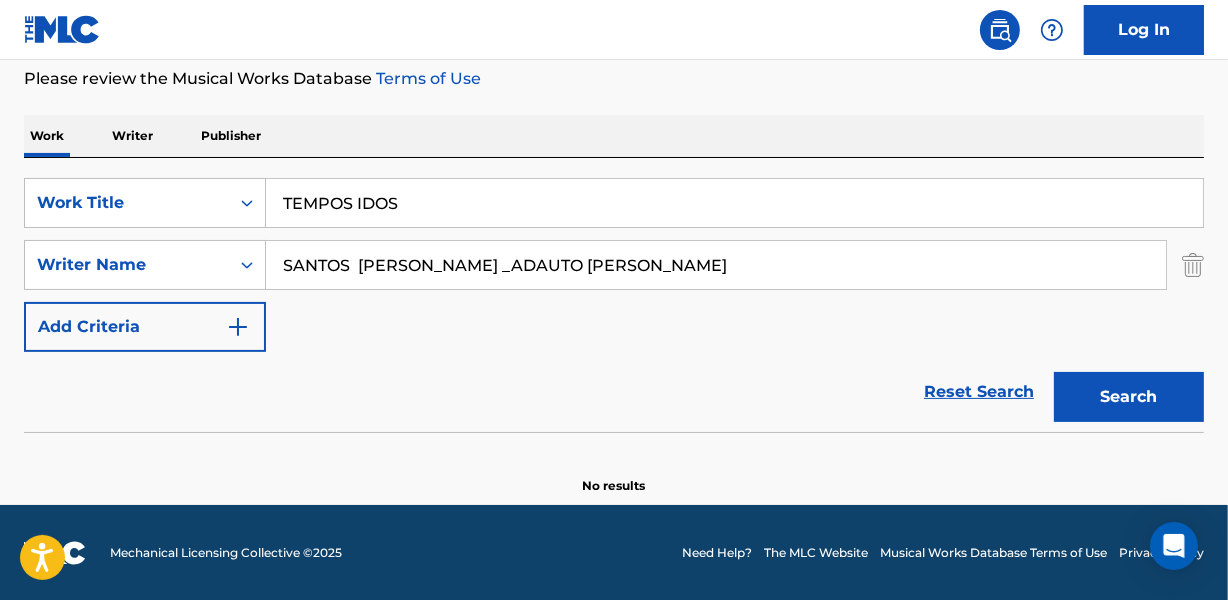 drag, startPoint x: 615, startPoint y: 258, endPoint x: 738, endPoint y: 257, distance: 123.00407 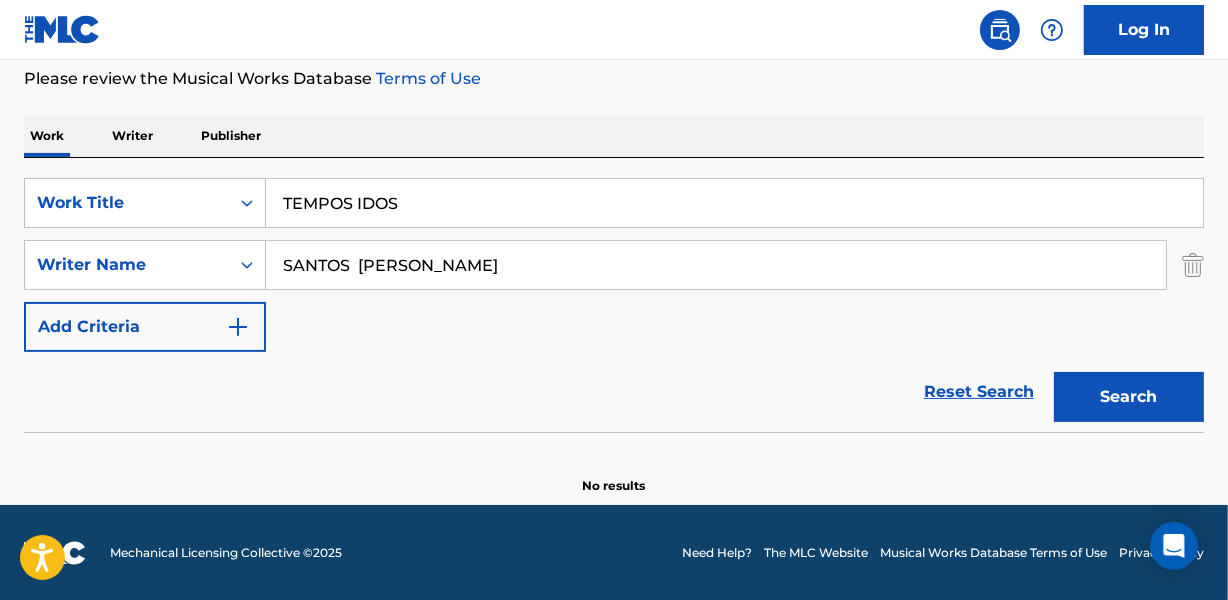 click on "SANTOS  [PERSON_NAME]" at bounding box center (716, 265) 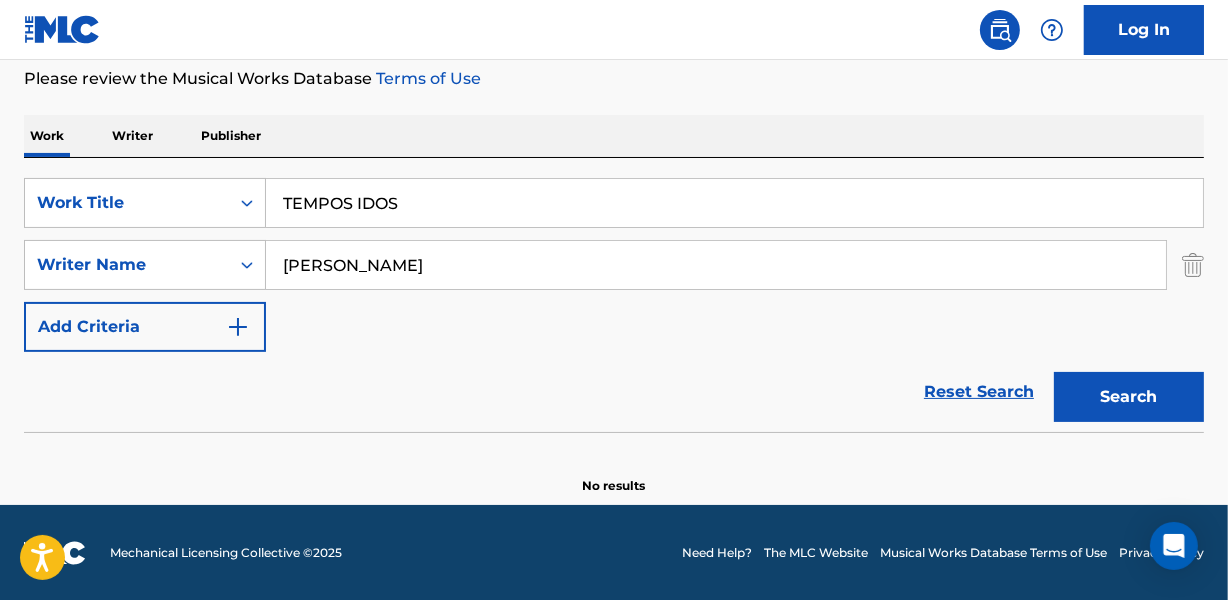 type on "[PERSON_NAME]" 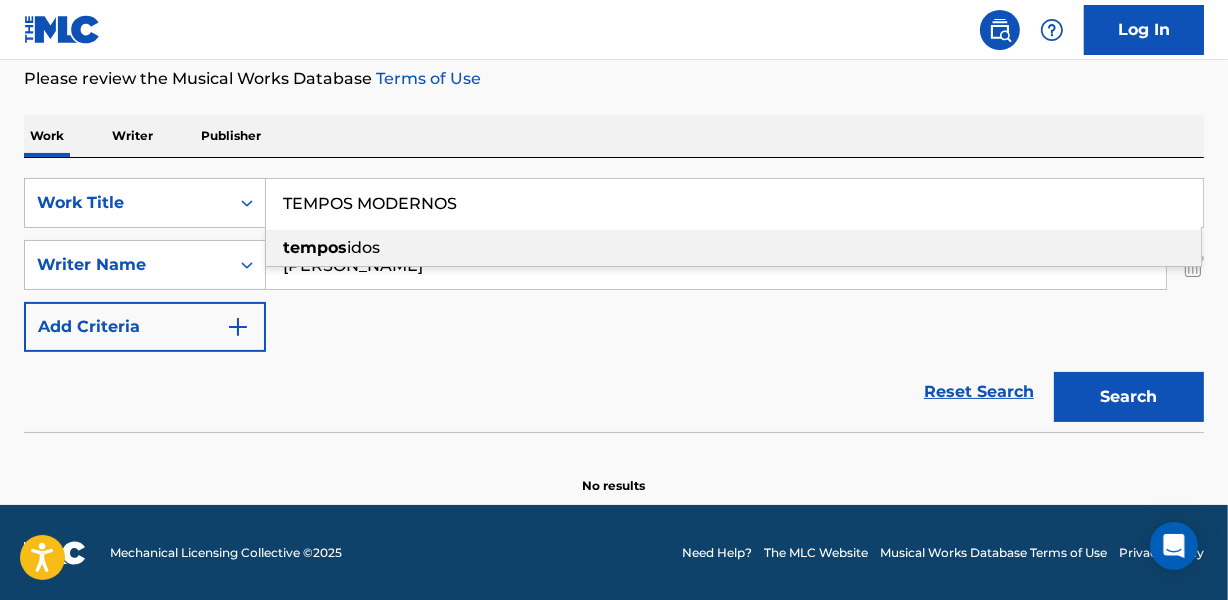 type on "TEMPOS MODERNOS" 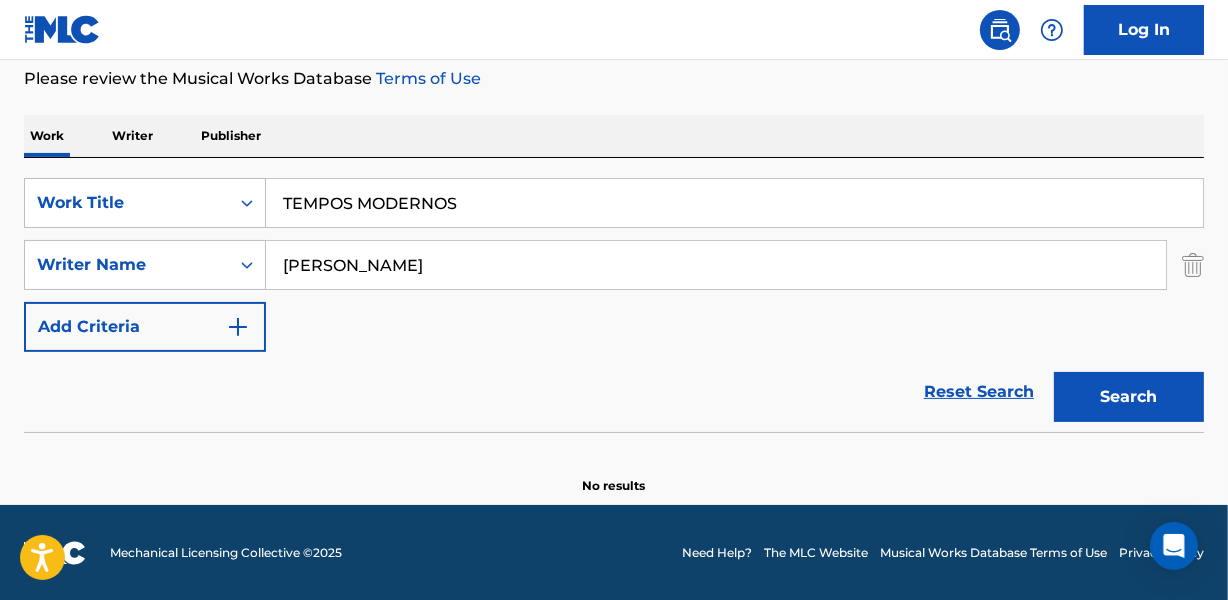 click on "[PERSON_NAME]" at bounding box center (716, 265) 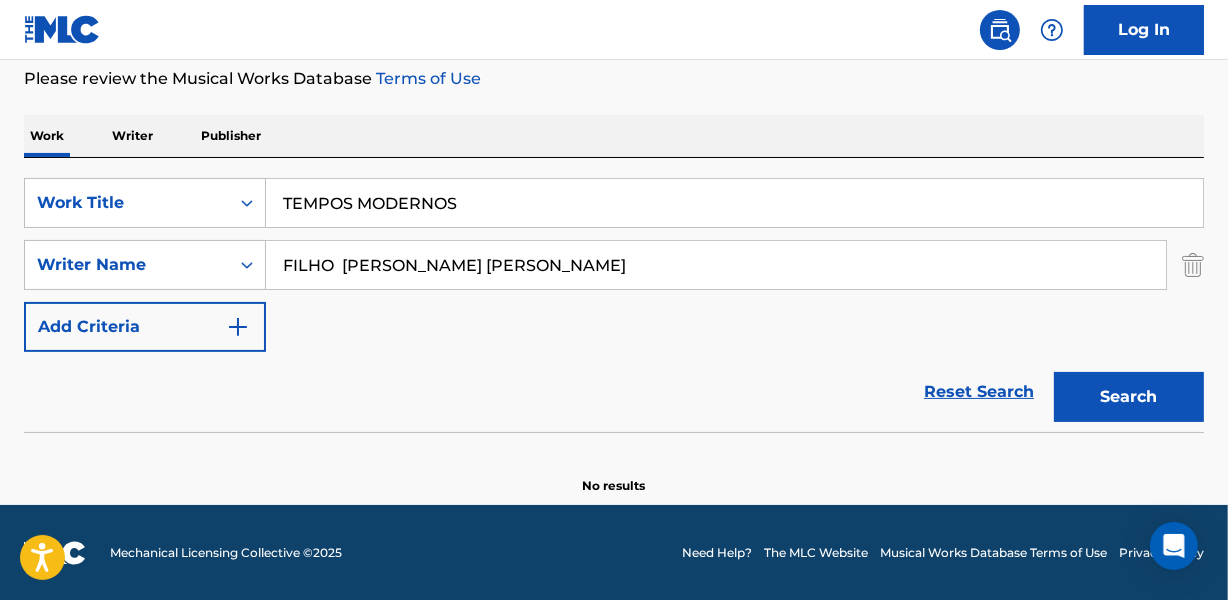 drag, startPoint x: 690, startPoint y: 264, endPoint x: 1042, endPoint y: 264, distance: 352 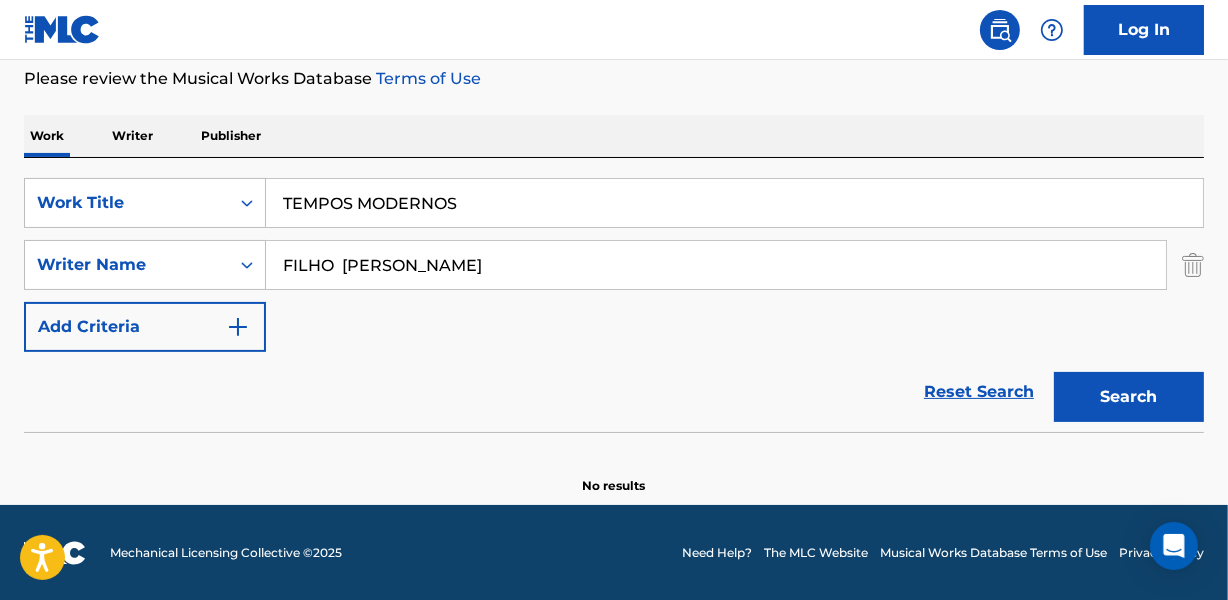 click on "Search" at bounding box center [1129, 397] 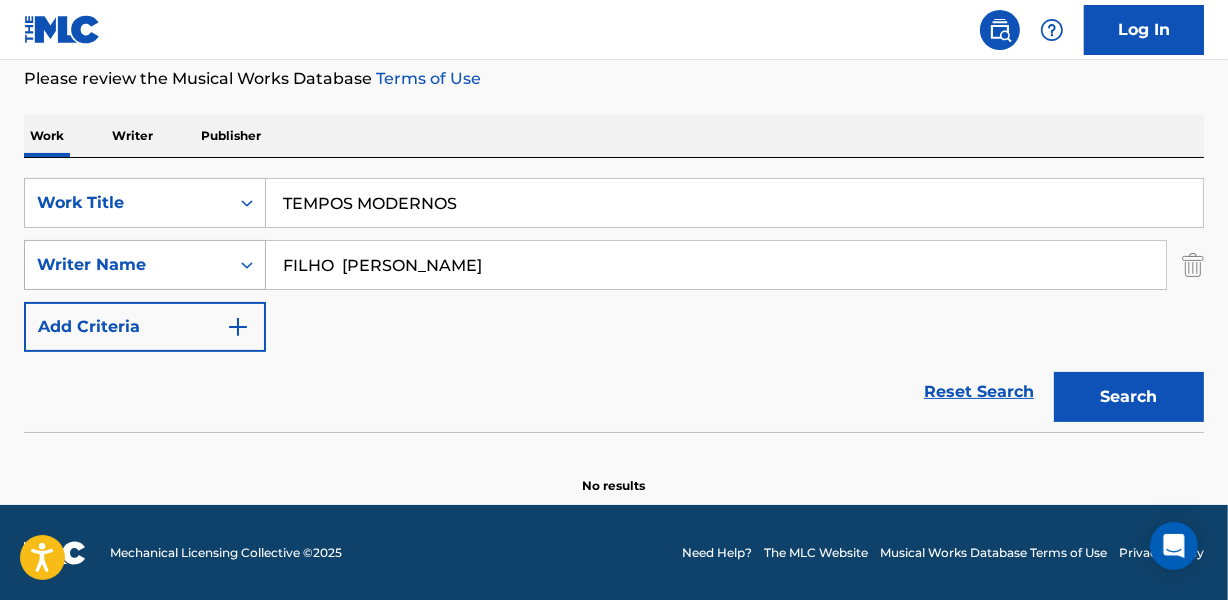 drag, startPoint x: 340, startPoint y: 265, endPoint x: 215, endPoint y: 272, distance: 125.19585 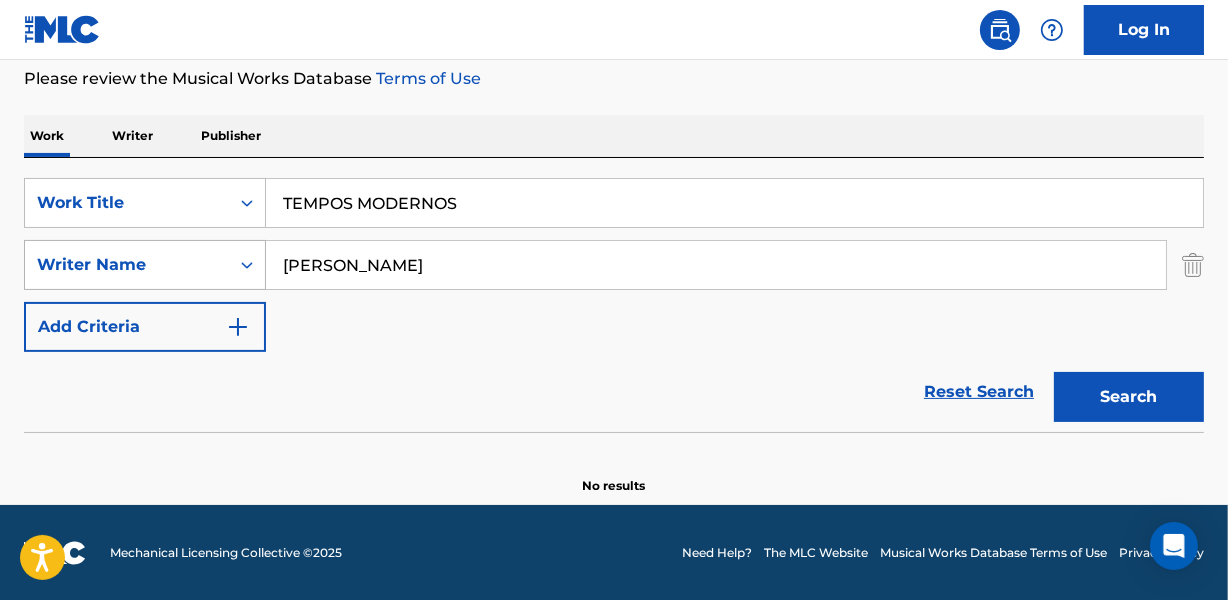 type on "[PERSON_NAME]" 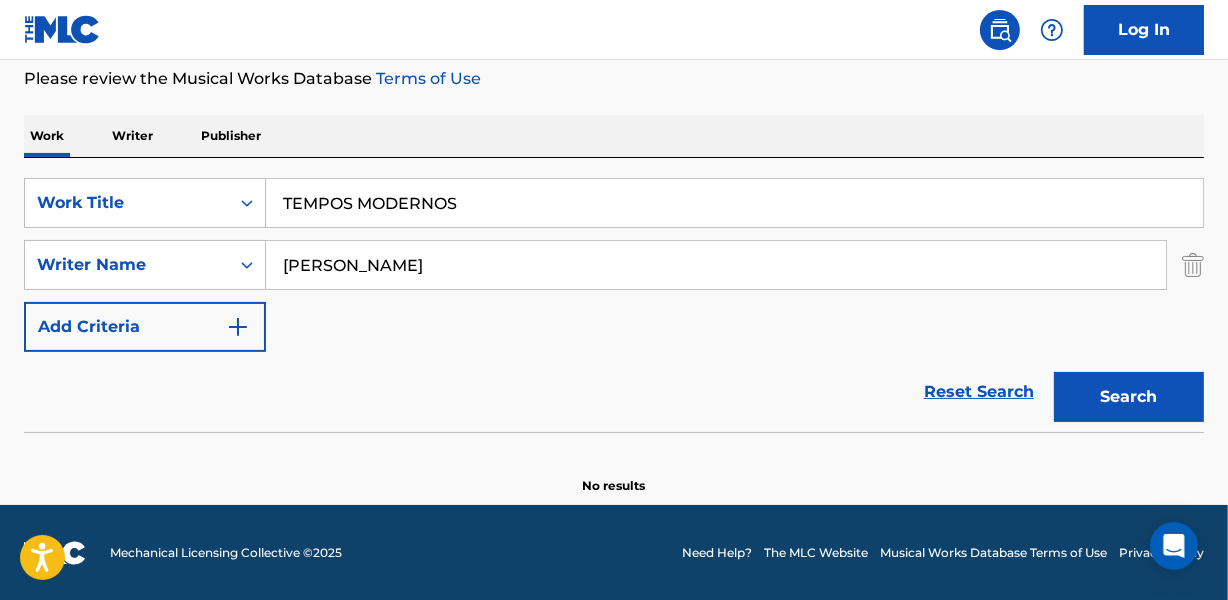 click on "Reset Search Search" at bounding box center (614, 392) 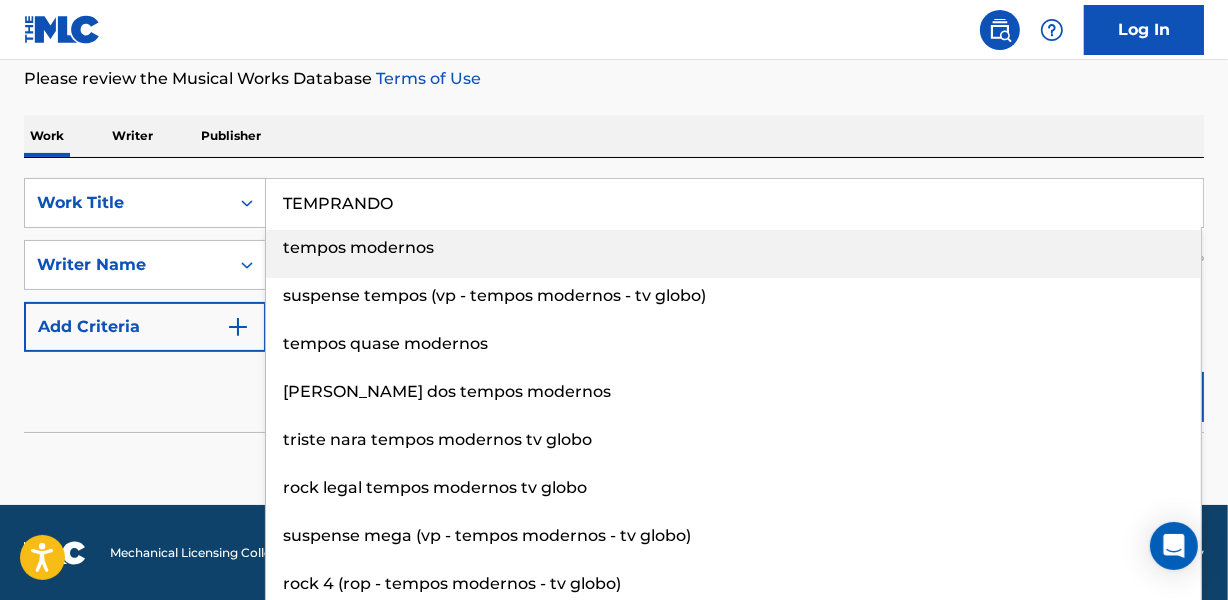 type on "TEMPRANDO" 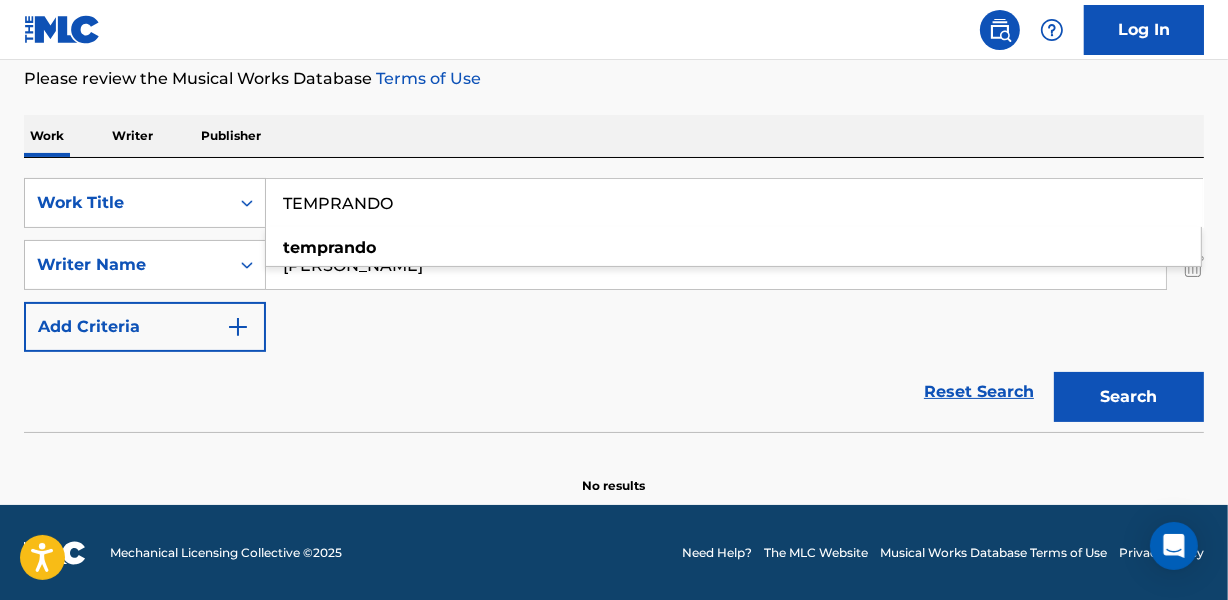 click on "SearchWithCriteriaec8c9687-3692-4313-a08a-2a26f75ebd86 Work Title TEMPRANDO temprando SearchWithCriteriab343411a-ab1c-4fc0-8b80-c1c2de25fa79 Writer Name [PERSON_NAME] Add Criteria" at bounding box center [614, 265] 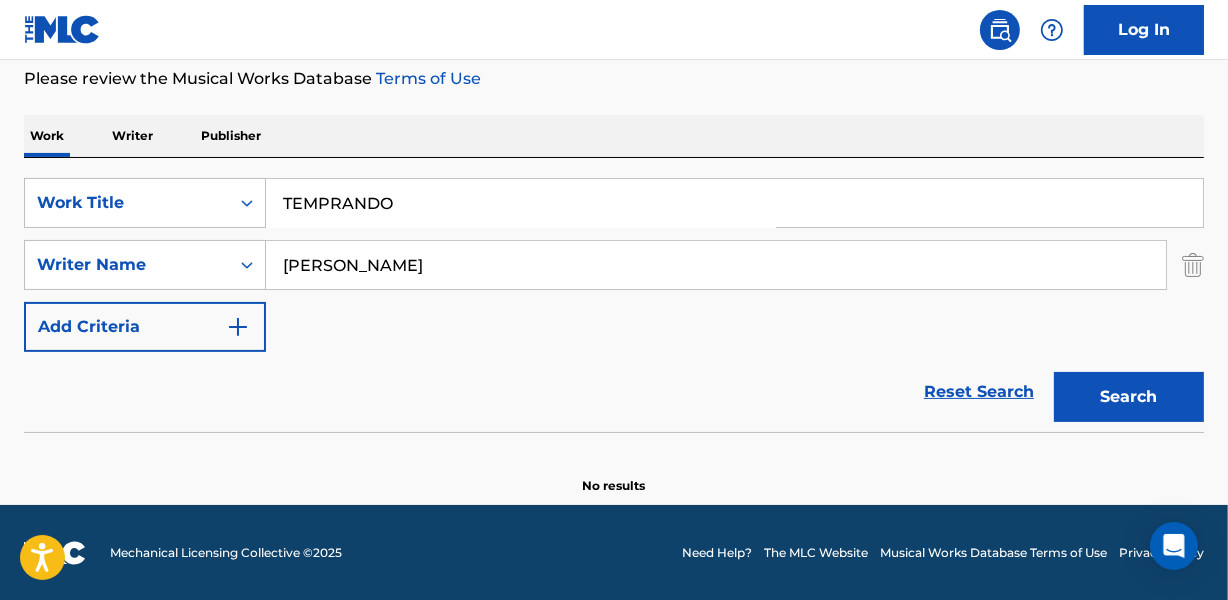 drag, startPoint x: 283, startPoint y: 267, endPoint x: 692, endPoint y: 269, distance: 409.00488 